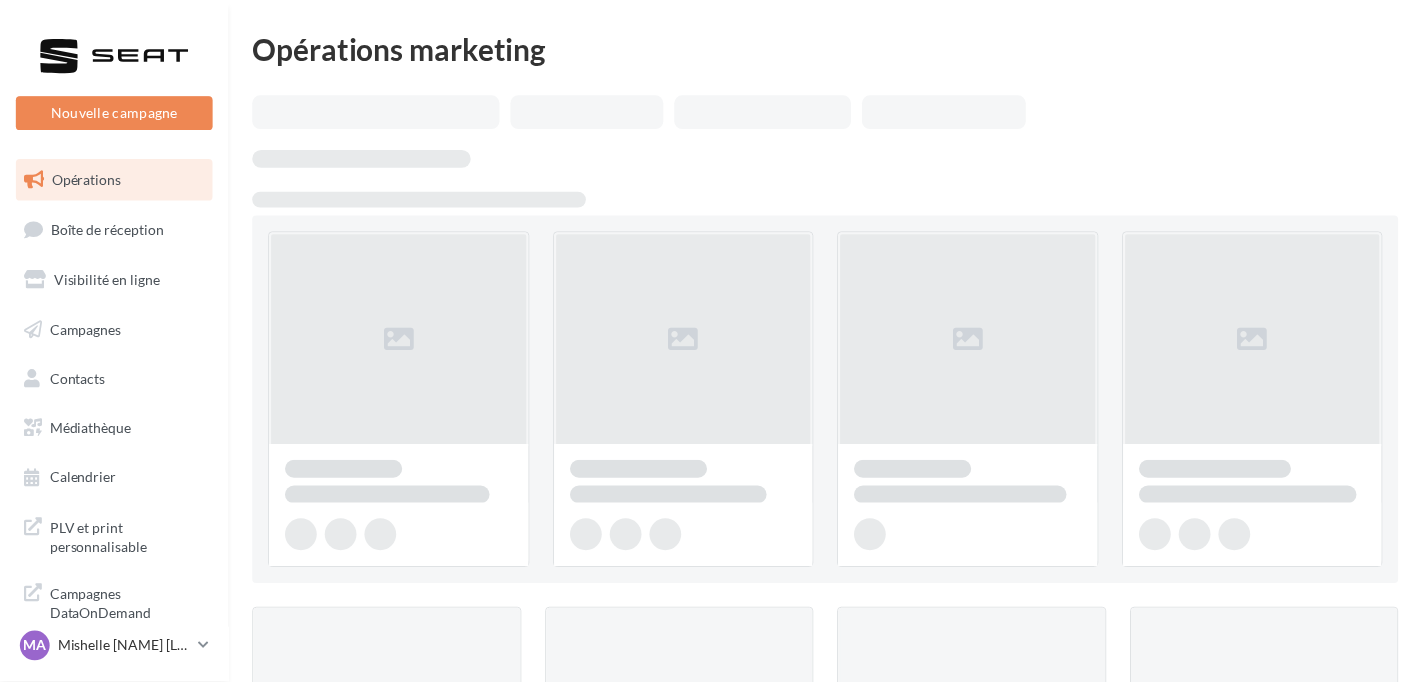 scroll, scrollTop: 0, scrollLeft: 0, axis: both 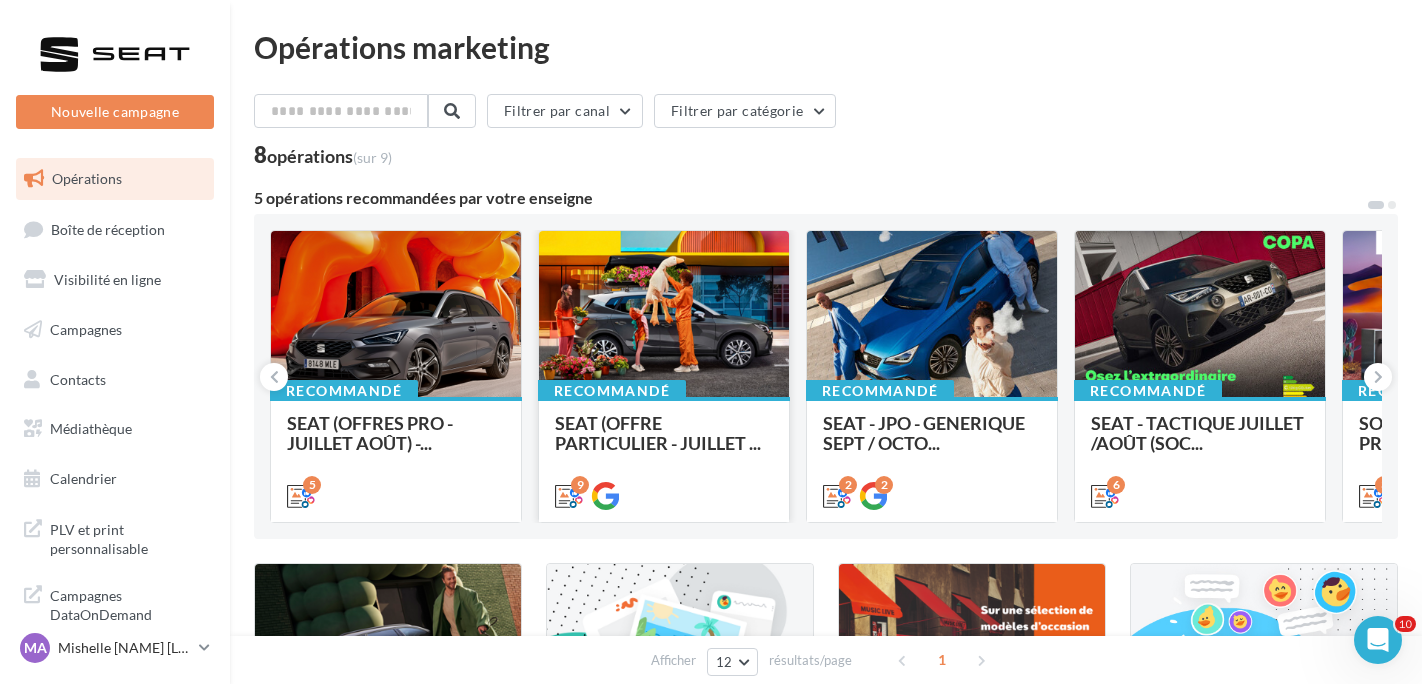 click at bounding box center [664, 315] 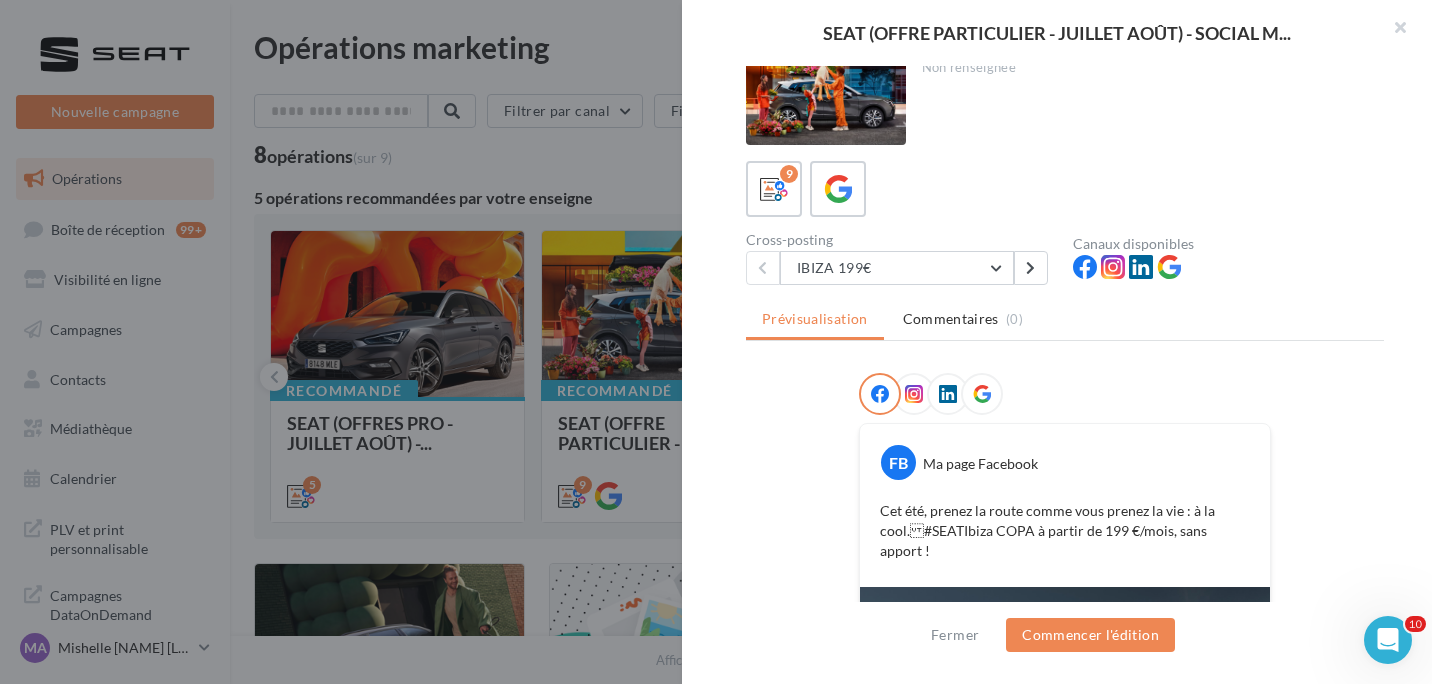 scroll, scrollTop: 11, scrollLeft: 0, axis: vertical 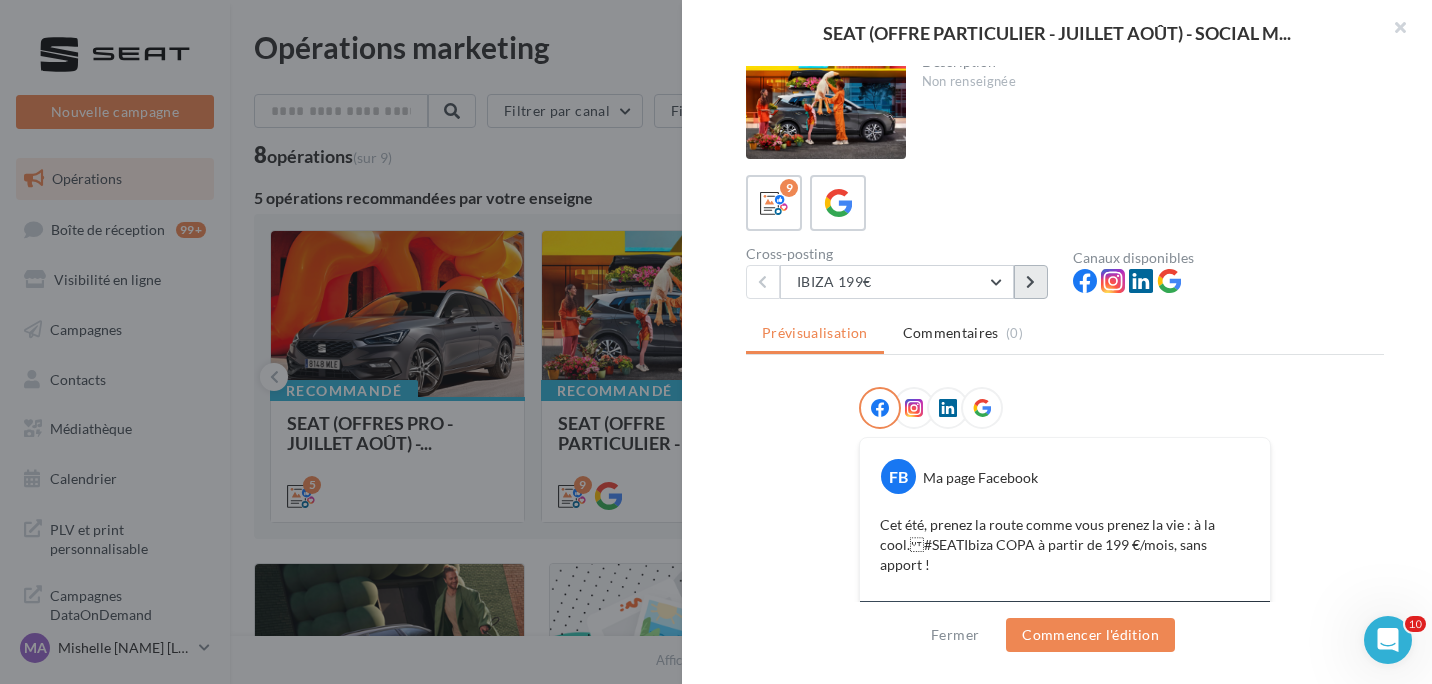 click at bounding box center [1031, 282] 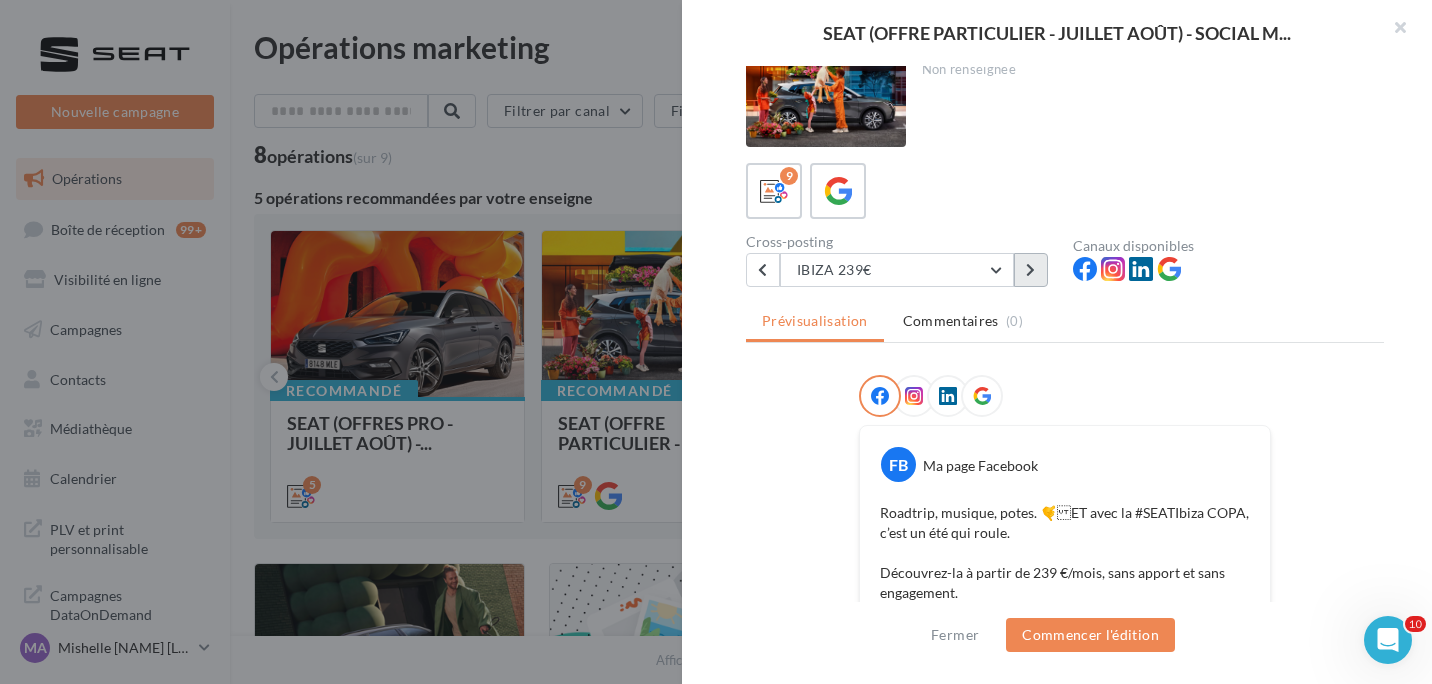 scroll, scrollTop: 0, scrollLeft: 0, axis: both 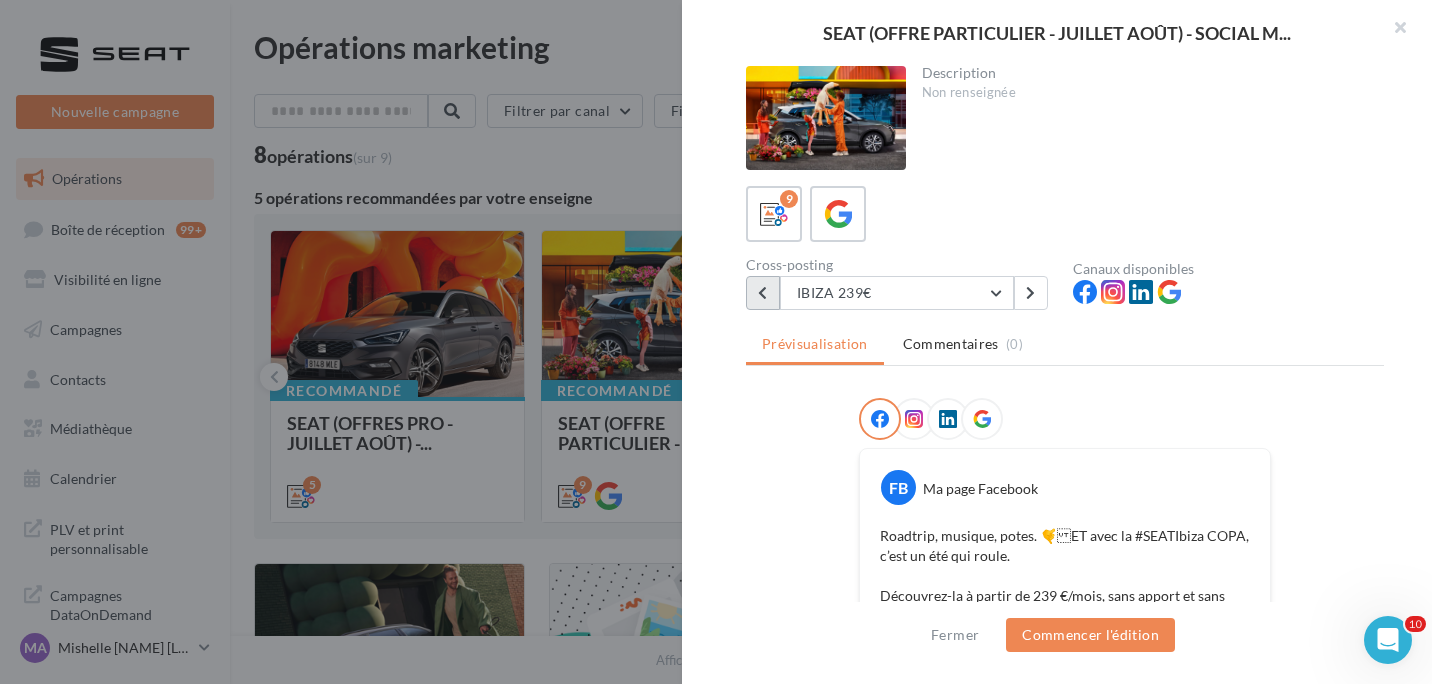 click at bounding box center (763, 293) 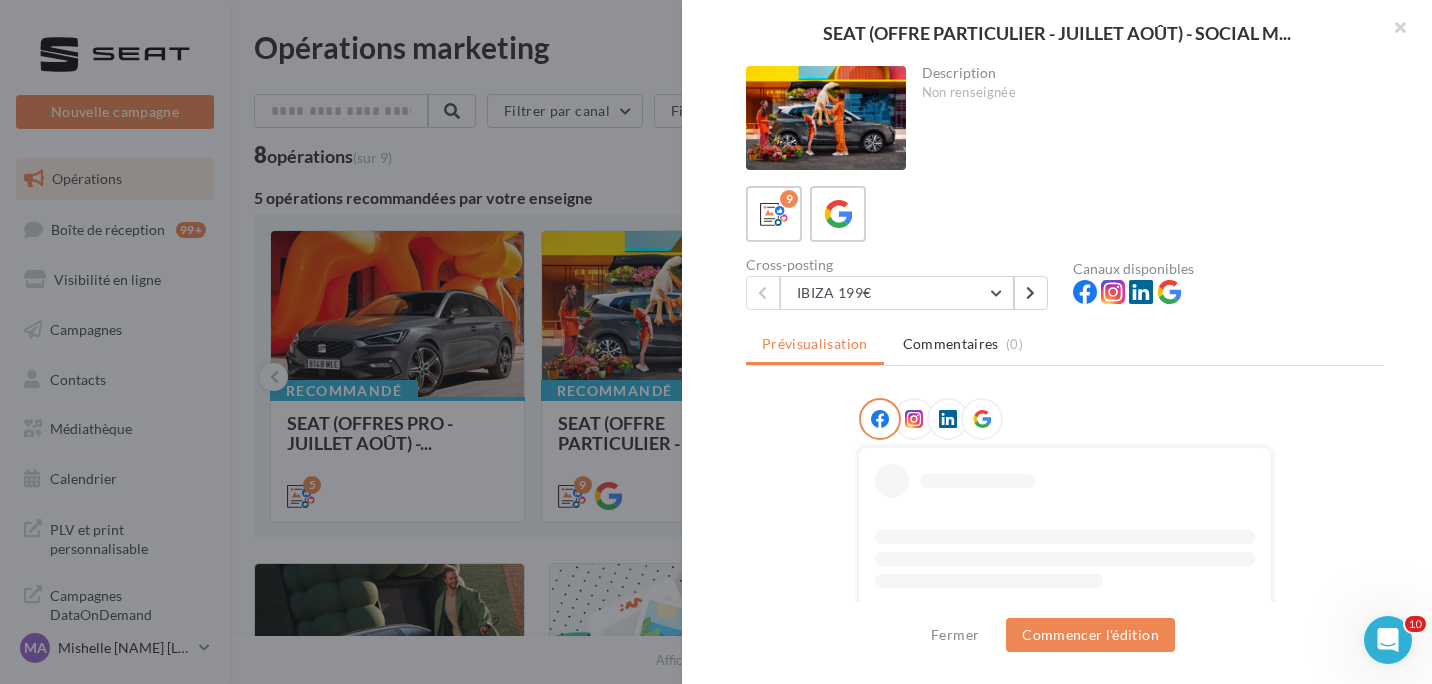 click at bounding box center (914, 419) 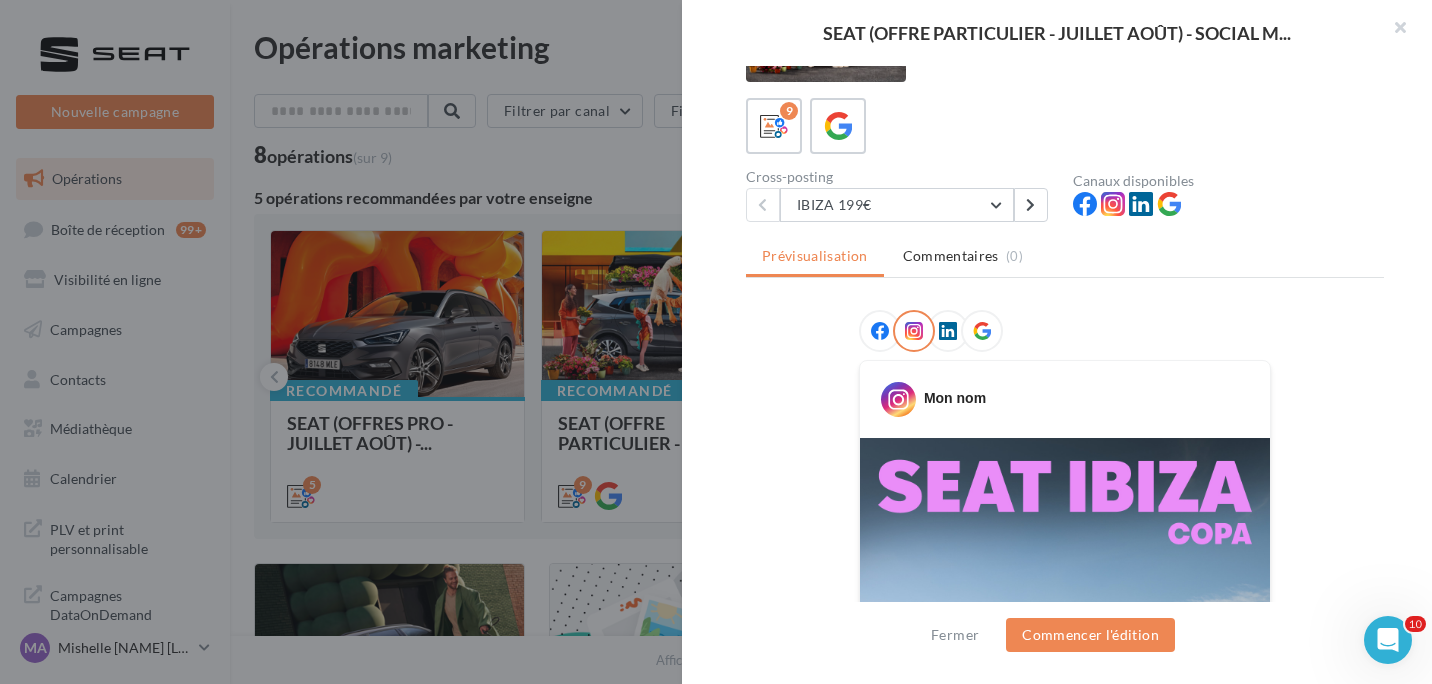 scroll, scrollTop: 0, scrollLeft: 0, axis: both 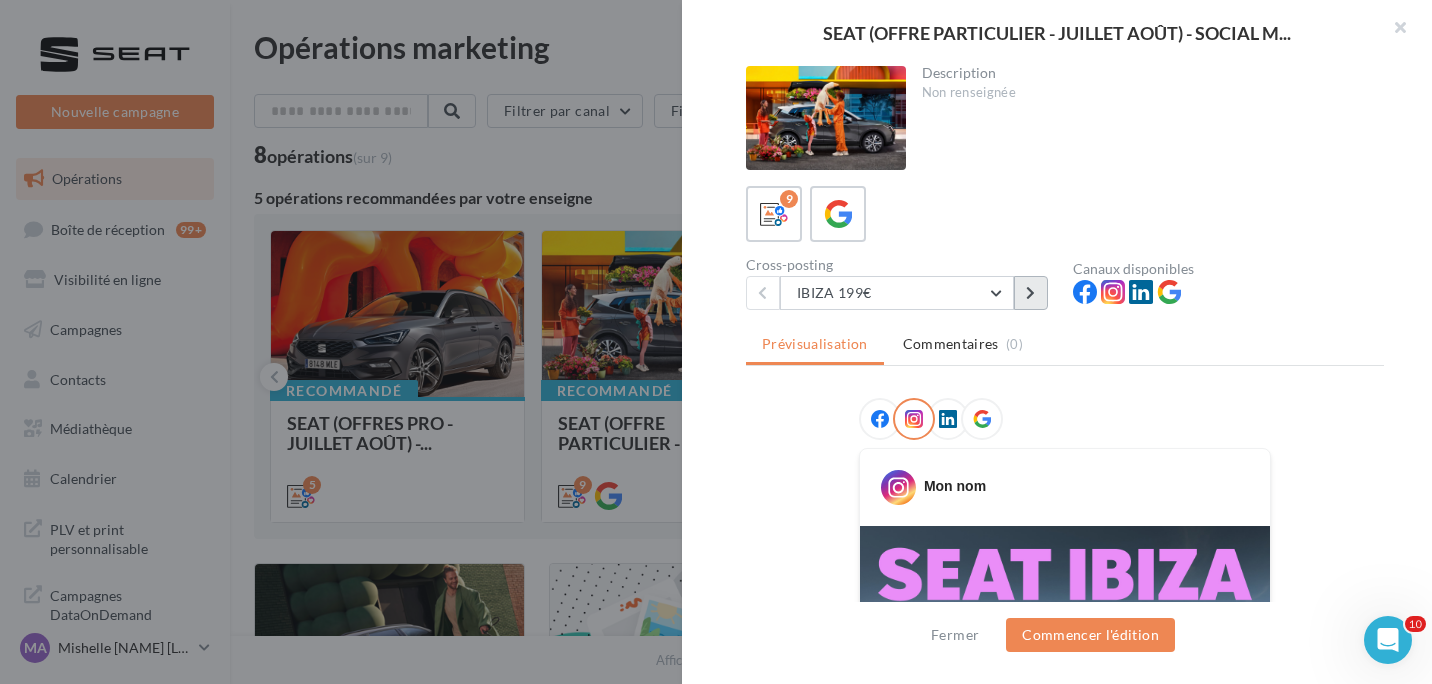 click at bounding box center (1030, 293) 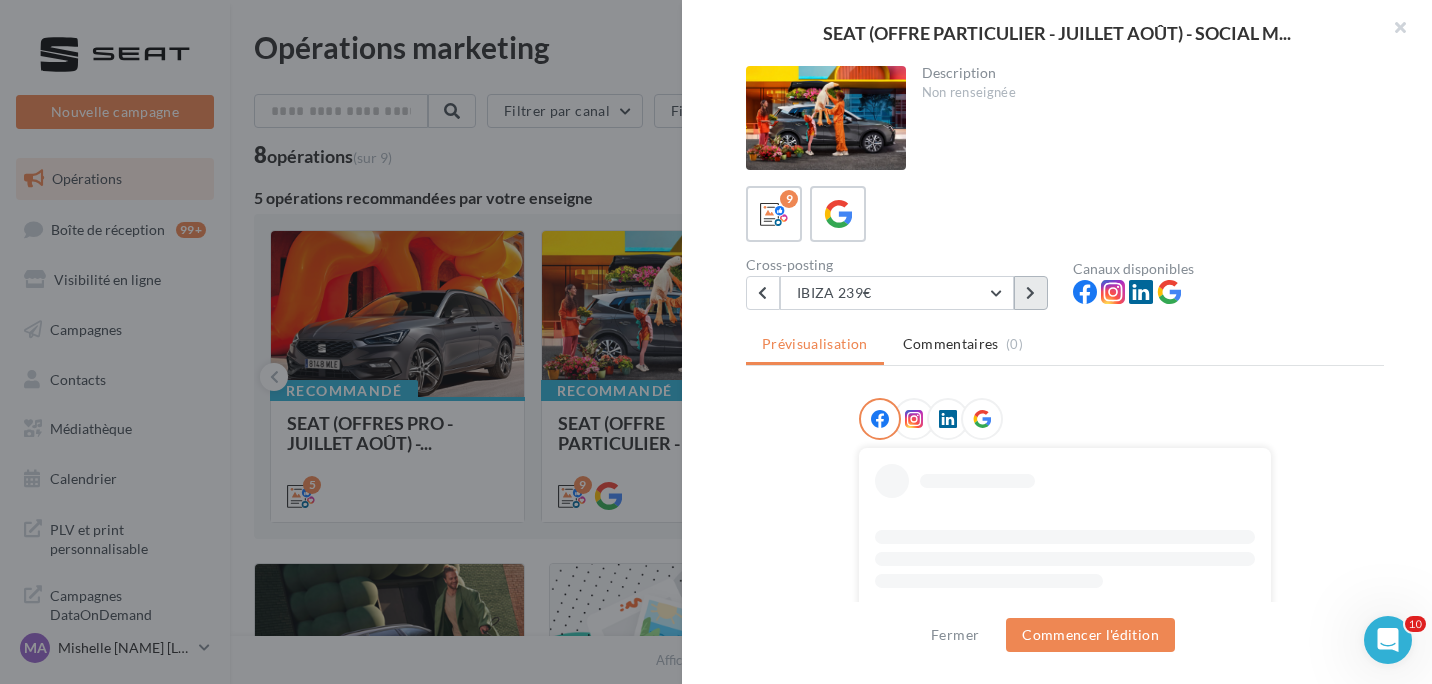 click at bounding box center [1030, 293] 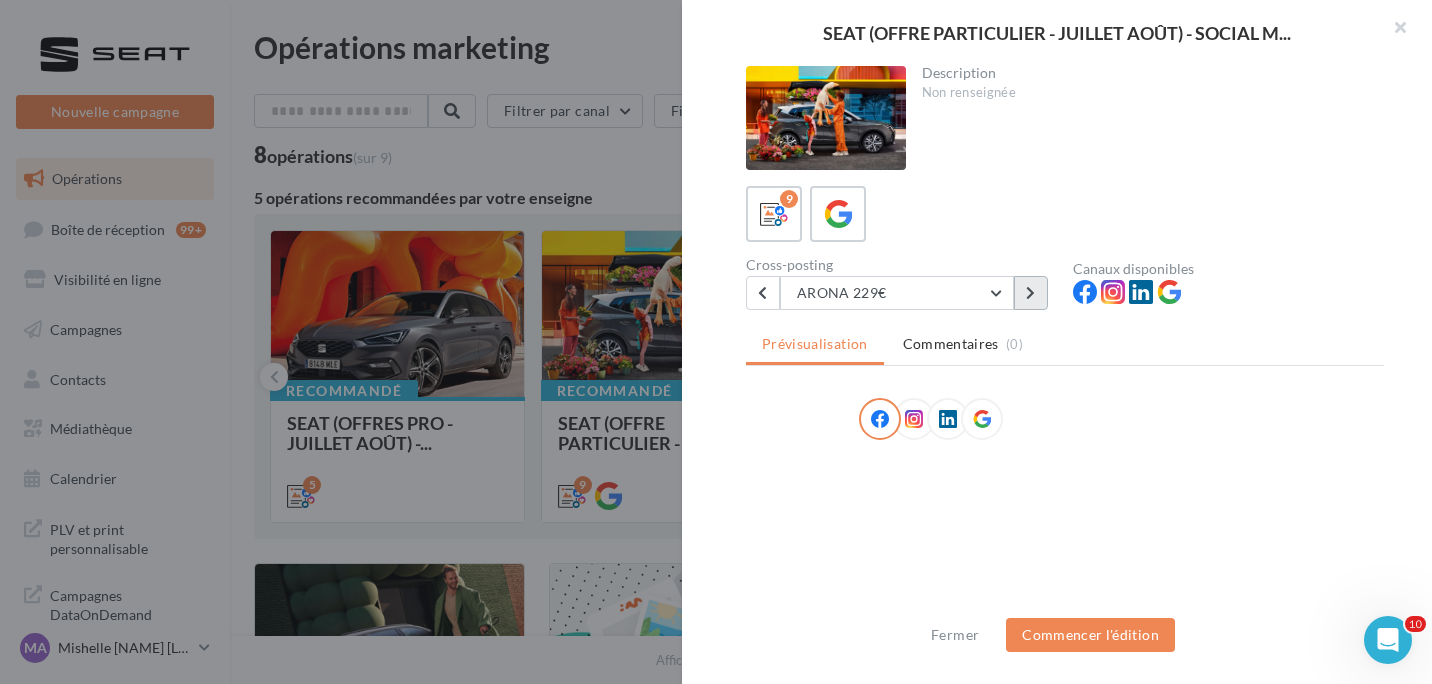 click at bounding box center [1031, 293] 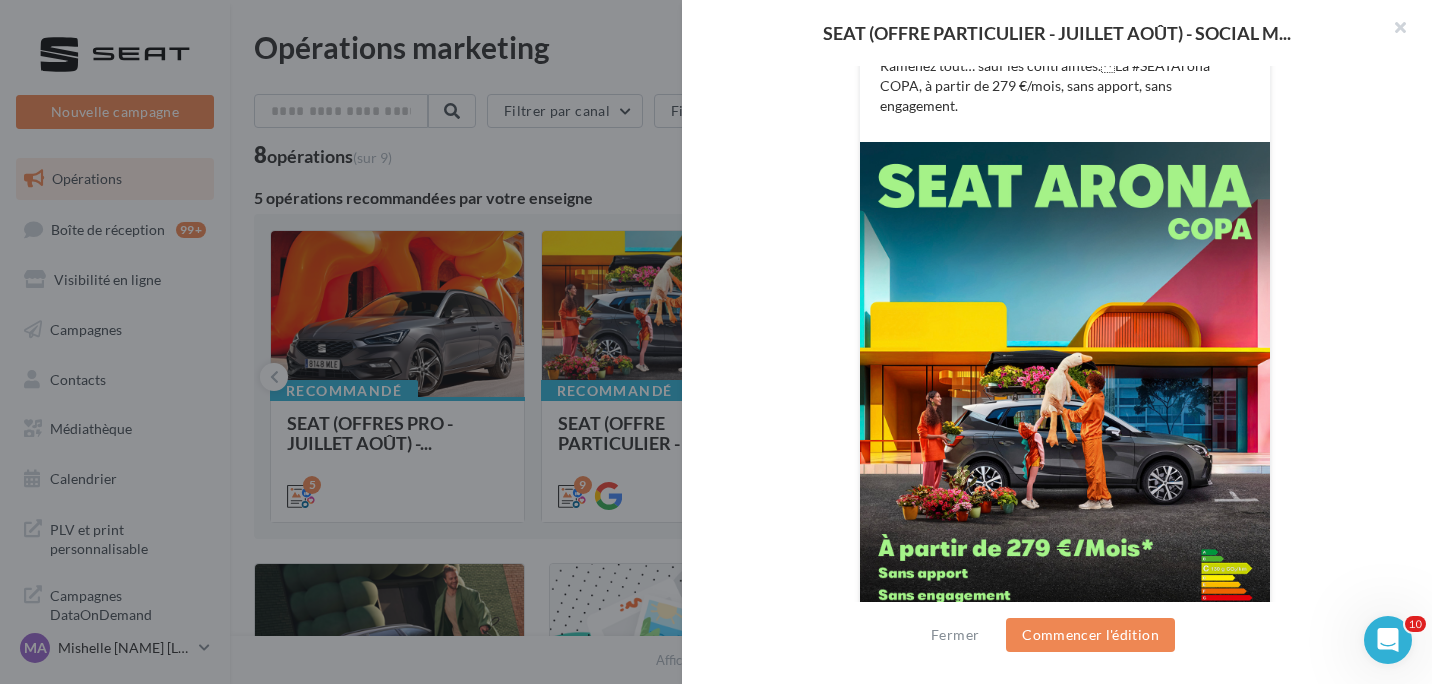 scroll, scrollTop: 511, scrollLeft: 0, axis: vertical 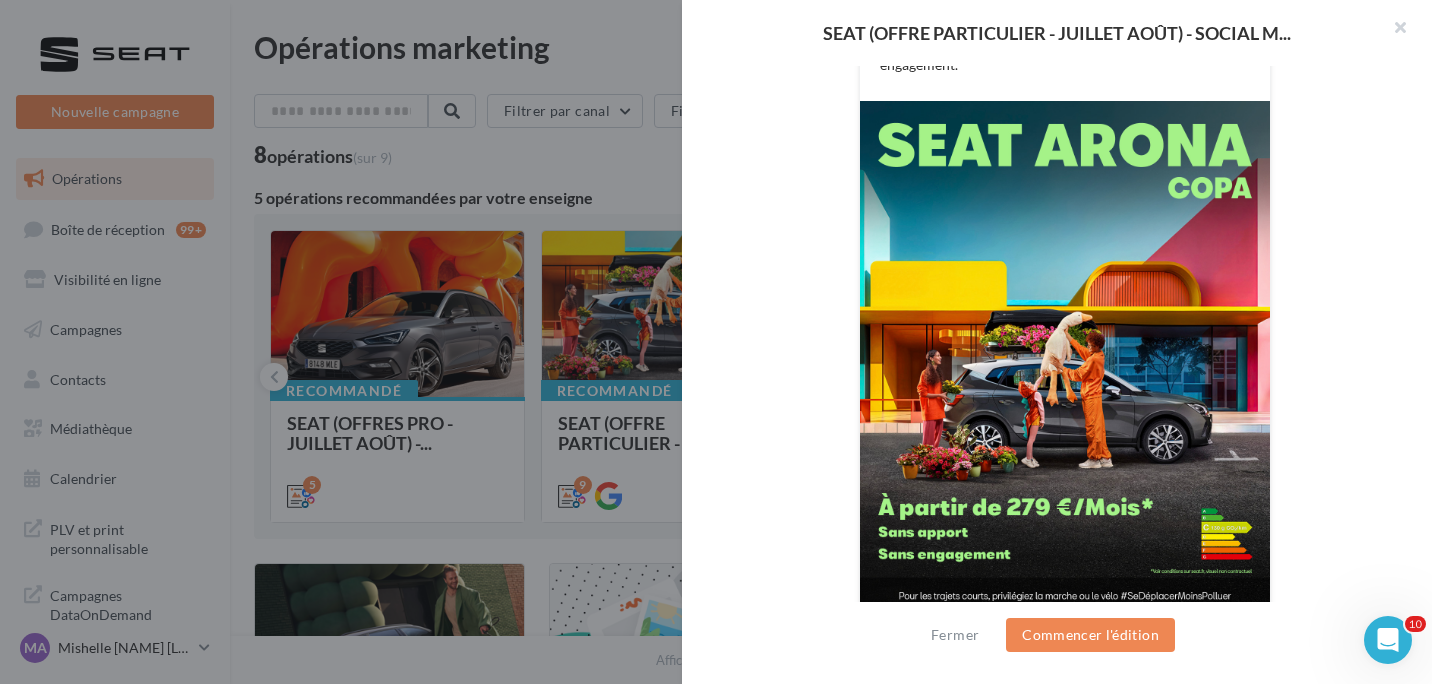 click at bounding box center [716, 342] 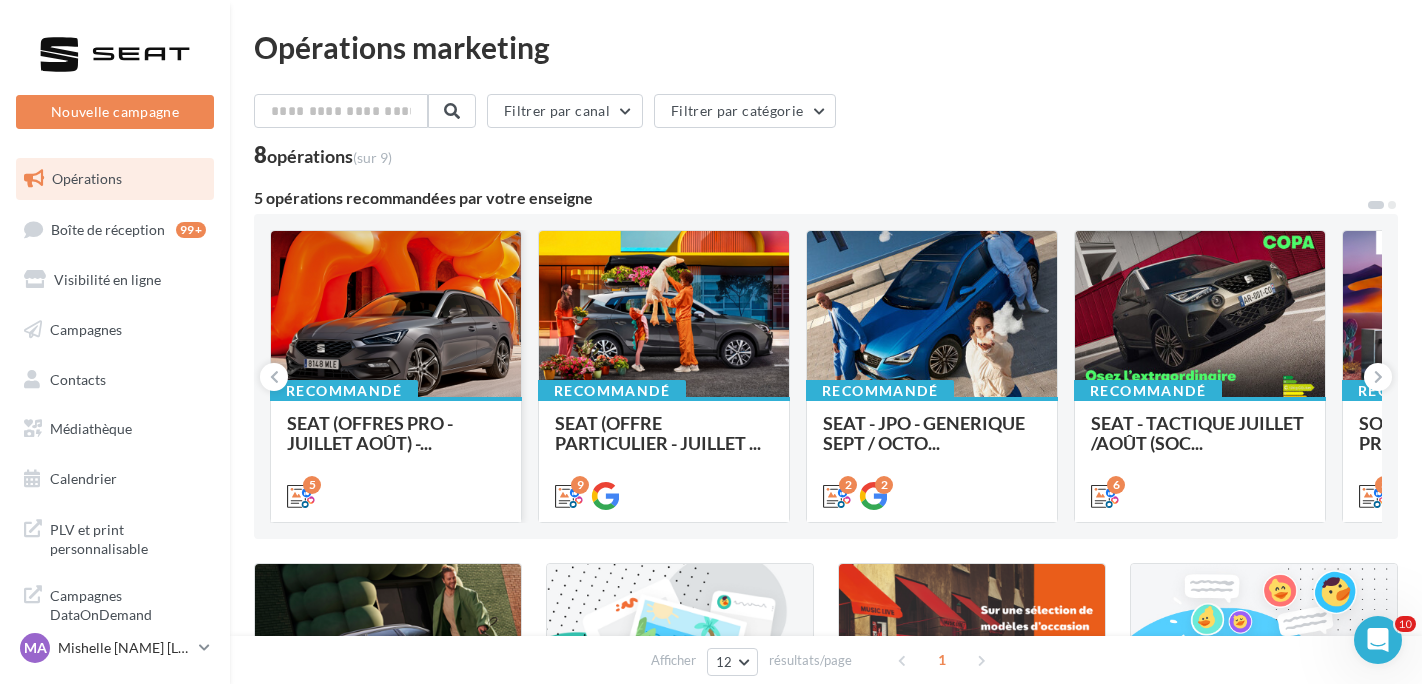 click at bounding box center [396, 315] 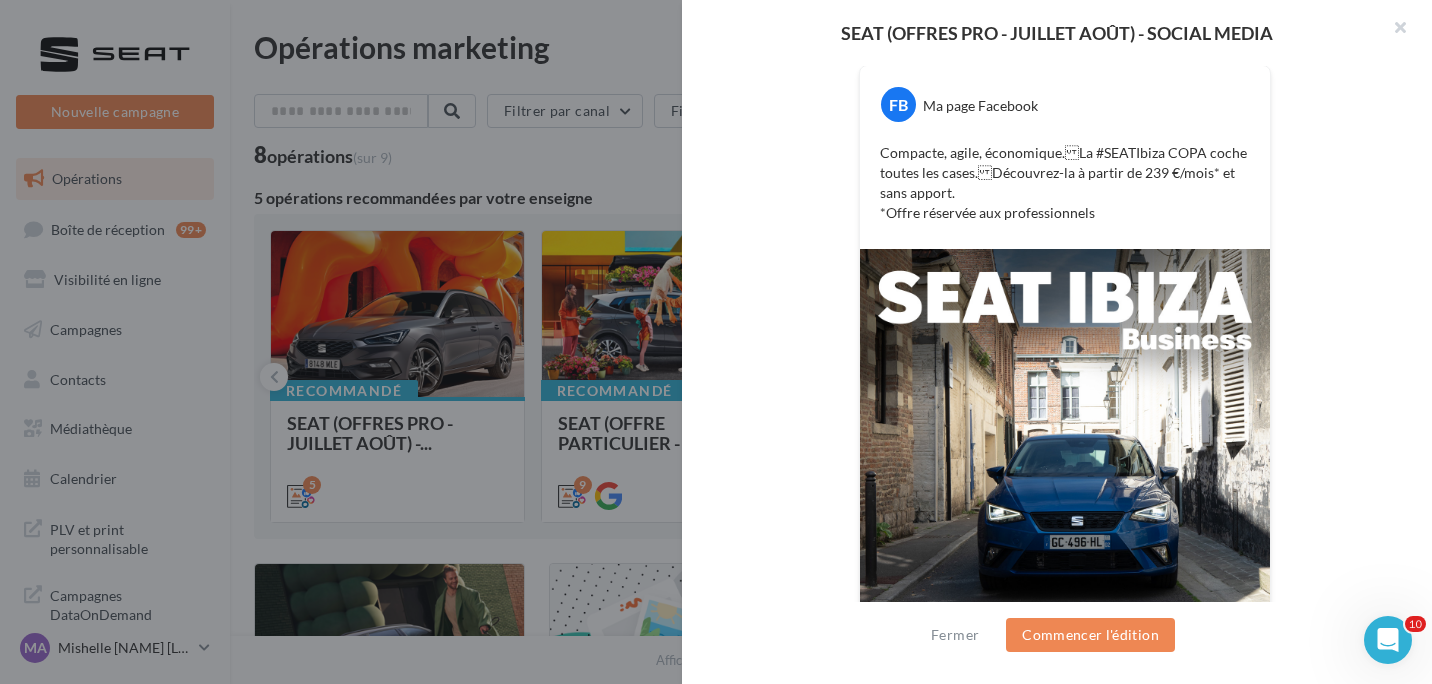 scroll, scrollTop: 400, scrollLeft: 0, axis: vertical 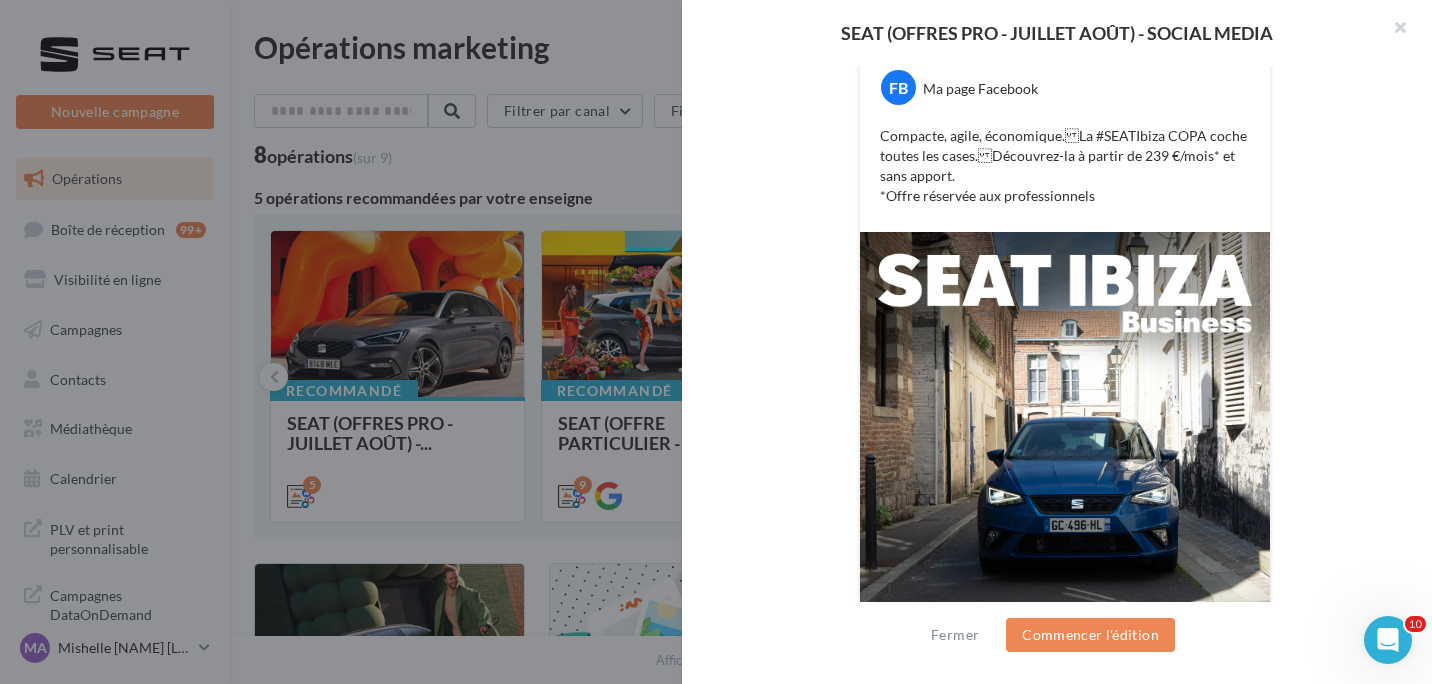 click at bounding box center [716, 342] 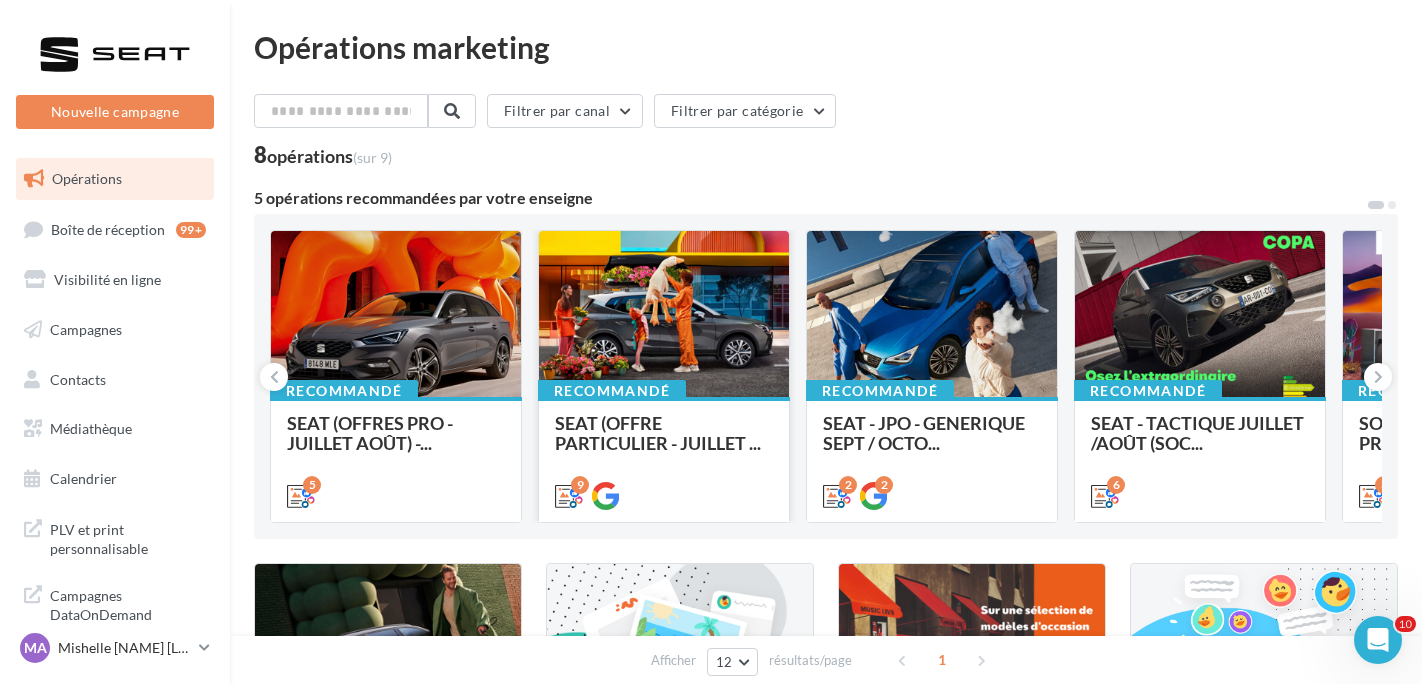 click at bounding box center (664, 315) 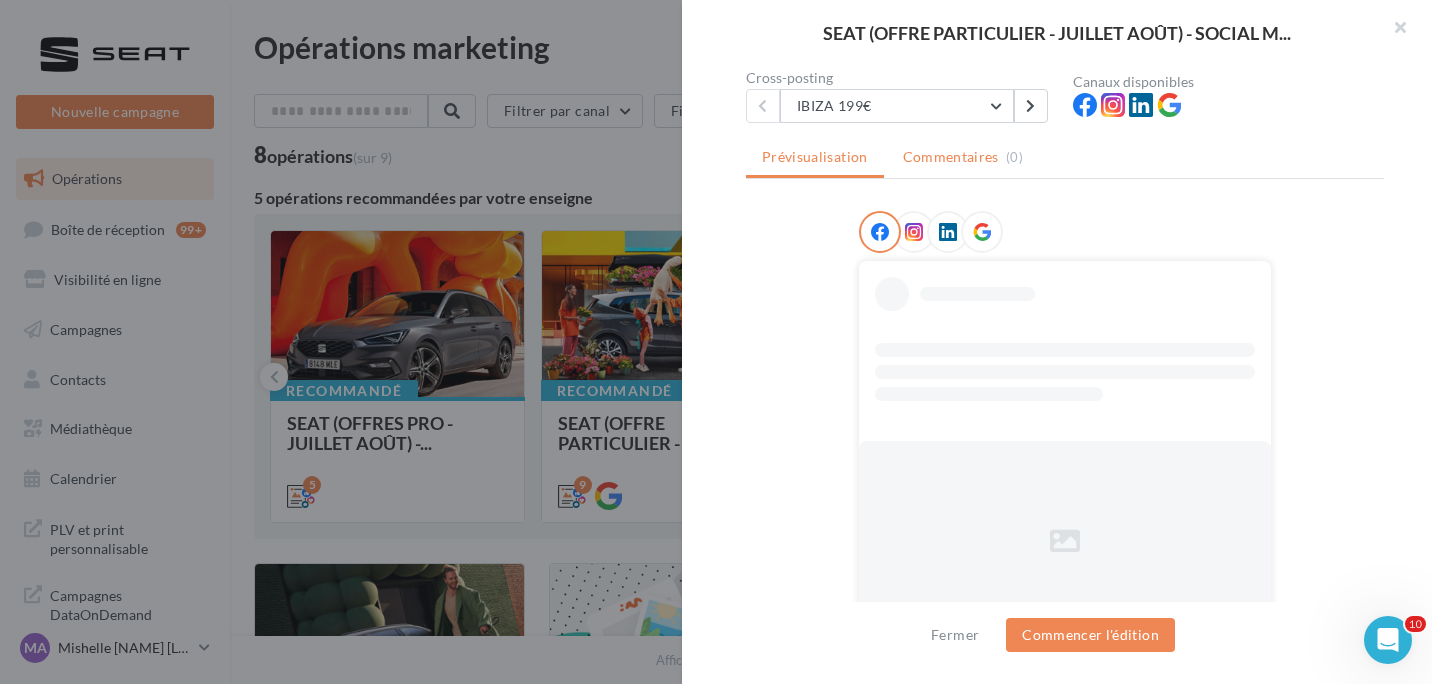 scroll, scrollTop: 208, scrollLeft: 0, axis: vertical 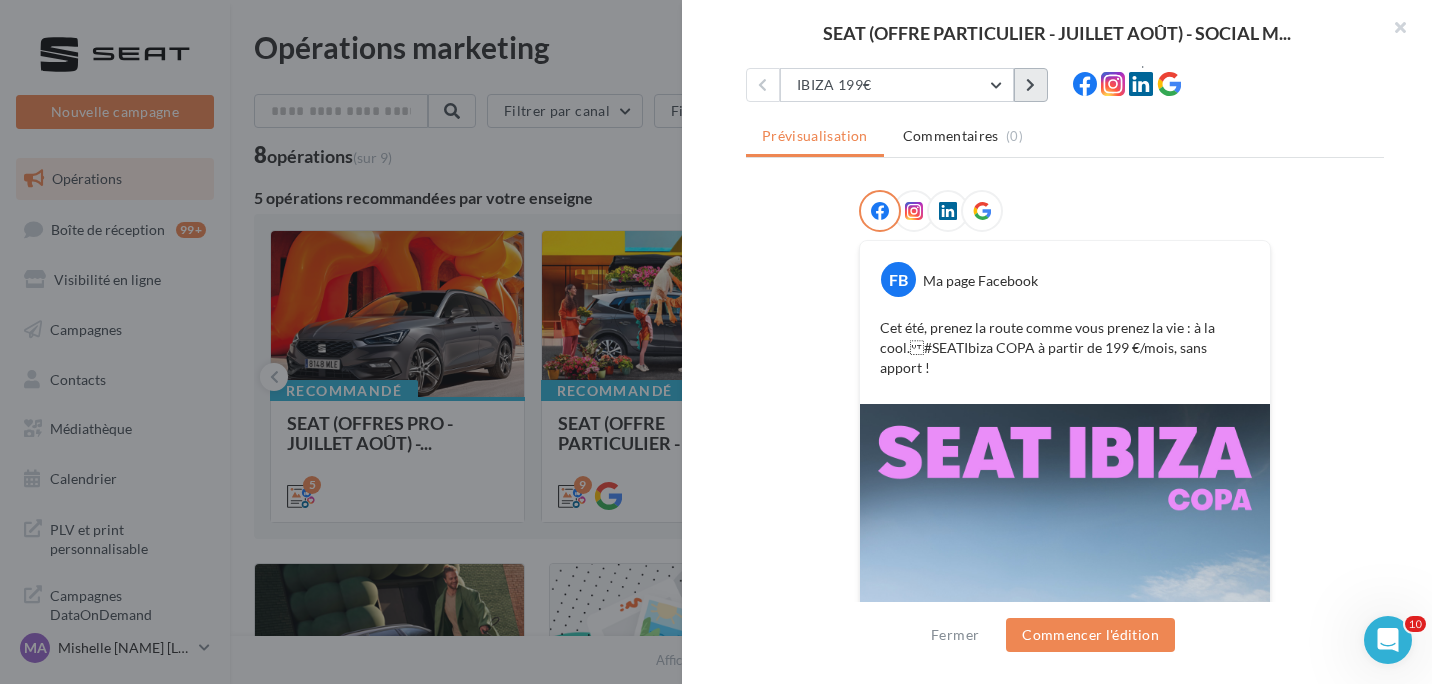 click at bounding box center (1031, 85) 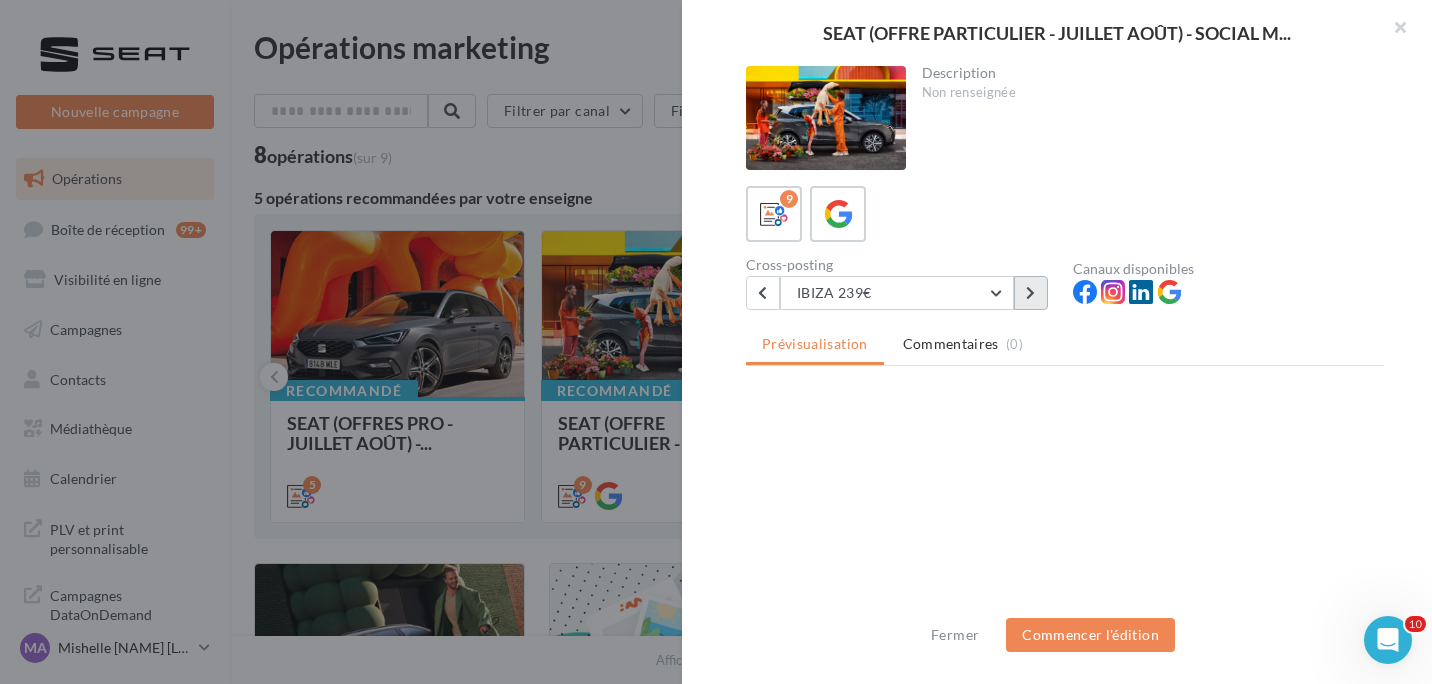 scroll, scrollTop: 0, scrollLeft: 0, axis: both 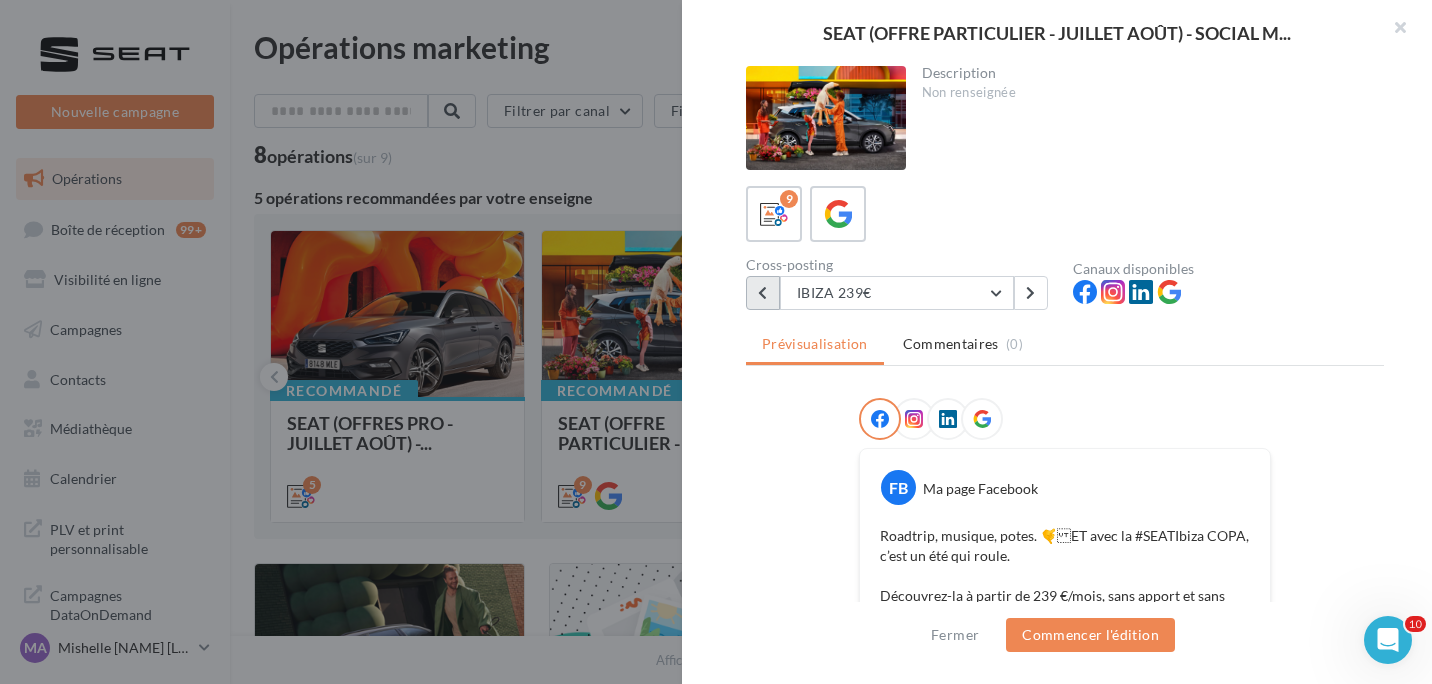 click at bounding box center [763, 293] 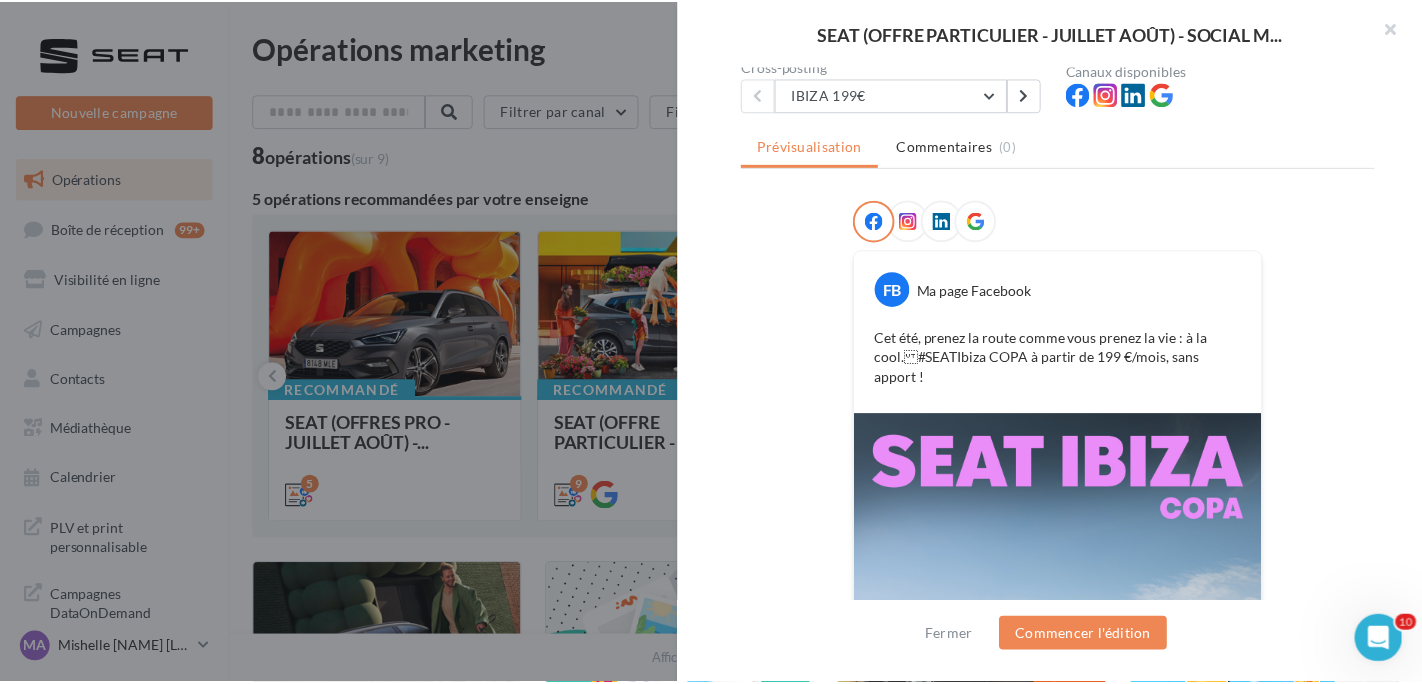 scroll, scrollTop: 200, scrollLeft: 0, axis: vertical 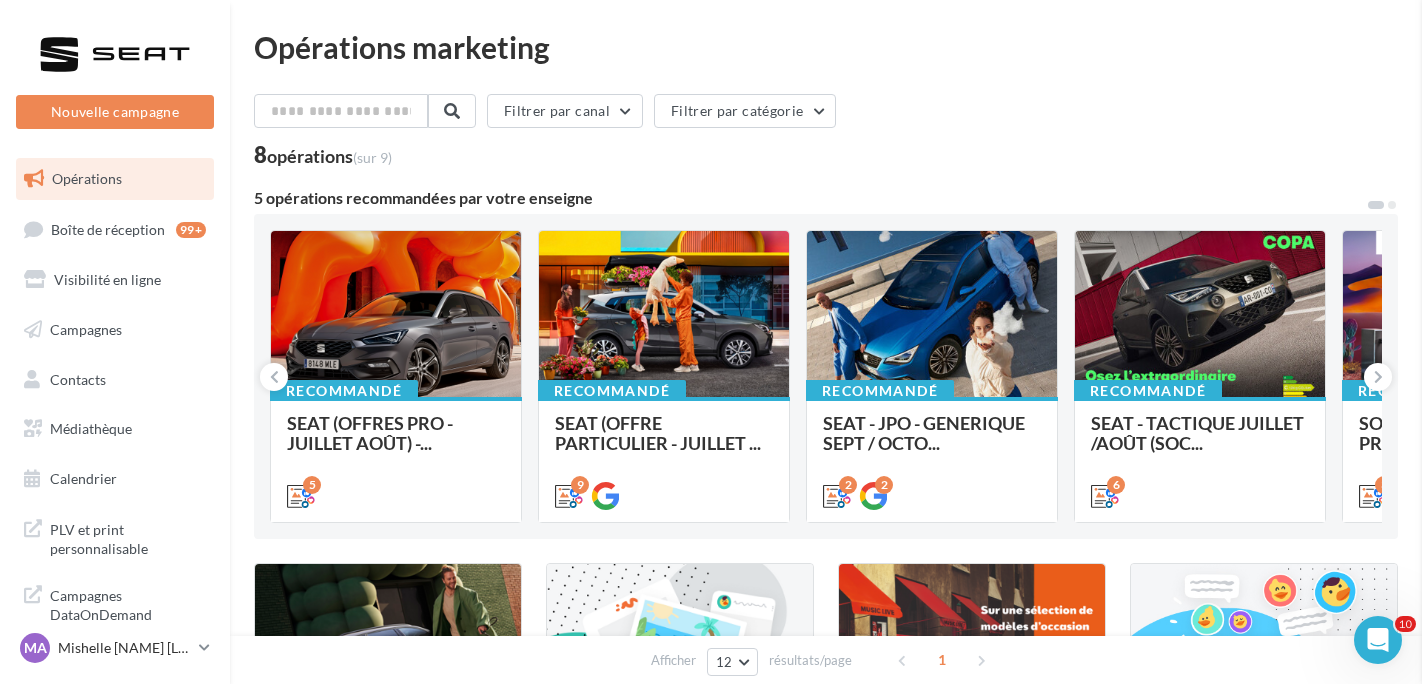 click at bounding box center (2133, 342) 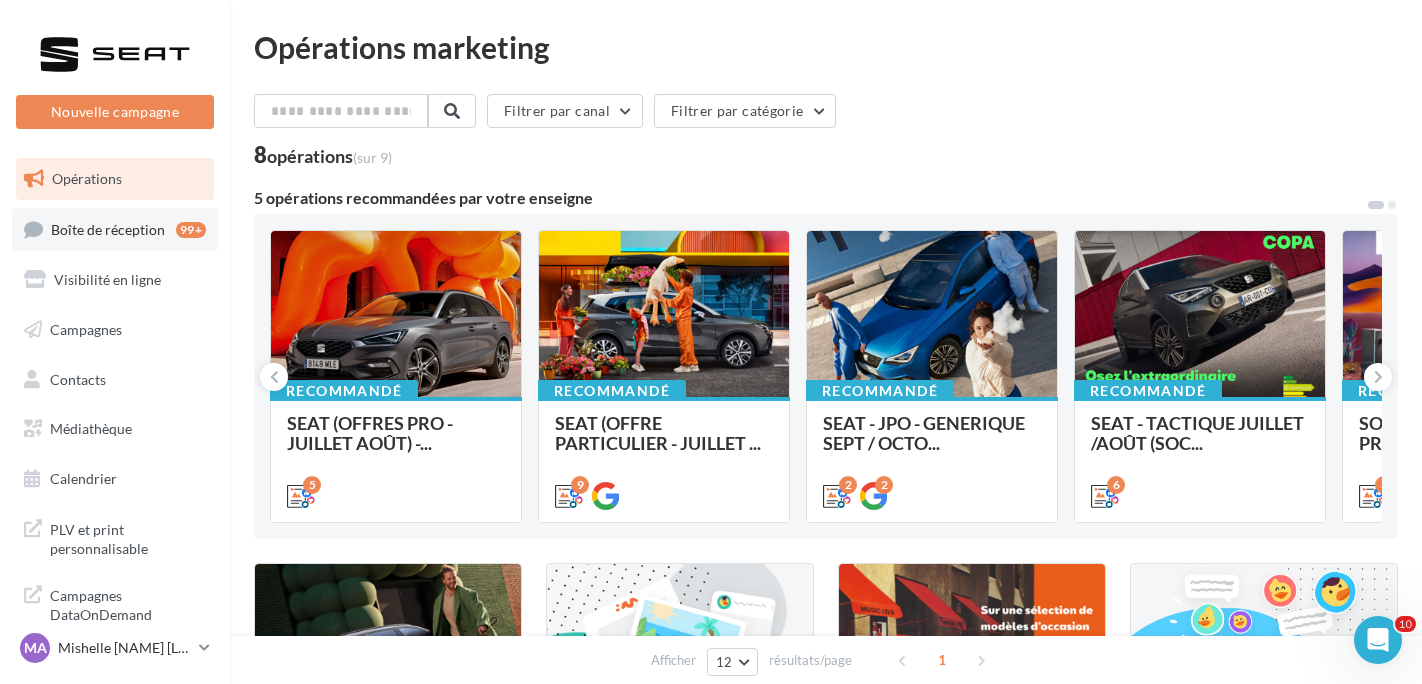 click on "Boîte de réception
99+" at bounding box center [115, 229] 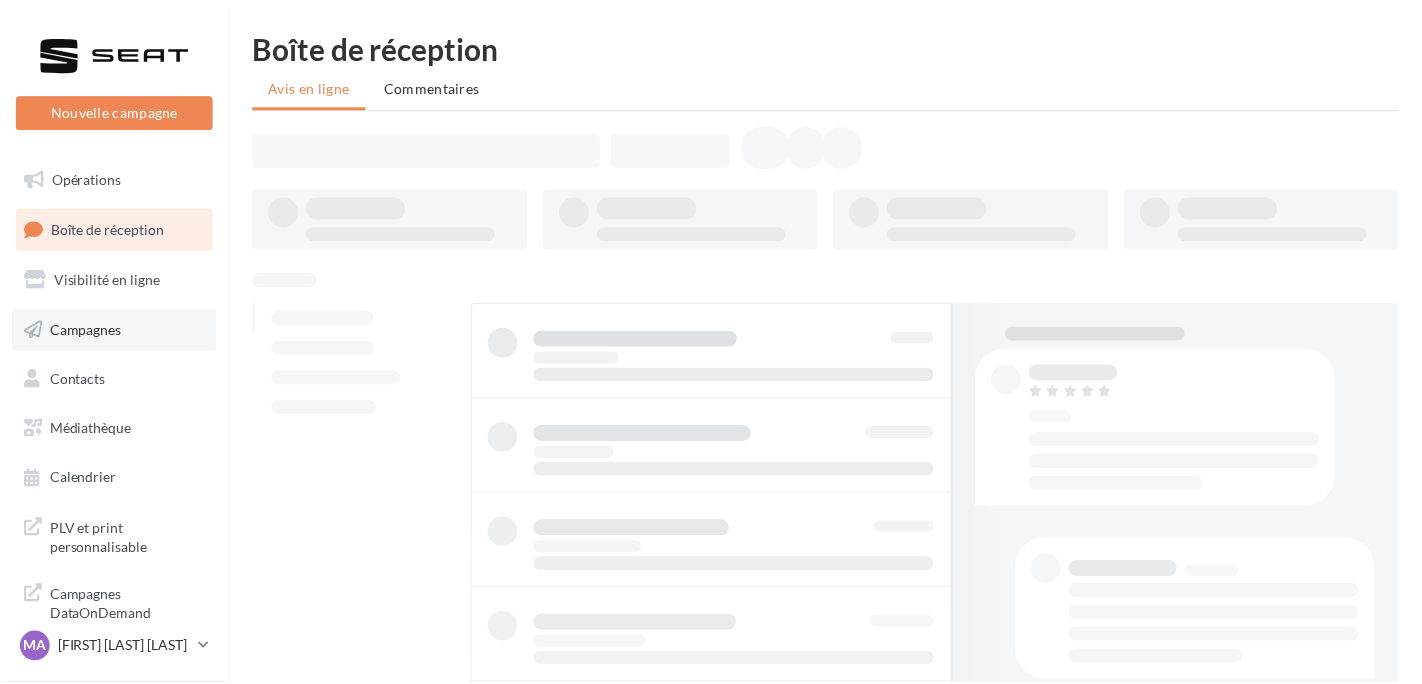scroll, scrollTop: 0, scrollLeft: 0, axis: both 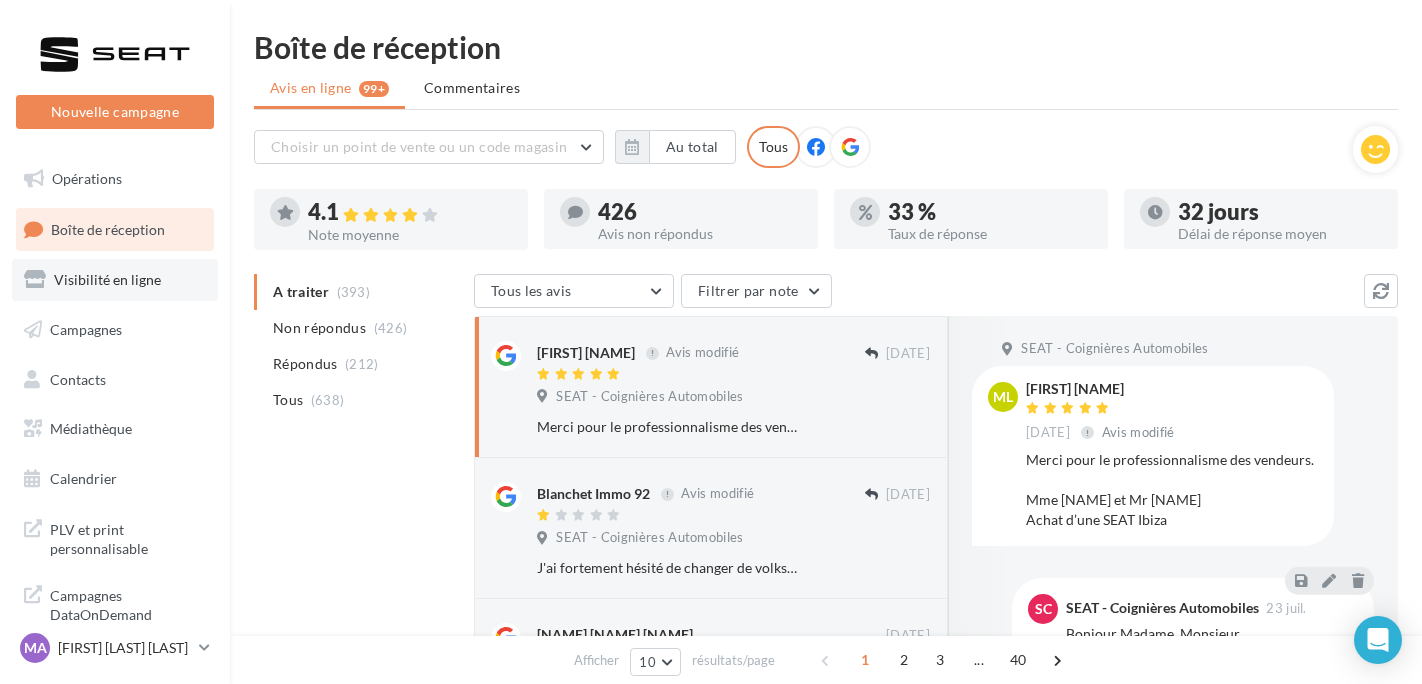 click on "Visibilité en ligne" at bounding box center [107, 279] 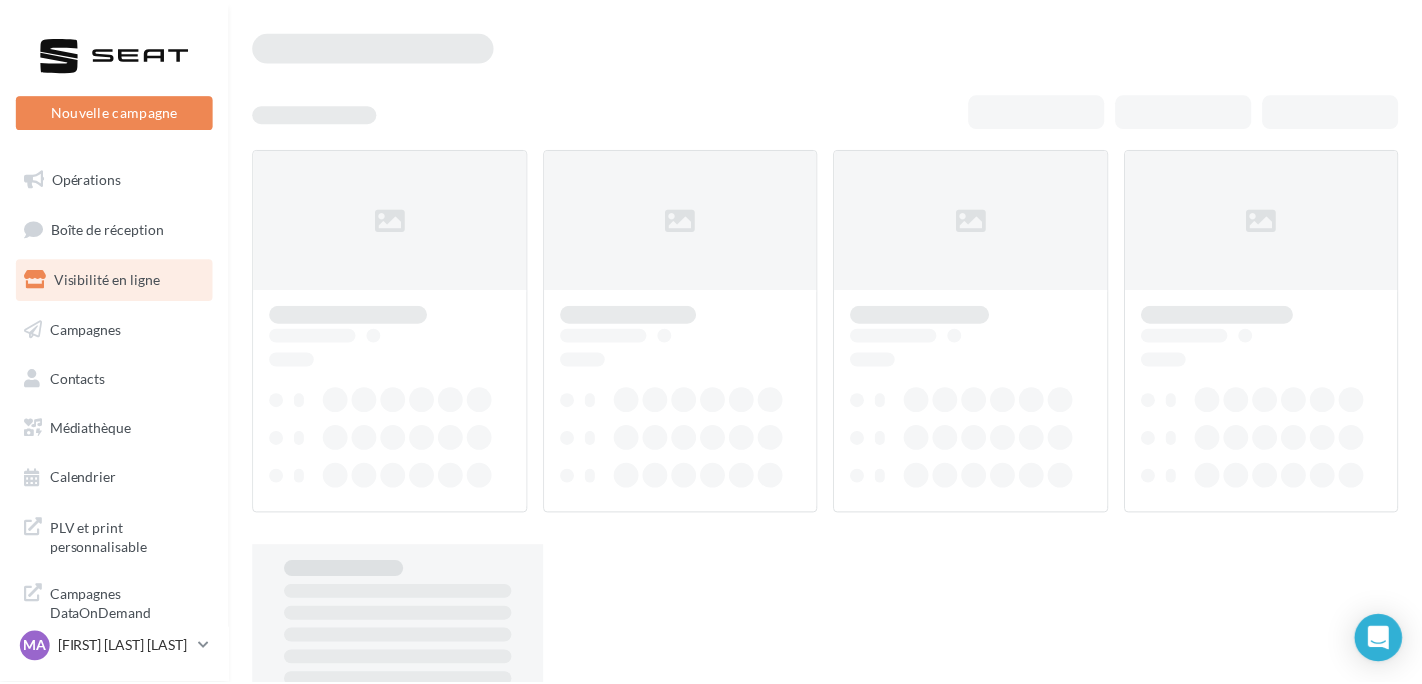 scroll, scrollTop: 0, scrollLeft: 0, axis: both 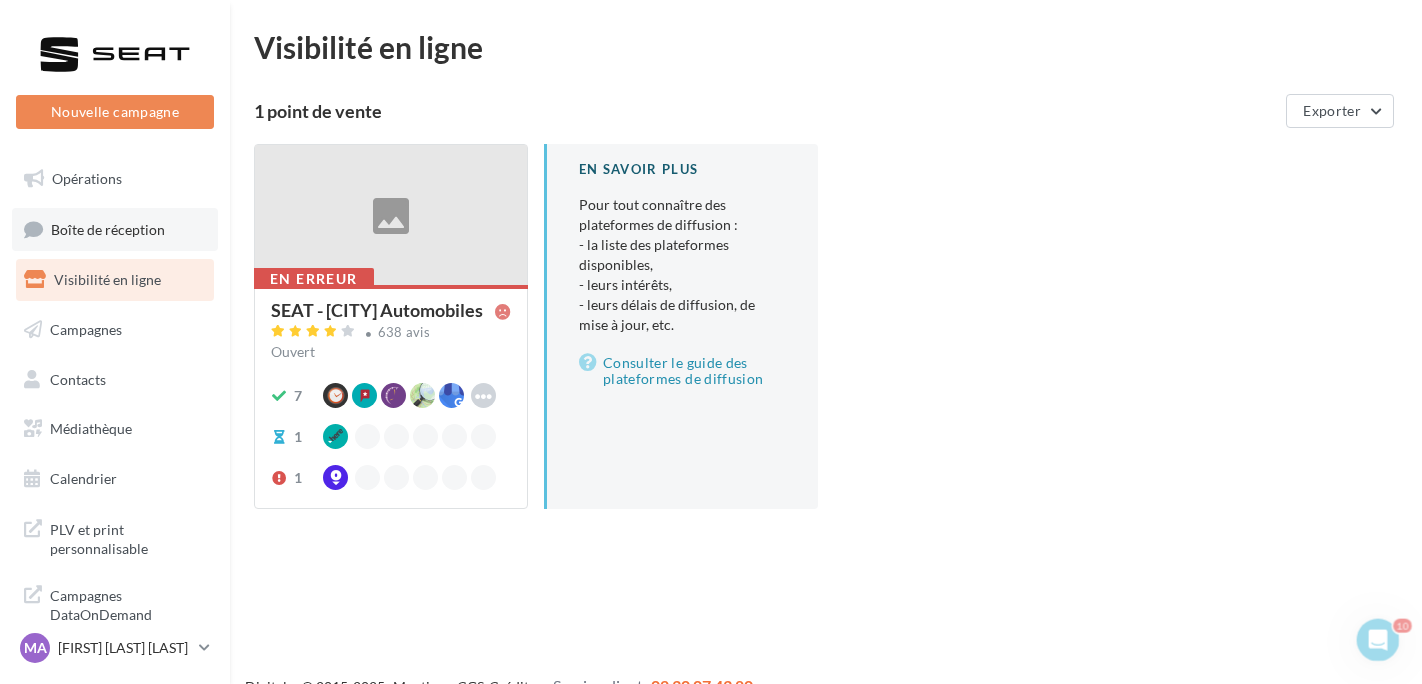 click on "Boîte de réception" at bounding box center [108, 228] 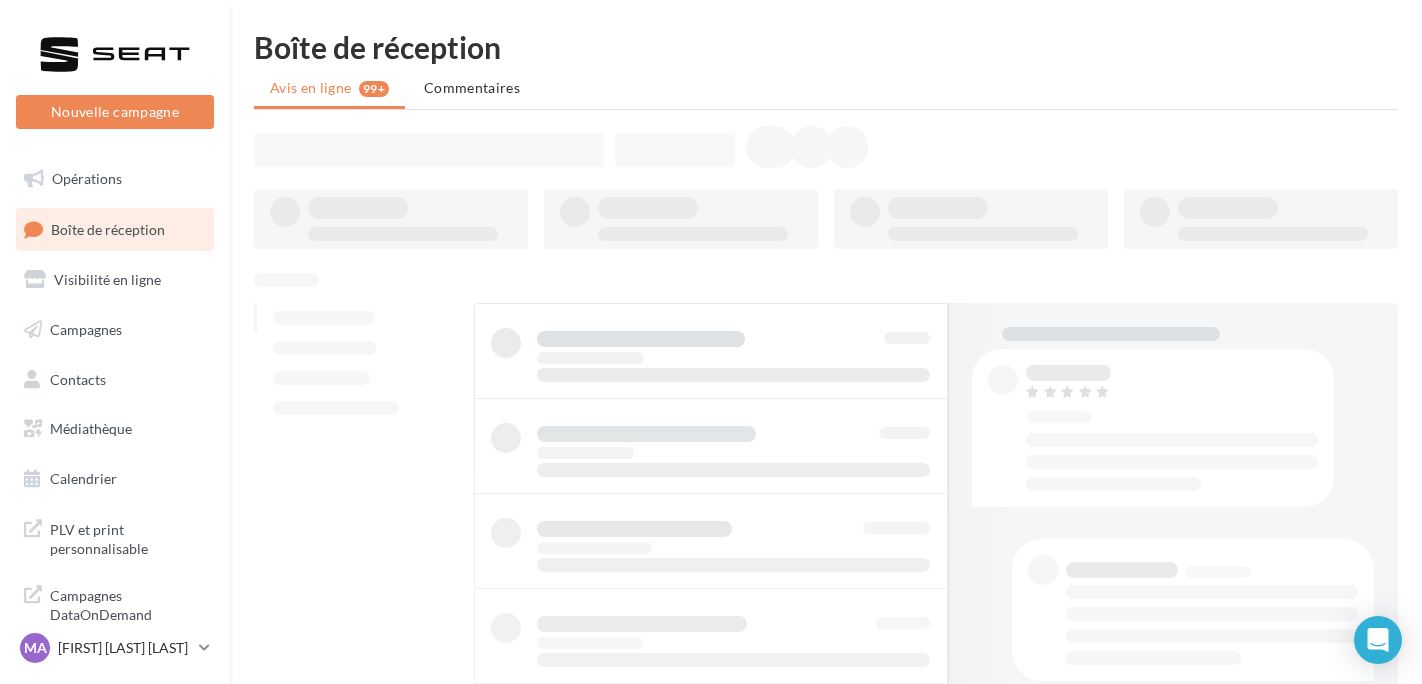 scroll, scrollTop: 0, scrollLeft: 0, axis: both 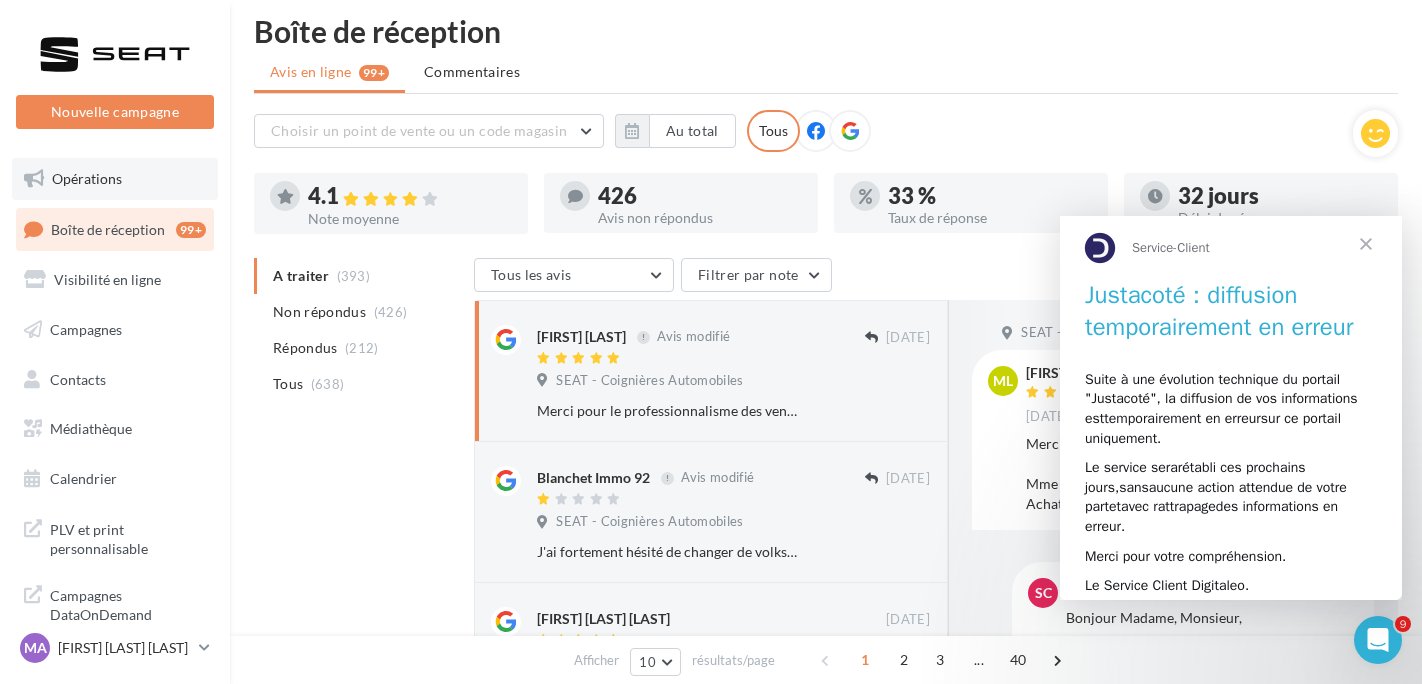 click on "Opérations" at bounding box center (115, 179) 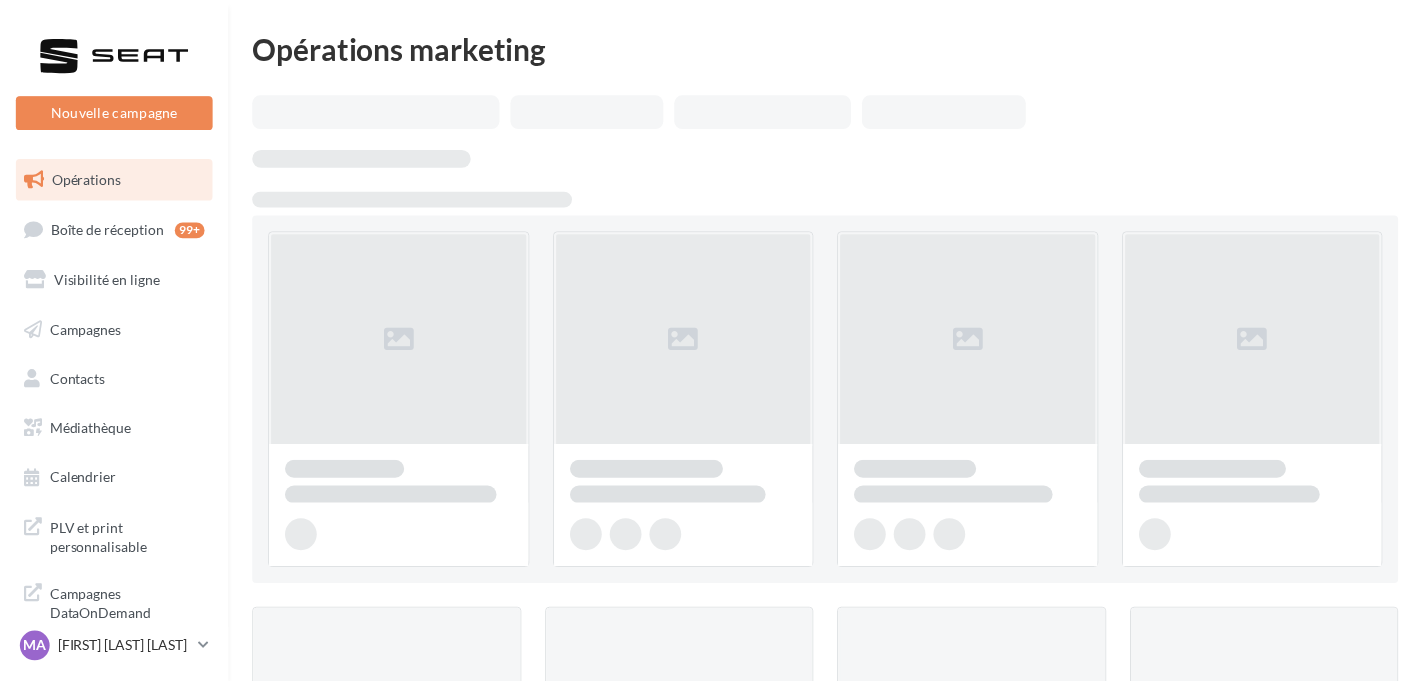 scroll, scrollTop: 0, scrollLeft: 0, axis: both 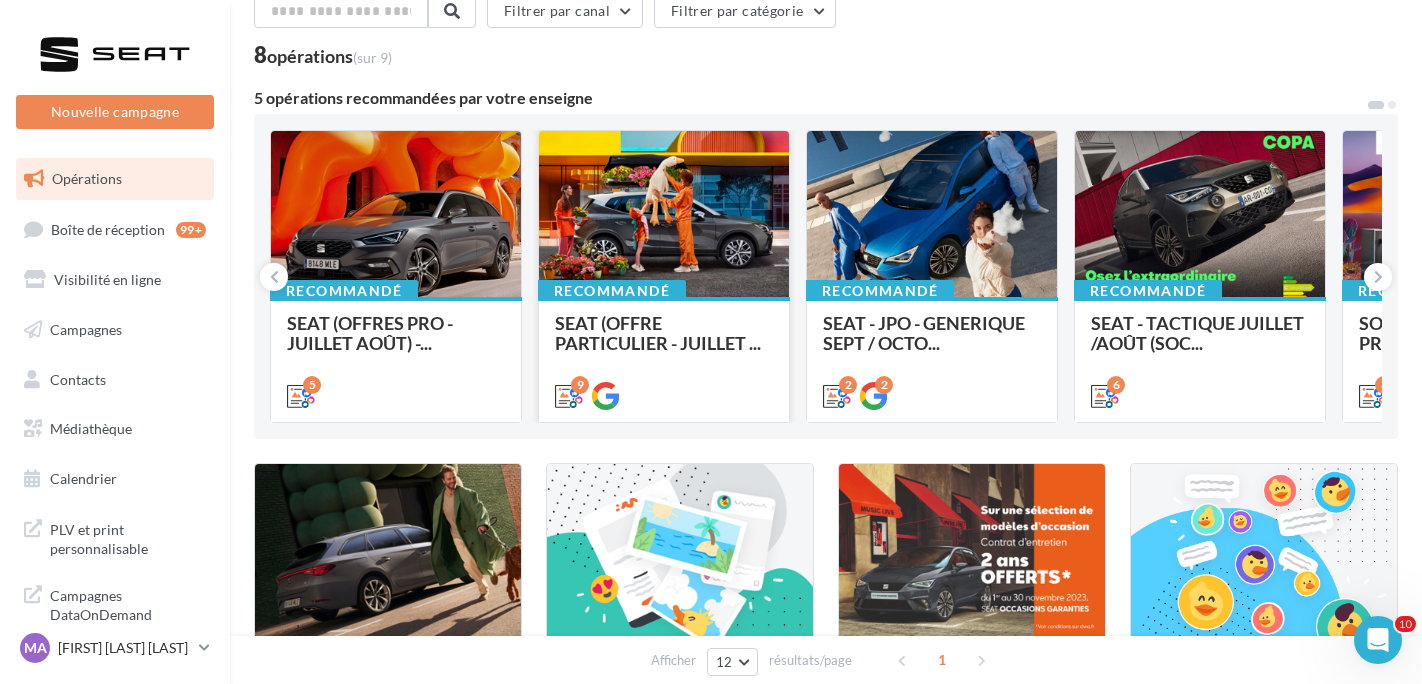 click at bounding box center (664, 215) 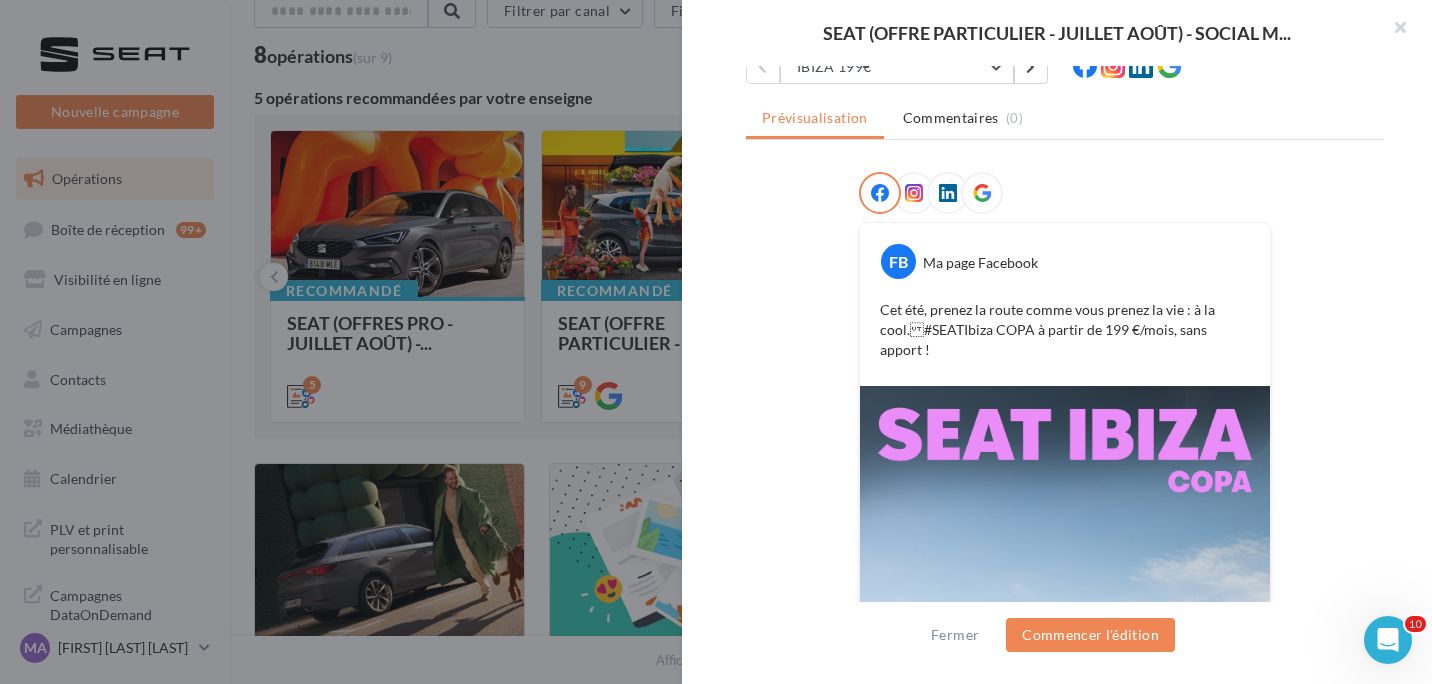 scroll, scrollTop: 111, scrollLeft: 0, axis: vertical 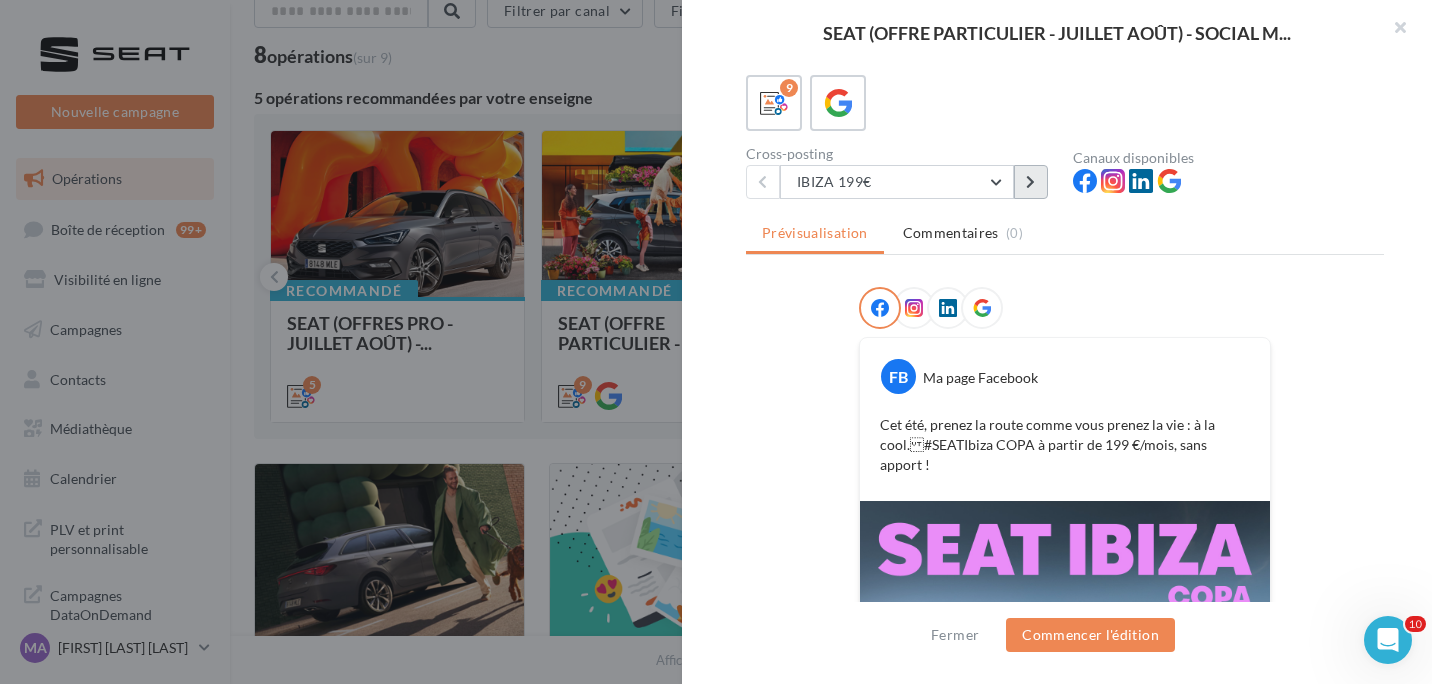 click at bounding box center [1031, 182] 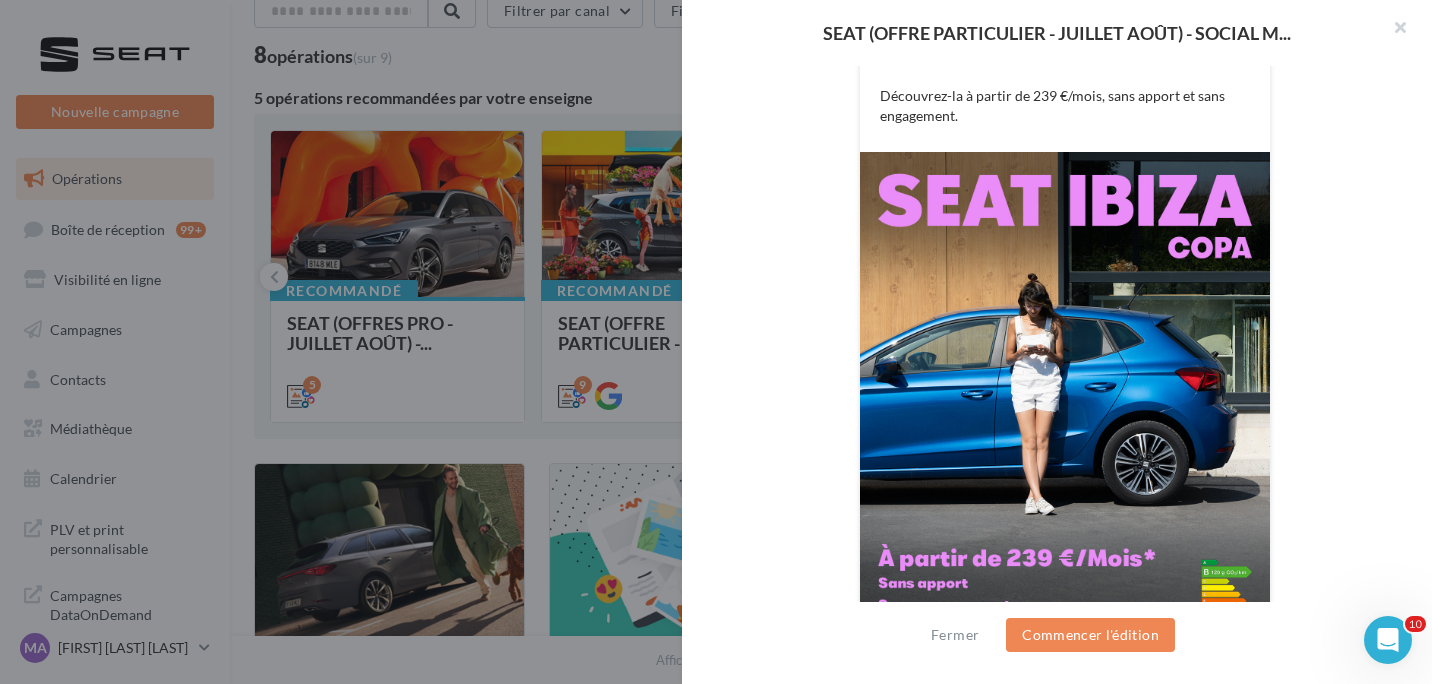 scroll, scrollTop: 571, scrollLeft: 0, axis: vertical 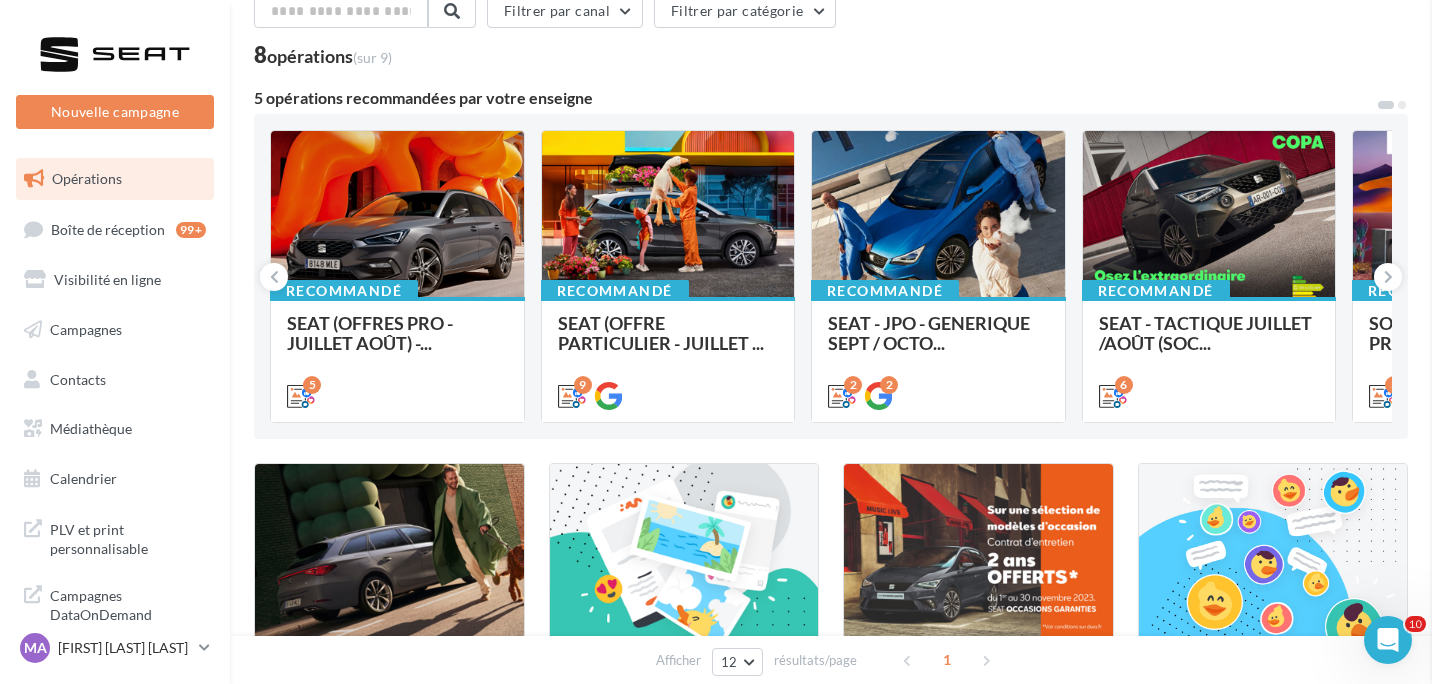 click at bounding box center [2148, 342] 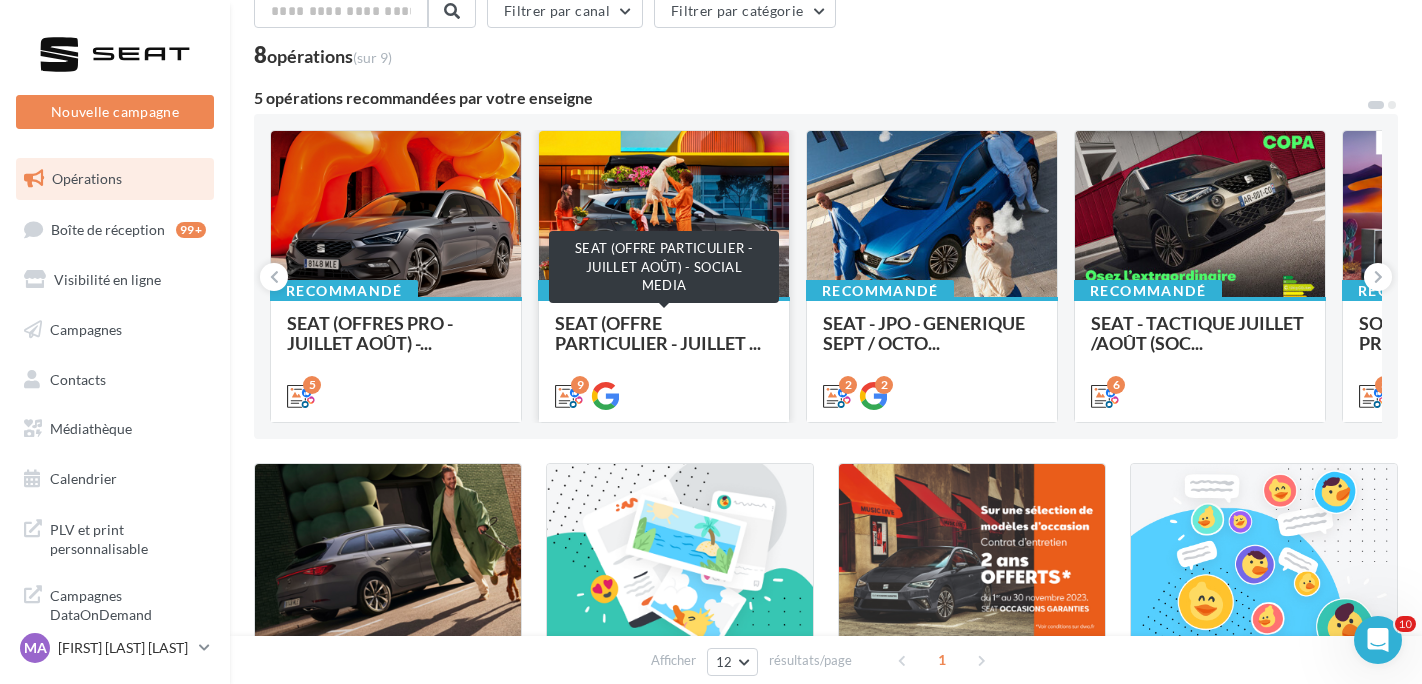 click on "SEAT (OFFRE PARTICULIER - JUILLET ..." at bounding box center [658, 333] 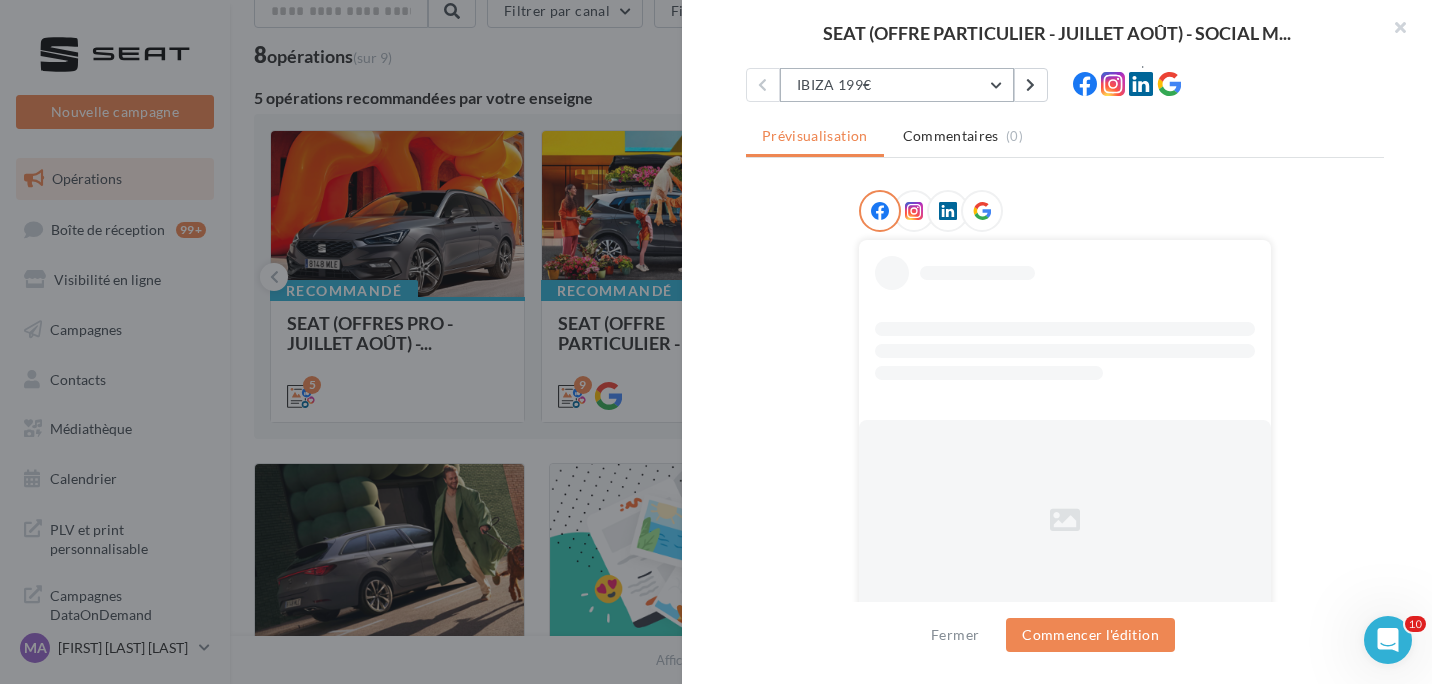 scroll, scrollTop: 0, scrollLeft: 0, axis: both 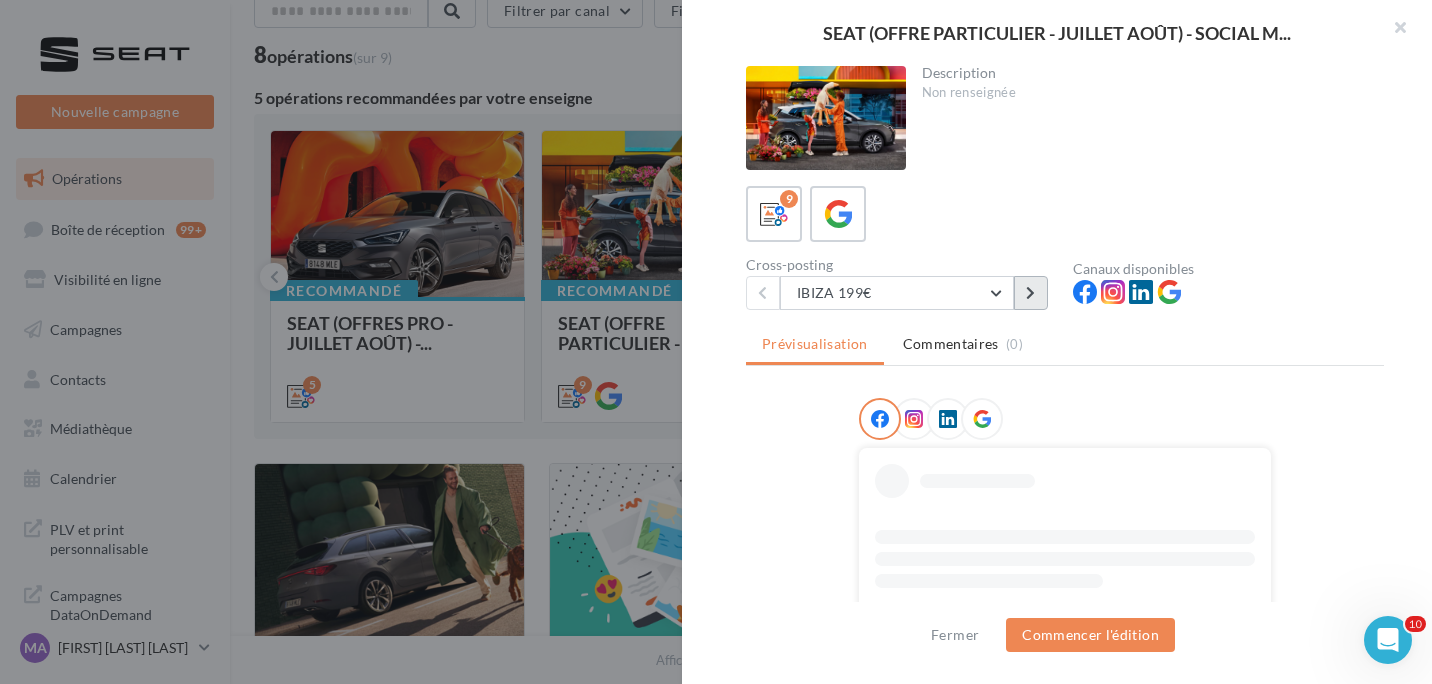 click at bounding box center [1031, 293] 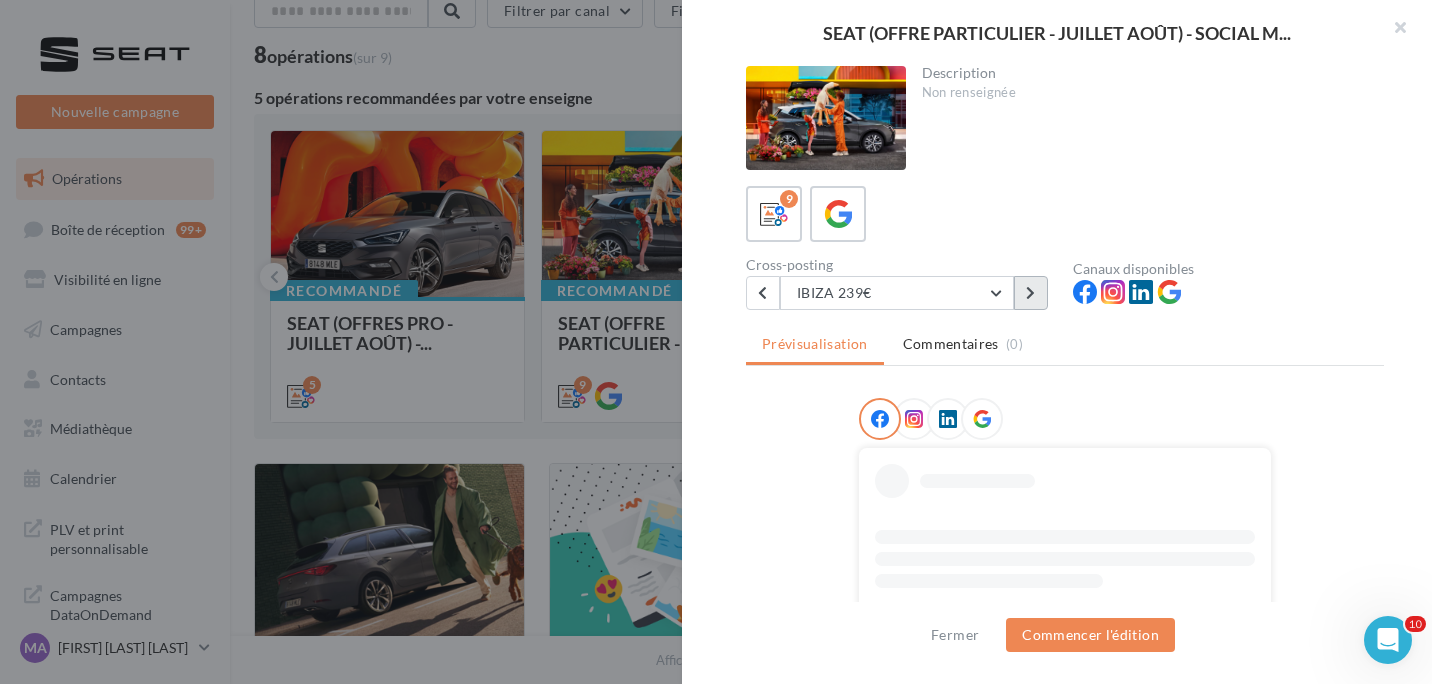 click at bounding box center (1031, 293) 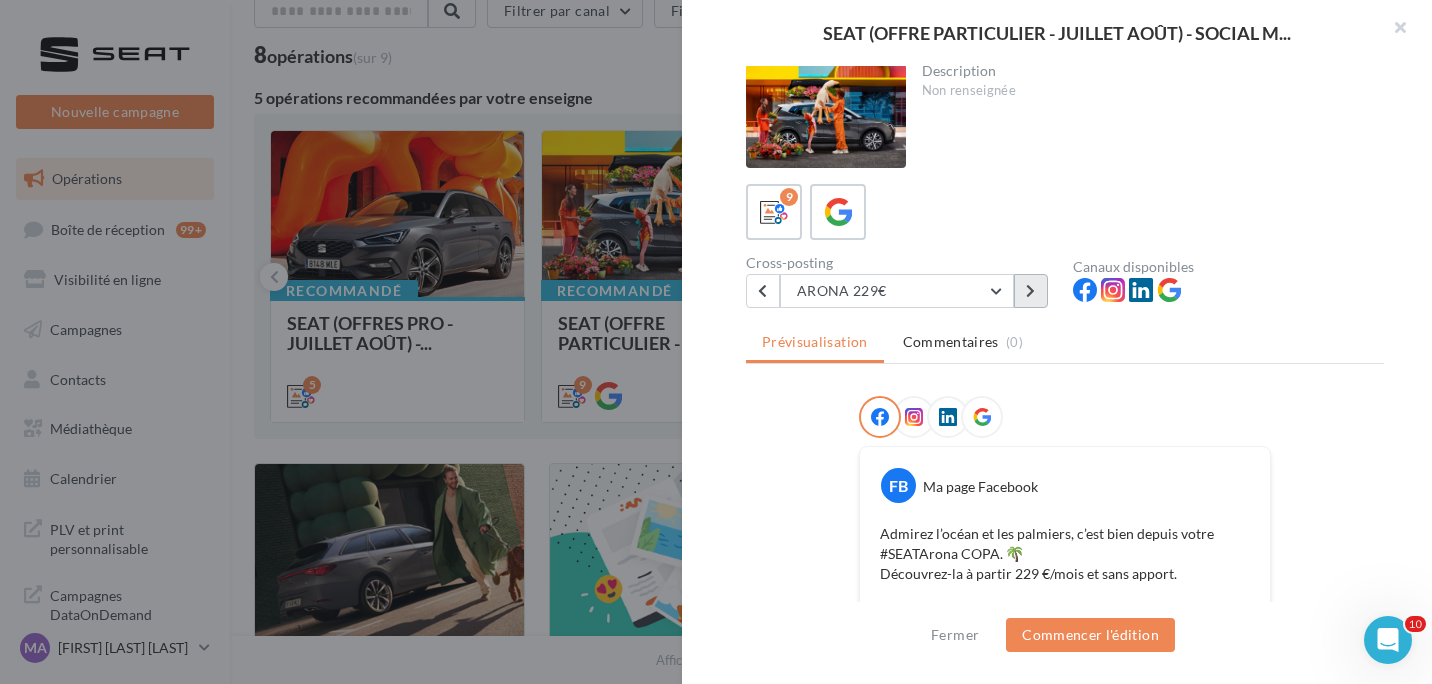 scroll, scrollTop: 39, scrollLeft: 0, axis: vertical 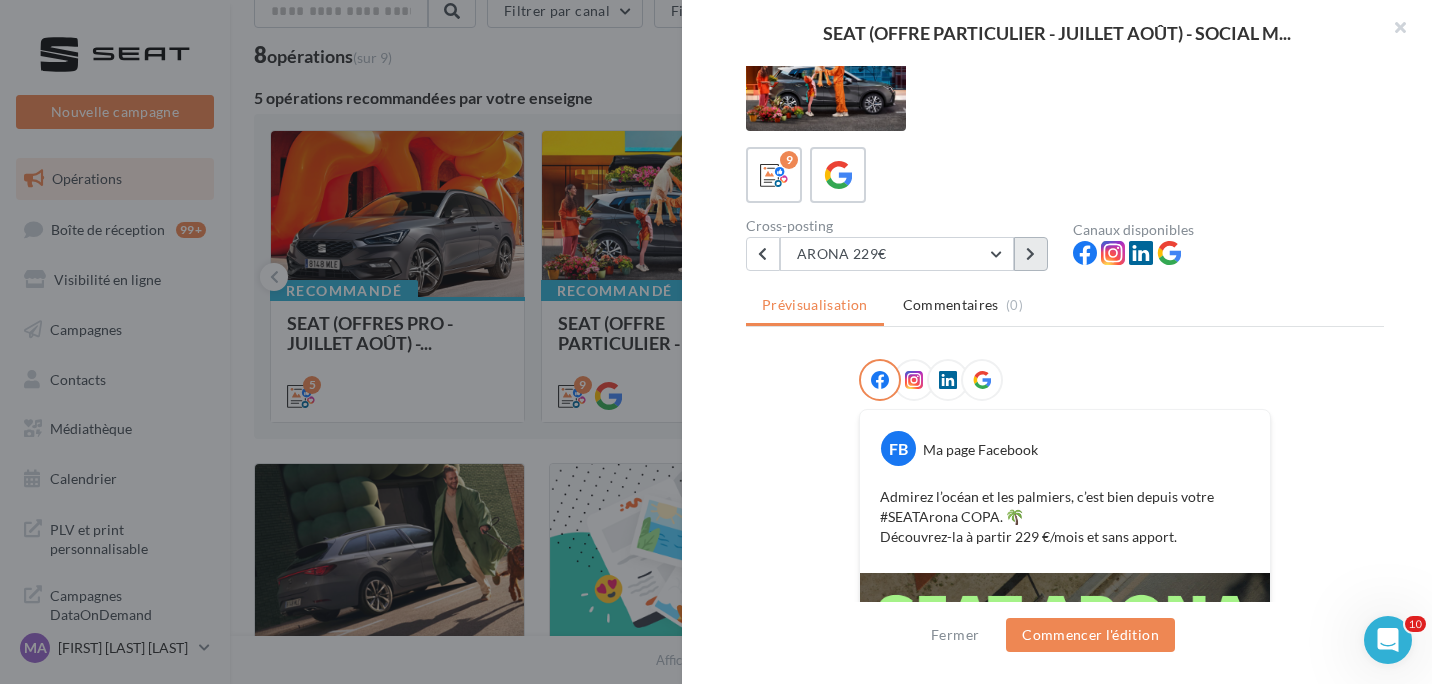 click on "Commentaires
(0)" at bounding box center (963, 305) 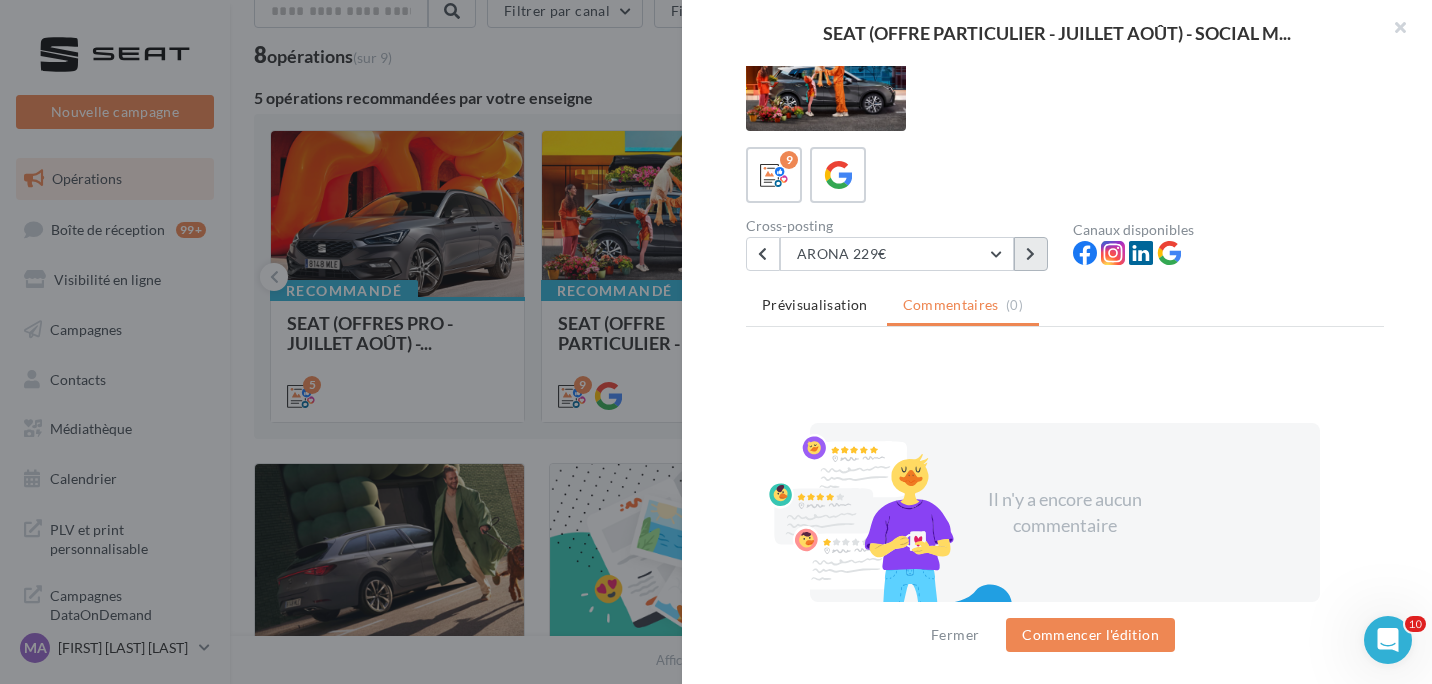 click at bounding box center (1030, 254) 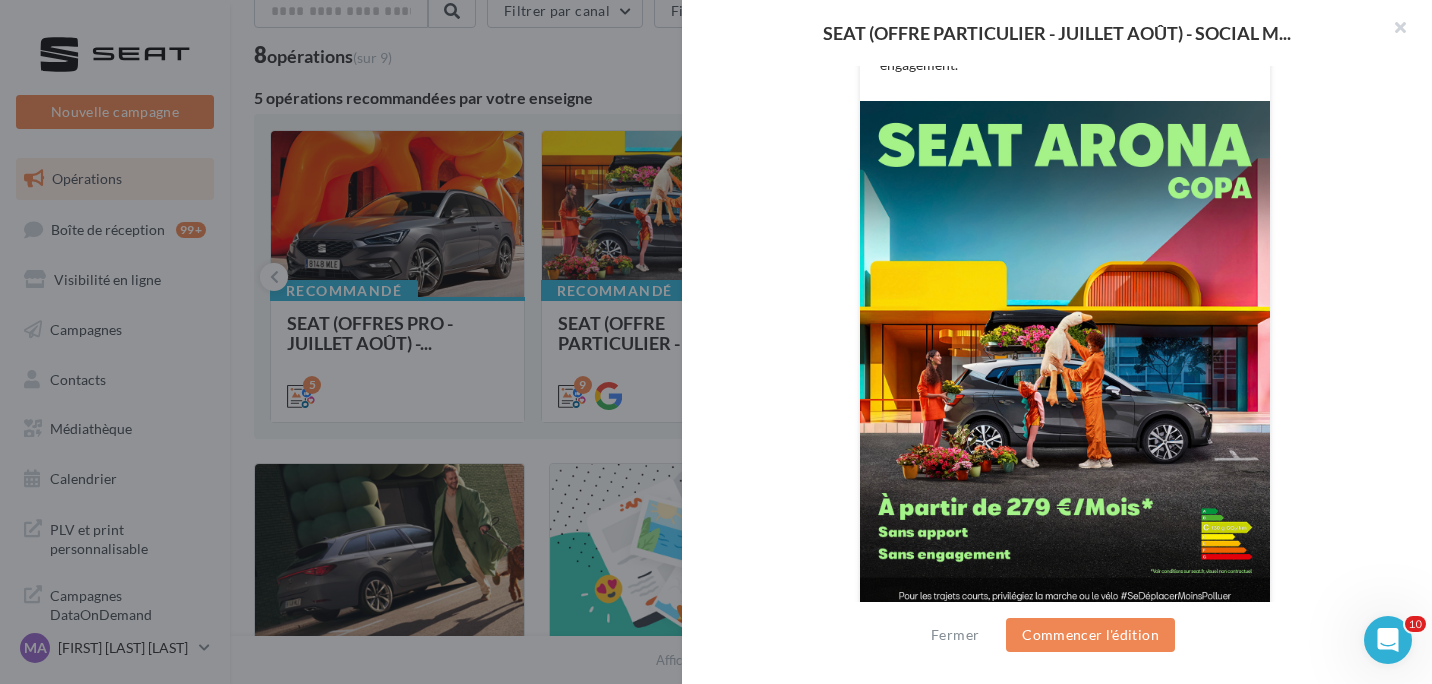 scroll, scrollTop: 11, scrollLeft: 0, axis: vertical 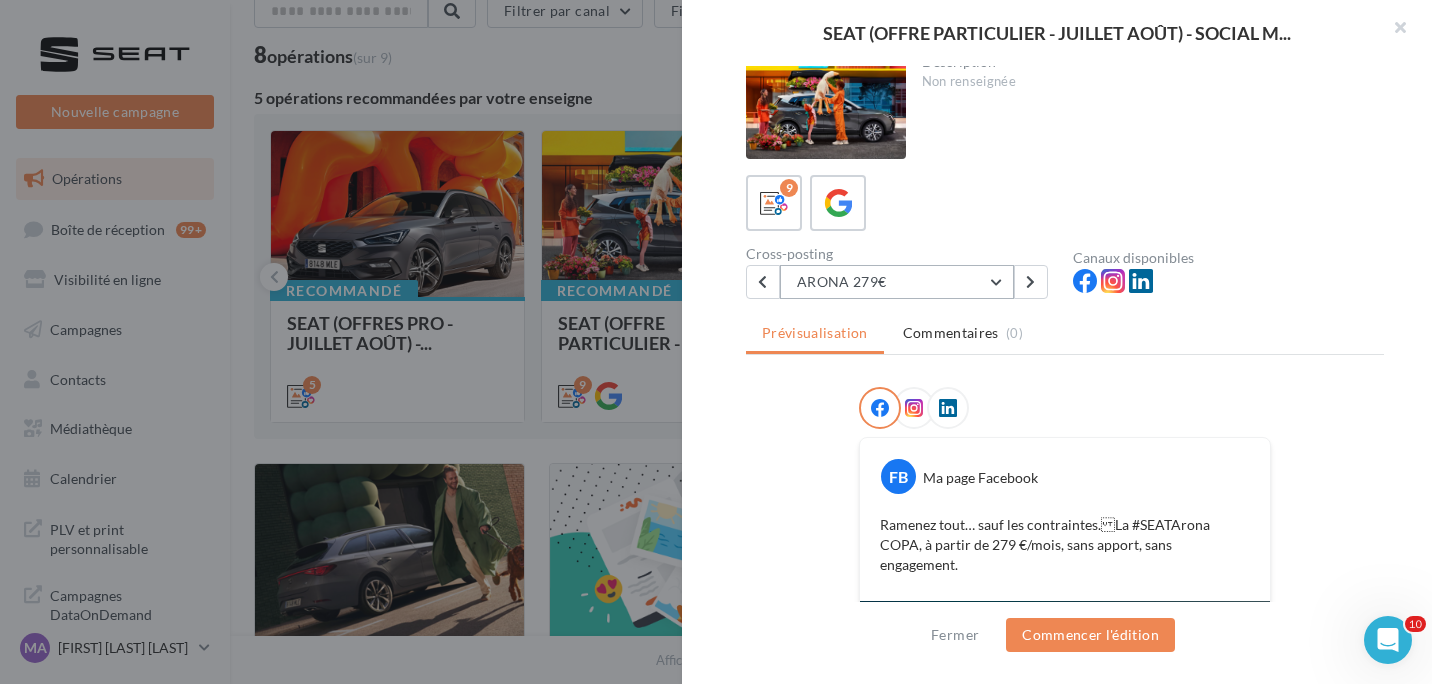 click on "ARONA 279€" at bounding box center (897, 282) 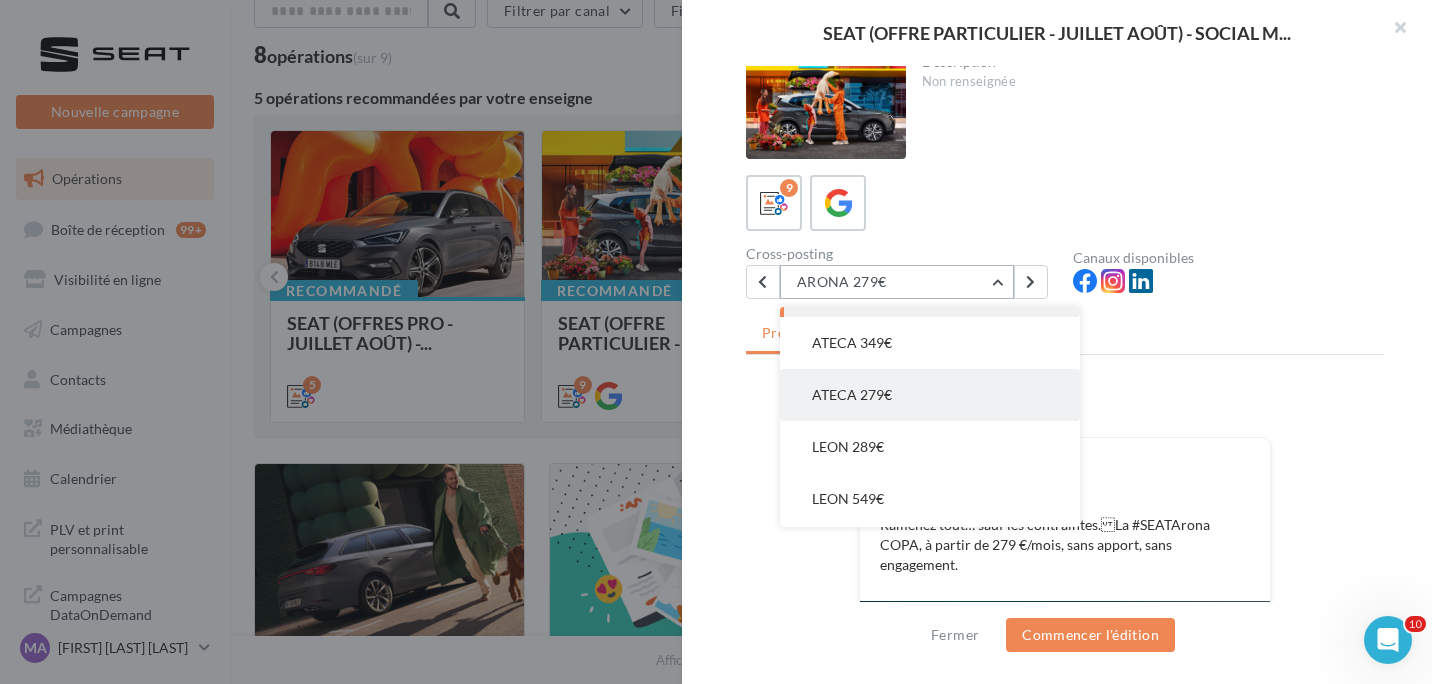 scroll, scrollTop: 248, scrollLeft: 0, axis: vertical 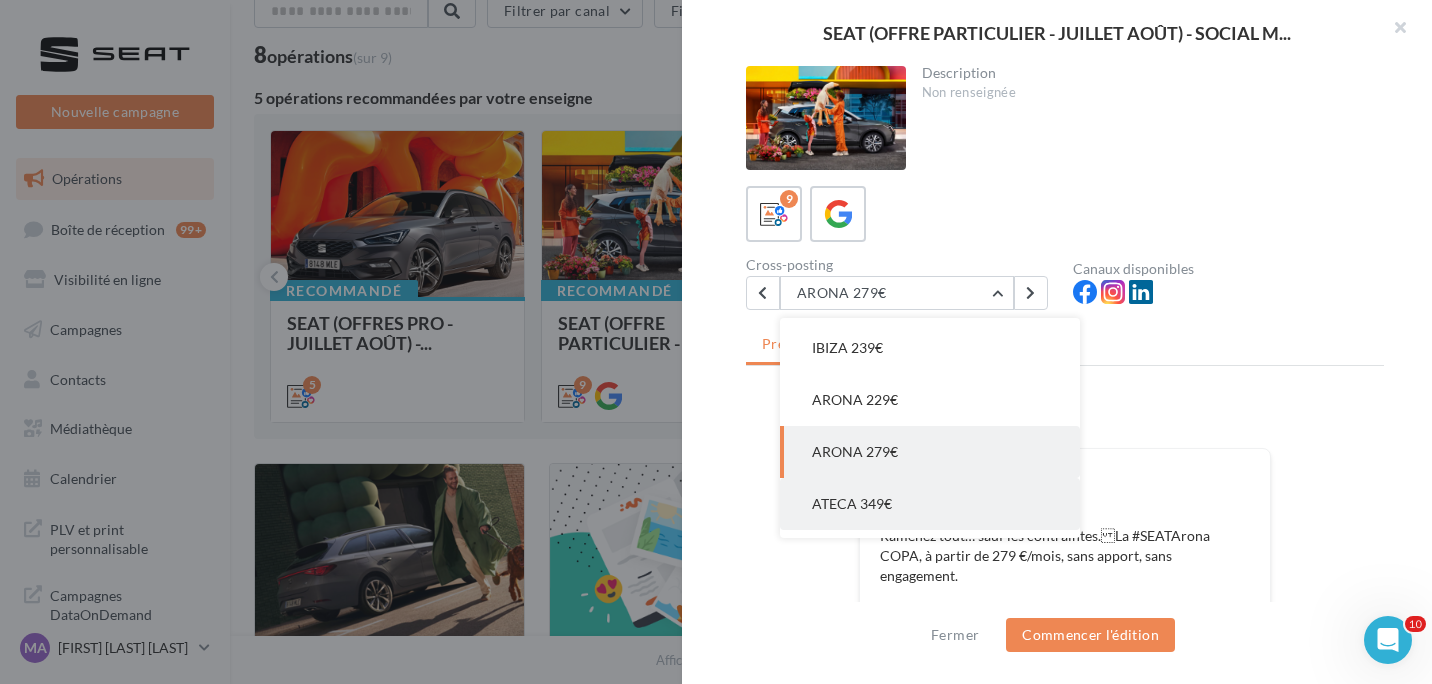 click on "ATECA 349€" at bounding box center [930, 504] 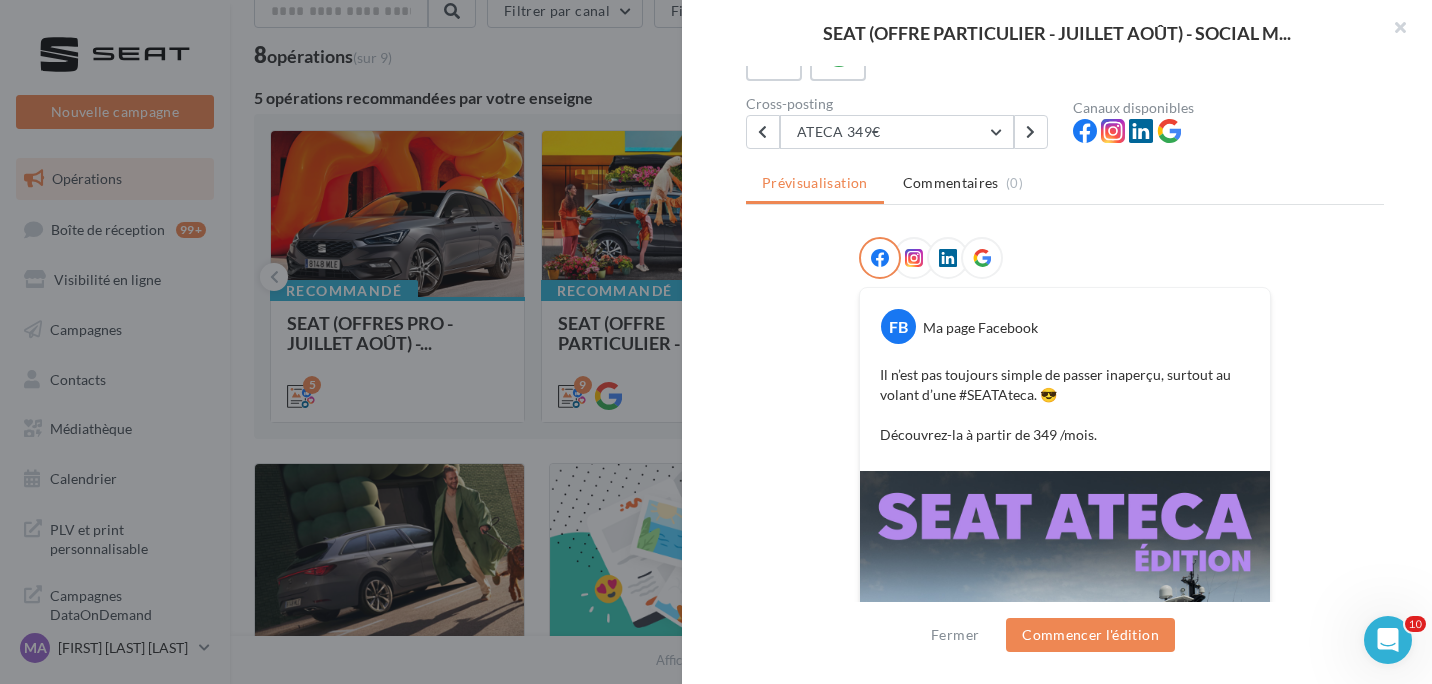 scroll, scrollTop: 51, scrollLeft: 0, axis: vertical 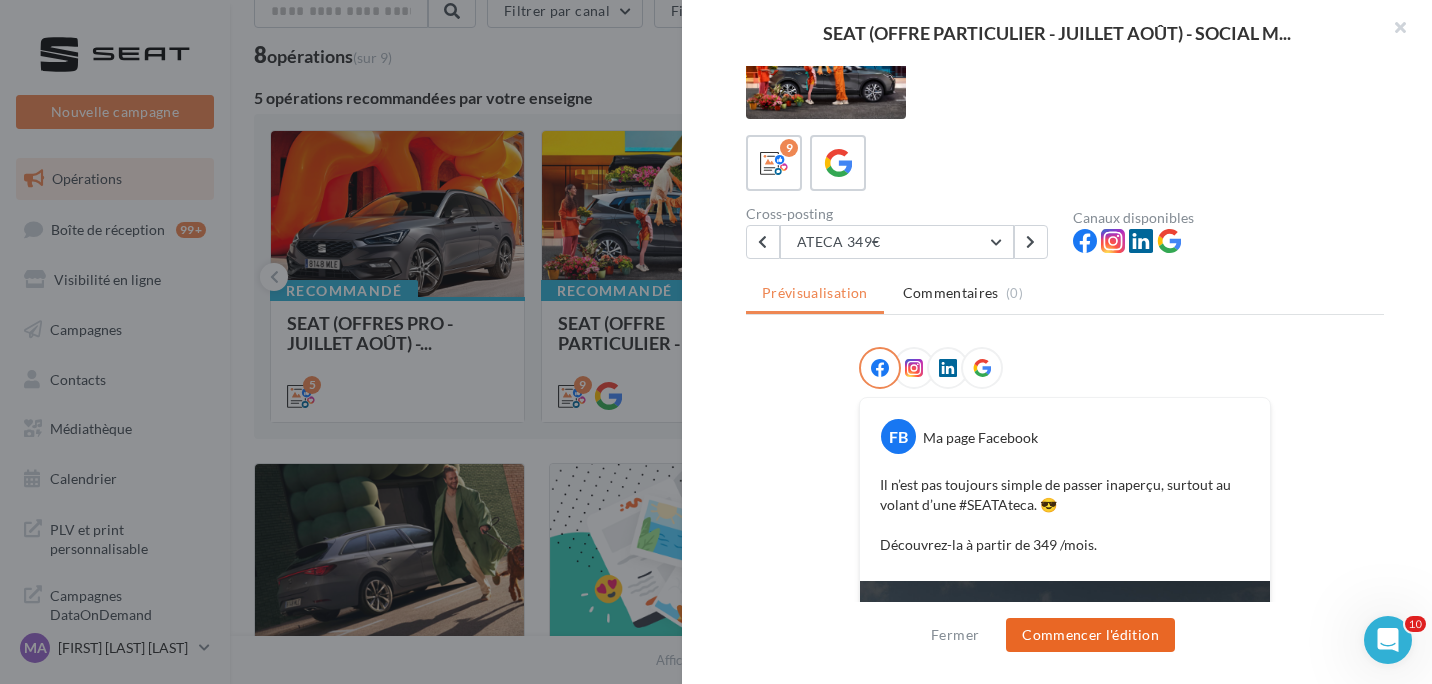 click on "Commencer l'édition" at bounding box center [1090, 635] 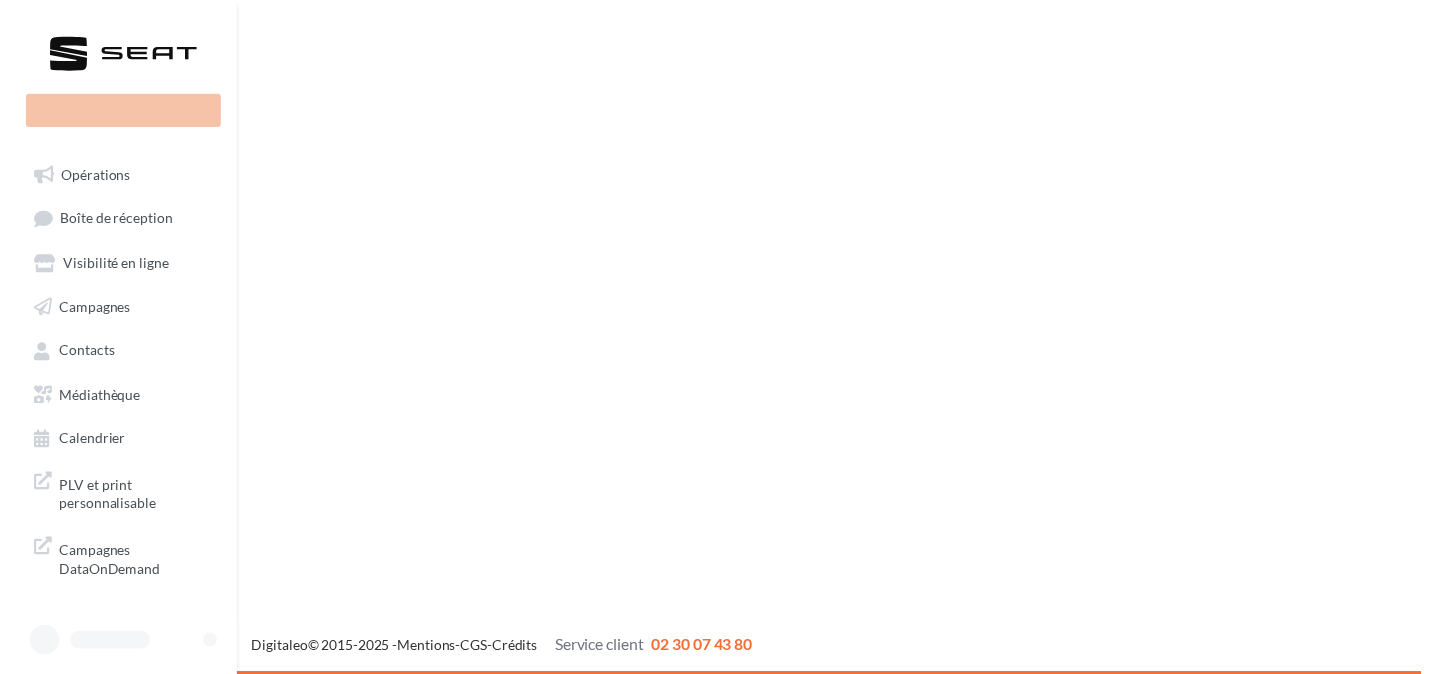 scroll, scrollTop: 0, scrollLeft: 0, axis: both 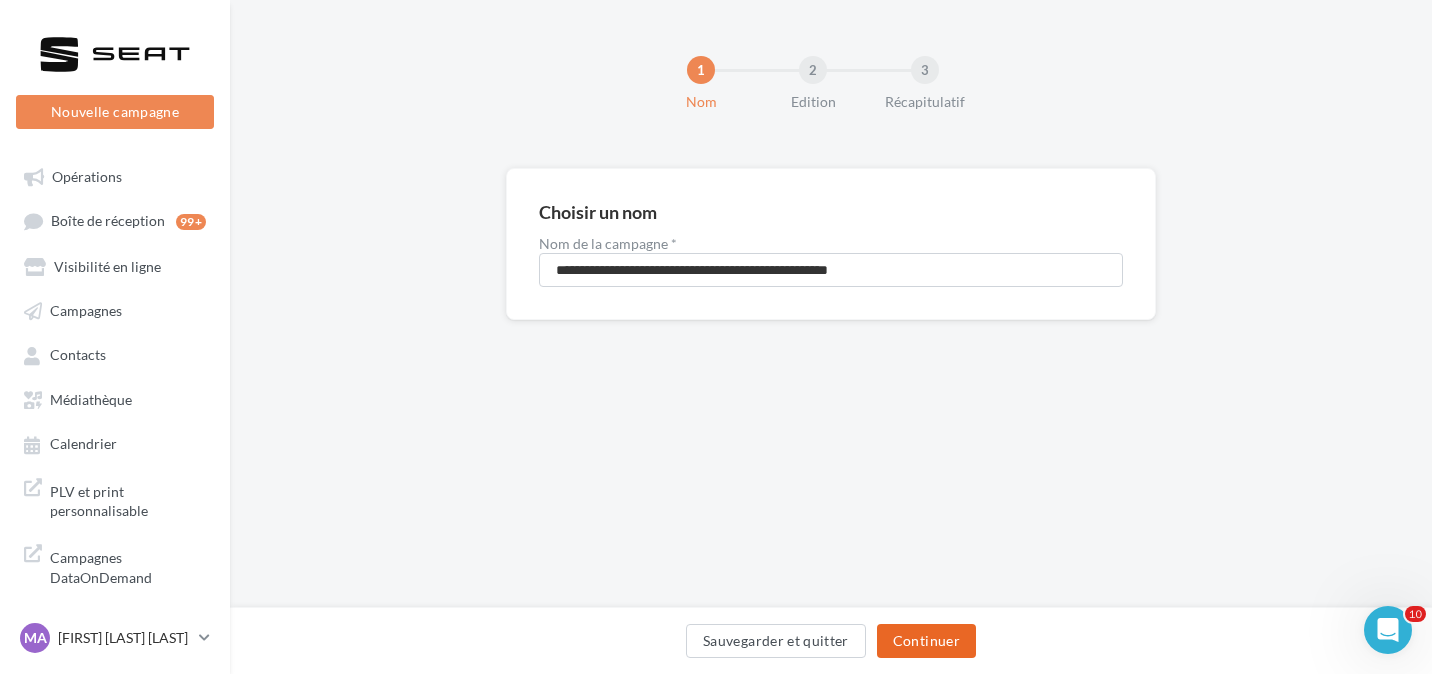 click on "Continuer" at bounding box center [926, 641] 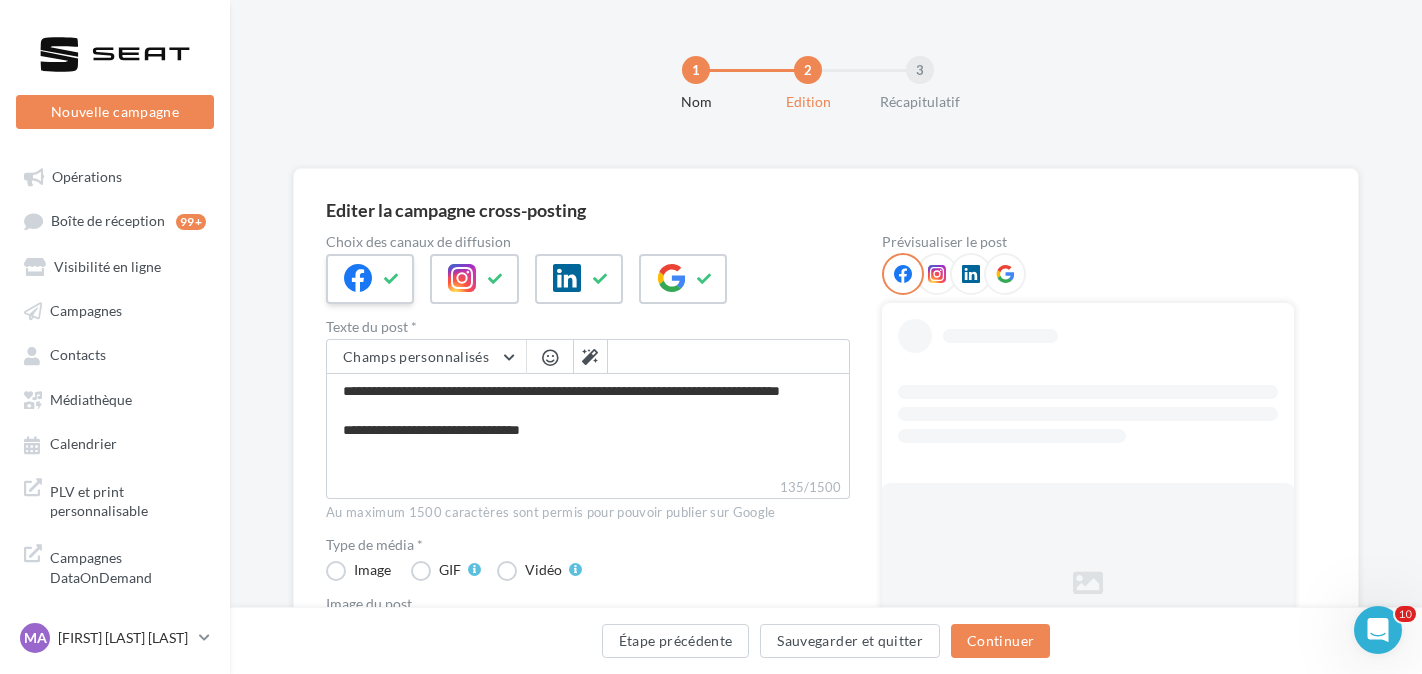 click at bounding box center [370, 279] 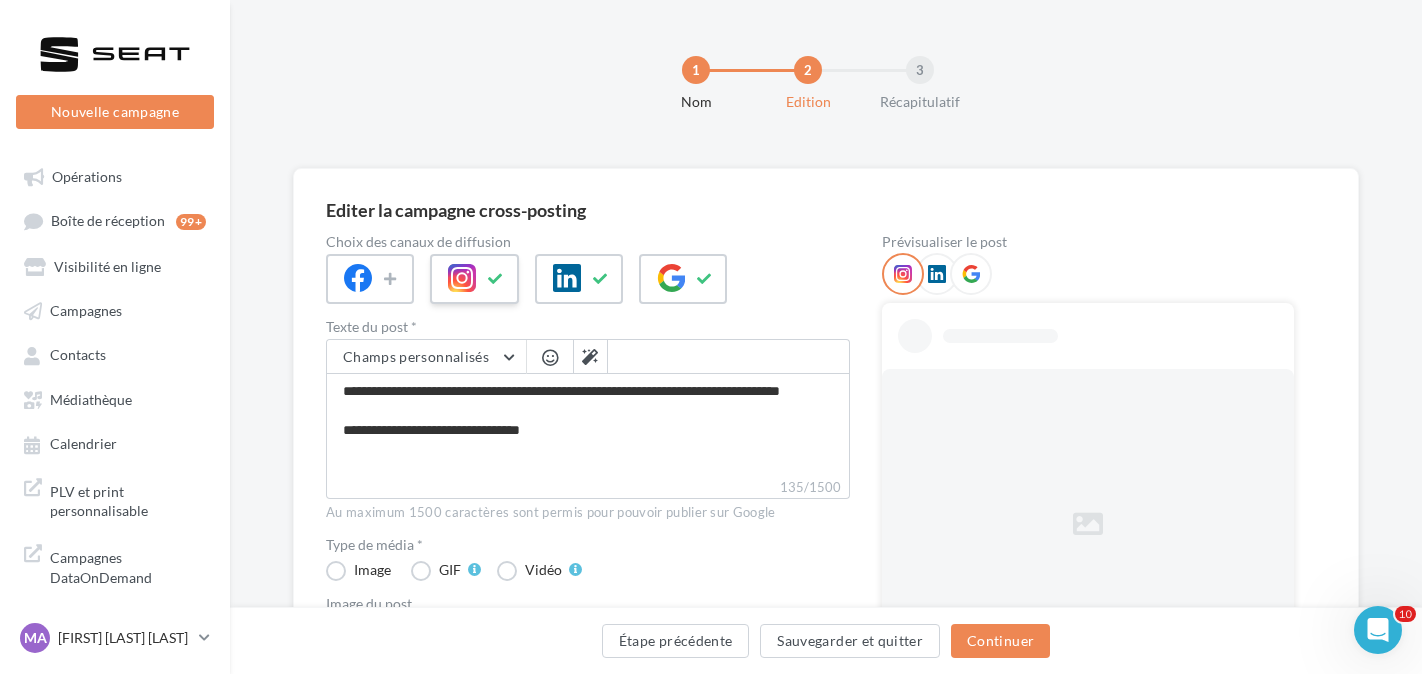 click at bounding box center (496, 279) 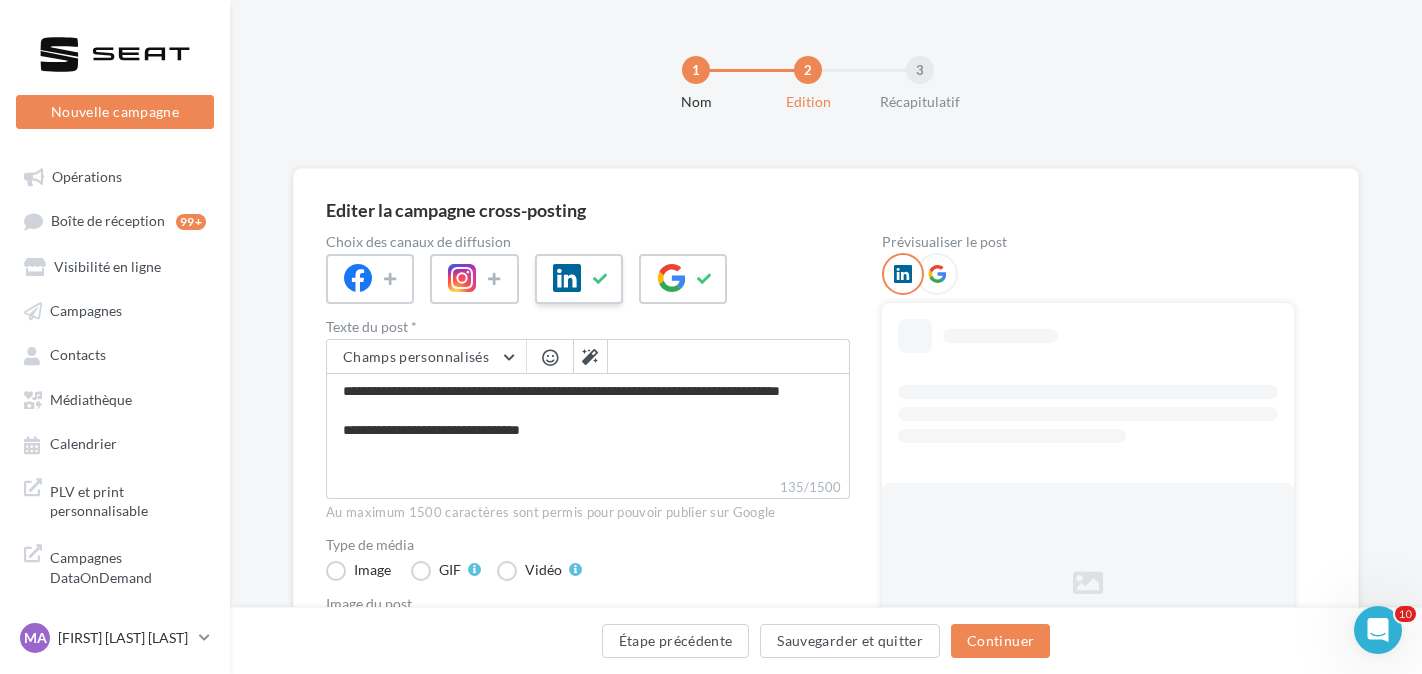 click at bounding box center (601, 279) 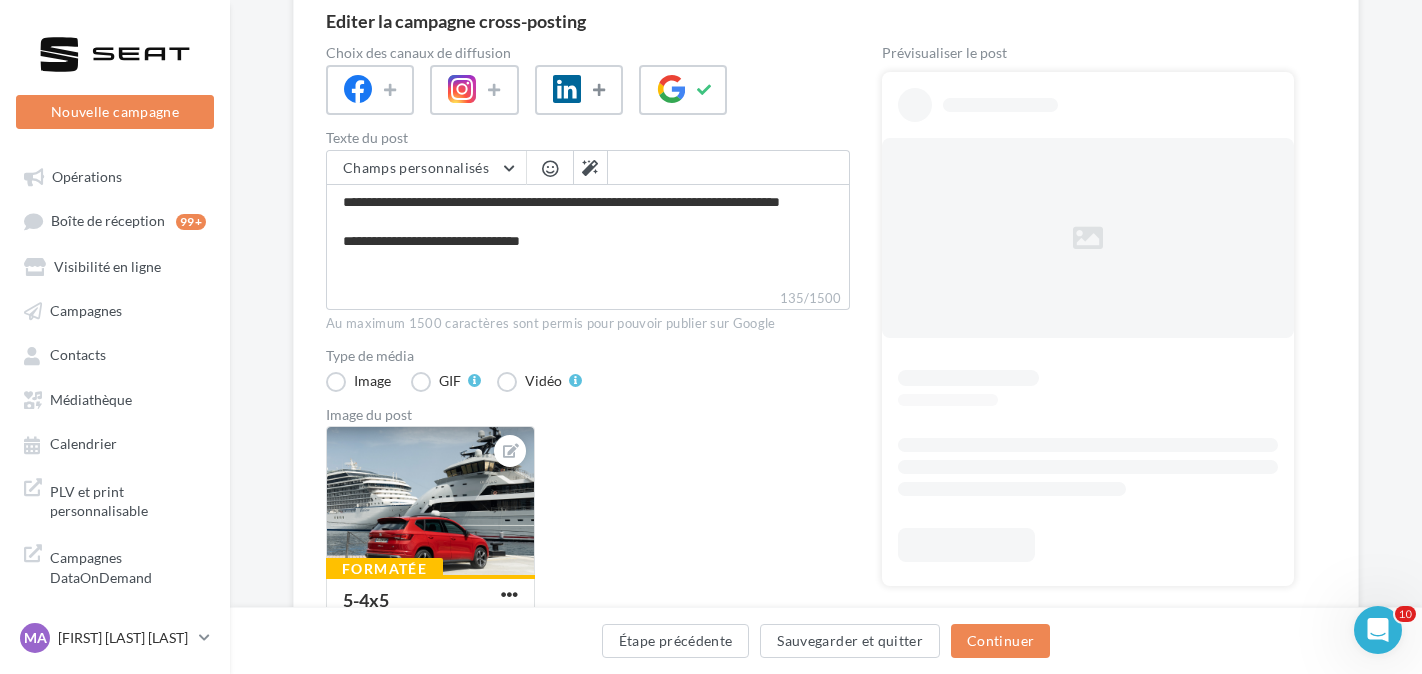 scroll, scrollTop: 200, scrollLeft: 0, axis: vertical 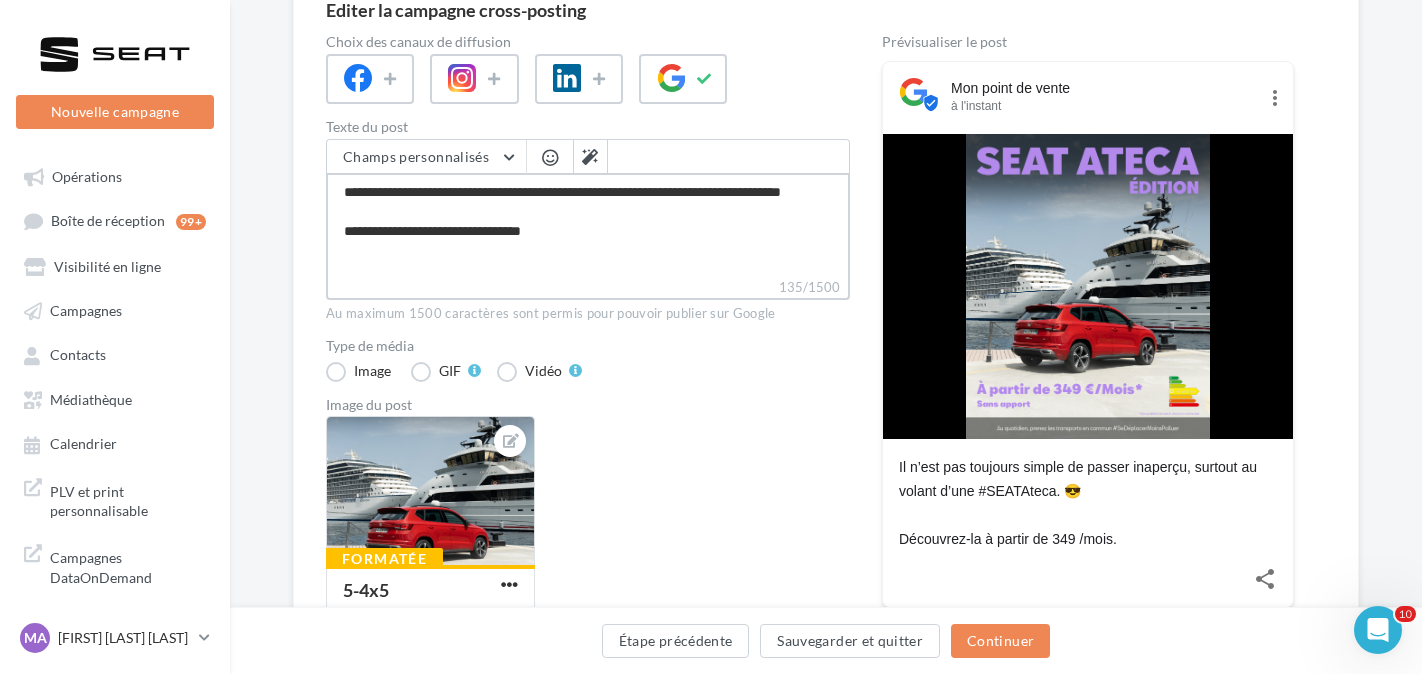 click on "**********" at bounding box center (588, 225) 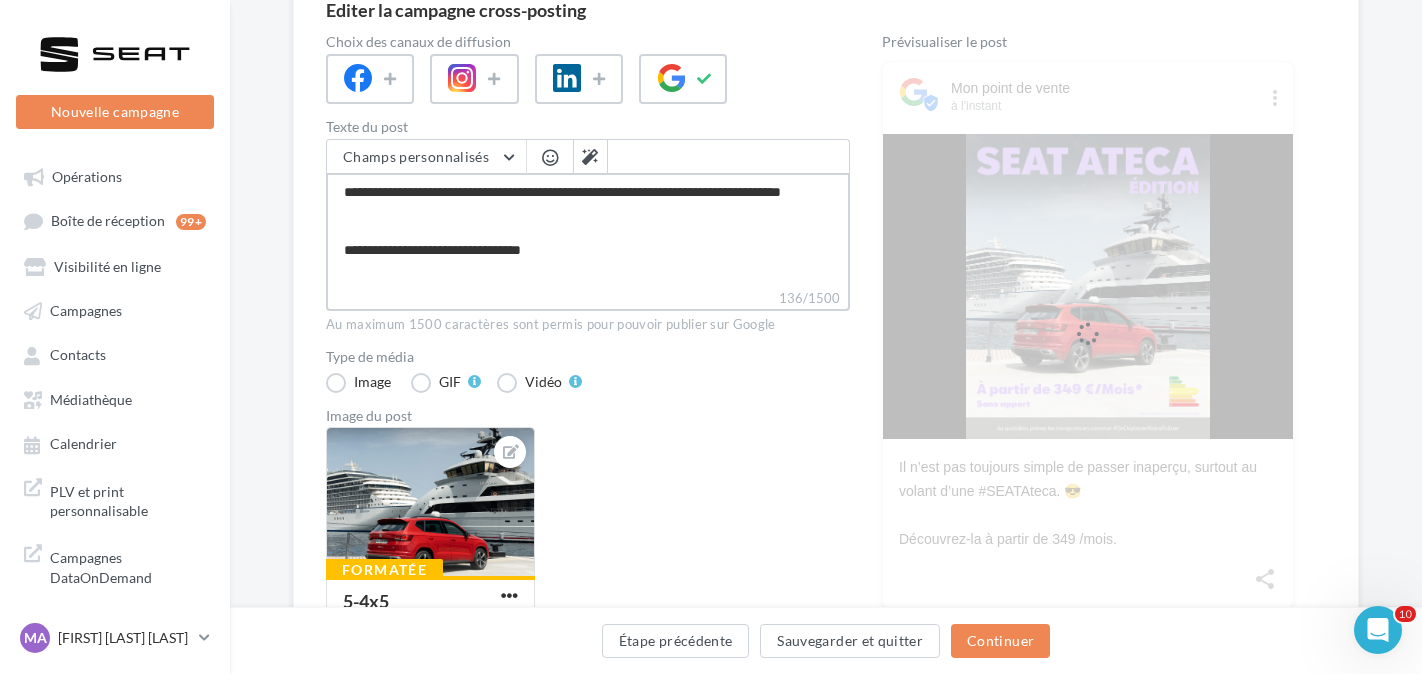 click on "**********" at bounding box center [588, 230] 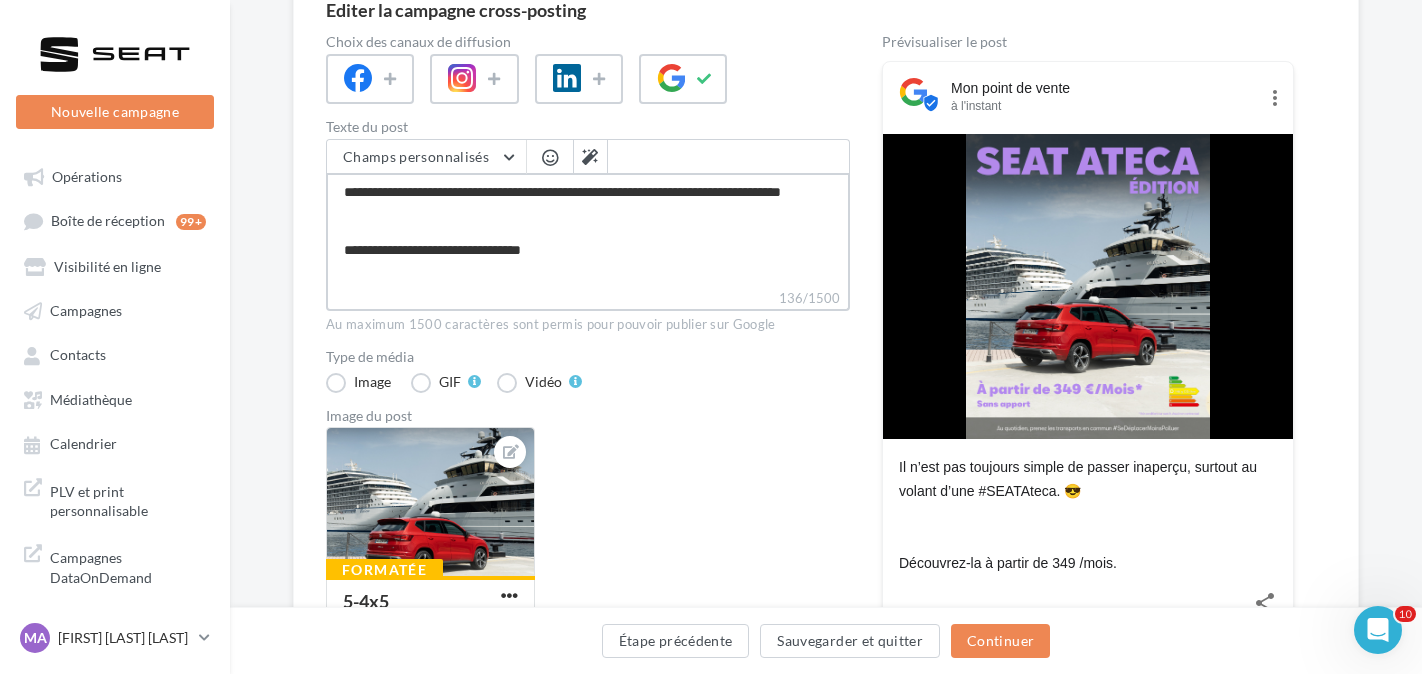 type on "**********" 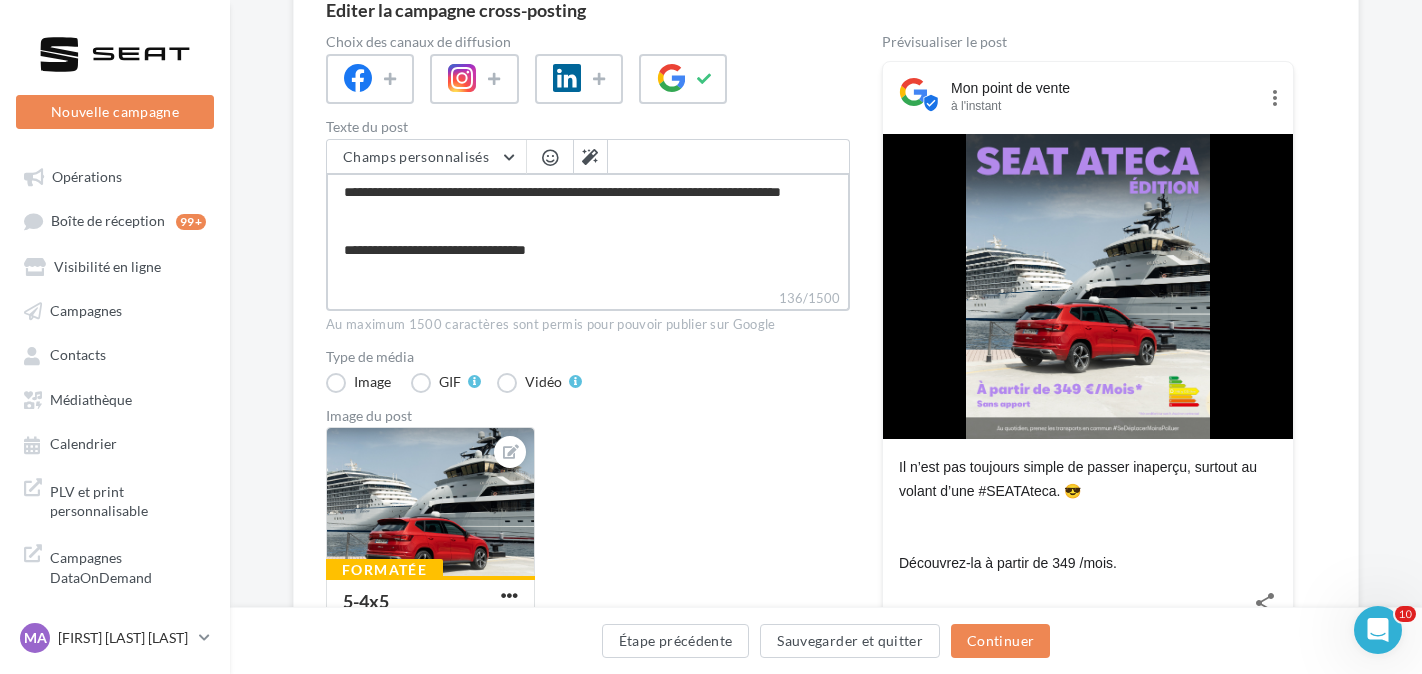 scroll, scrollTop: 9, scrollLeft: 0, axis: vertical 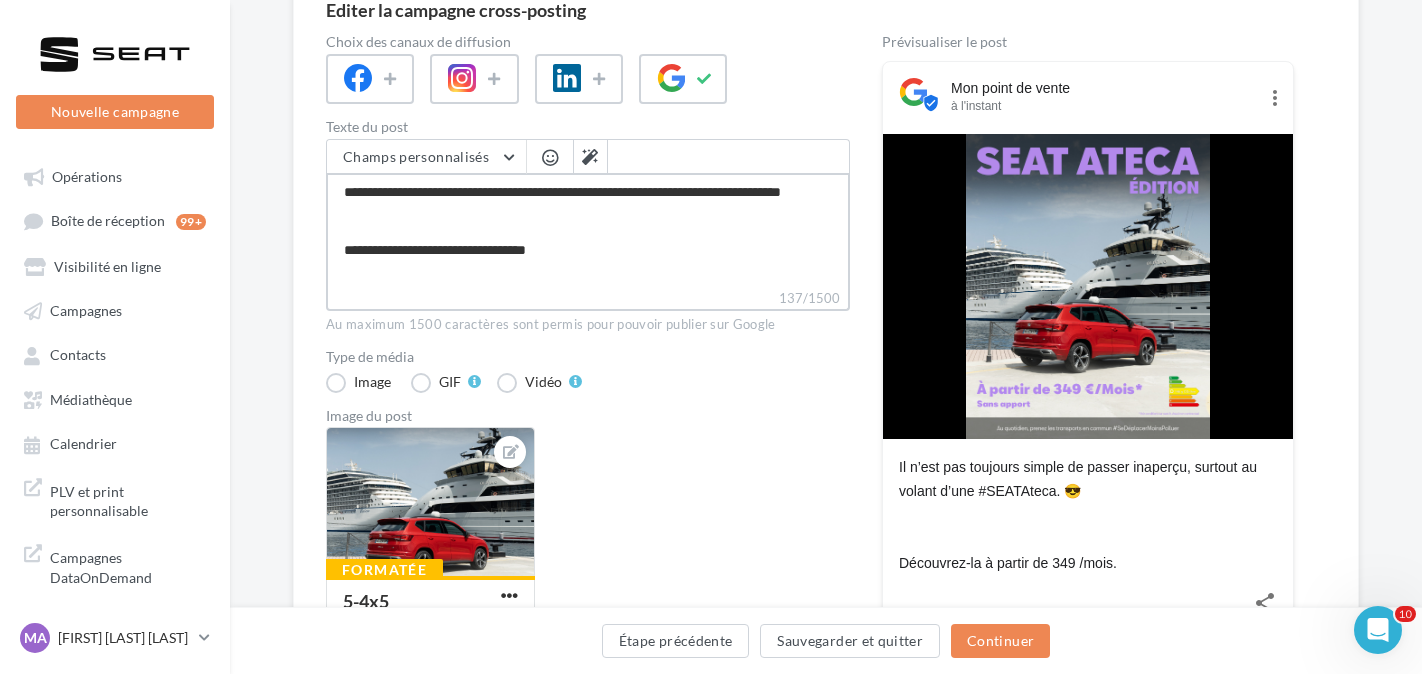 type on "**********" 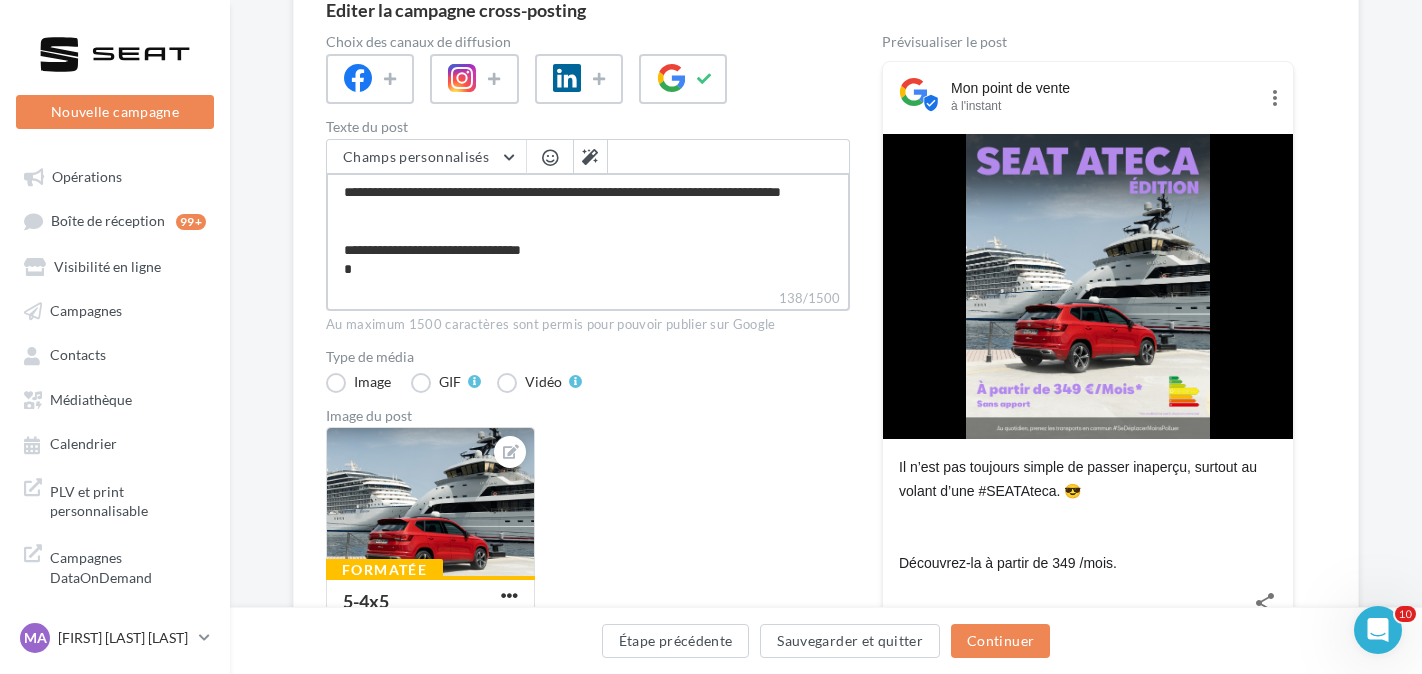 type on "**********" 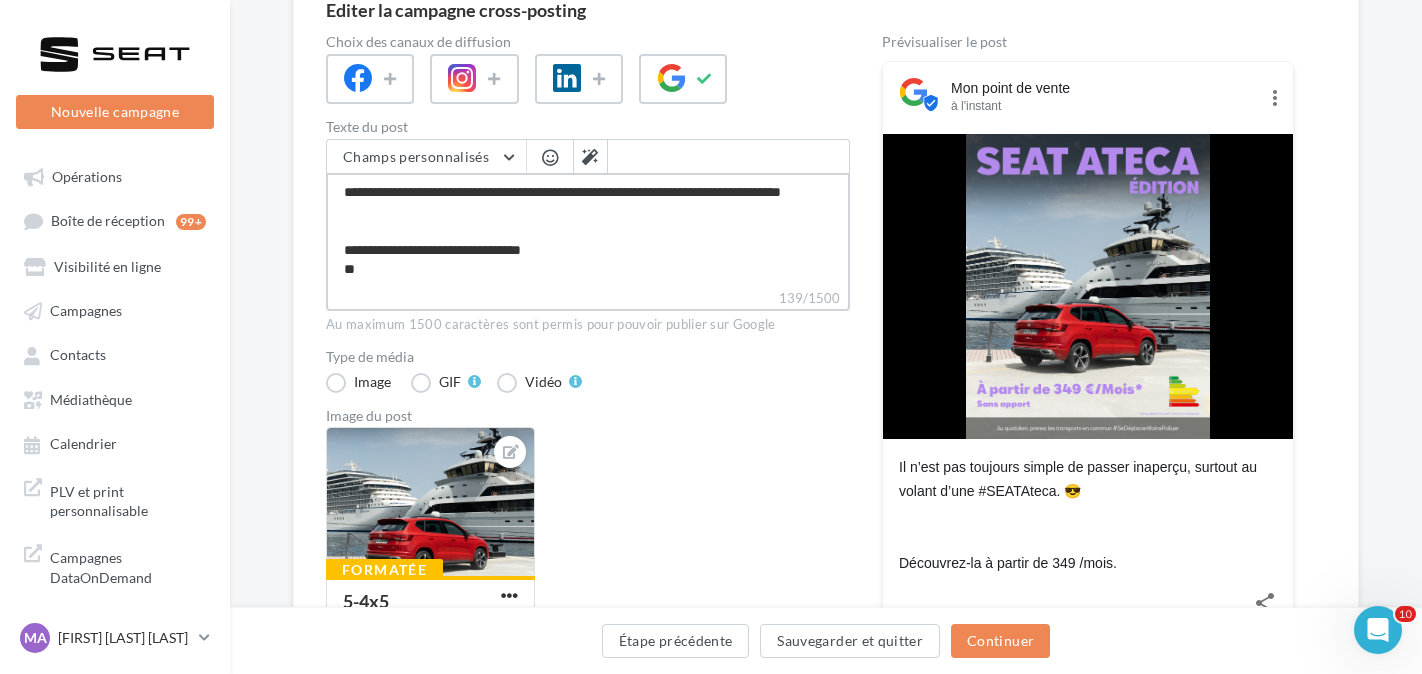 type on "**********" 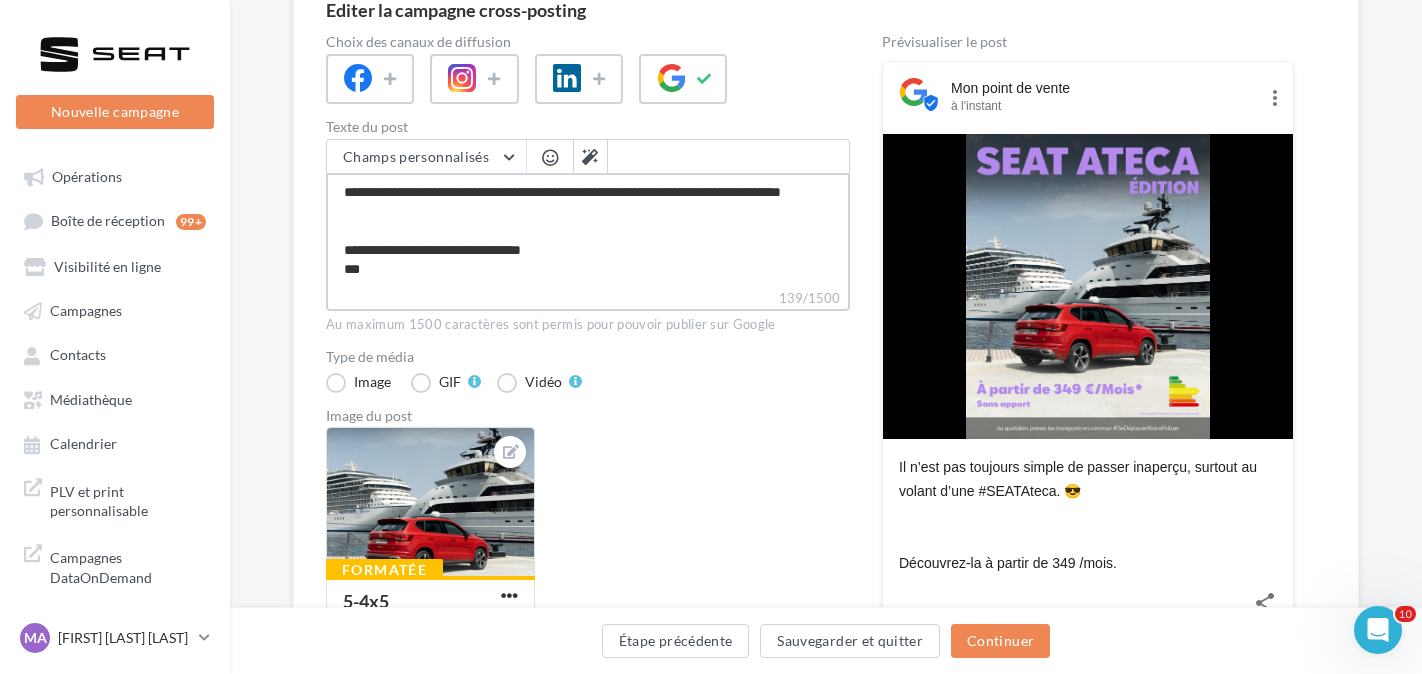 type on "**********" 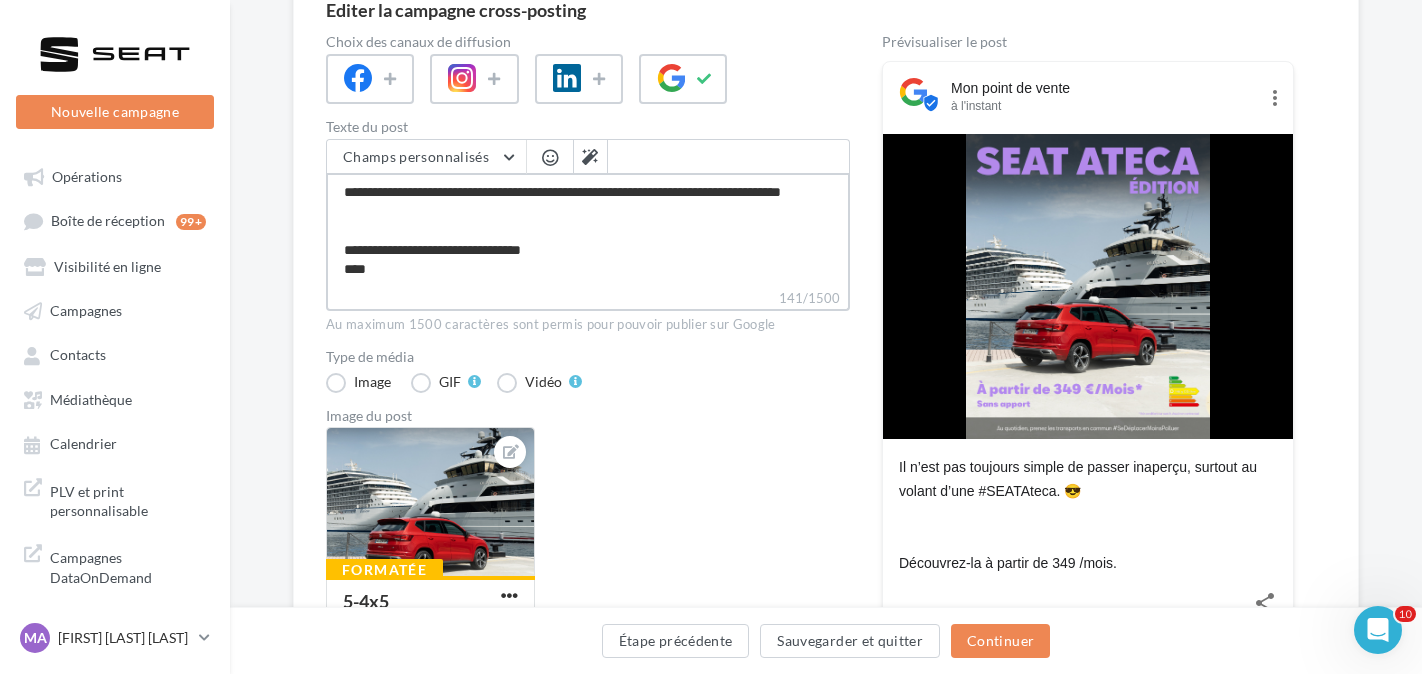 type on "**********" 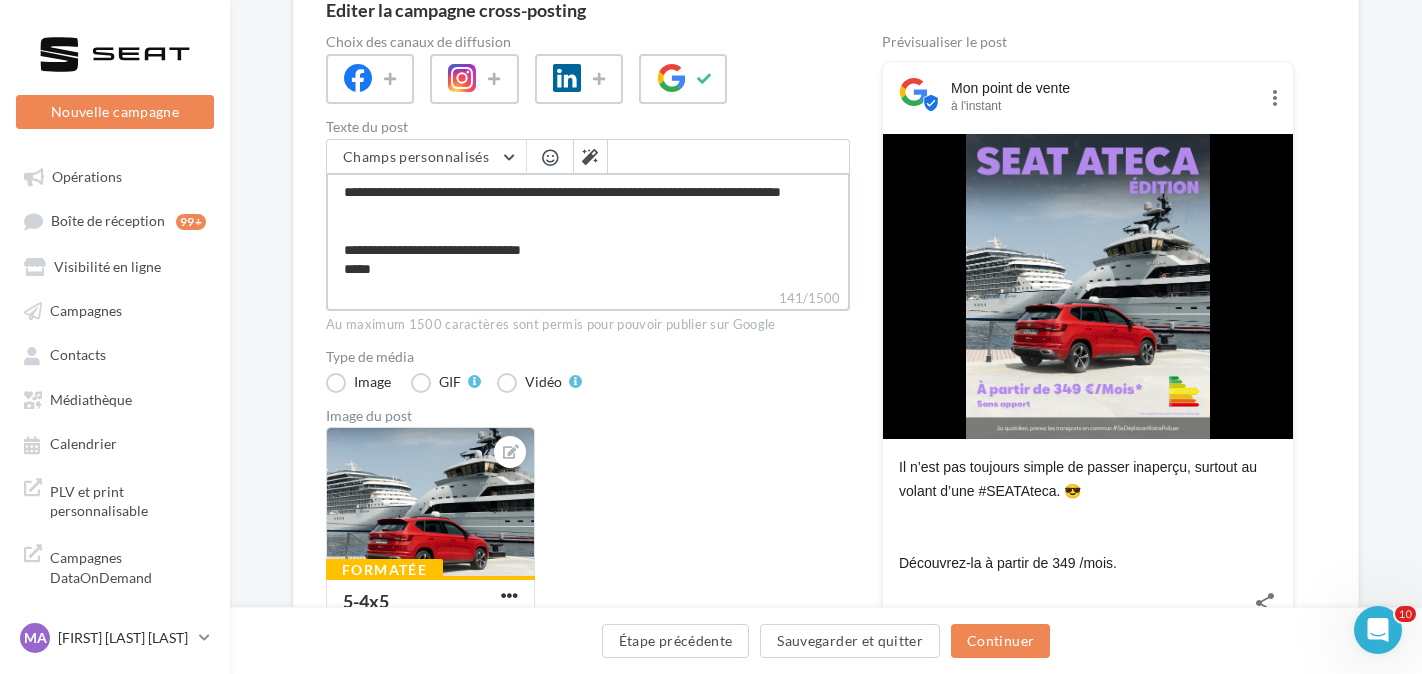 type on "**********" 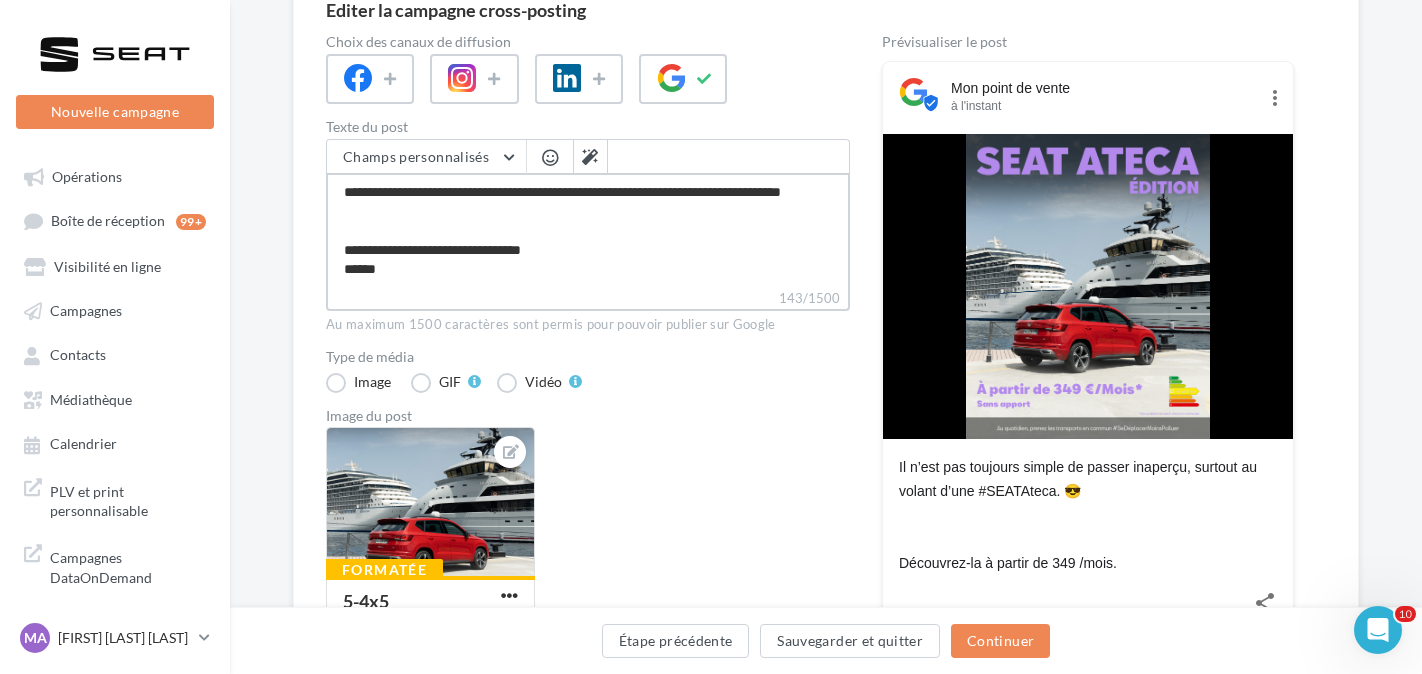 type on "**********" 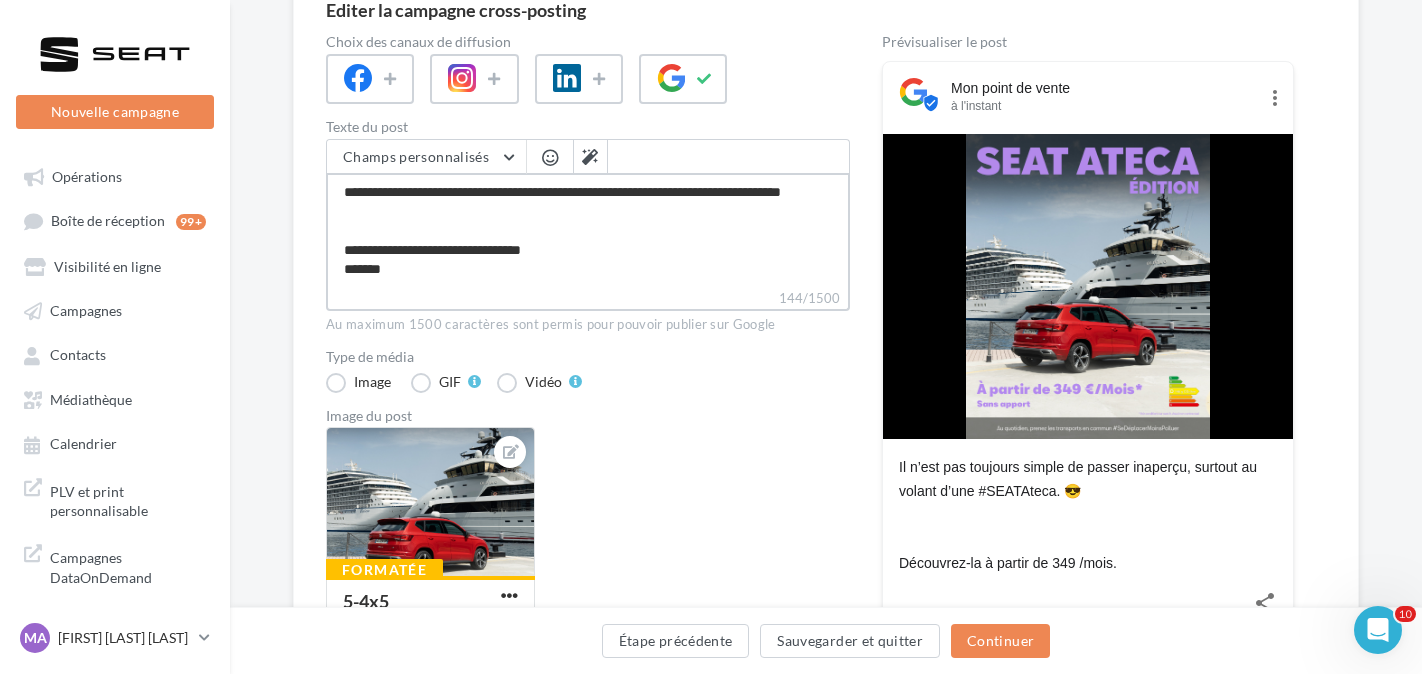 type on "**********" 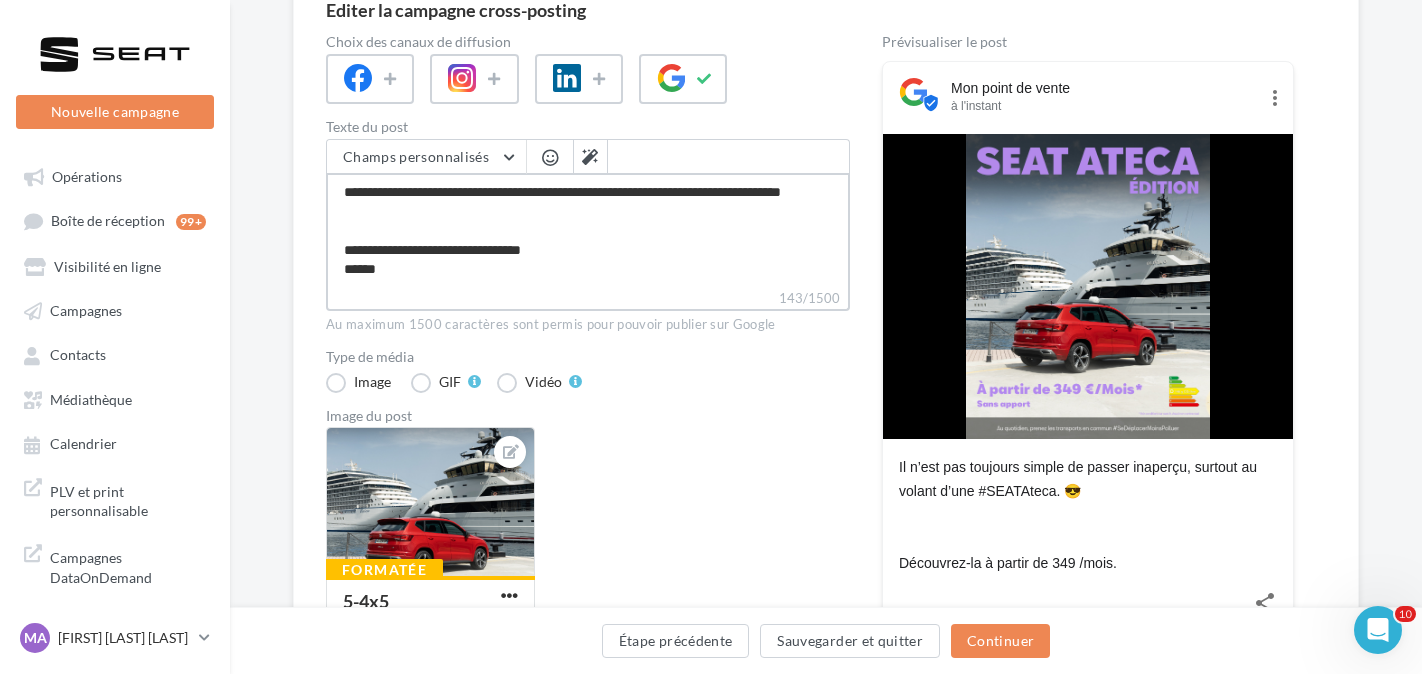 type on "**********" 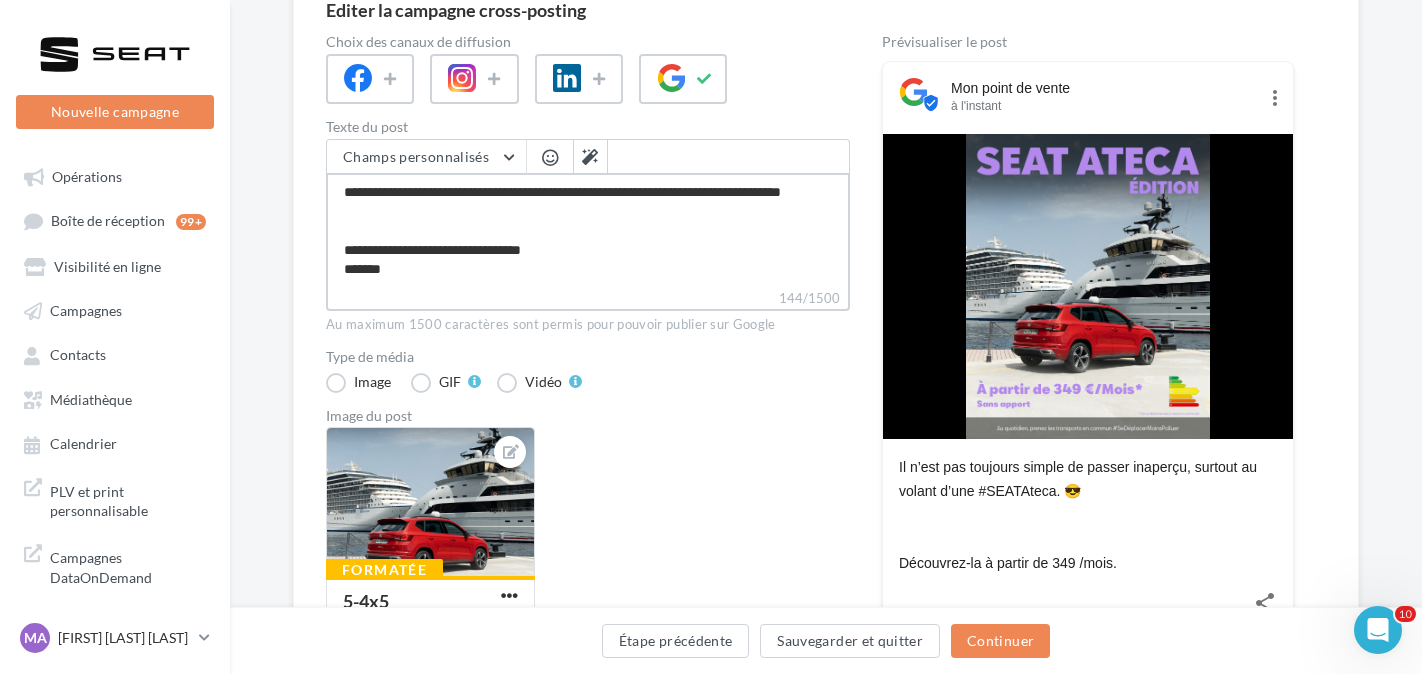 type on "**********" 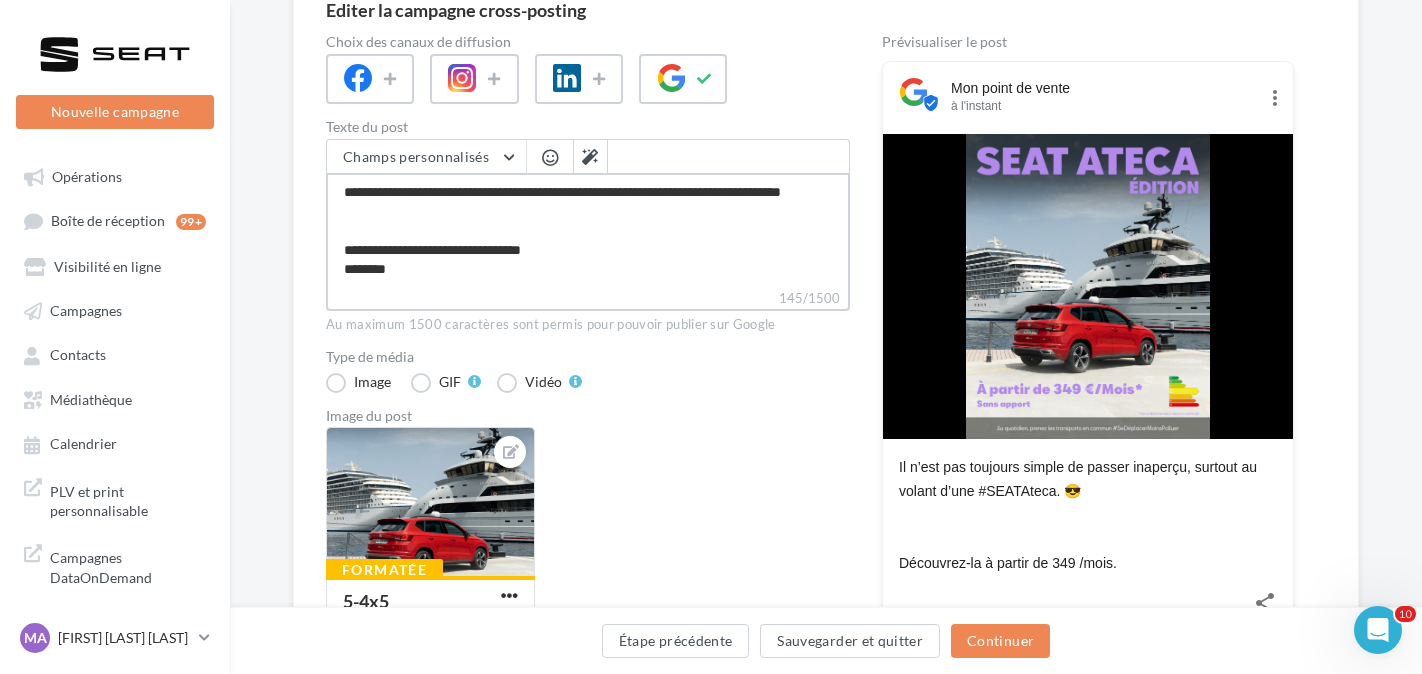 type on "**********" 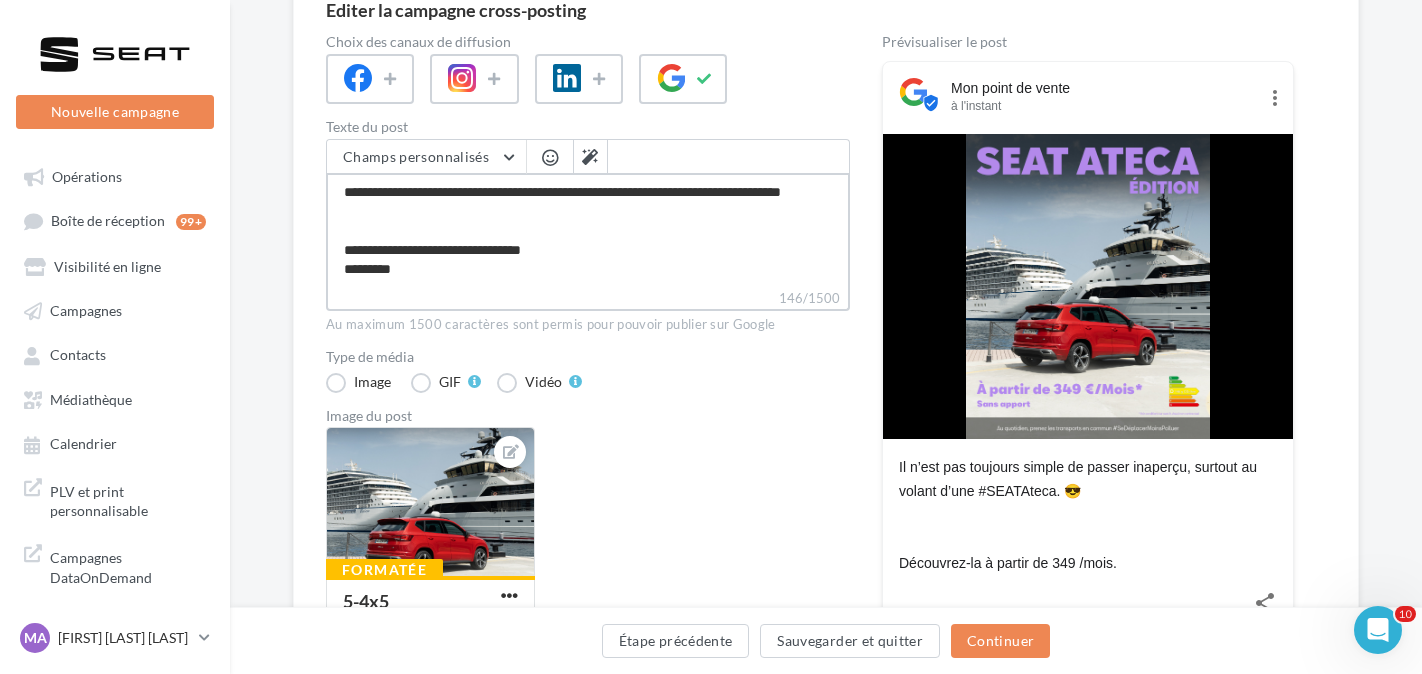type on "**********" 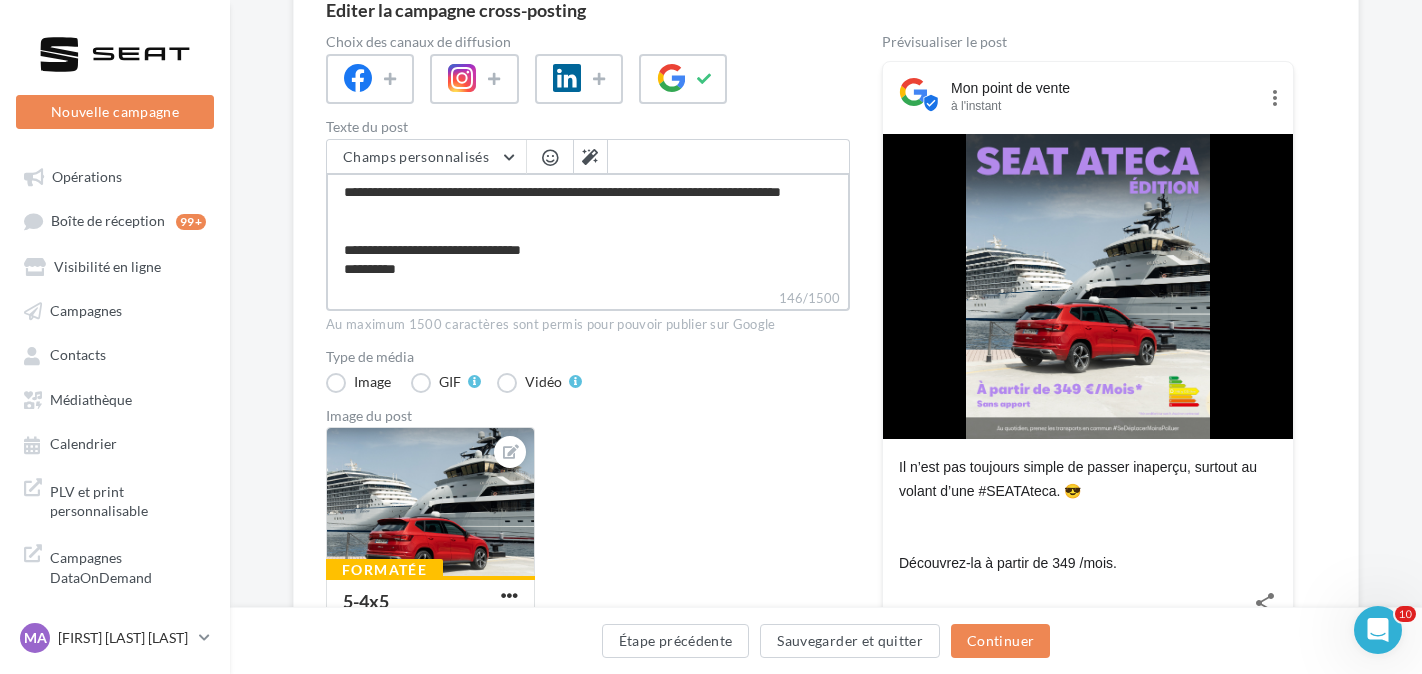 type on "**********" 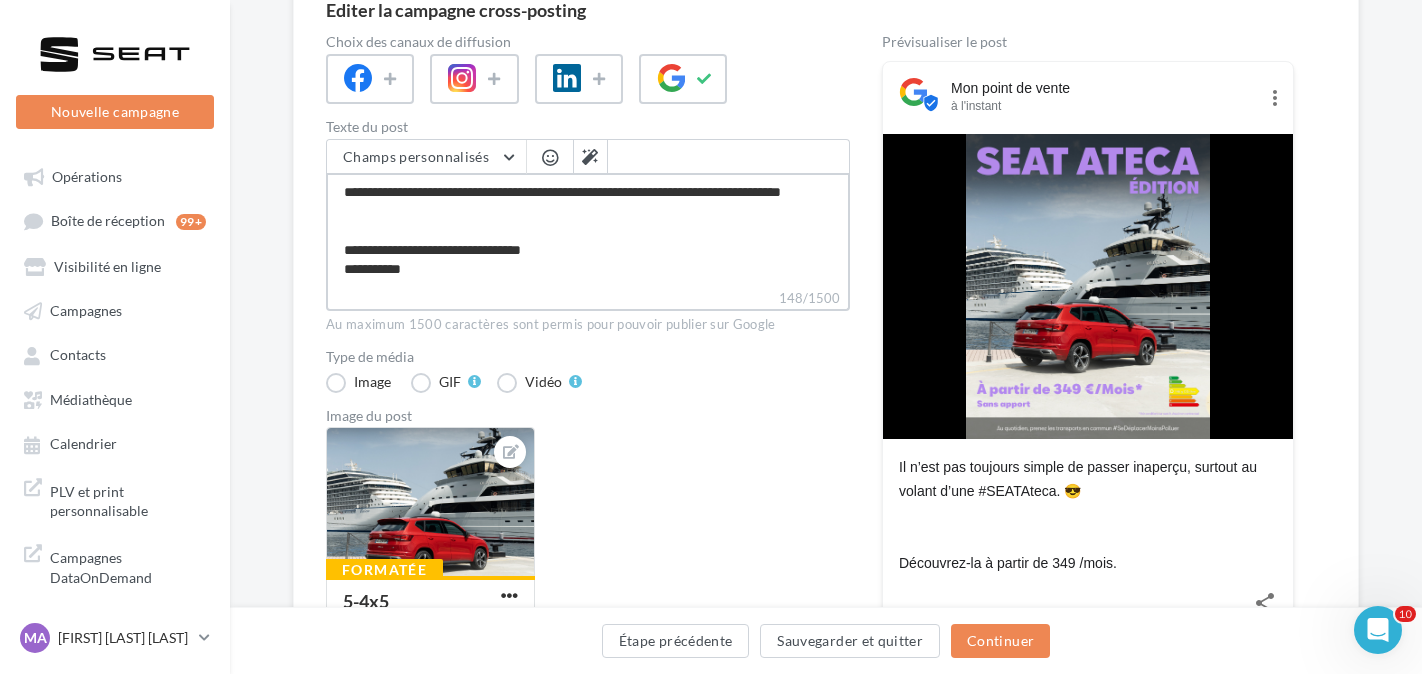 type on "**********" 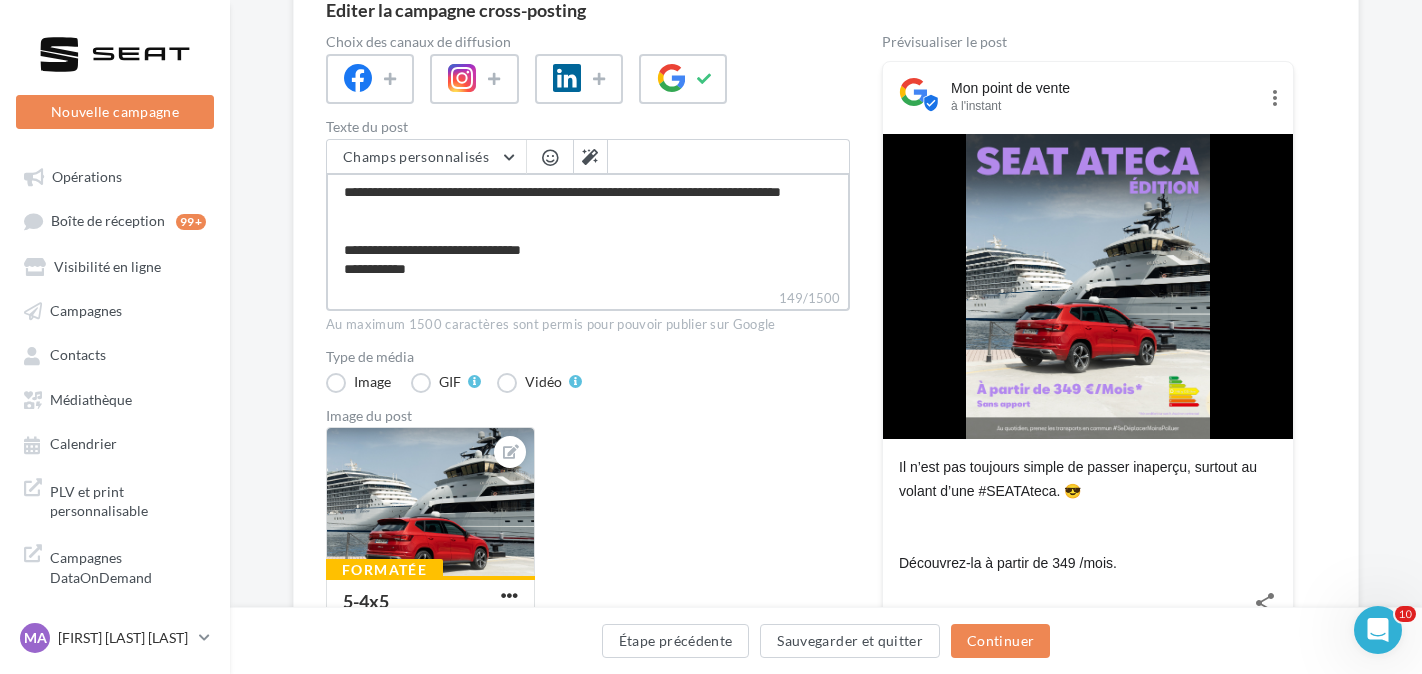 type on "**********" 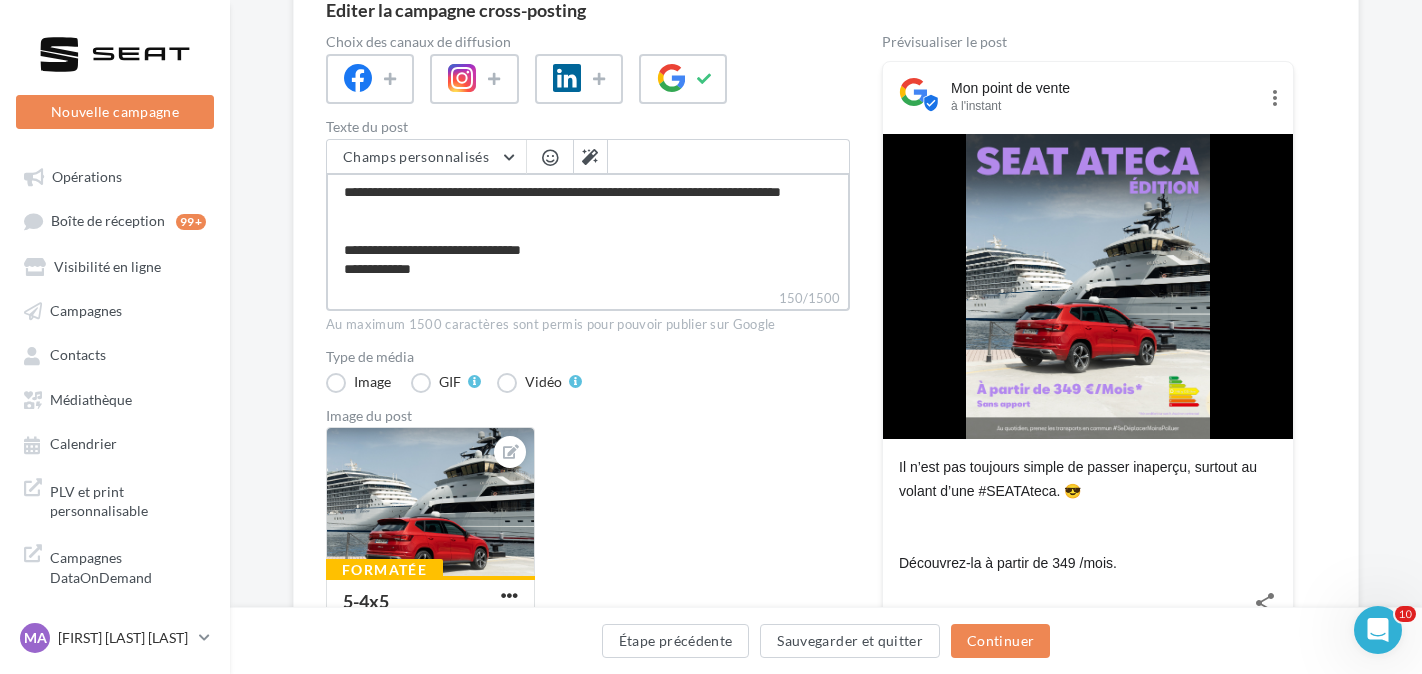 type on "**********" 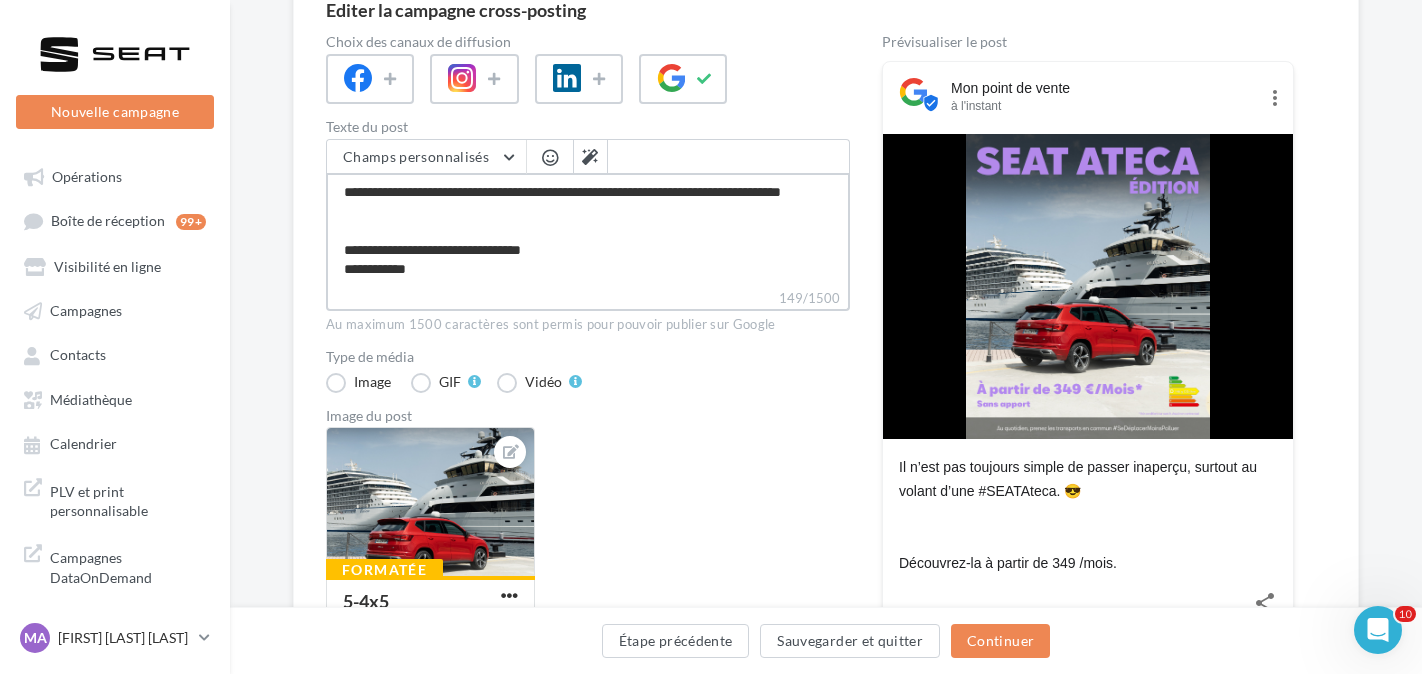 type on "**********" 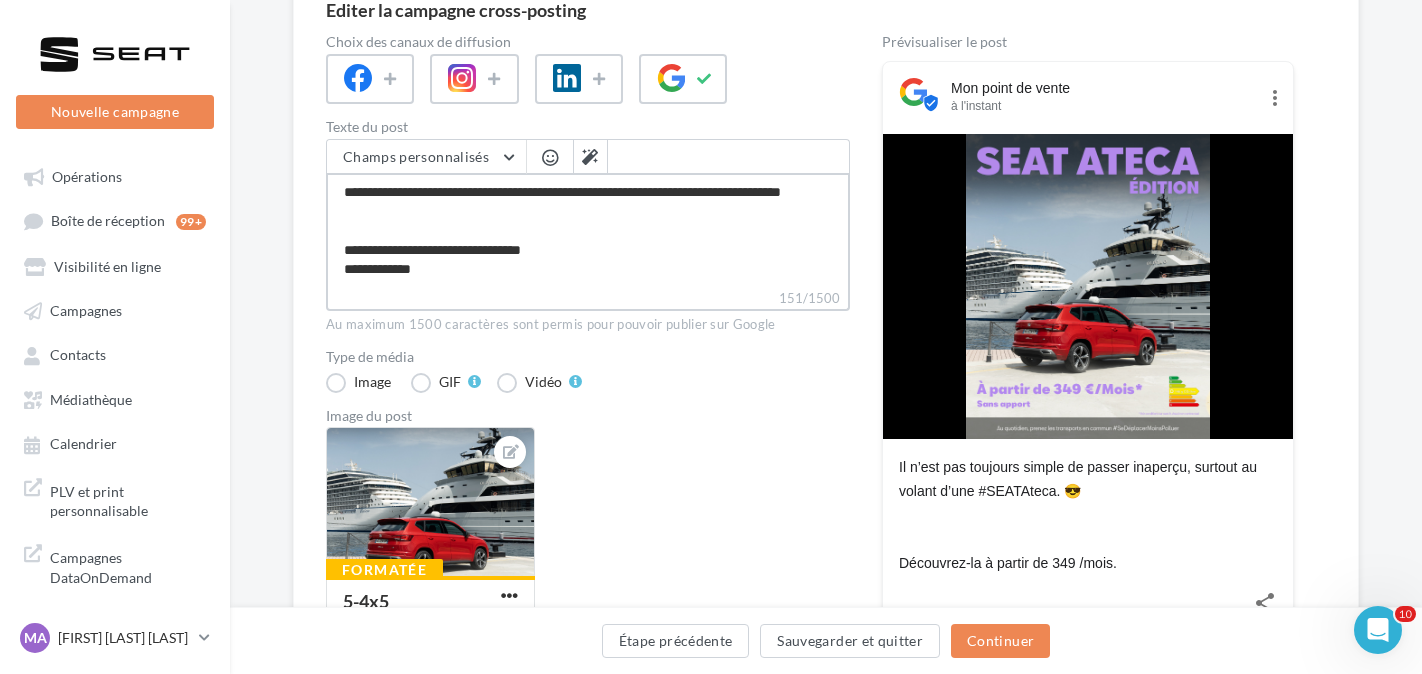 type on "**********" 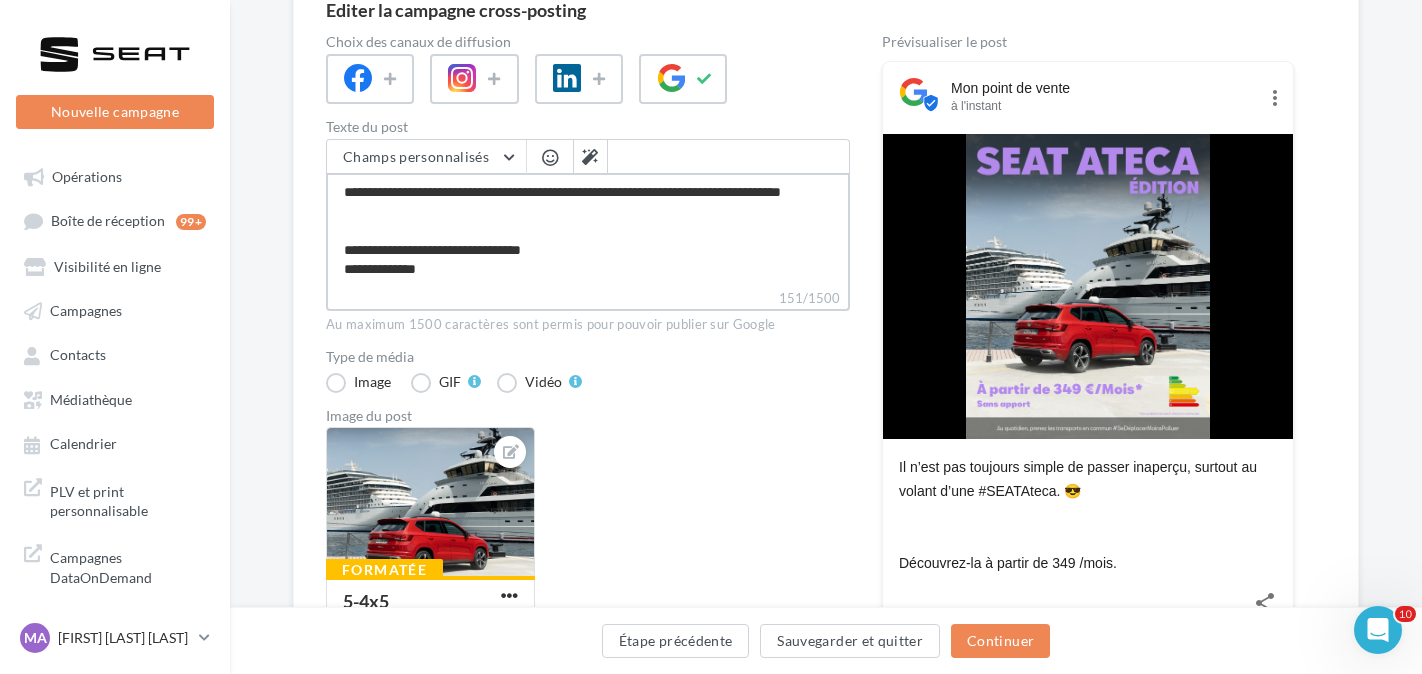 type on "**********" 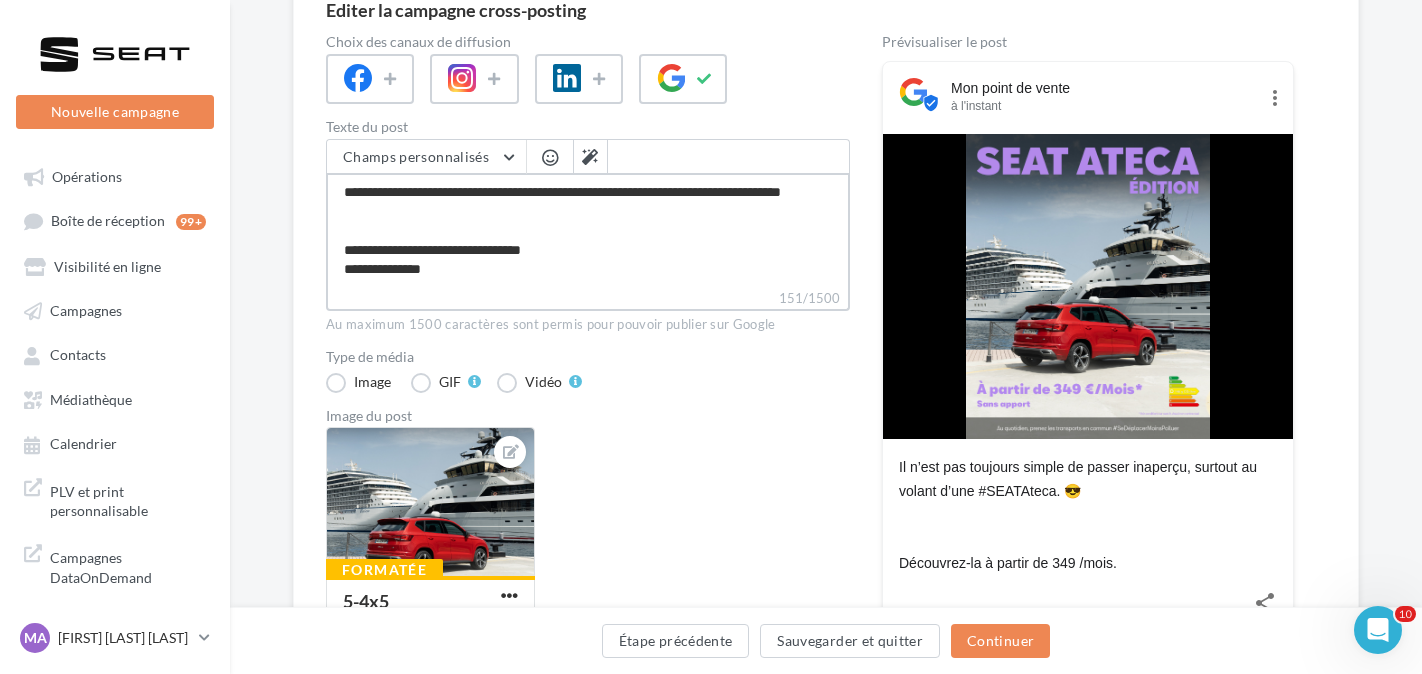 type on "**********" 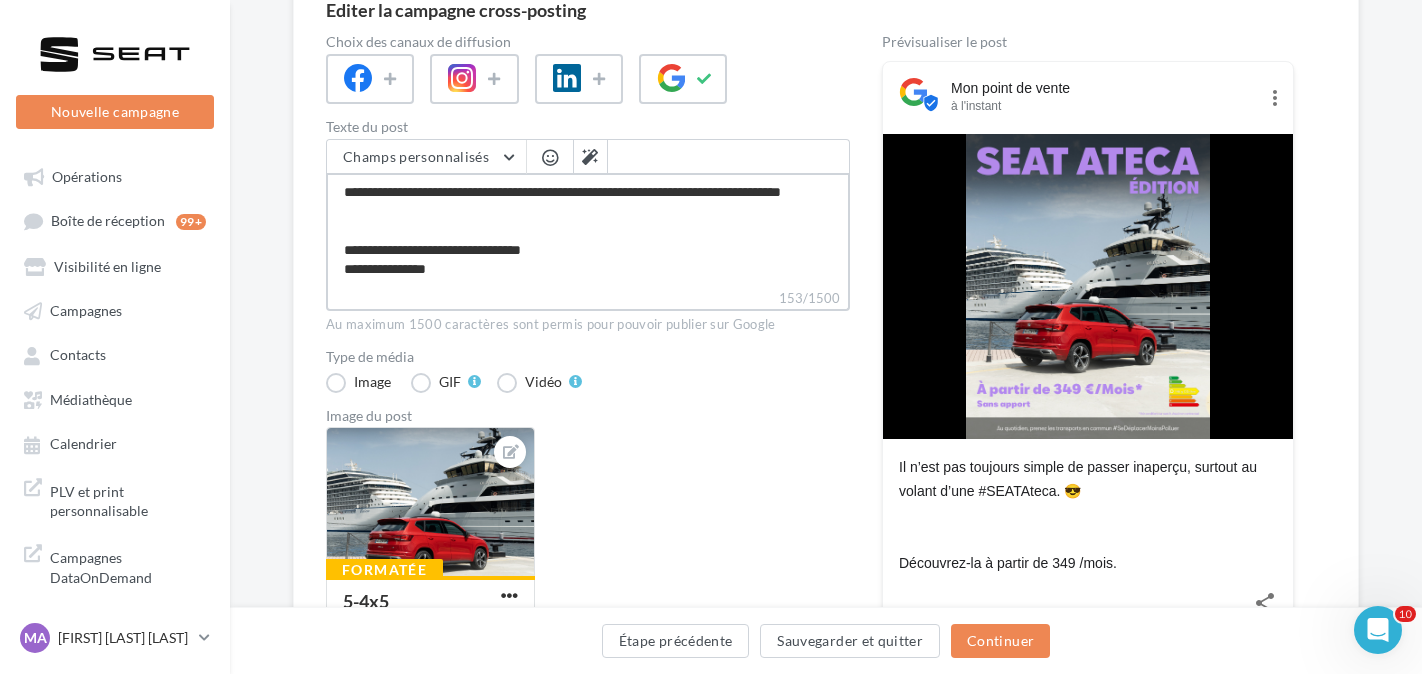 type on "**********" 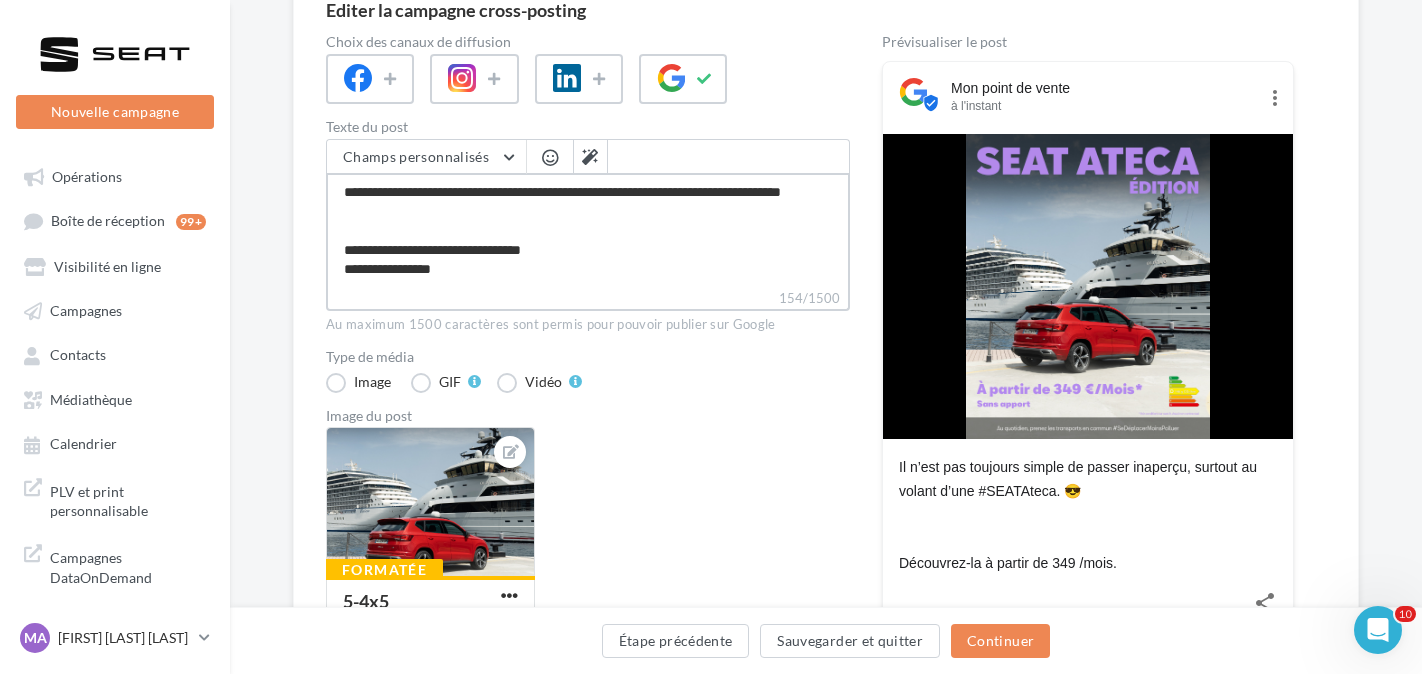 type on "**********" 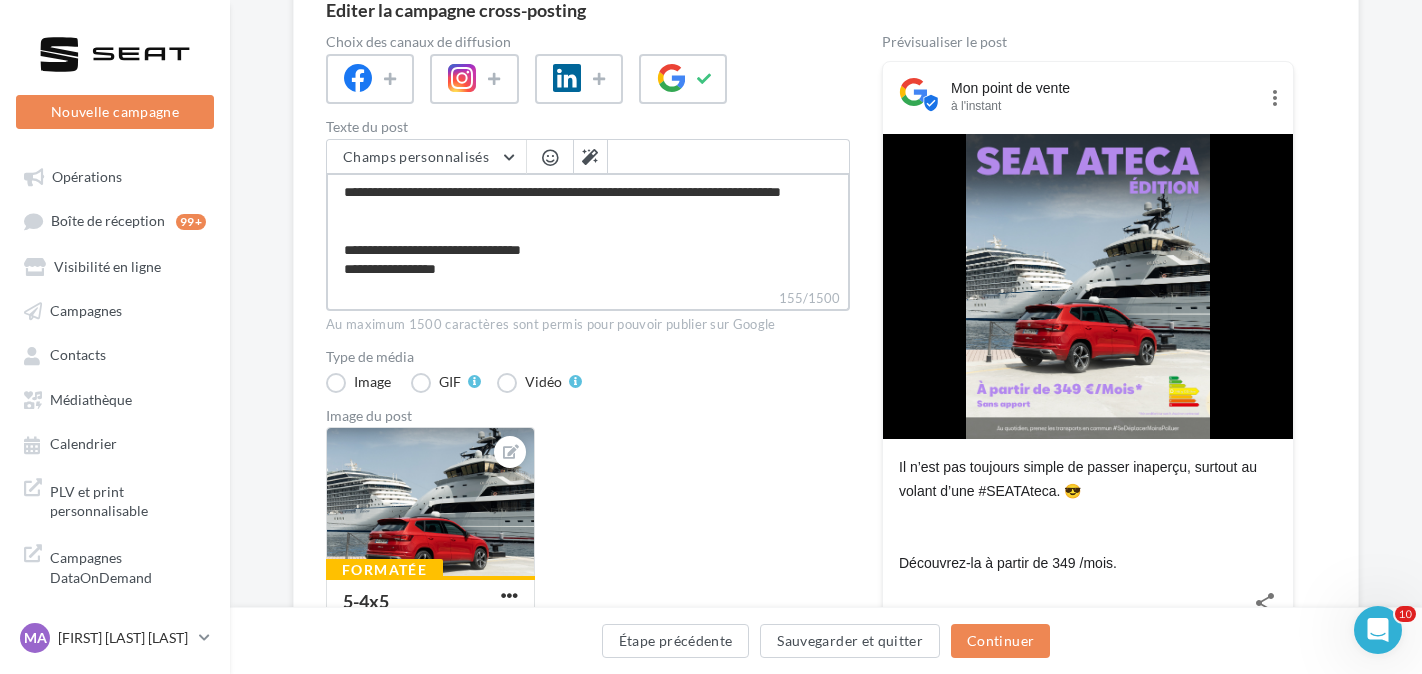 type on "**********" 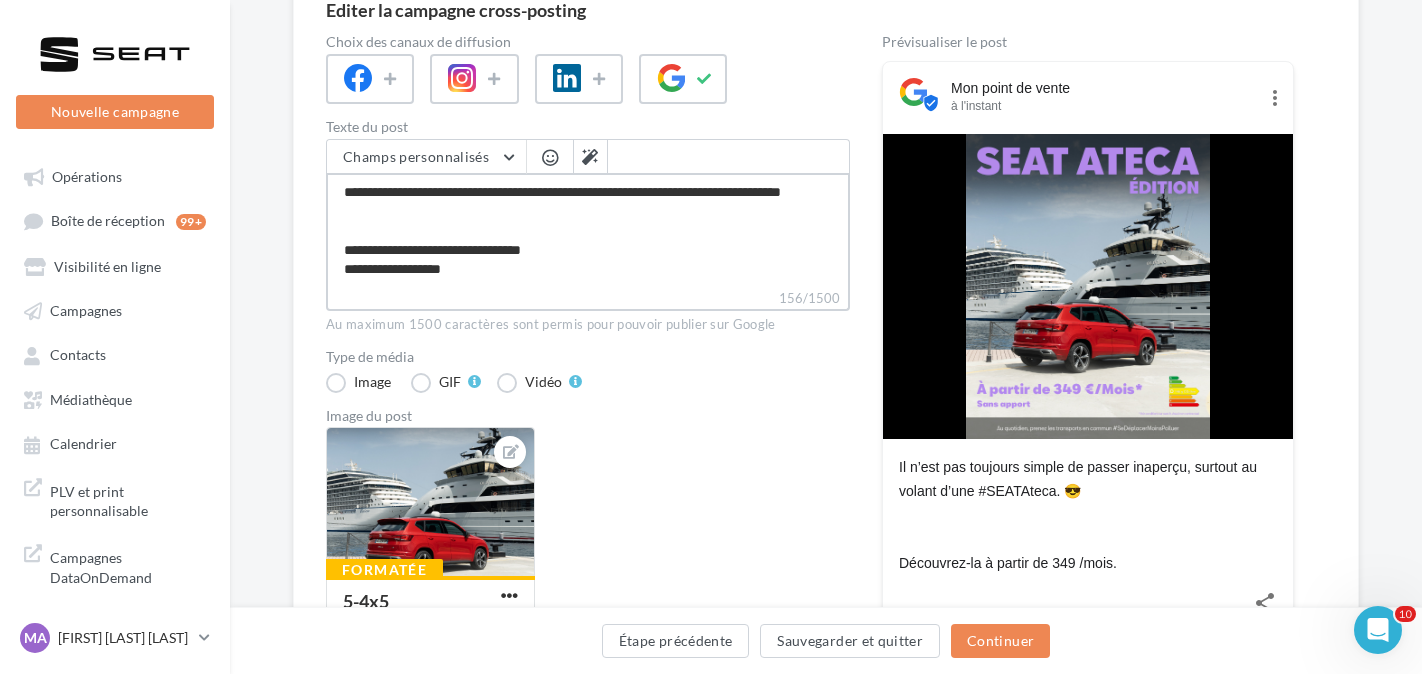 type on "**********" 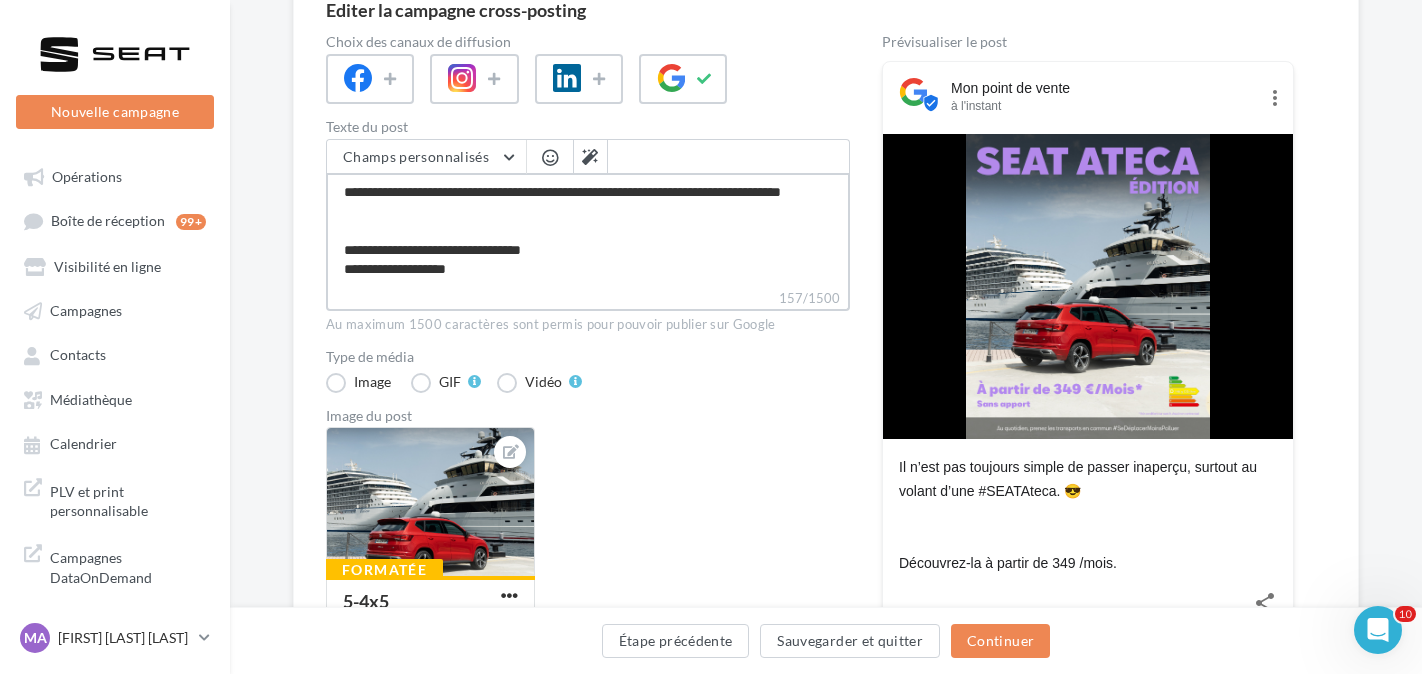 type on "**********" 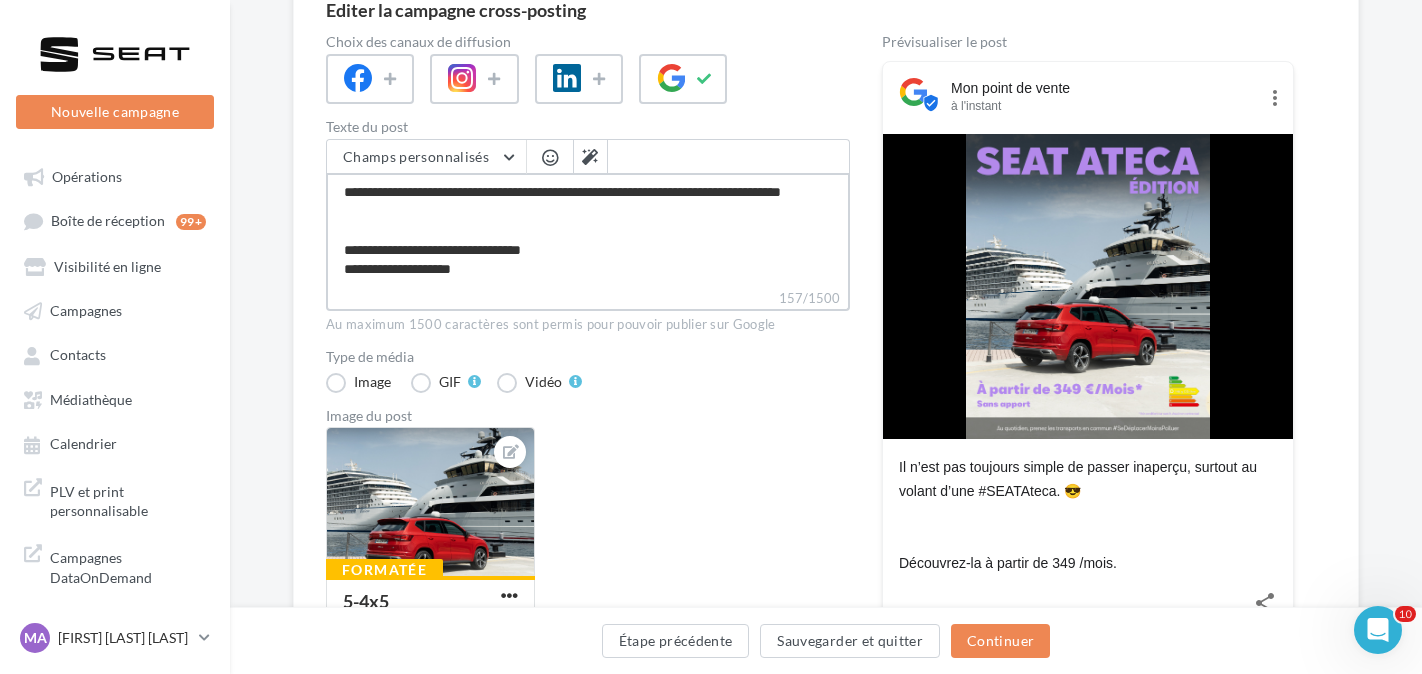 type on "**********" 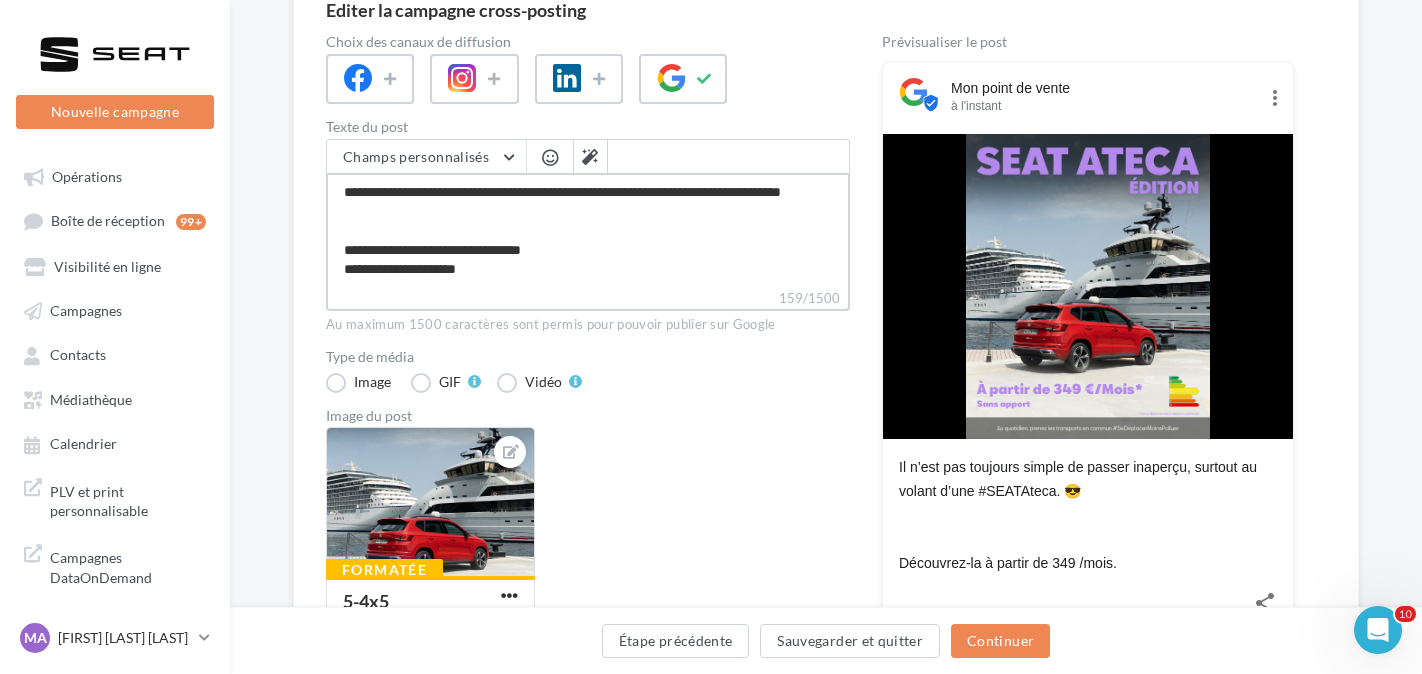 type on "**********" 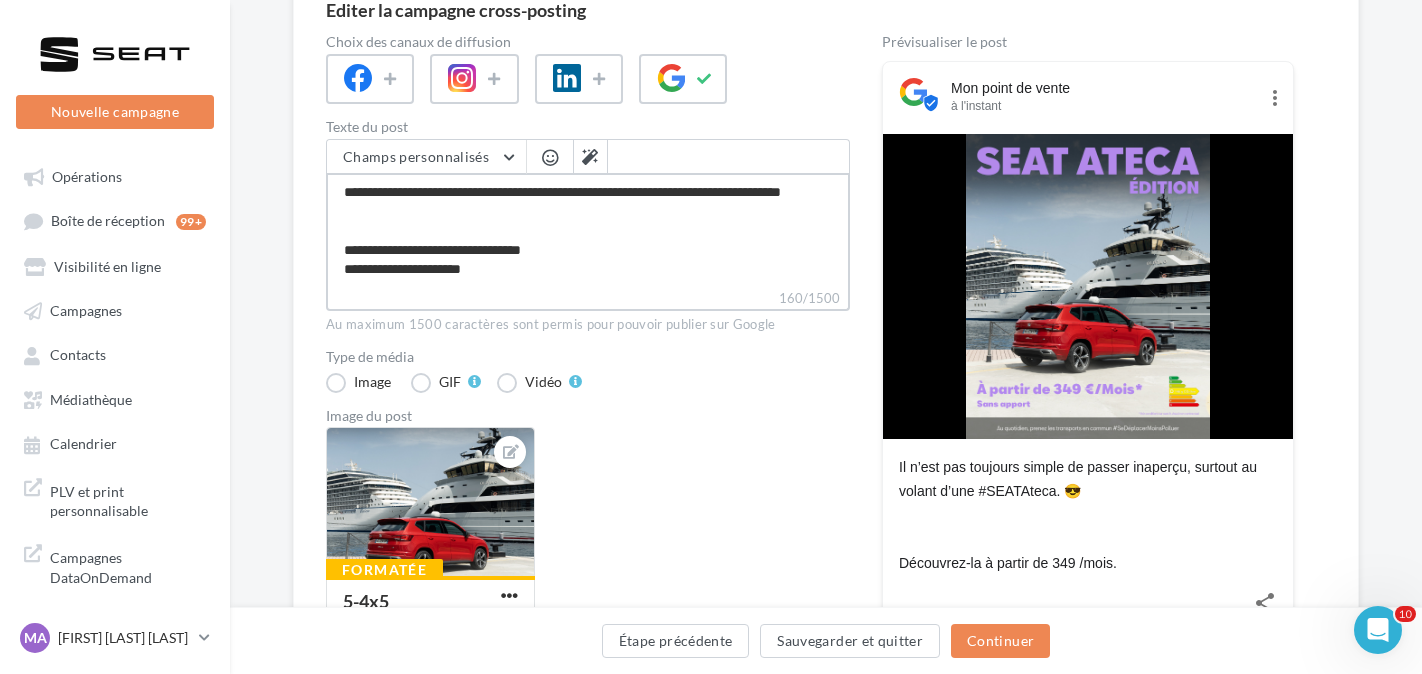 type on "**********" 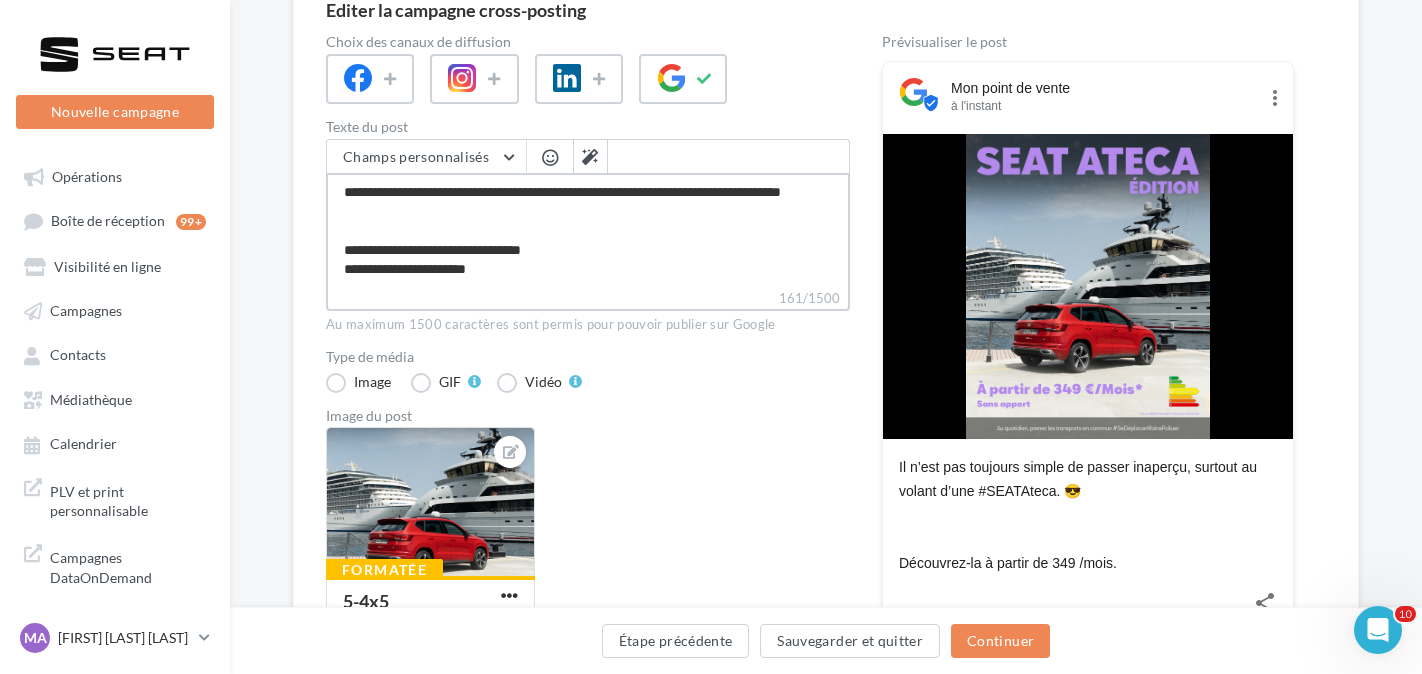 type on "**********" 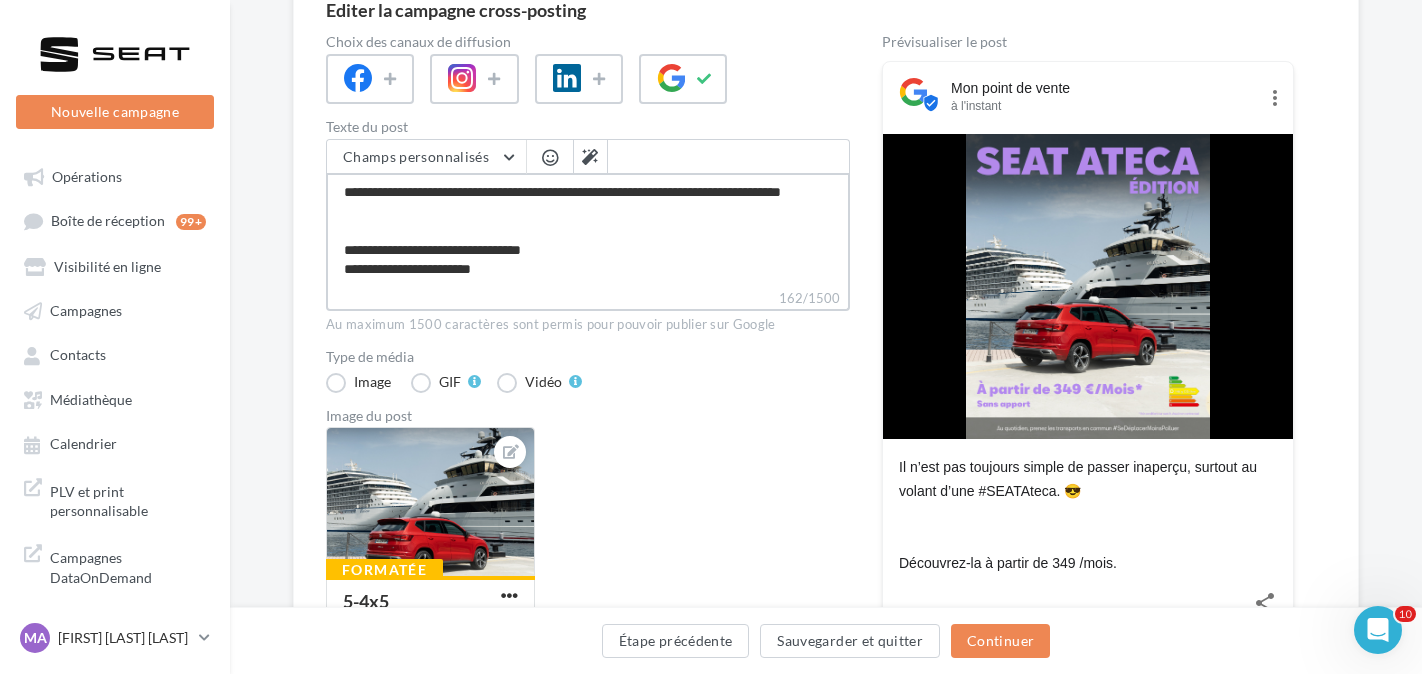 type on "**********" 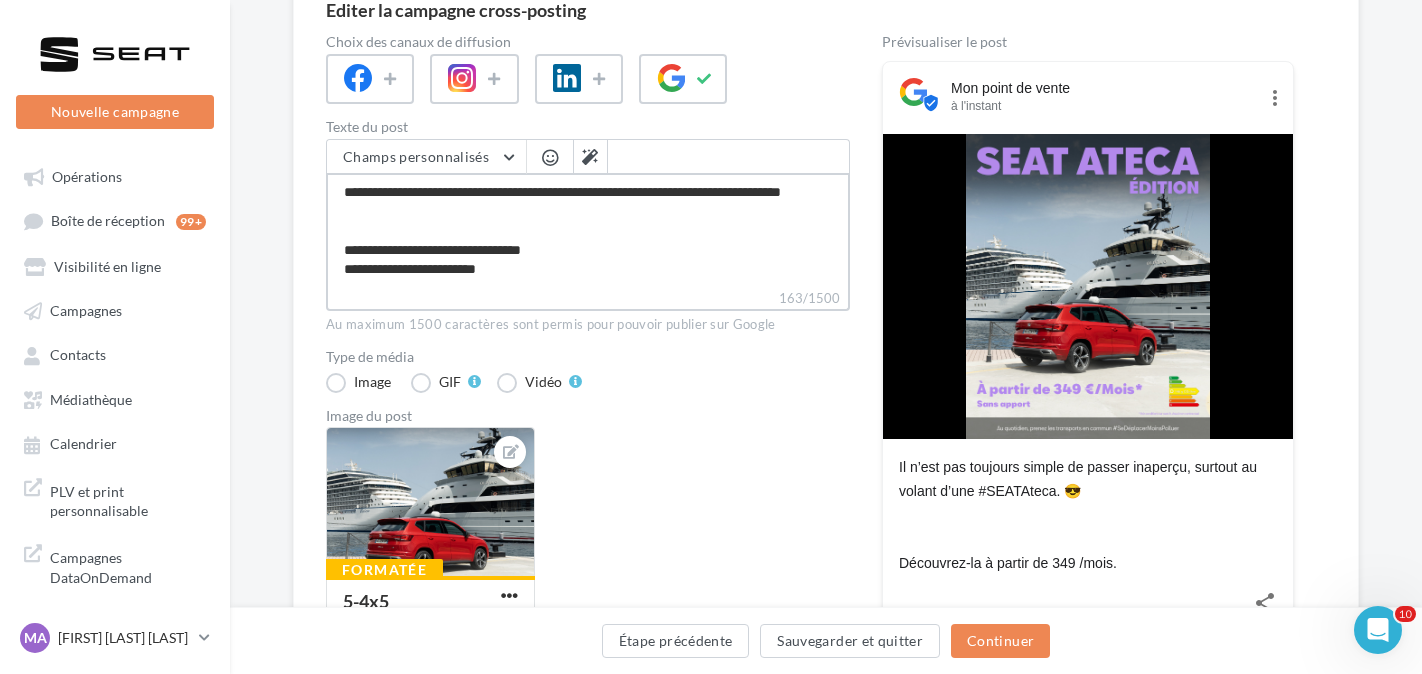 type on "**********" 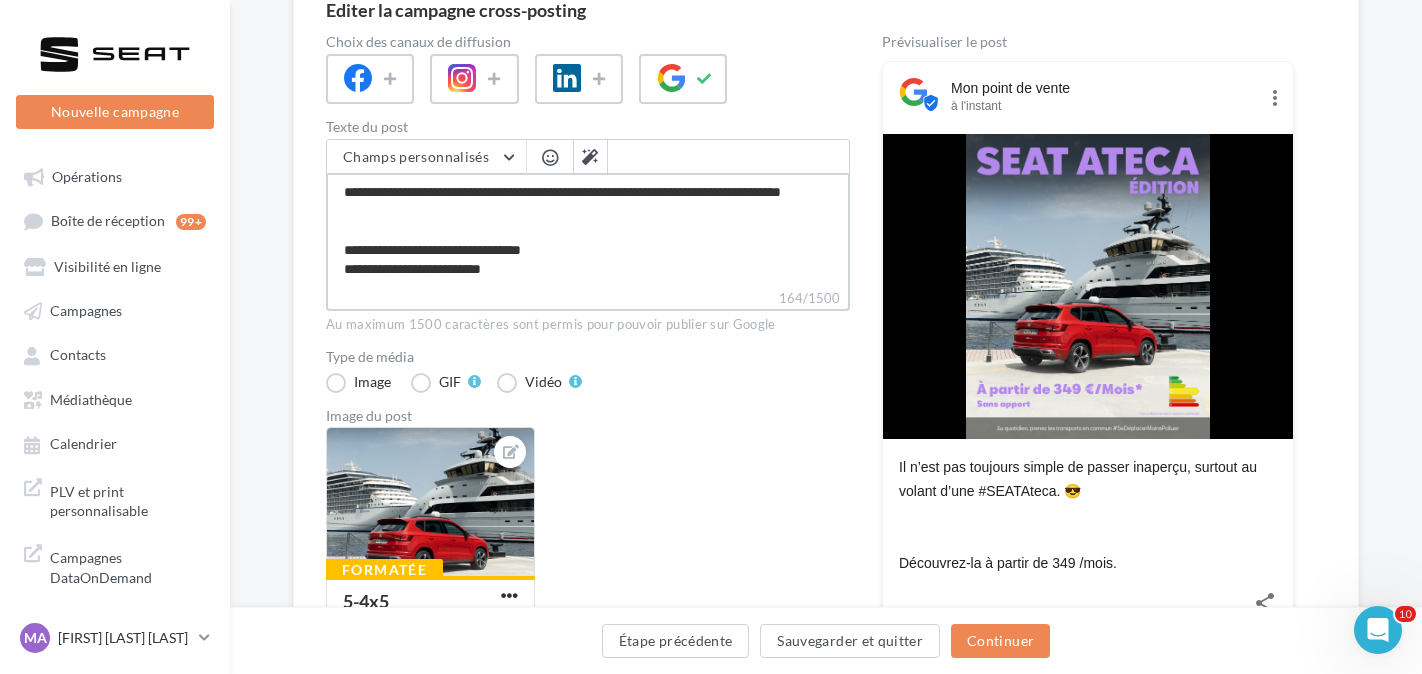 type on "**********" 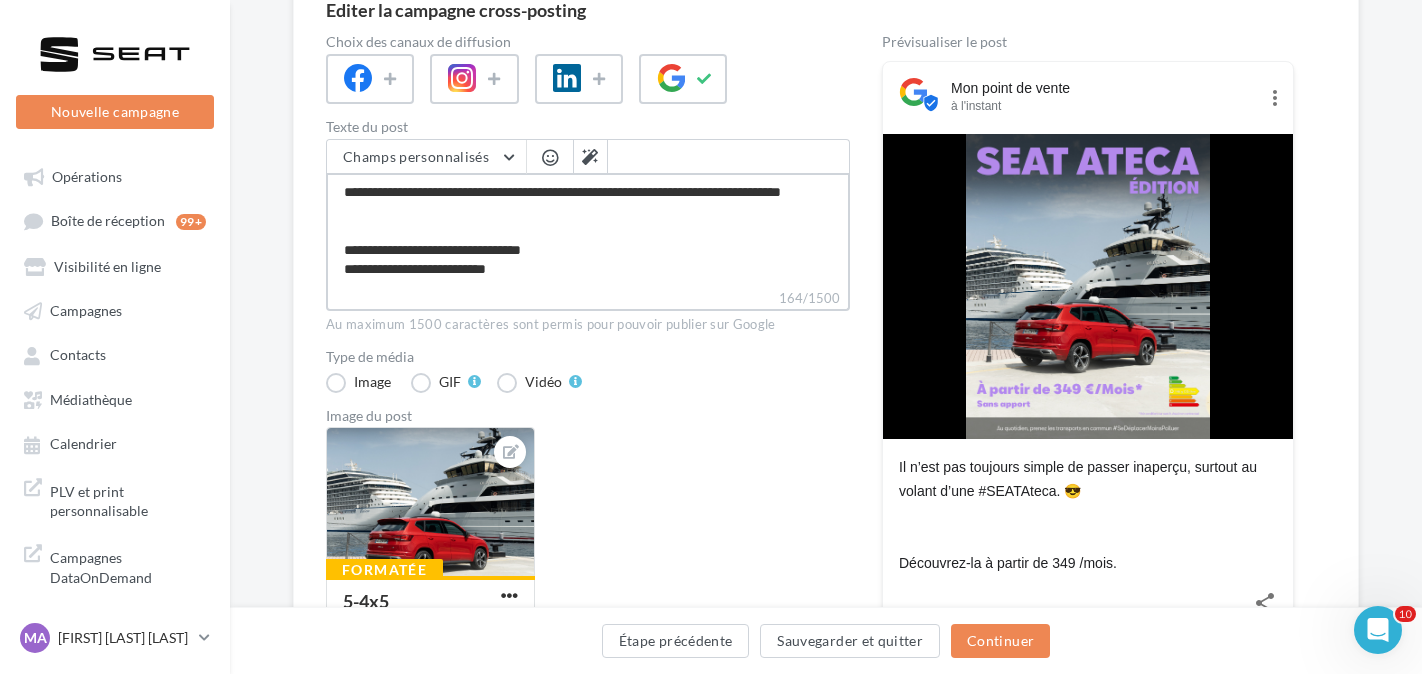 type on "**********" 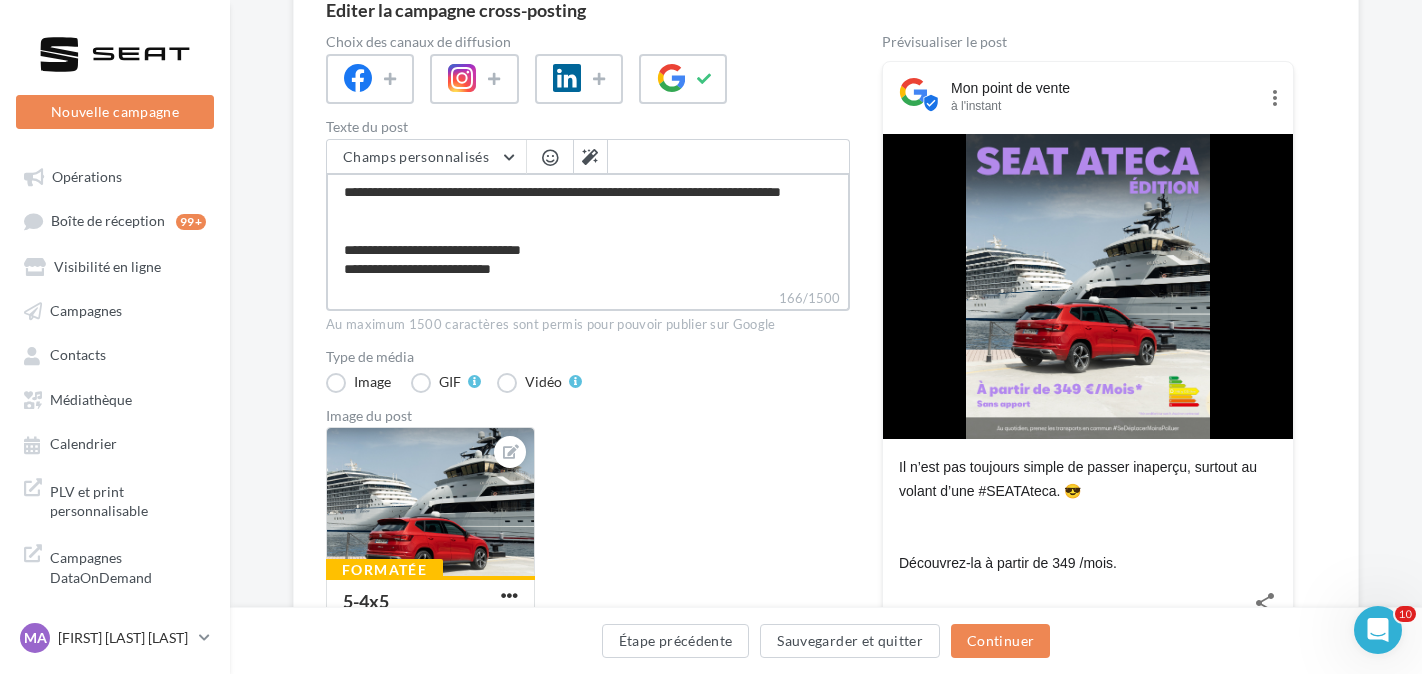 type on "**********" 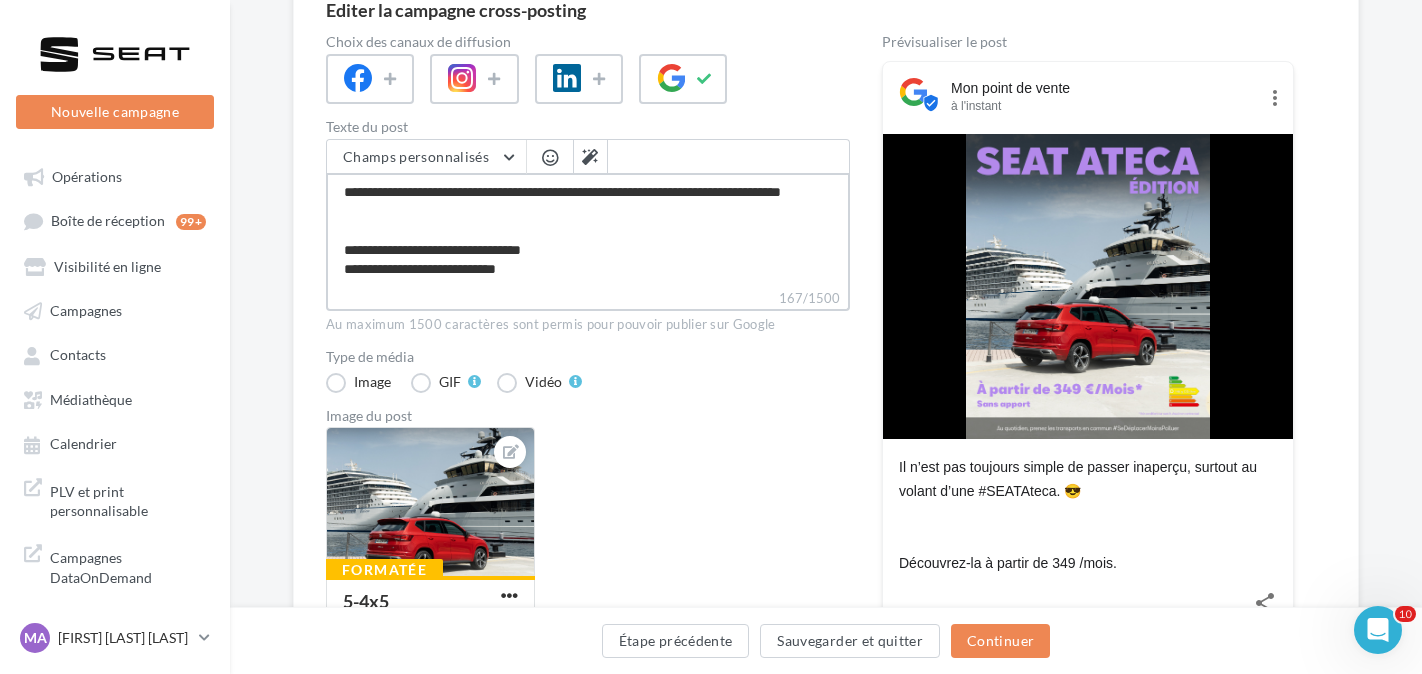 click on "**********" at bounding box center (588, 230) 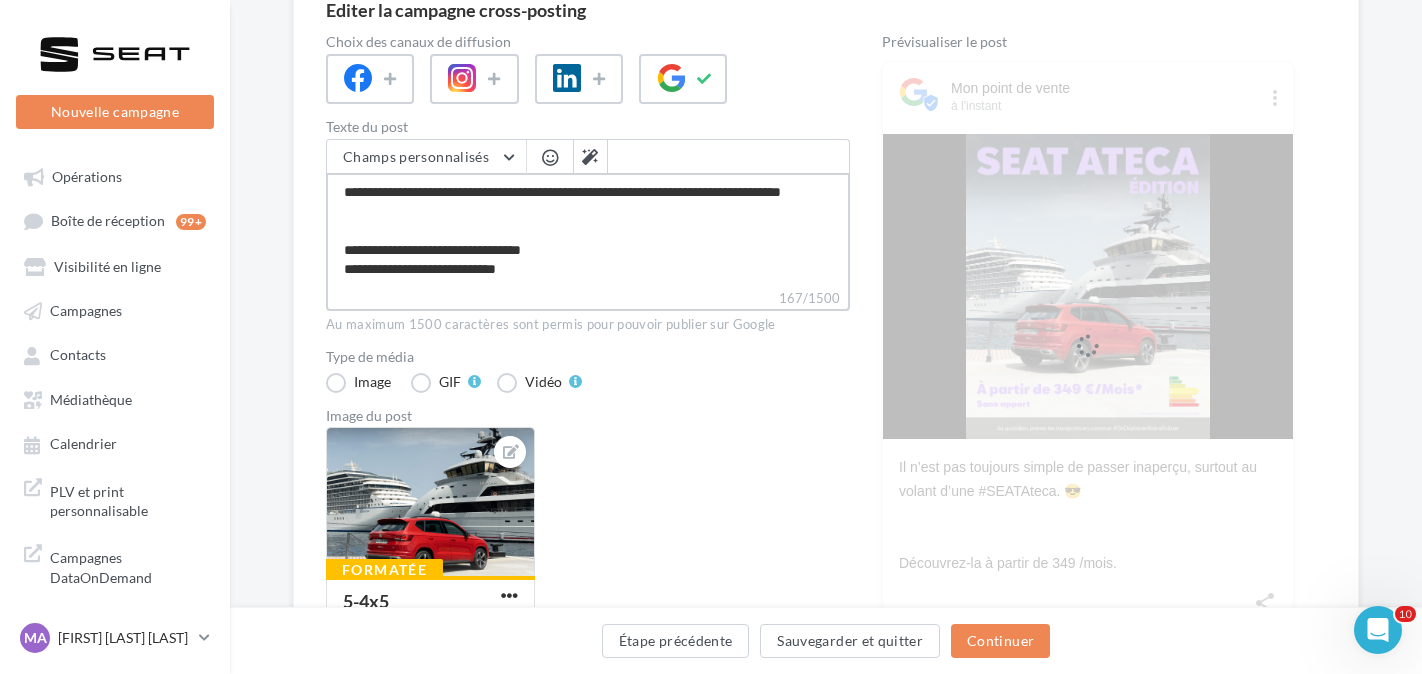 type on "**********" 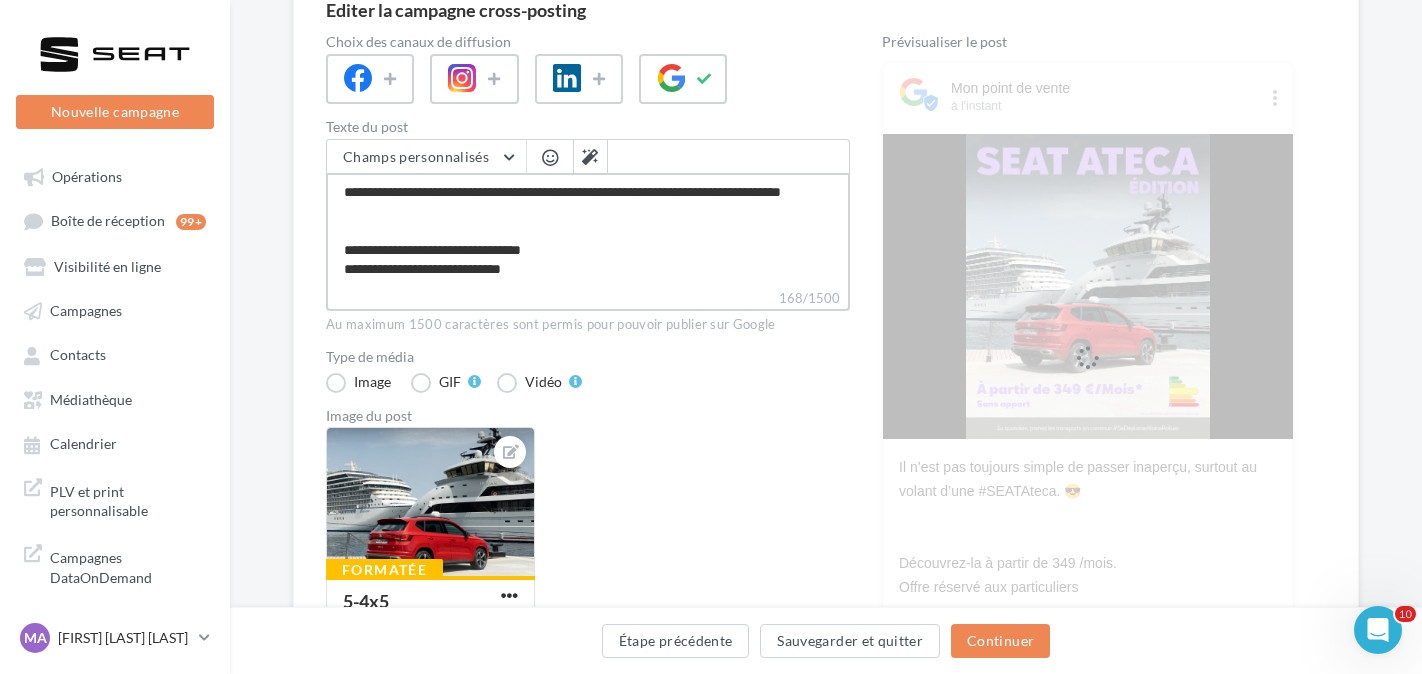 click on "**********" at bounding box center (588, 230) 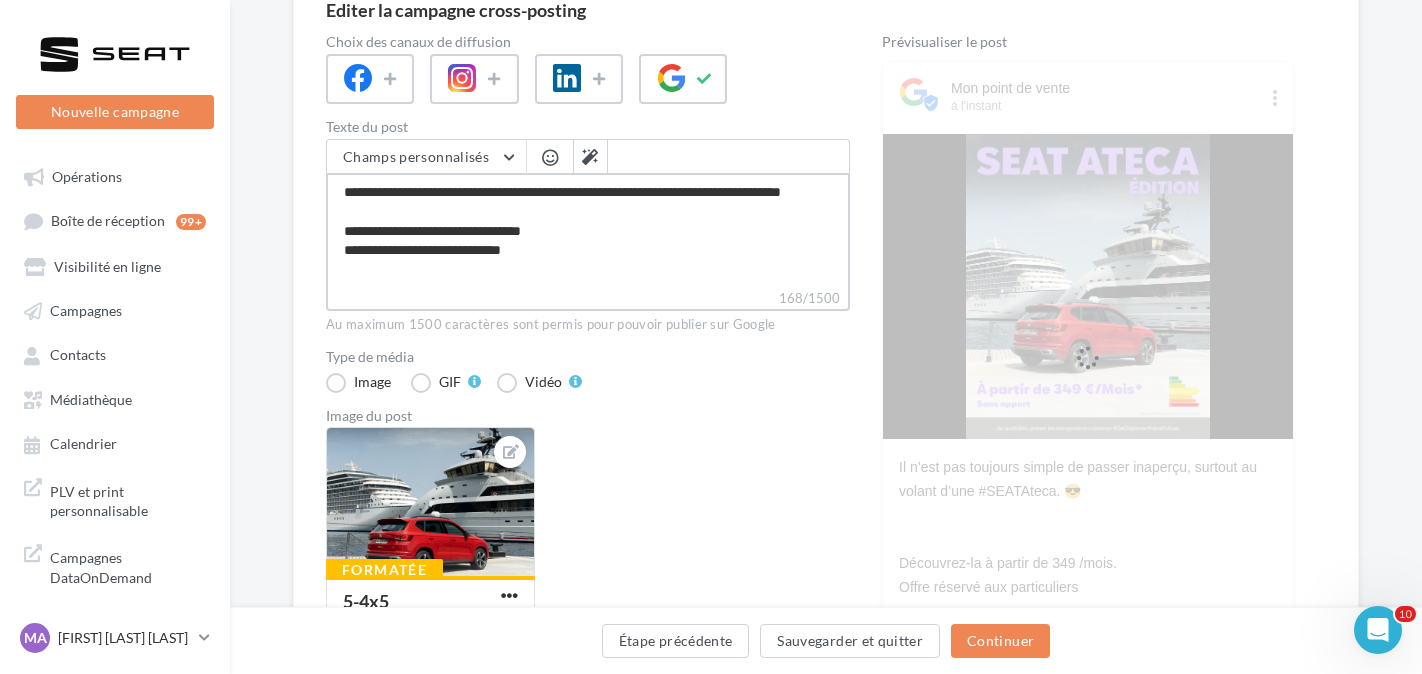 scroll, scrollTop: 0, scrollLeft: 0, axis: both 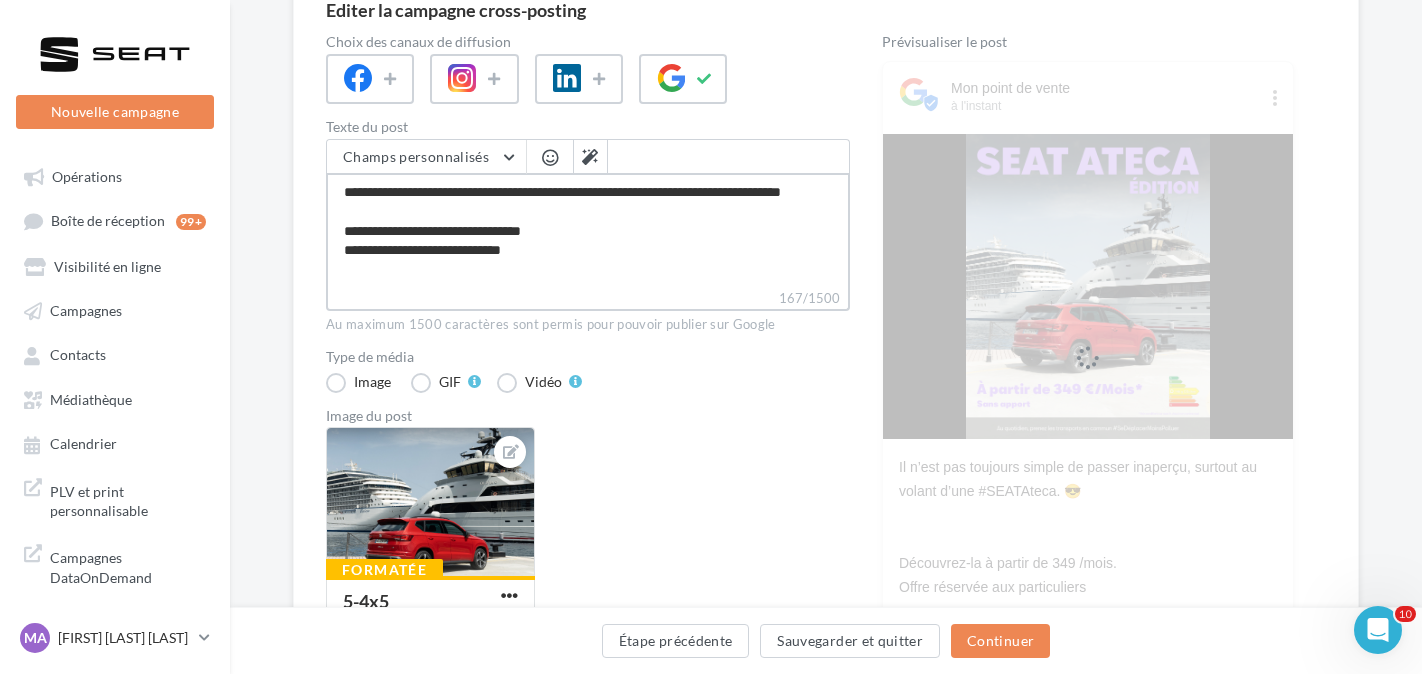 drag, startPoint x: 372, startPoint y: 249, endPoint x: 643, endPoint y: 229, distance: 271.737 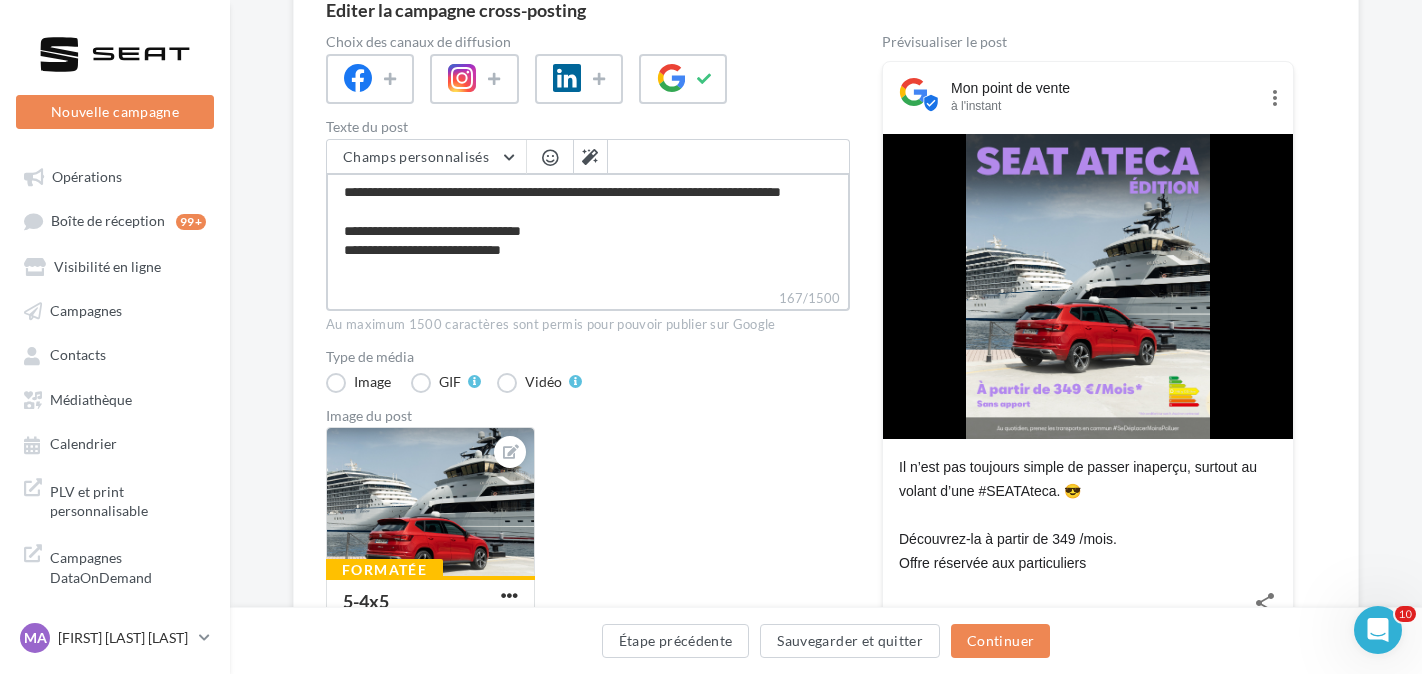 click on "**********" at bounding box center (588, 230) 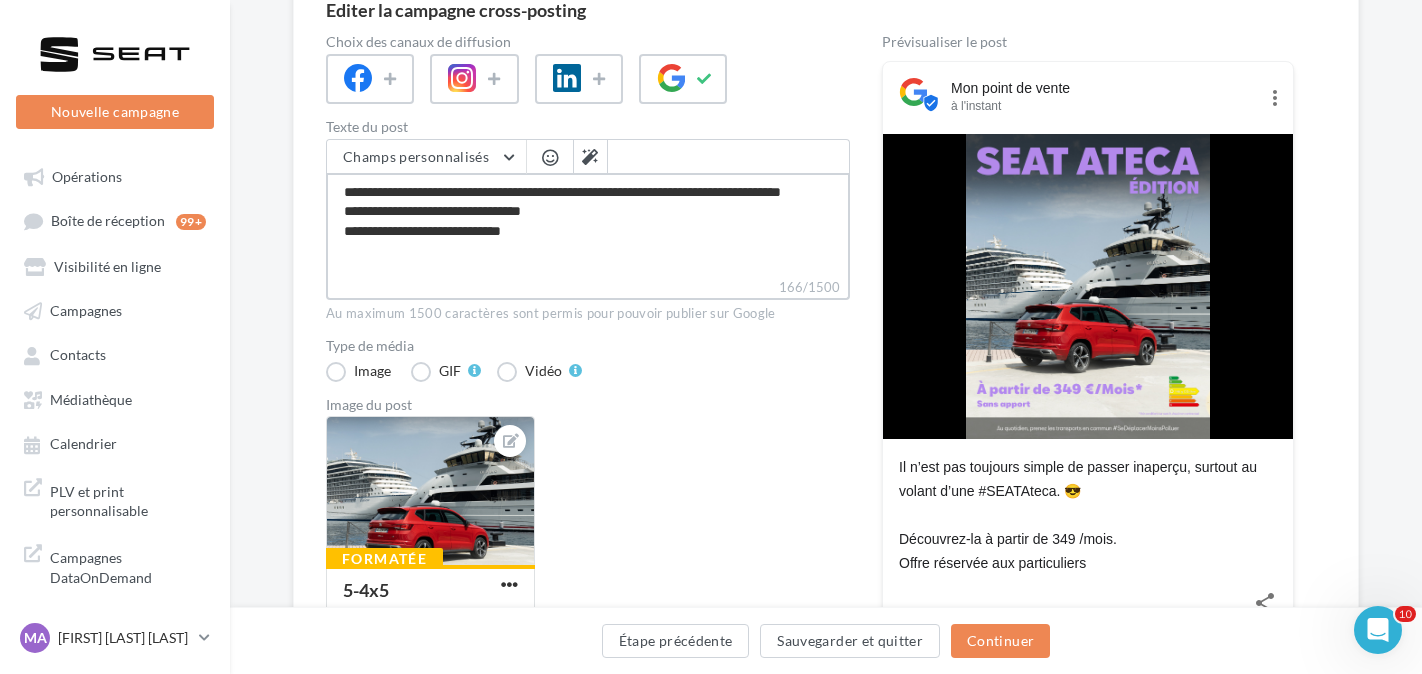 type on "**********" 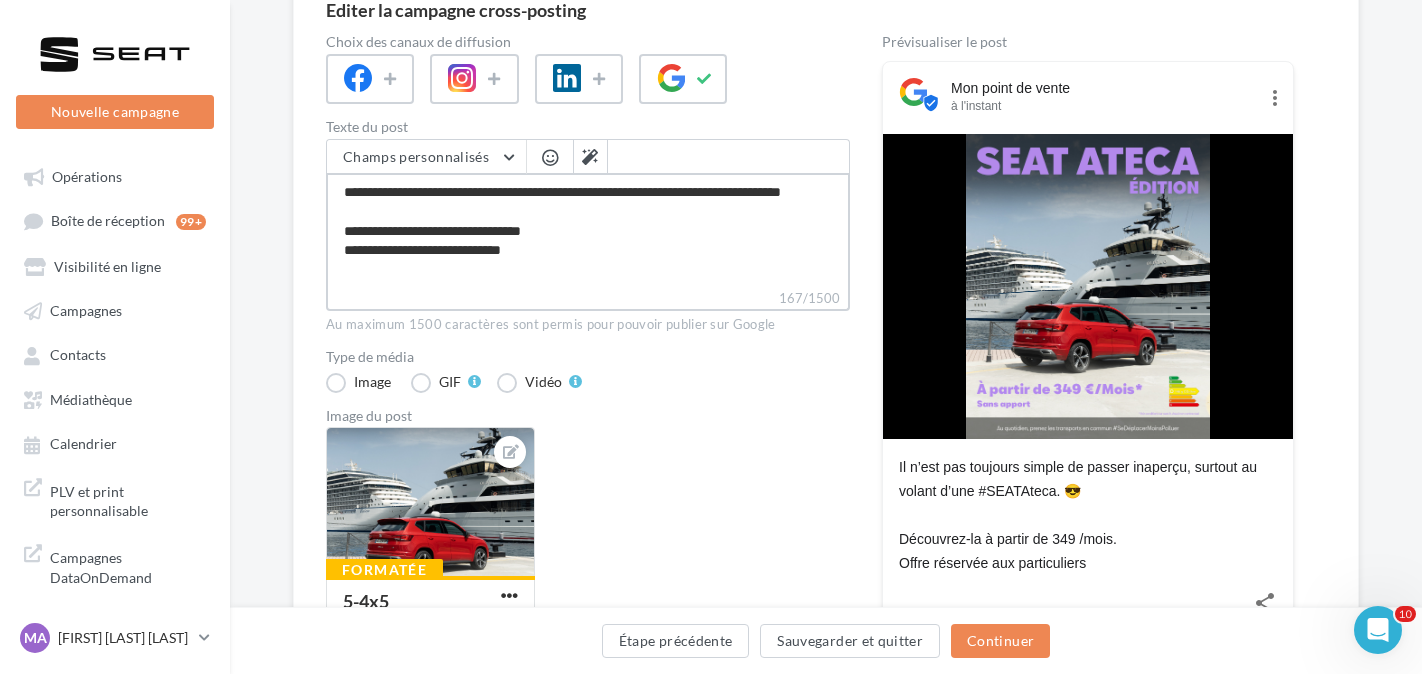 click on "**********" at bounding box center (588, 230) 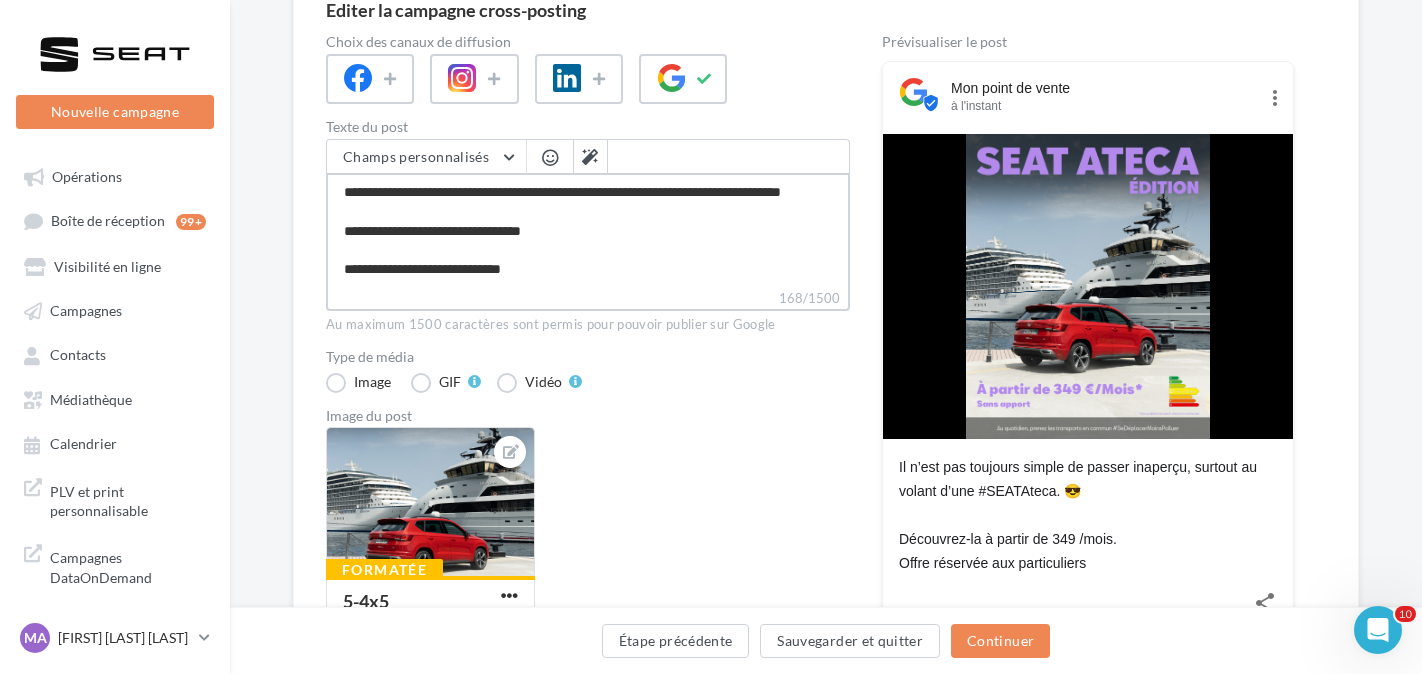 scroll, scrollTop: 9, scrollLeft: 0, axis: vertical 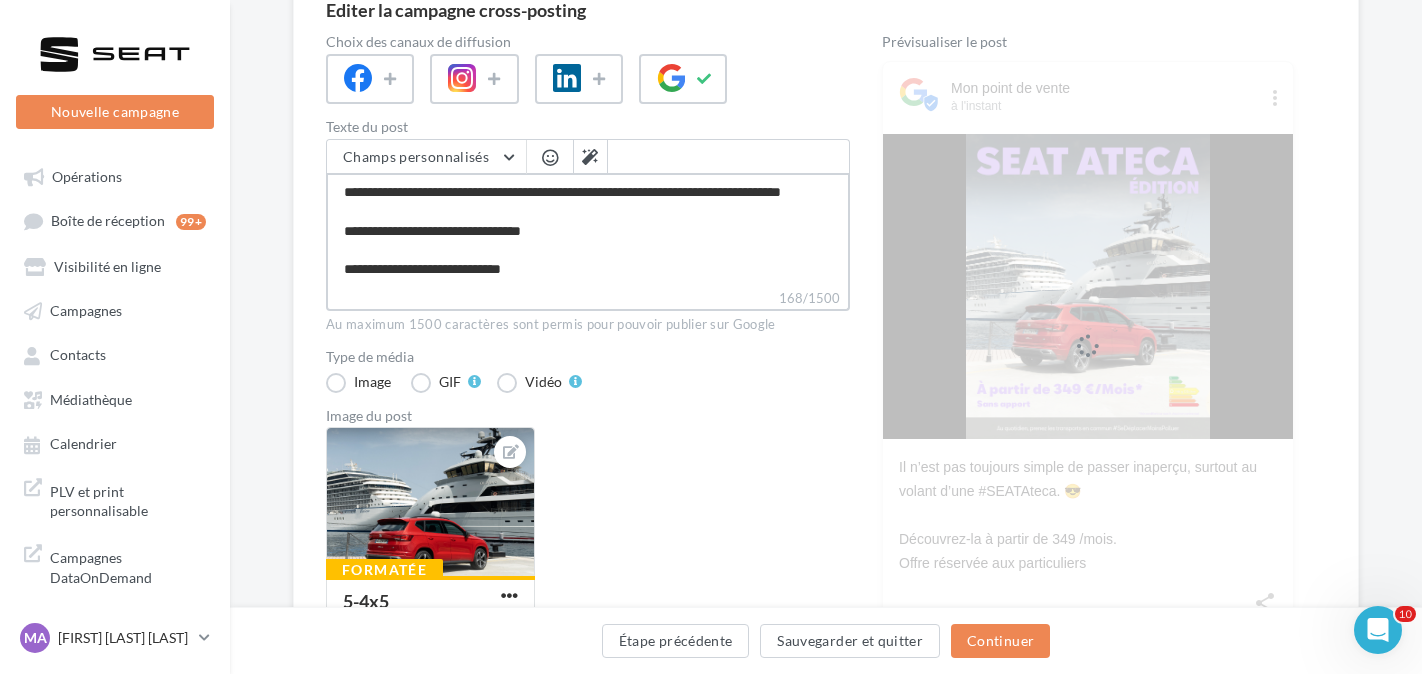 drag, startPoint x: 406, startPoint y: 246, endPoint x: 509, endPoint y: 238, distance: 103.31021 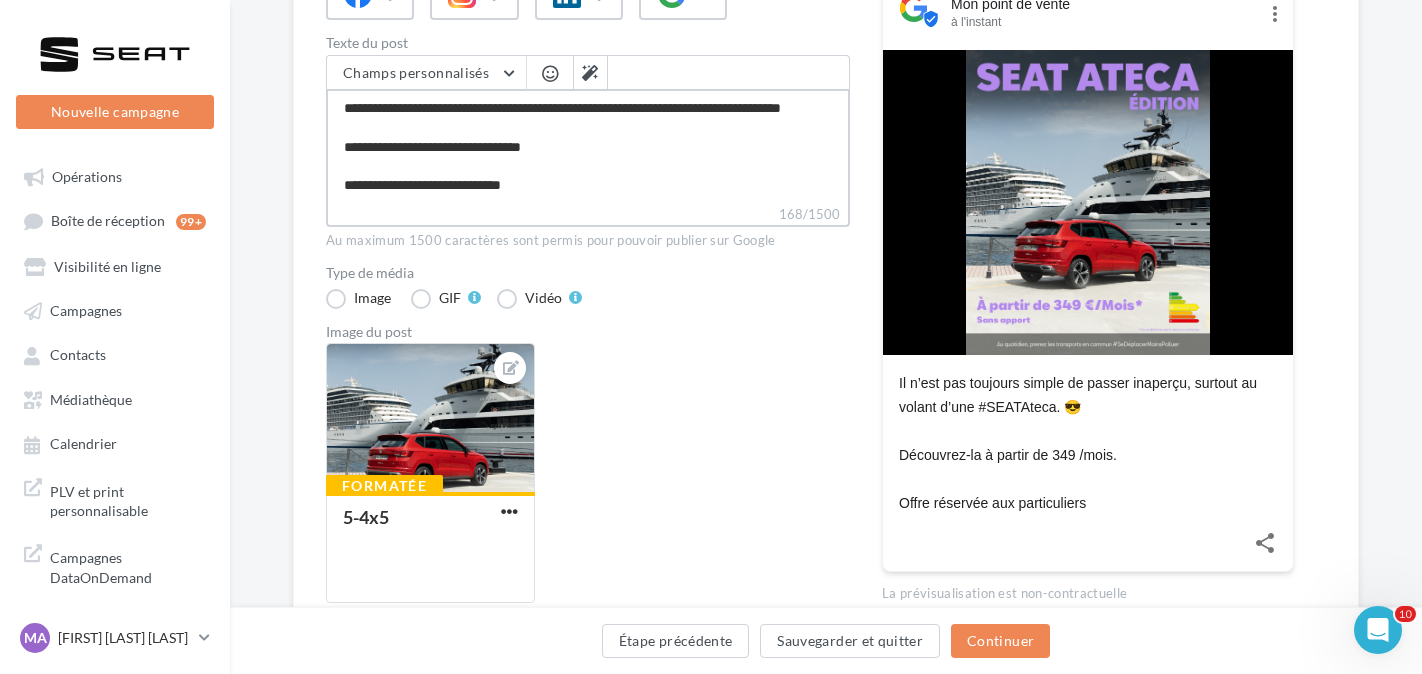 scroll, scrollTop: 379, scrollLeft: 0, axis: vertical 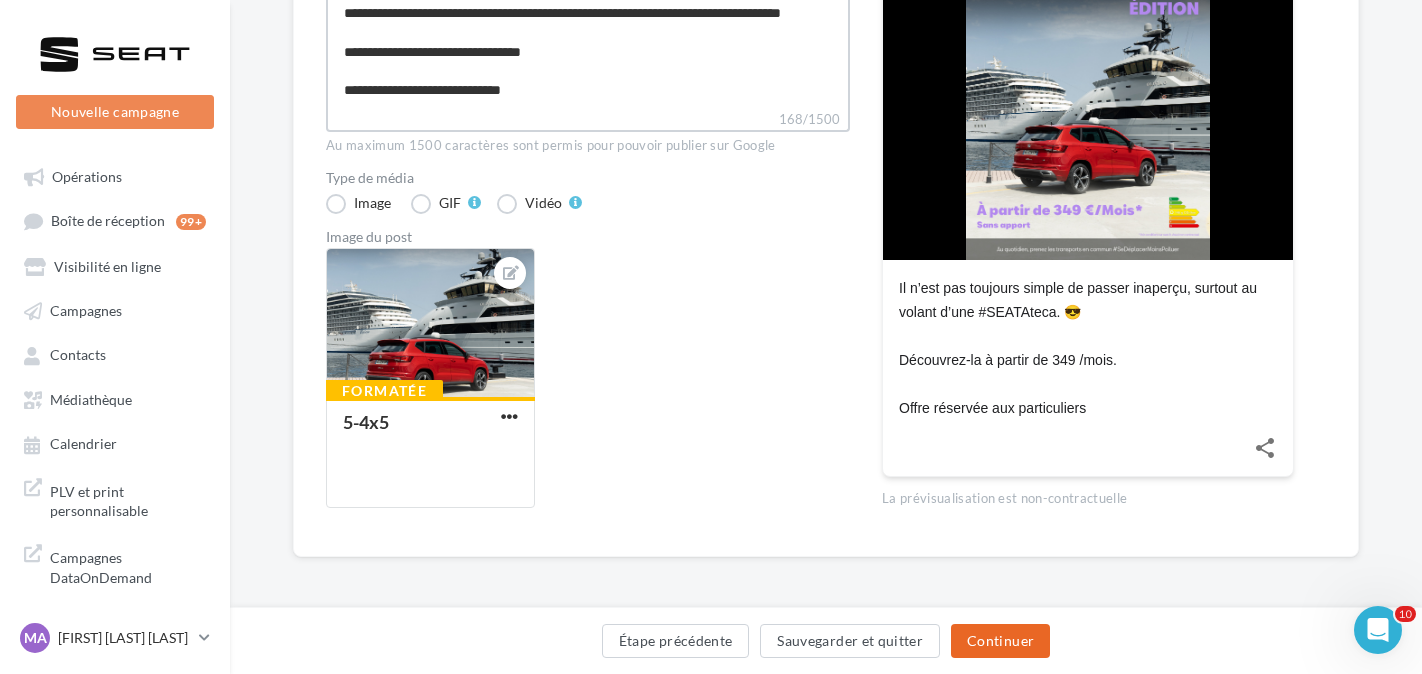 type on "**********" 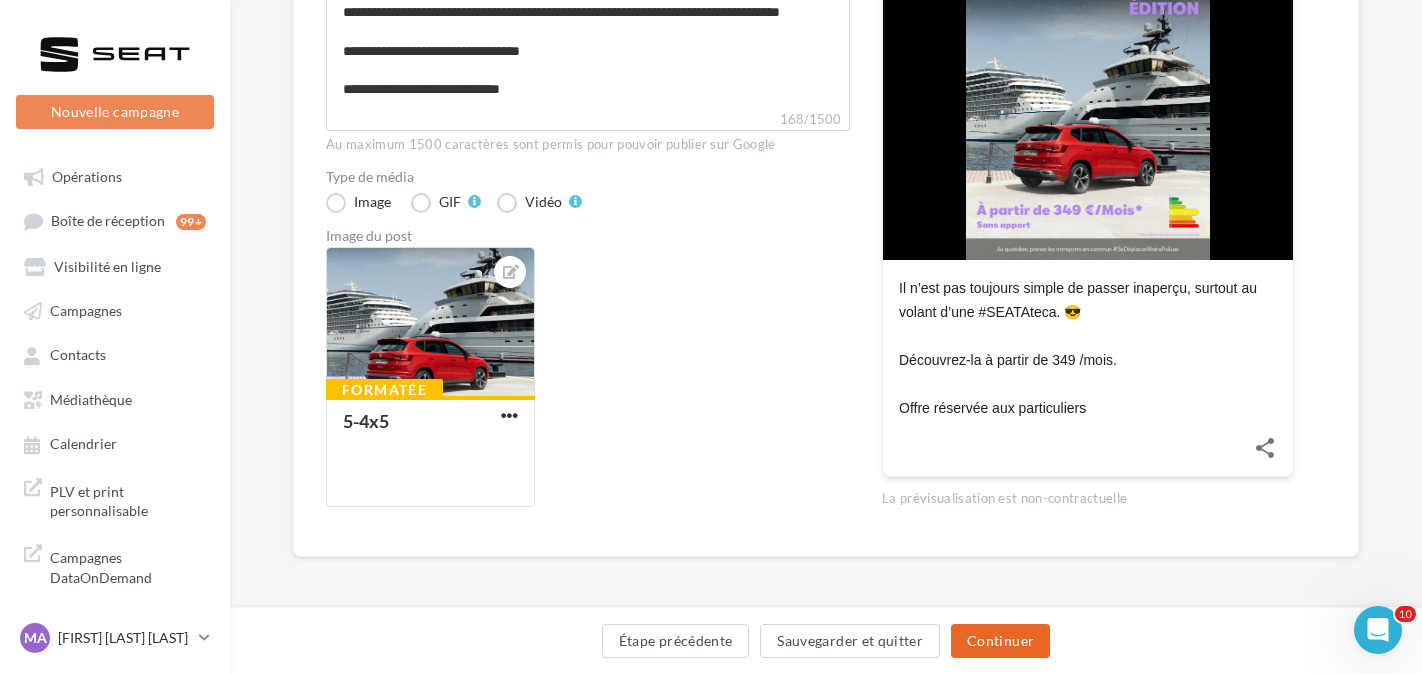 click on "Continuer" at bounding box center (1000, 641) 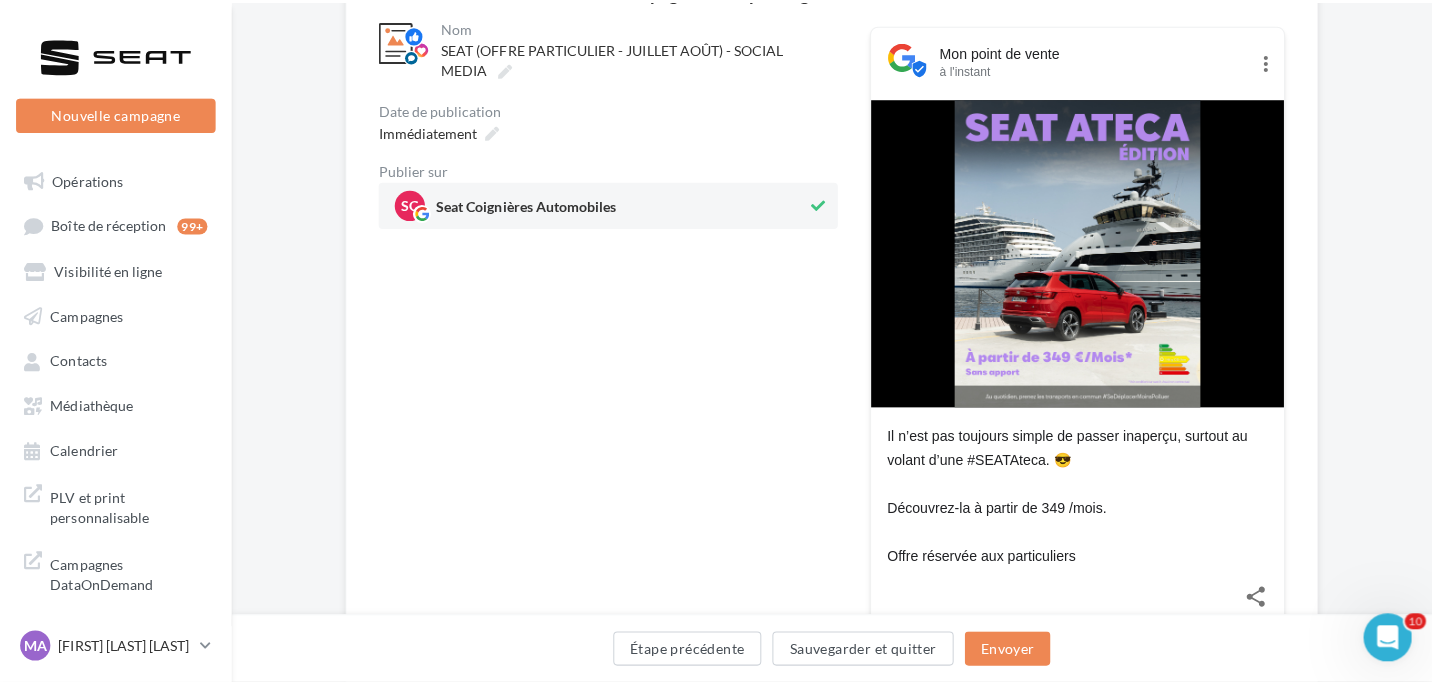 scroll, scrollTop: 308, scrollLeft: 0, axis: vertical 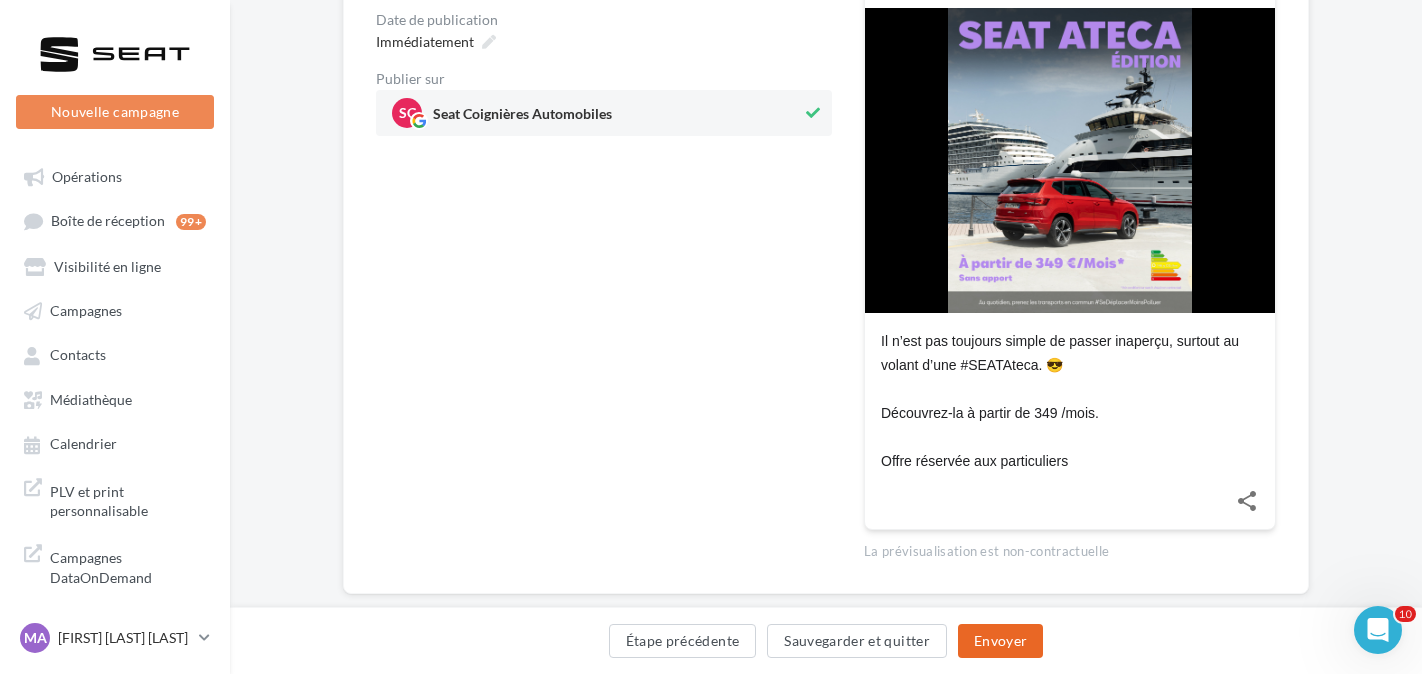 click on "Envoyer" at bounding box center (1000, 641) 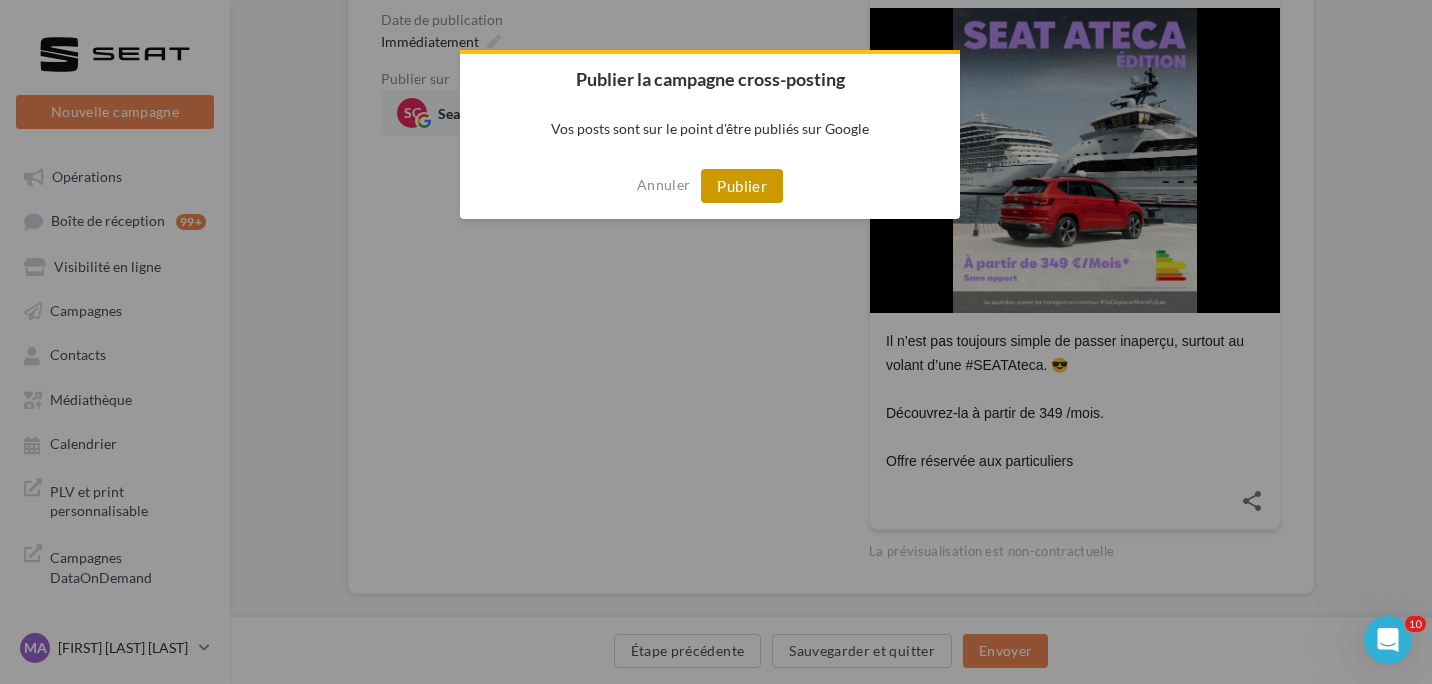 click on "Publier" at bounding box center (742, 186) 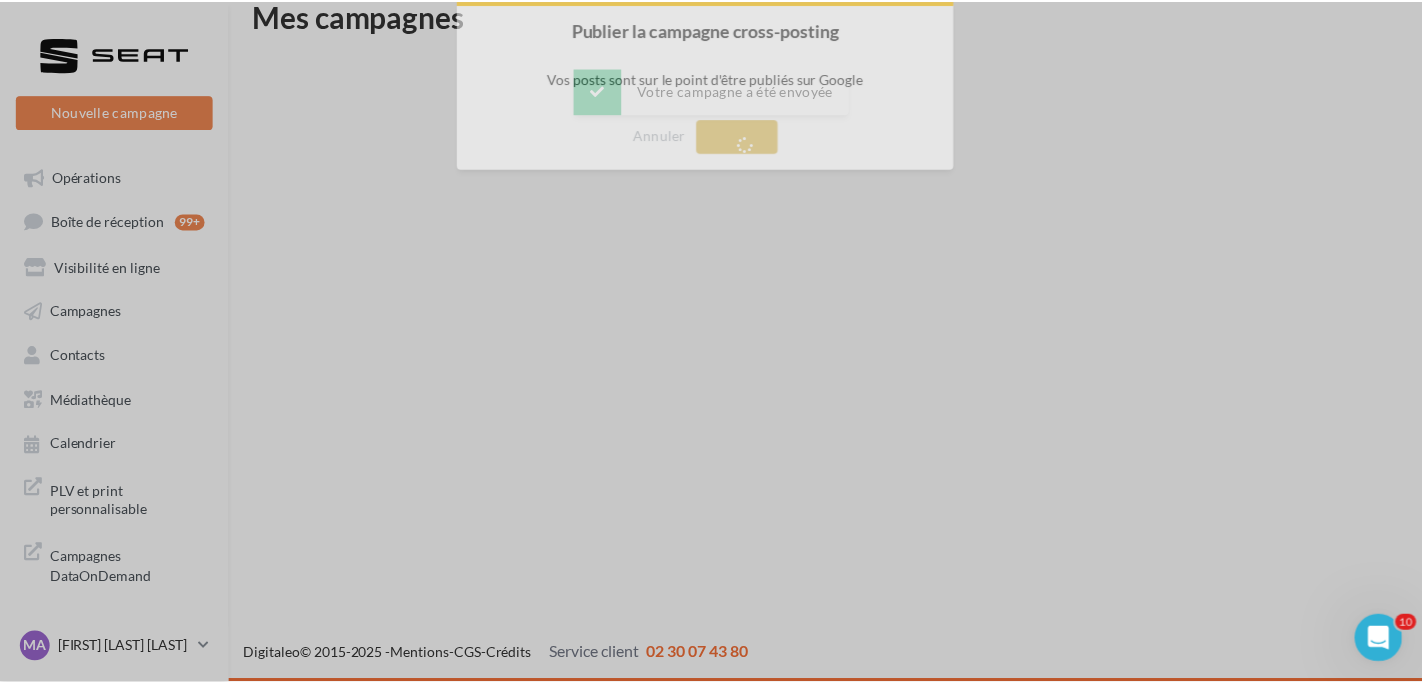 scroll, scrollTop: 32, scrollLeft: 0, axis: vertical 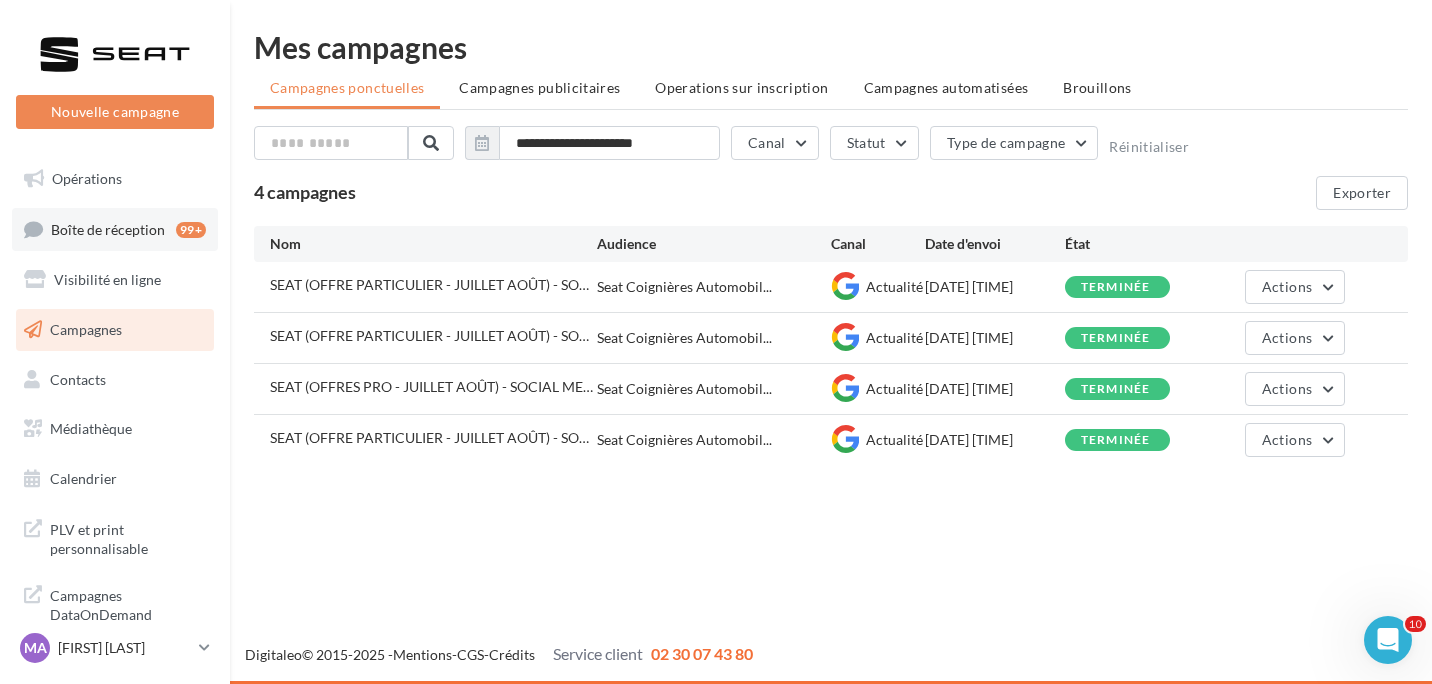 click on "Boîte de réception
99+" at bounding box center (115, 229) 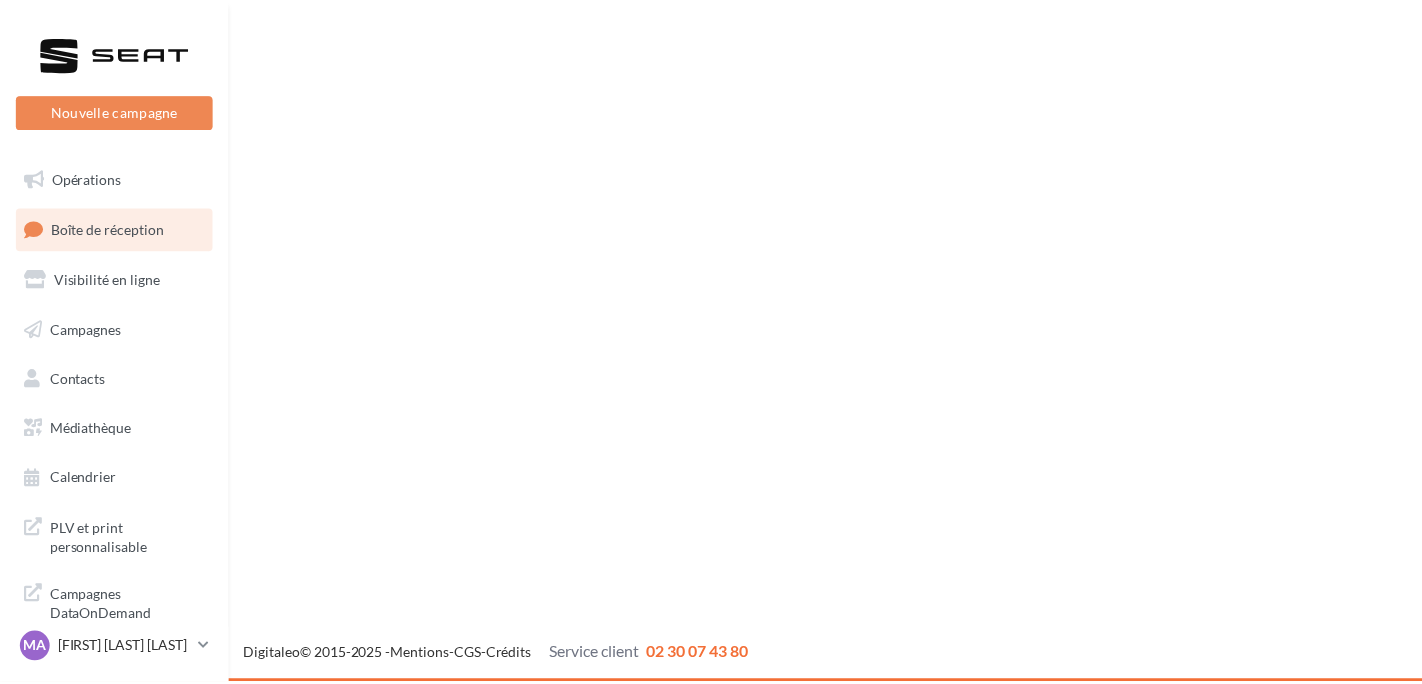 scroll, scrollTop: 0, scrollLeft: 0, axis: both 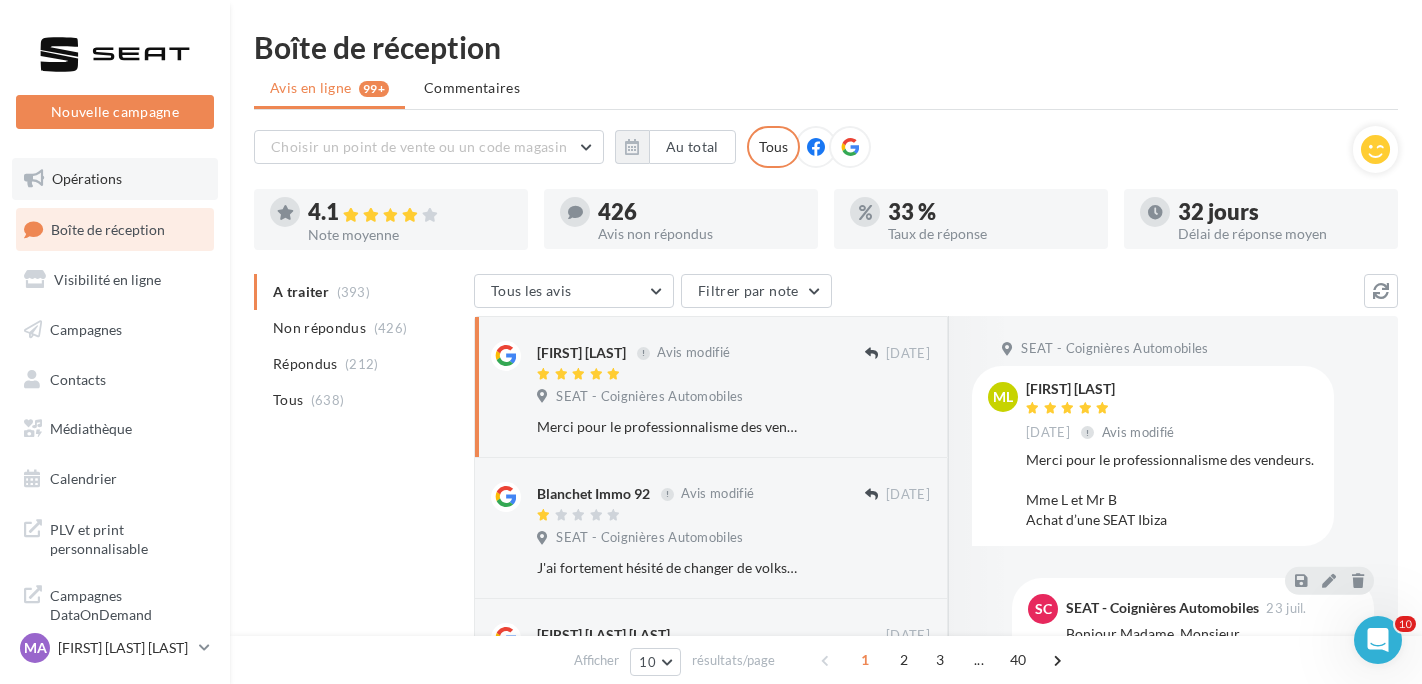 click on "Opérations" at bounding box center (115, 179) 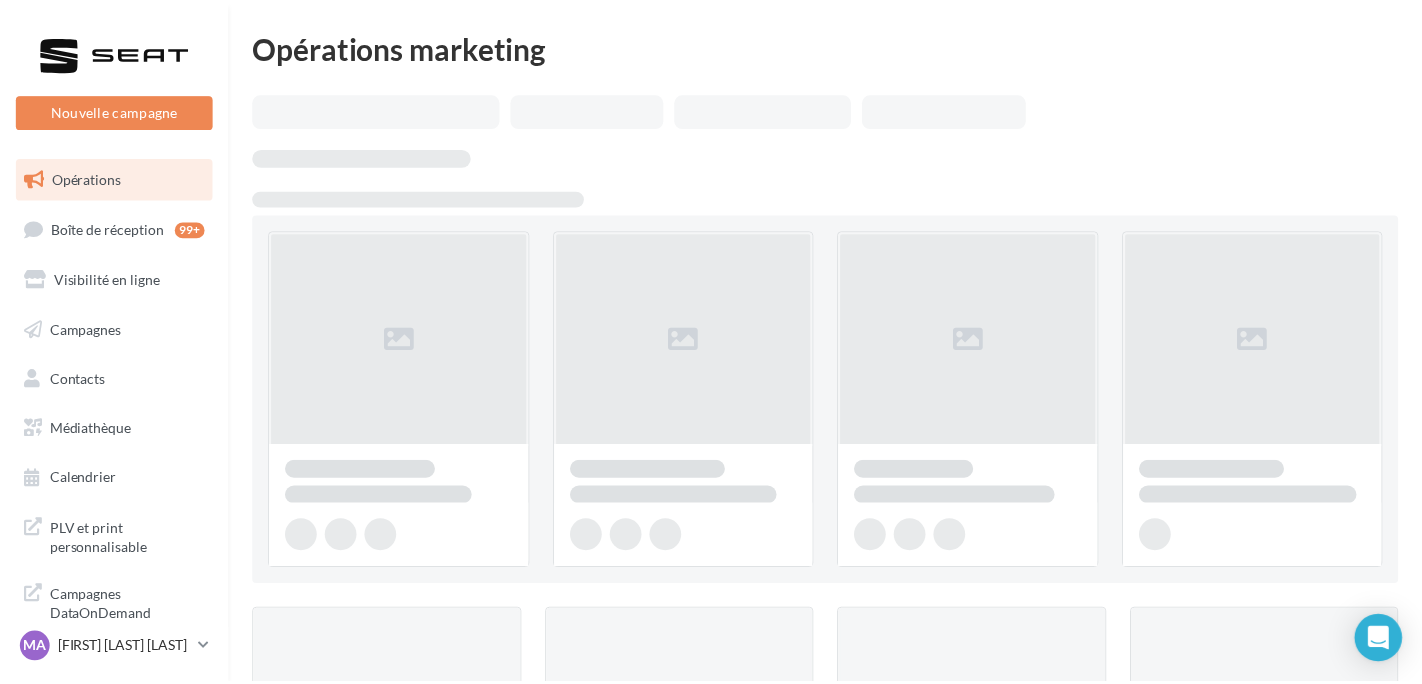 scroll, scrollTop: 0, scrollLeft: 0, axis: both 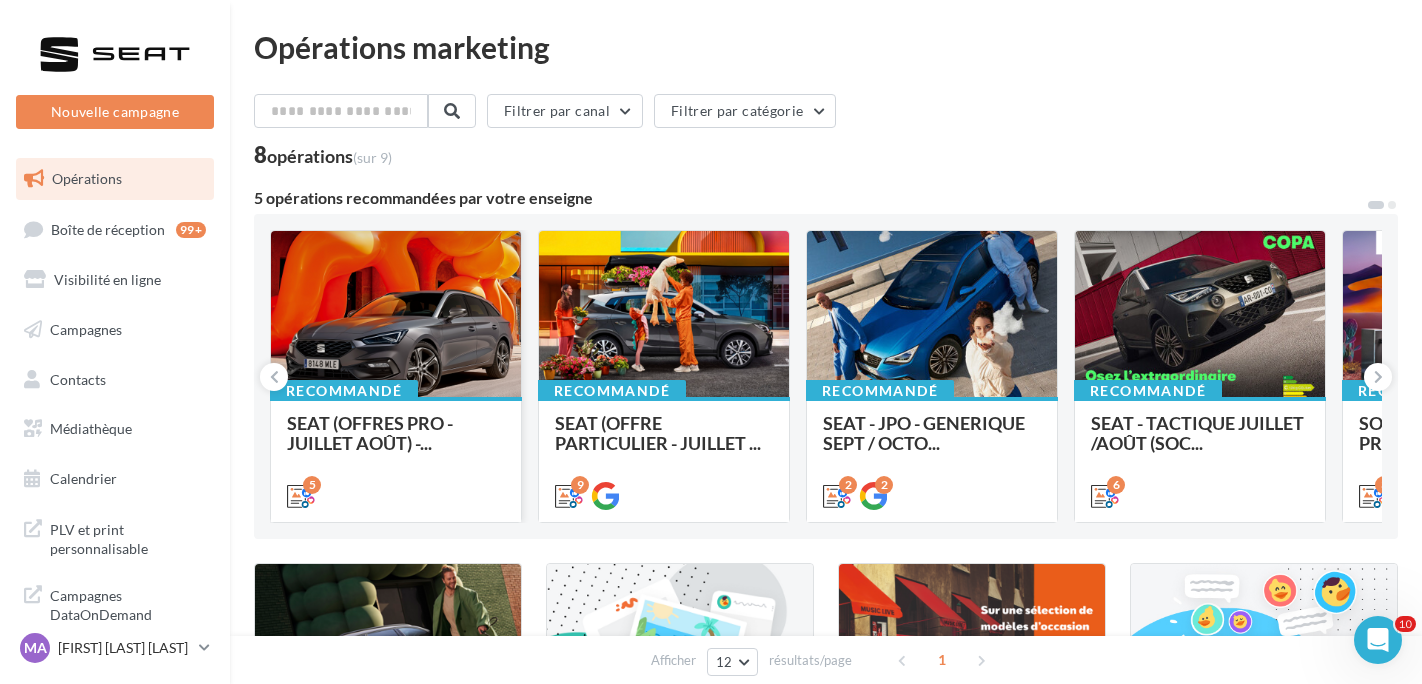 click at bounding box center (396, 315) 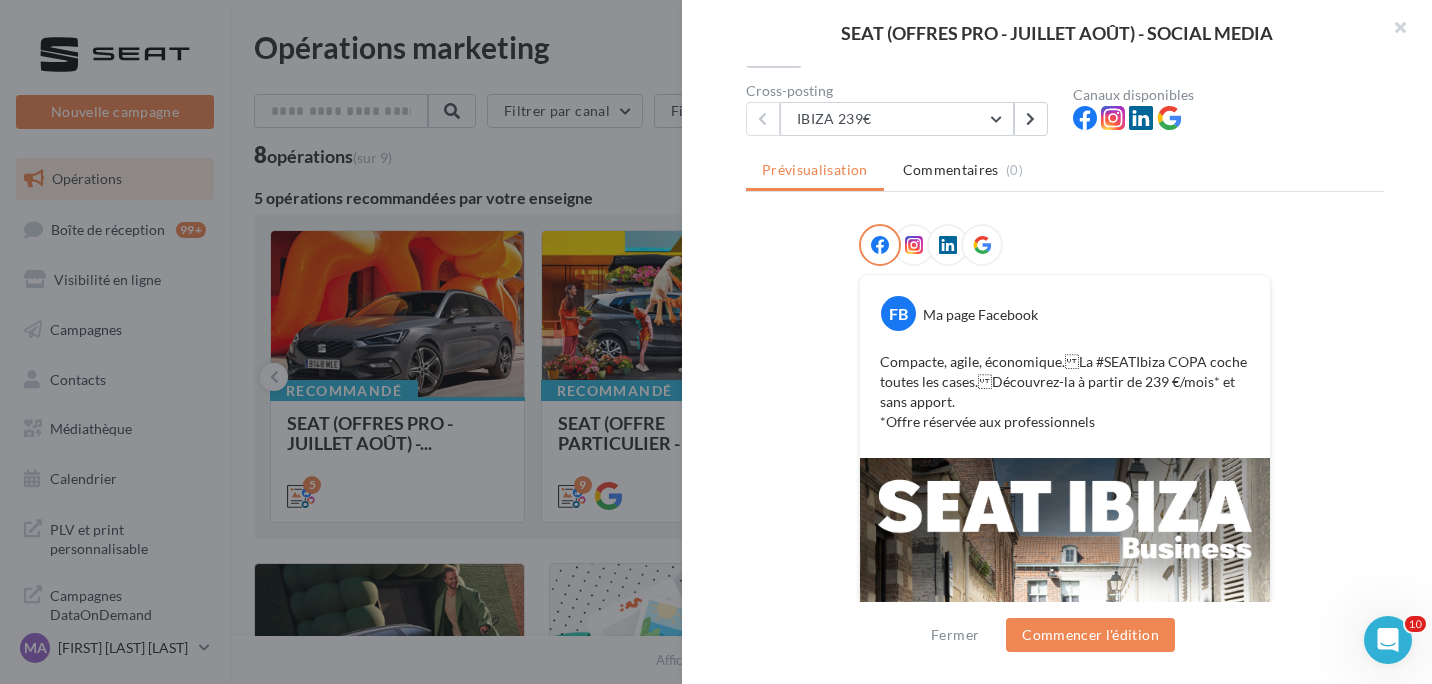 scroll, scrollTop: 108, scrollLeft: 0, axis: vertical 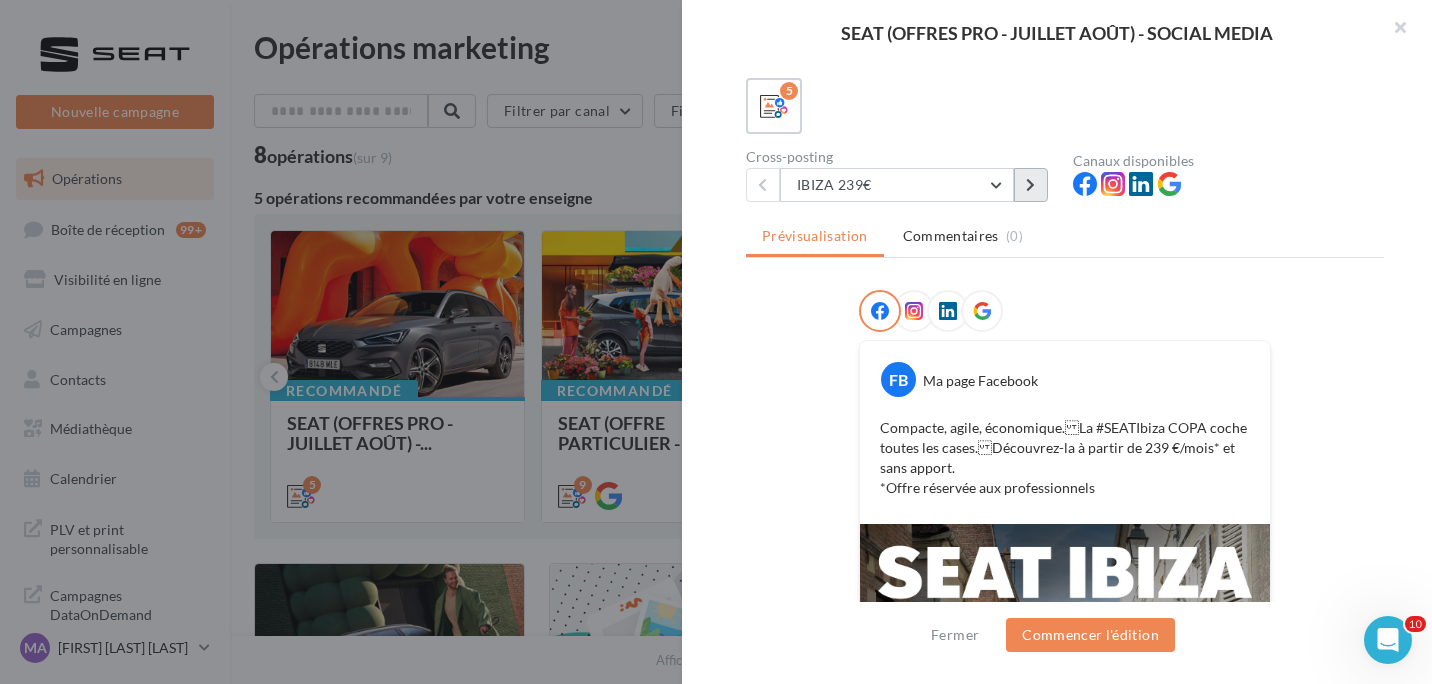 click at bounding box center [1031, 185] 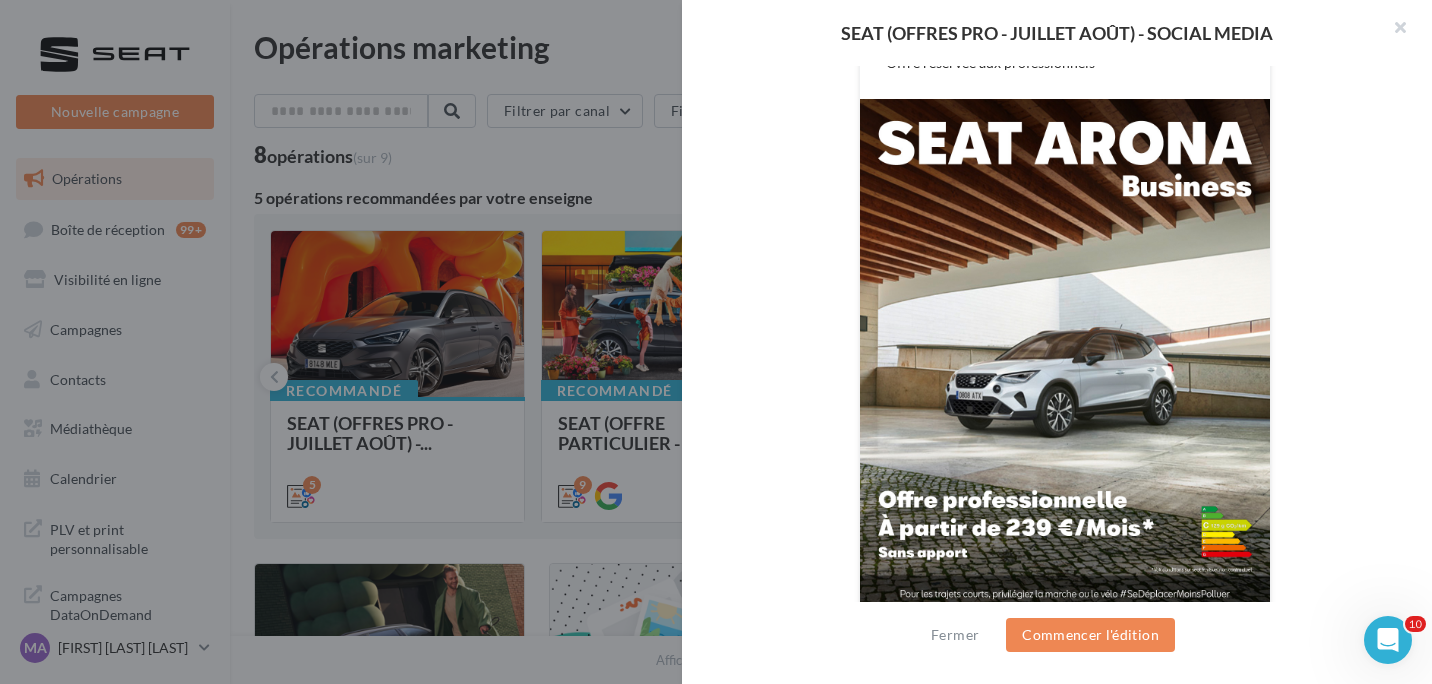 scroll, scrollTop: 531, scrollLeft: 0, axis: vertical 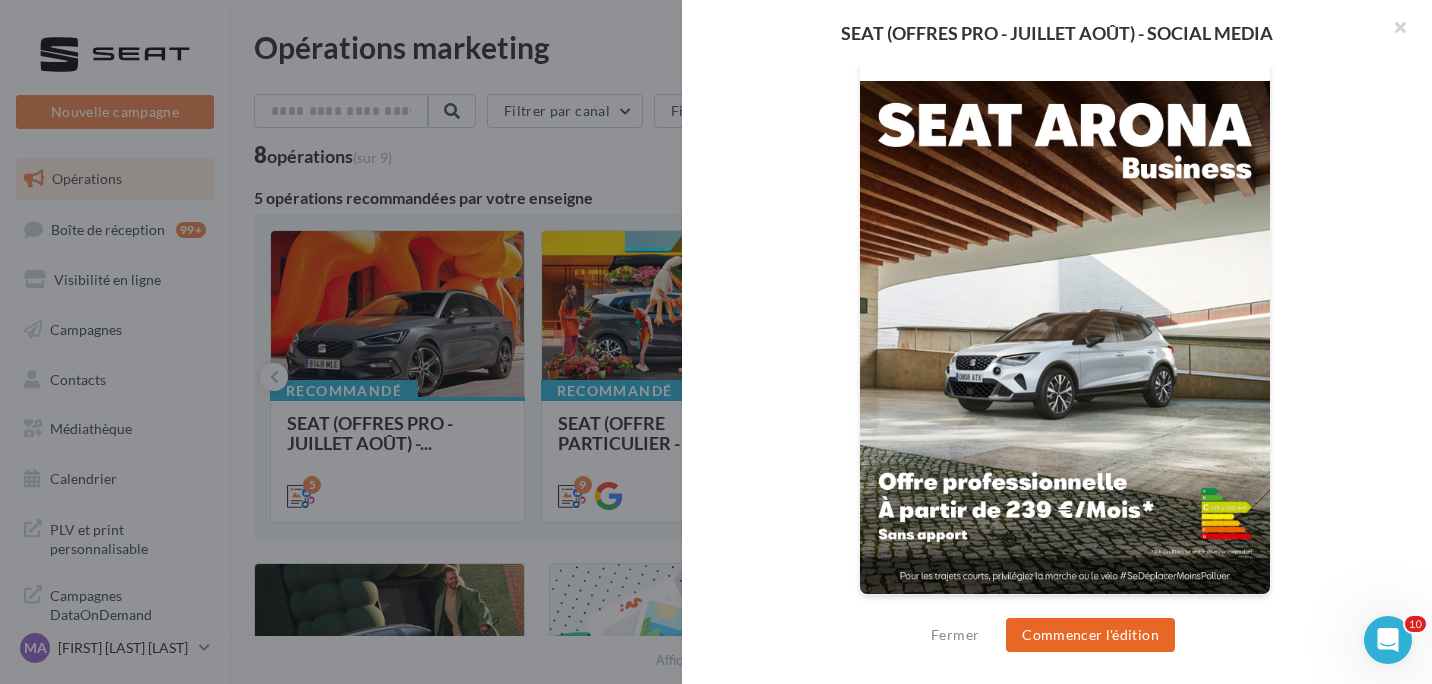 click on "Commencer l'édition" at bounding box center [1090, 635] 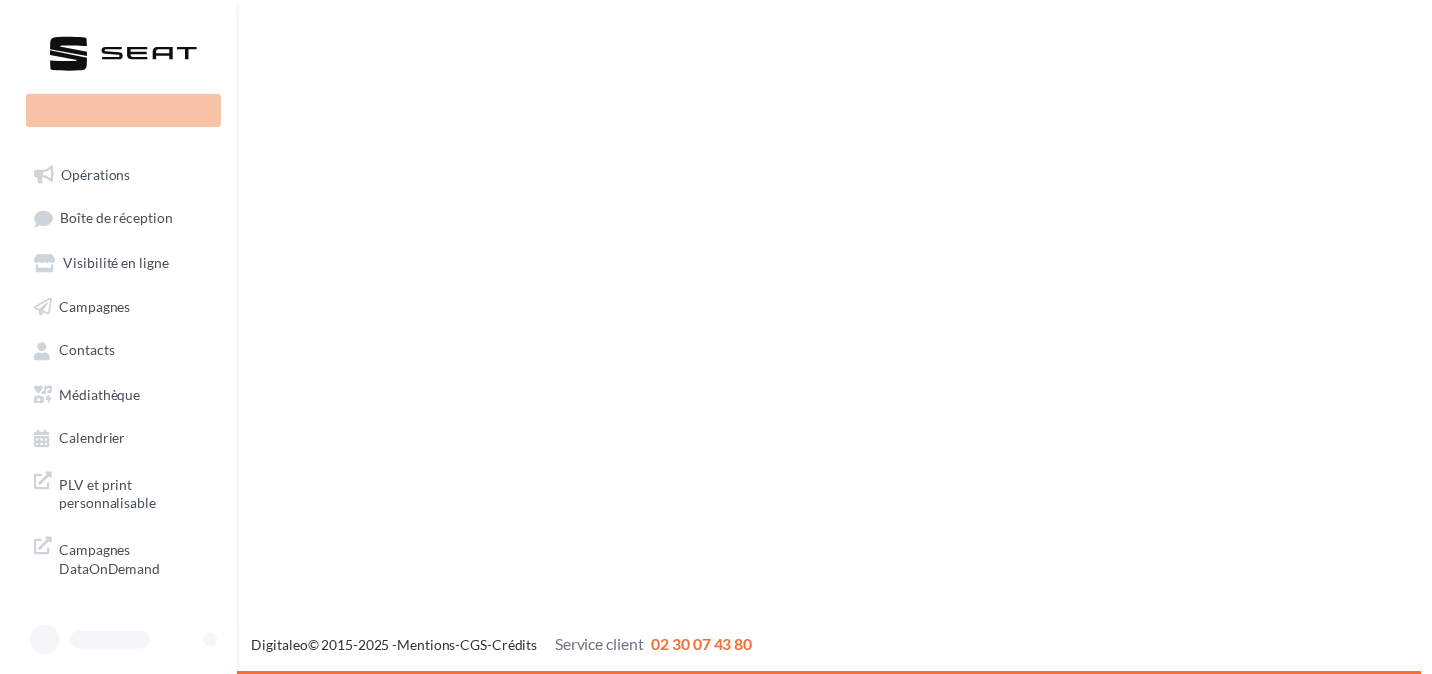 scroll, scrollTop: 0, scrollLeft: 0, axis: both 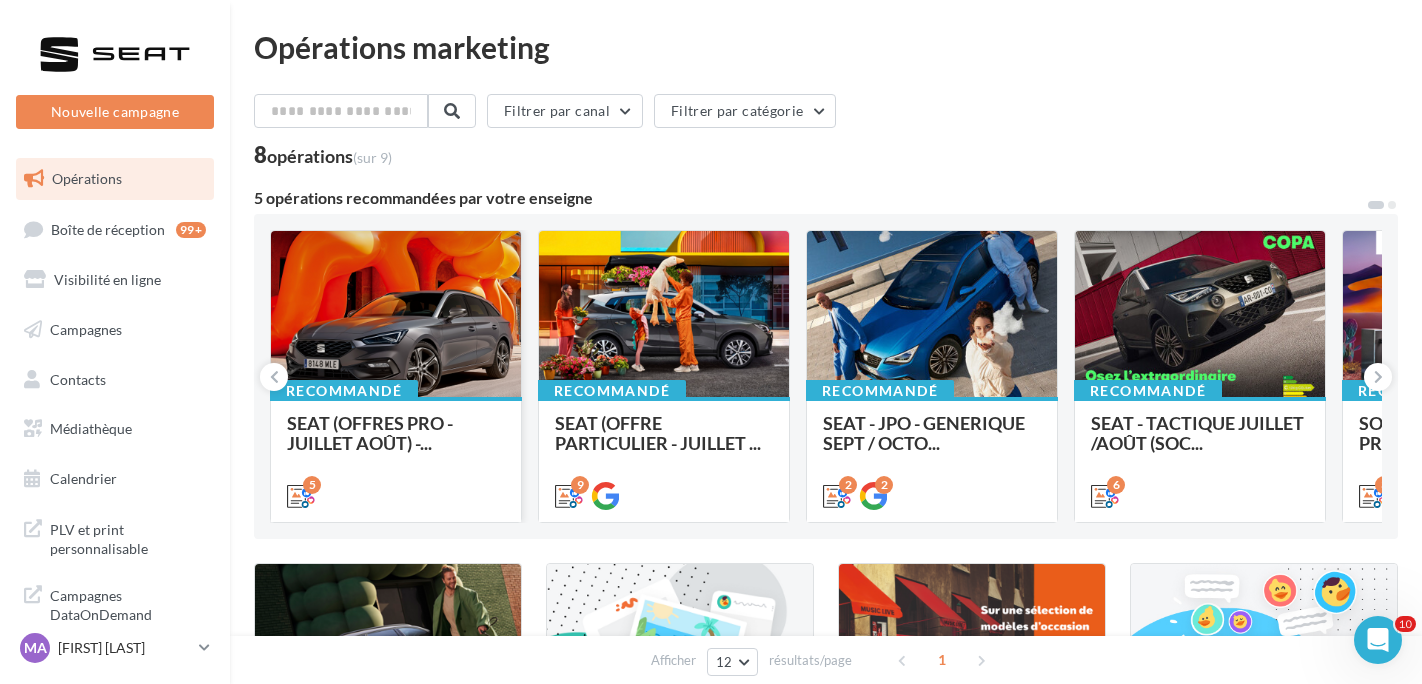 click at bounding box center [396, 315] 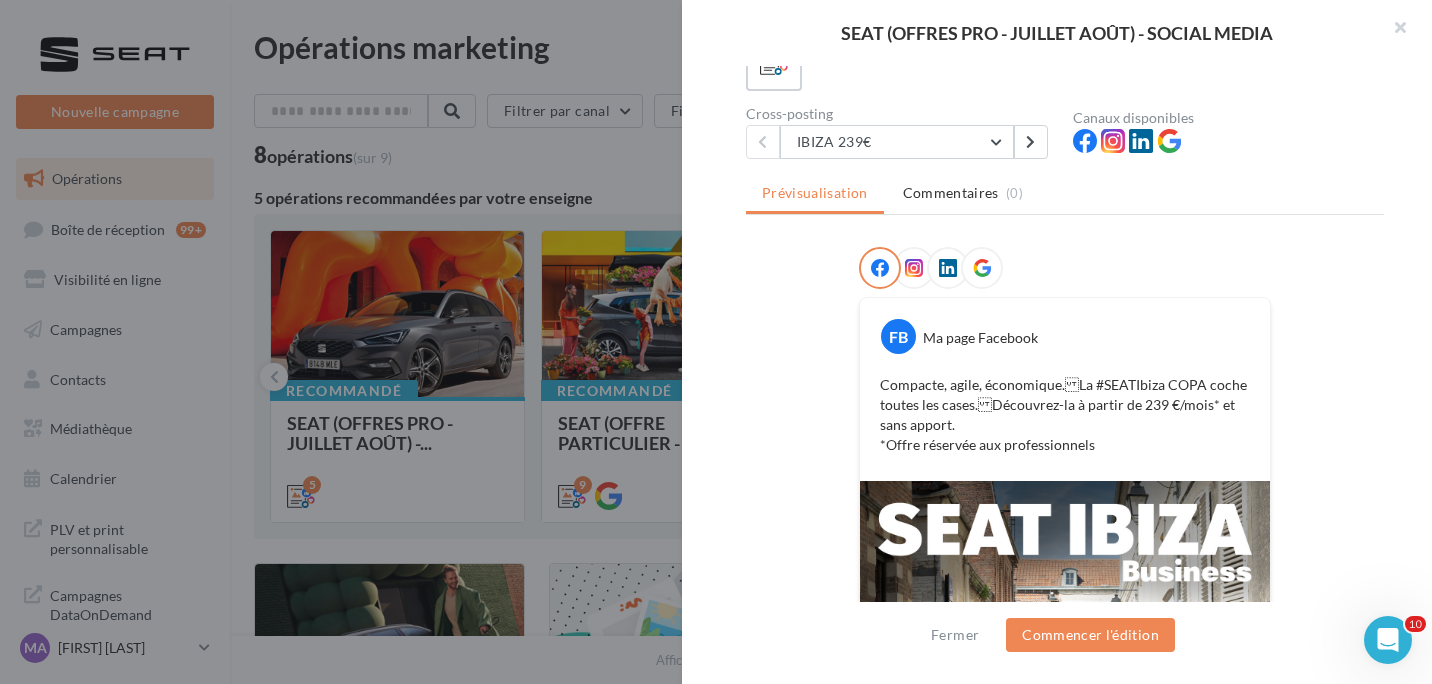 scroll, scrollTop: 51, scrollLeft: 0, axis: vertical 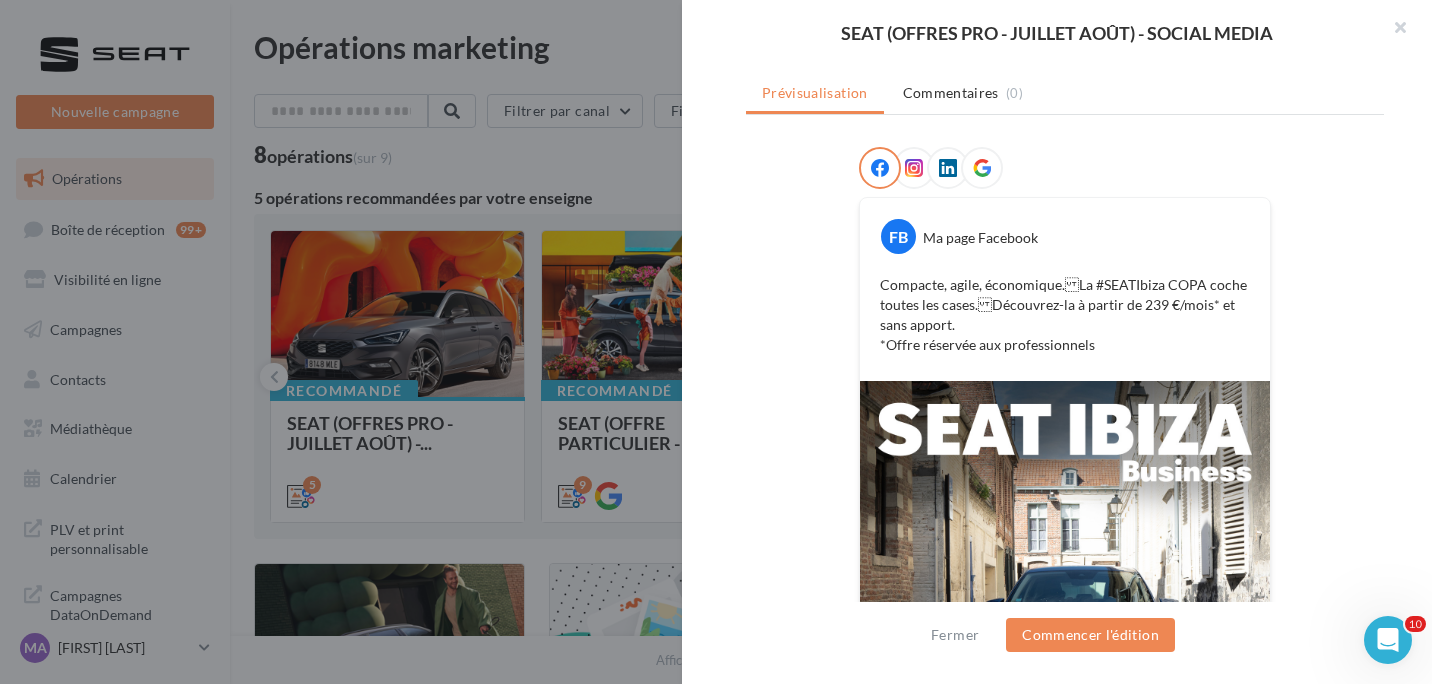 click at bounding box center (948, 168) 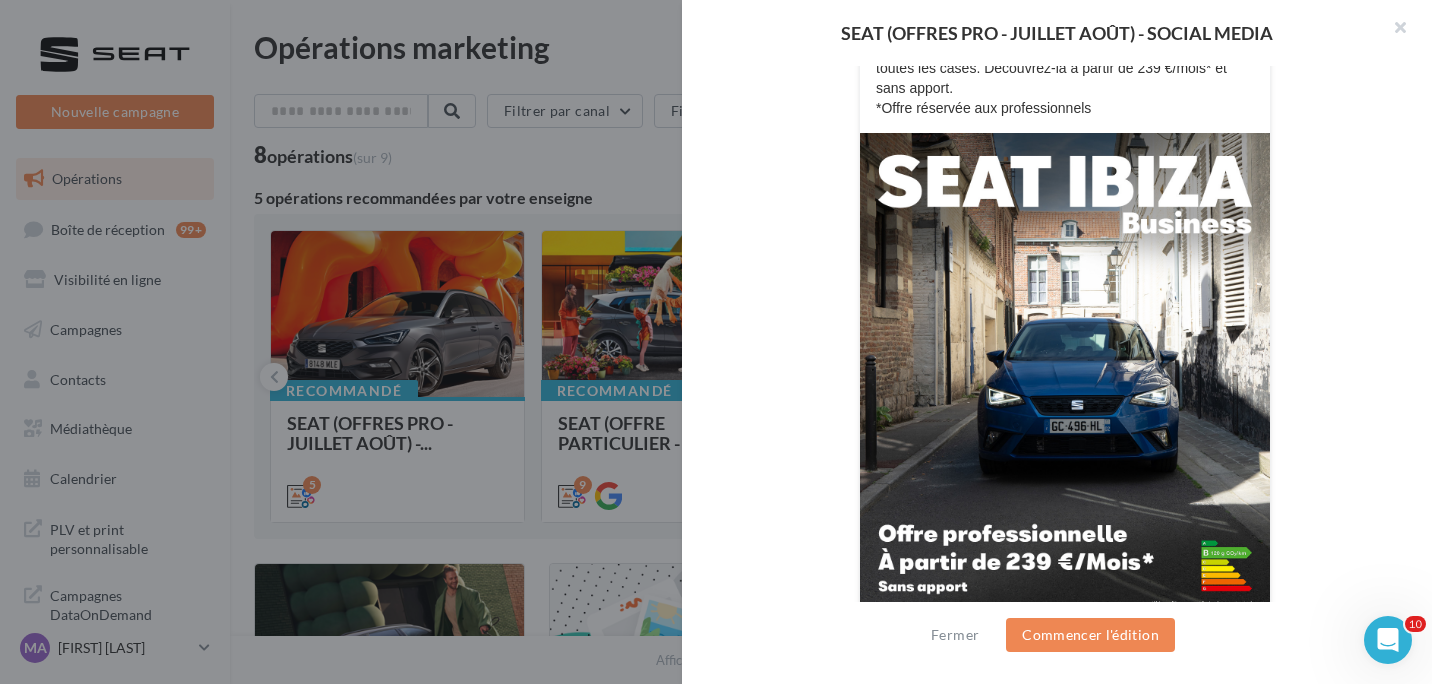scroll, scrollTop: 178, scrollLeft: 0, axis: vertical 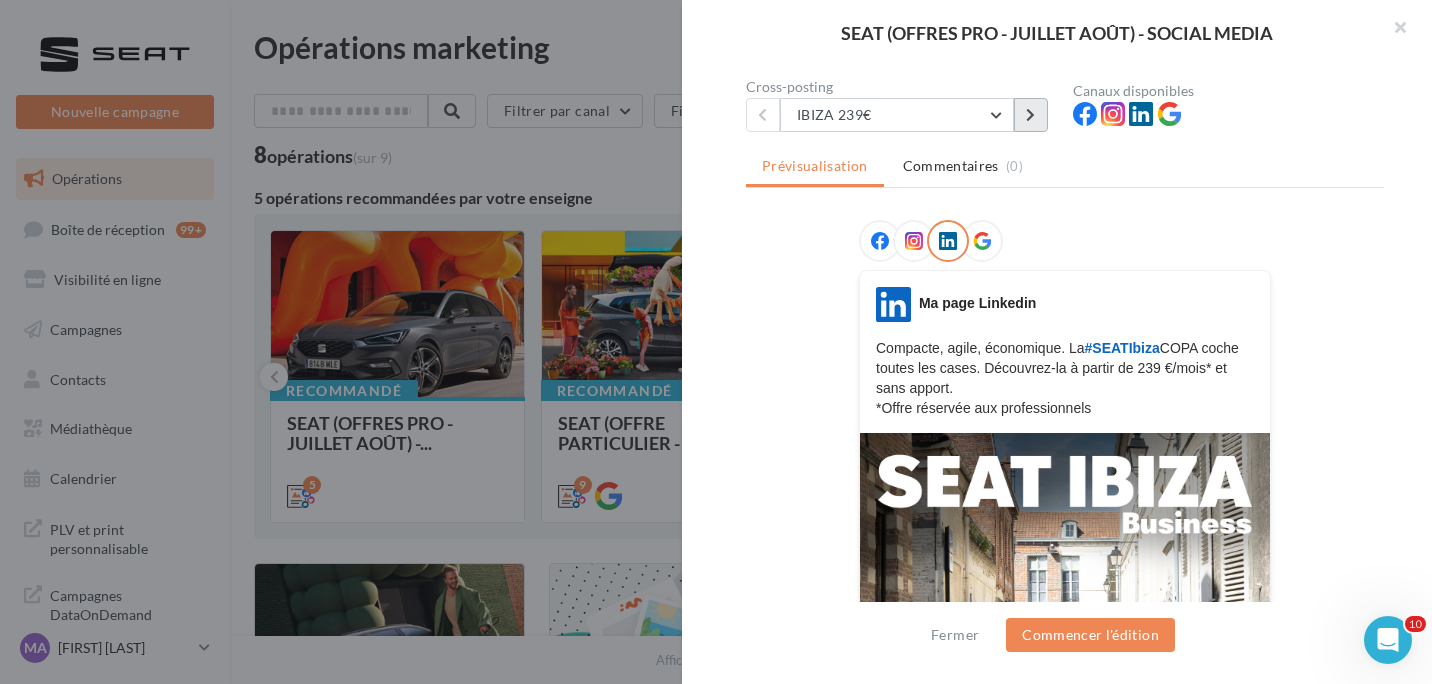 click at bounding box center (1031, 115) 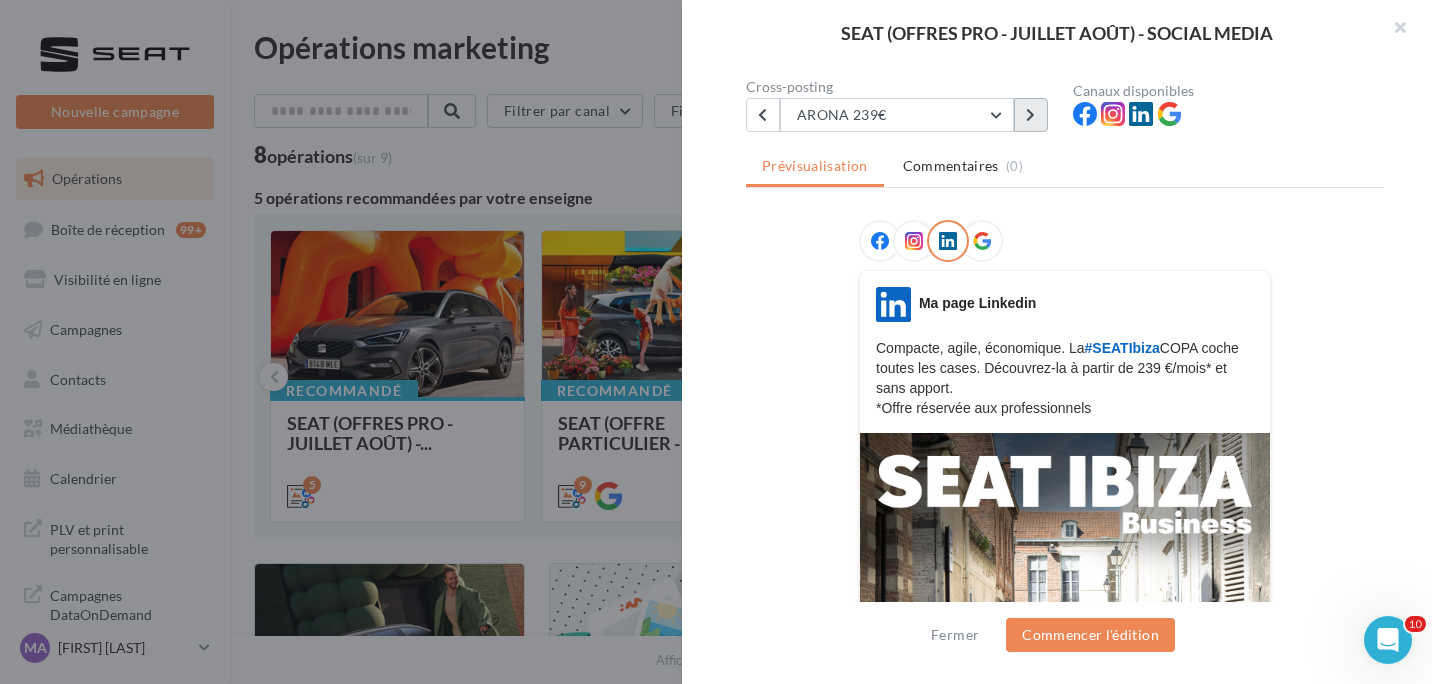 scroll, scrollTop: 0, scrollLeft: 0, axis: both 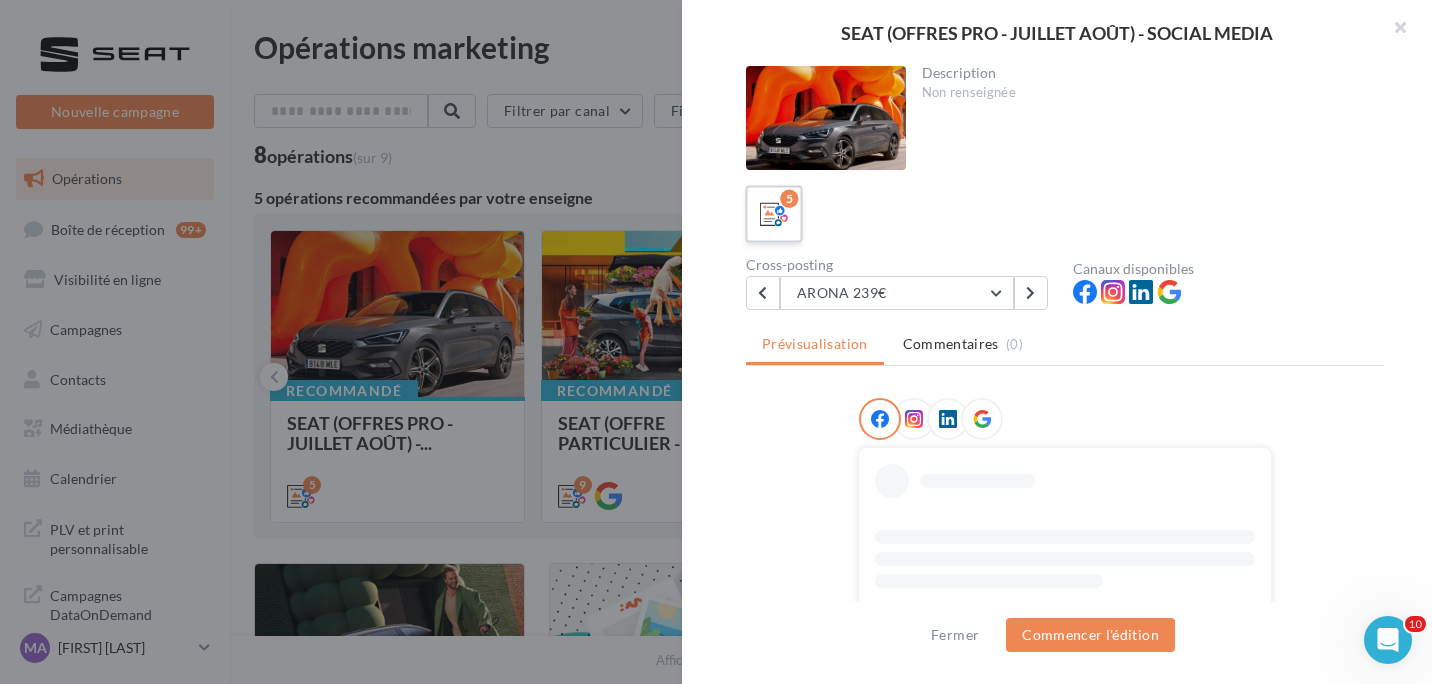 click at bounding box center (774, 214) 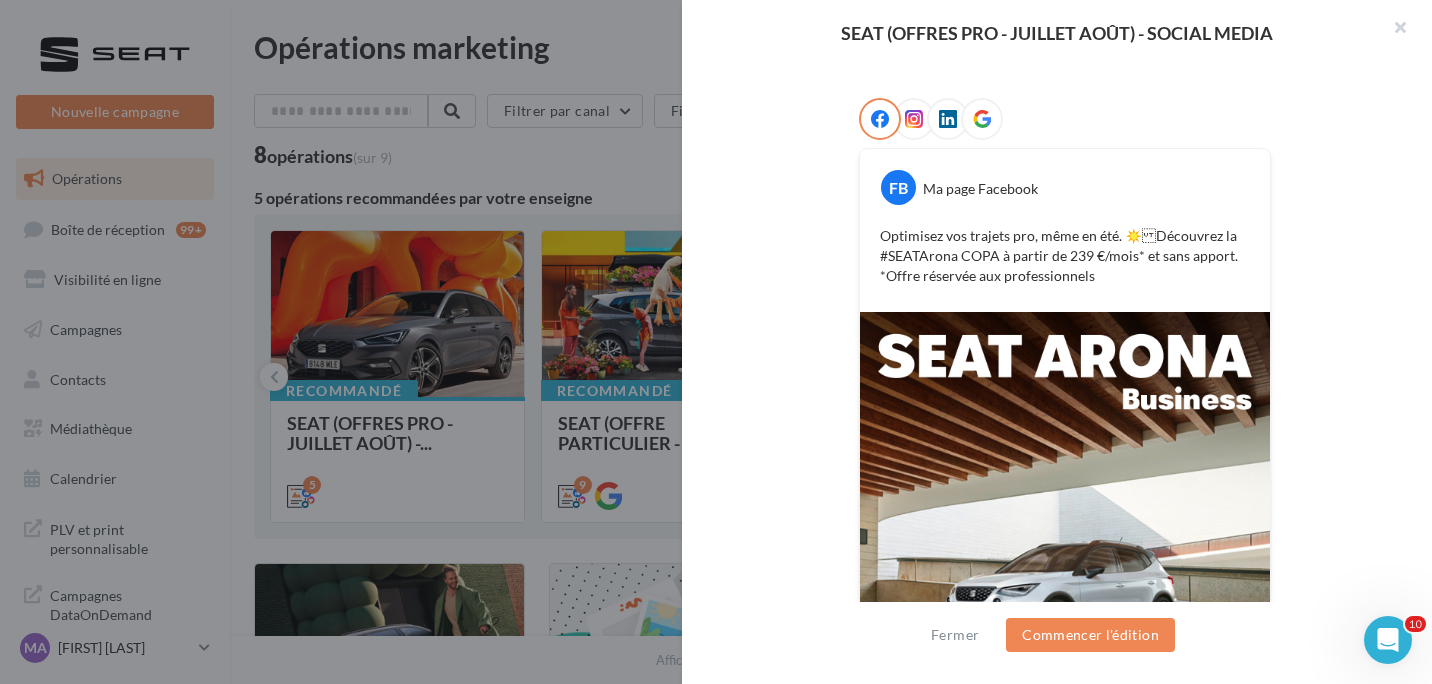 scroll, scrollTop: 0, scrollLeft: 0, axis: both 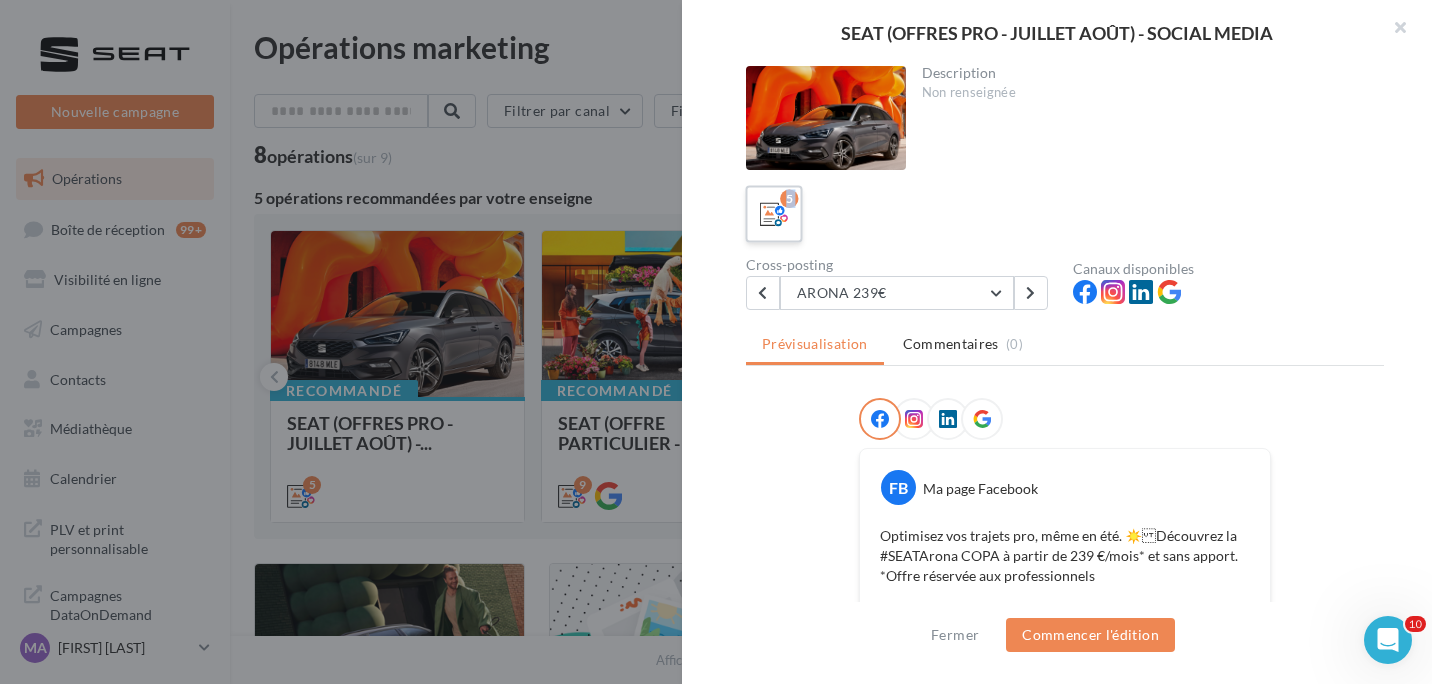 click on "5
Cross-posting
ARONA 239€
IBIZA 239€     ARONA 239€     ATECA 399€     LEON ST 289€     LEON PHEV 369€
Canaux disponibles" at bounding box center (1065, 248) 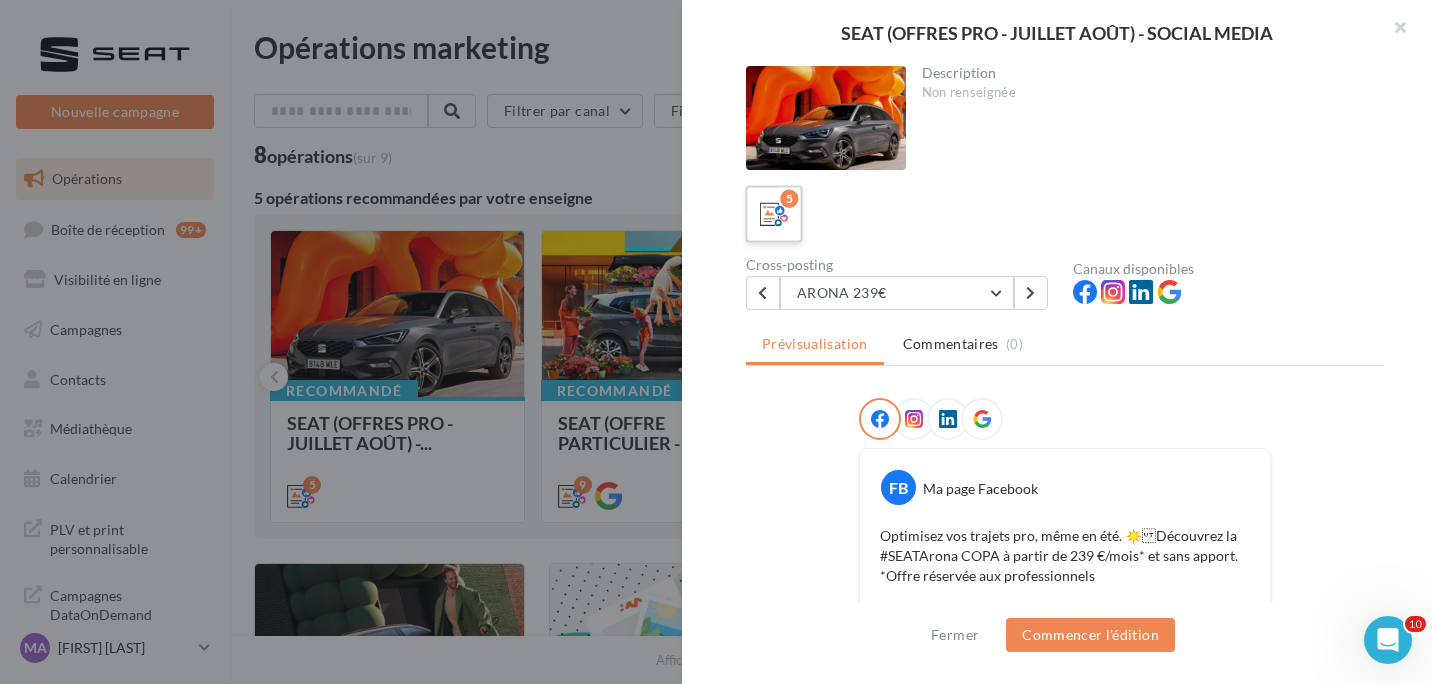click at bounding box center (774, 214) 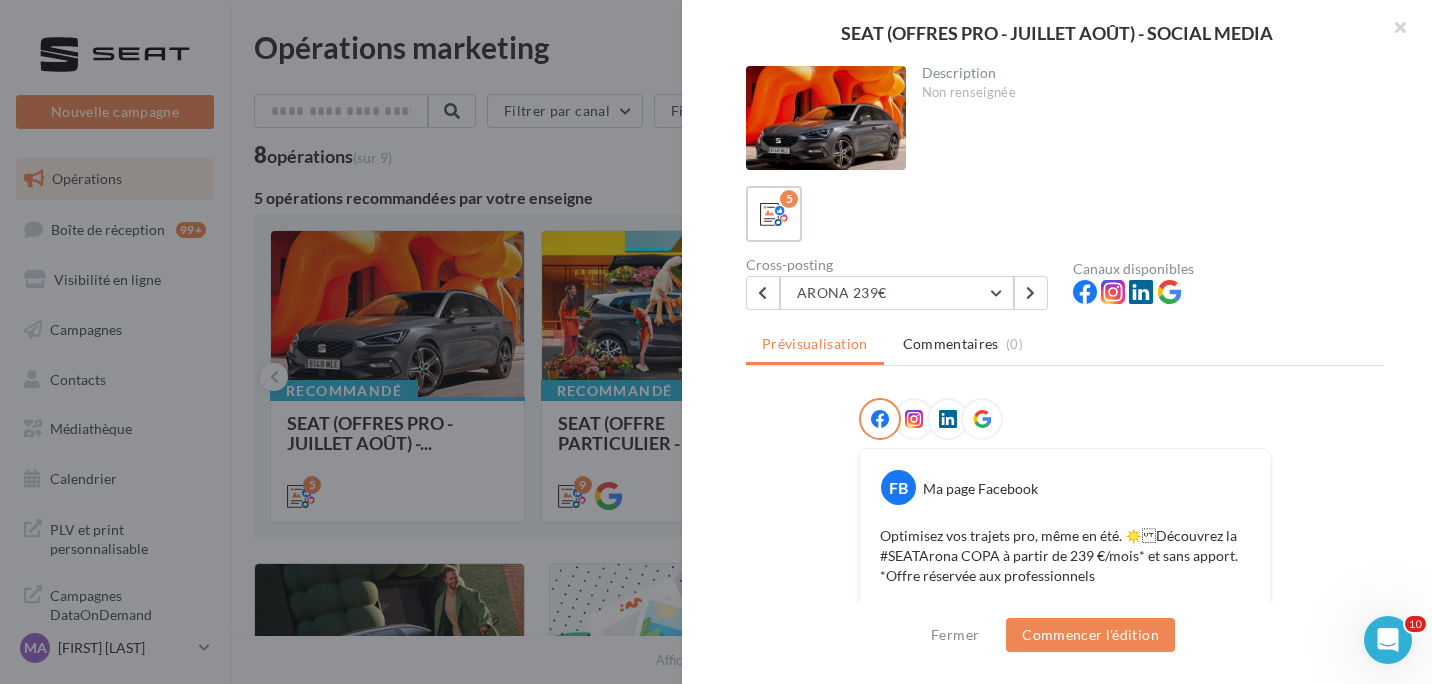 click on "FB
Ma page Facebook" at bounding box center [1065, 479] 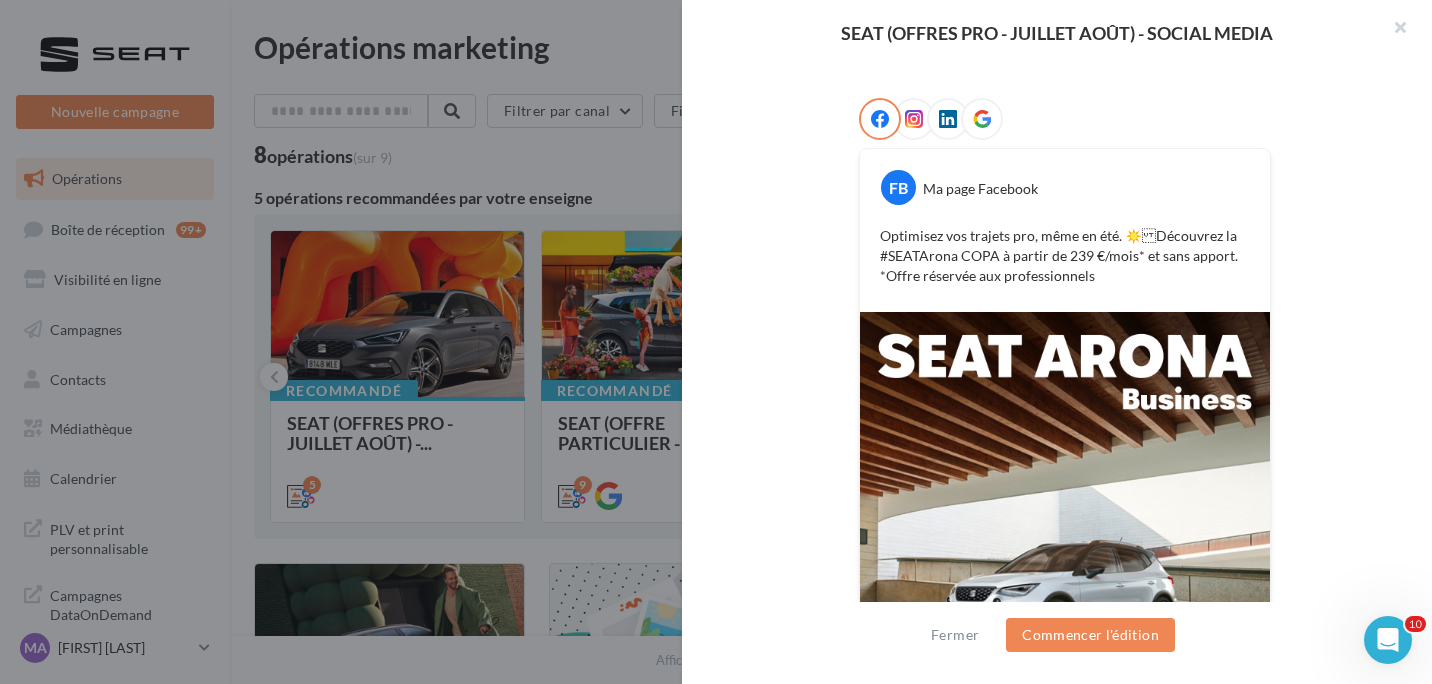 click at bounding box center (1065, 568) 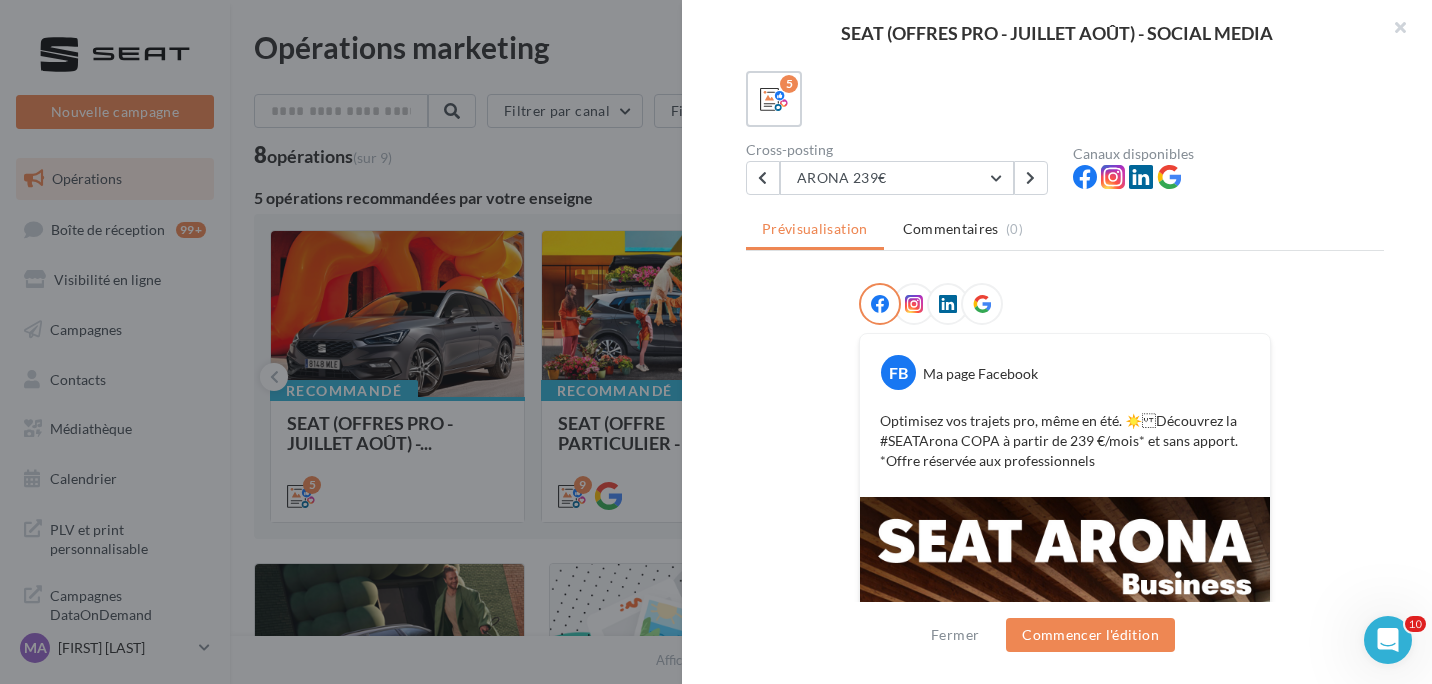 scroll, scrollTop: 0, scrollLeft: 0, axis: both 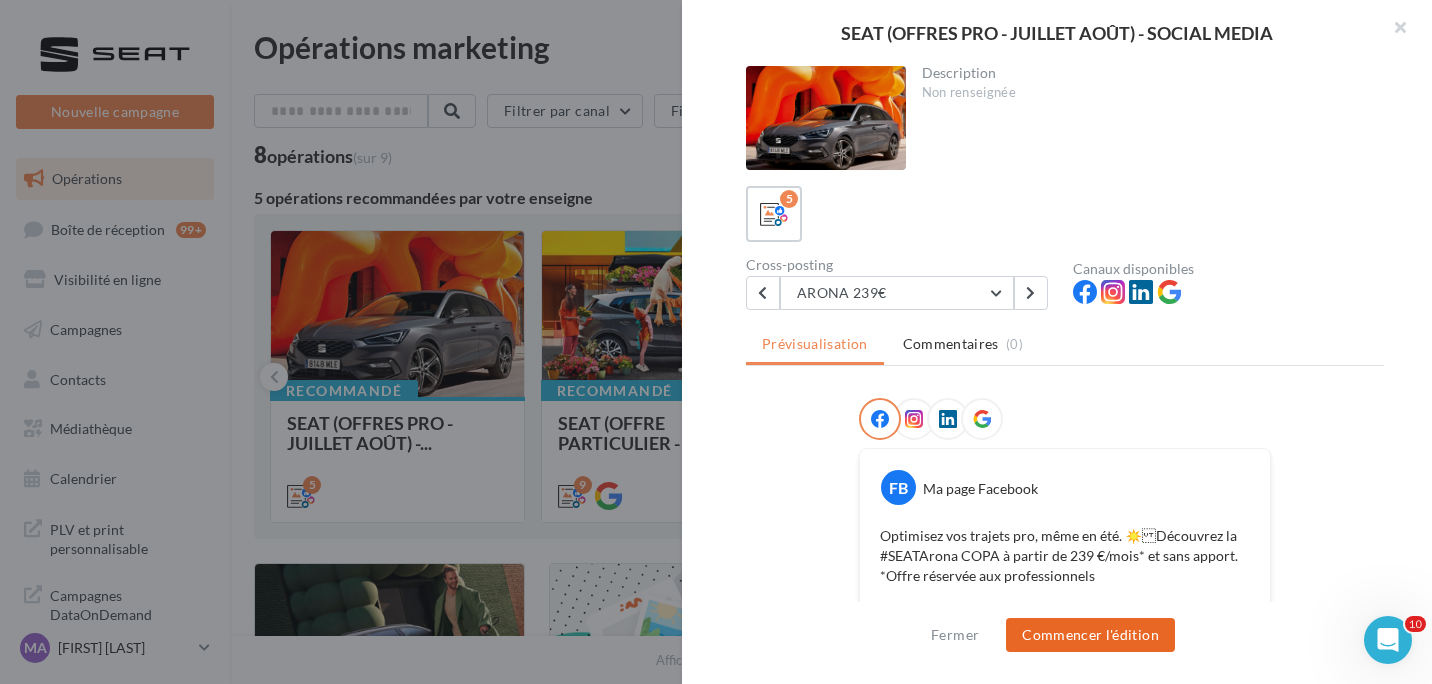 click on "Commencer l'édition" at bounding box center [1090, 635] 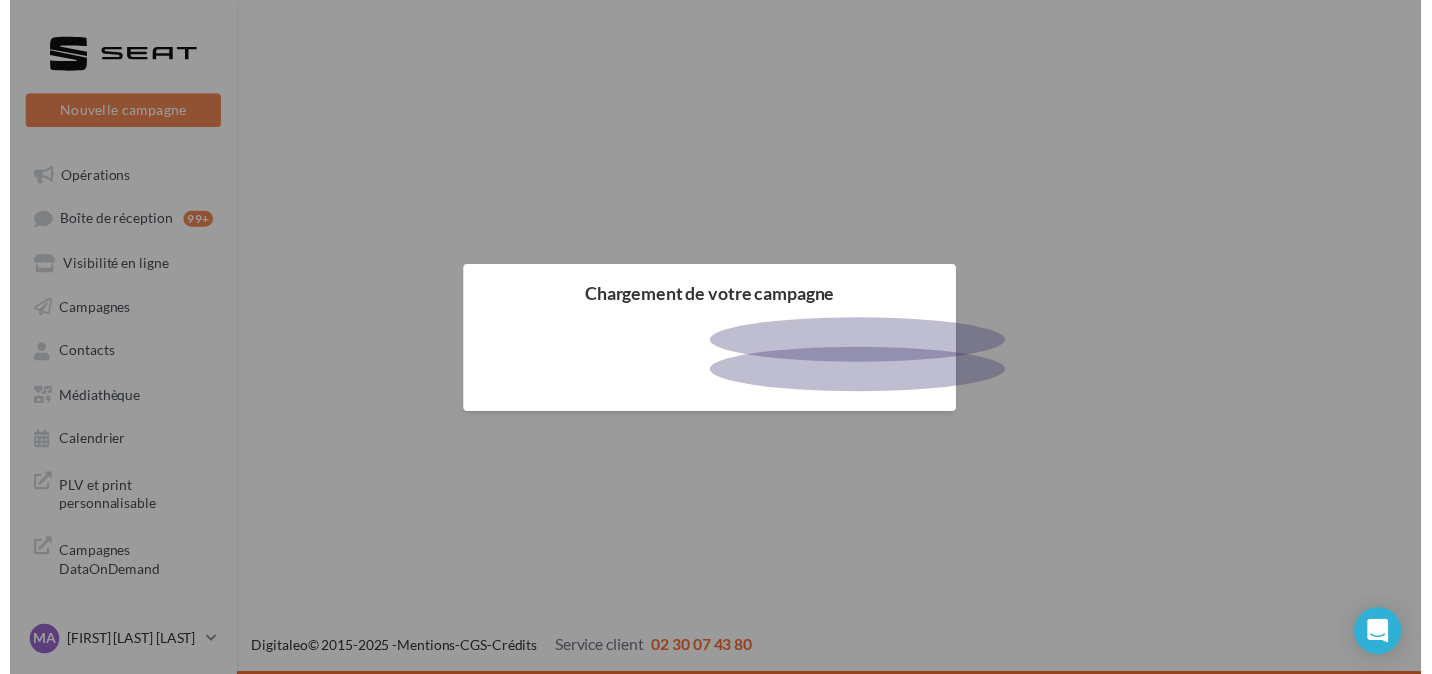scroll, scrollTop: 0, scrollLeft: 0, axis: both 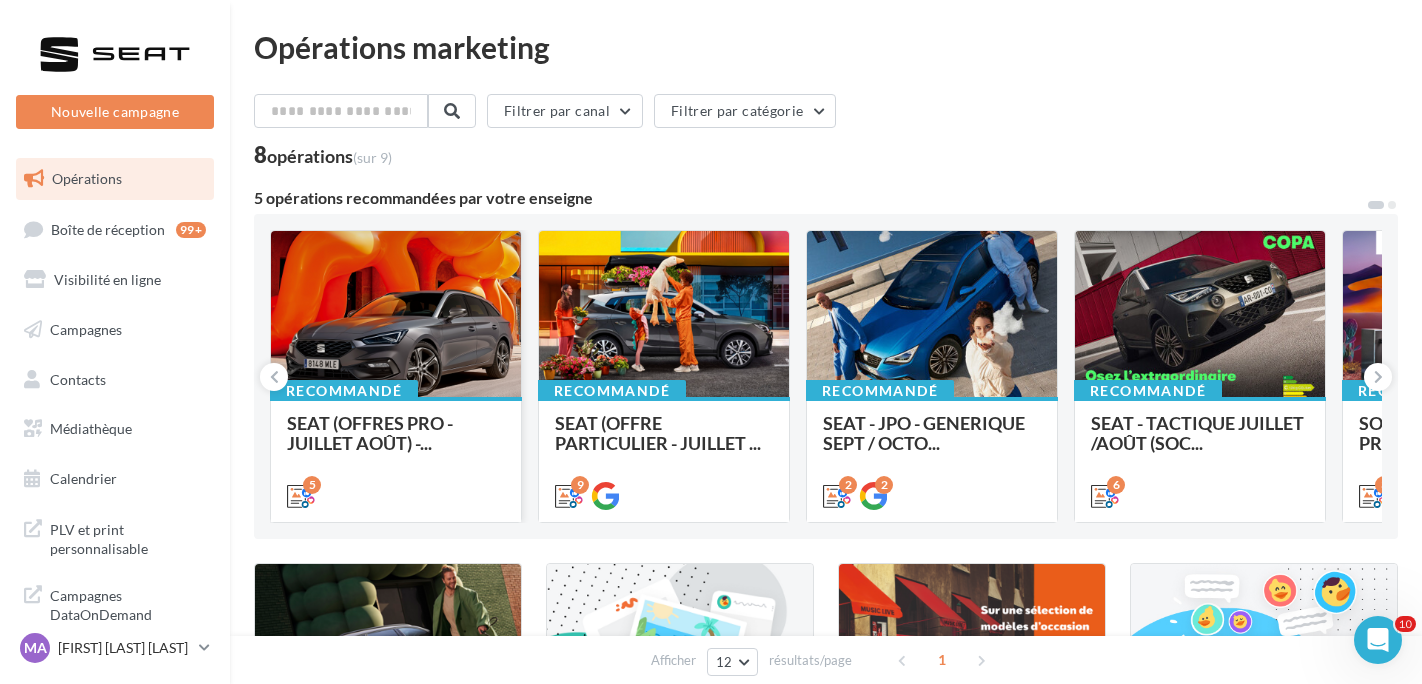 click at bounding box center [396, 315] 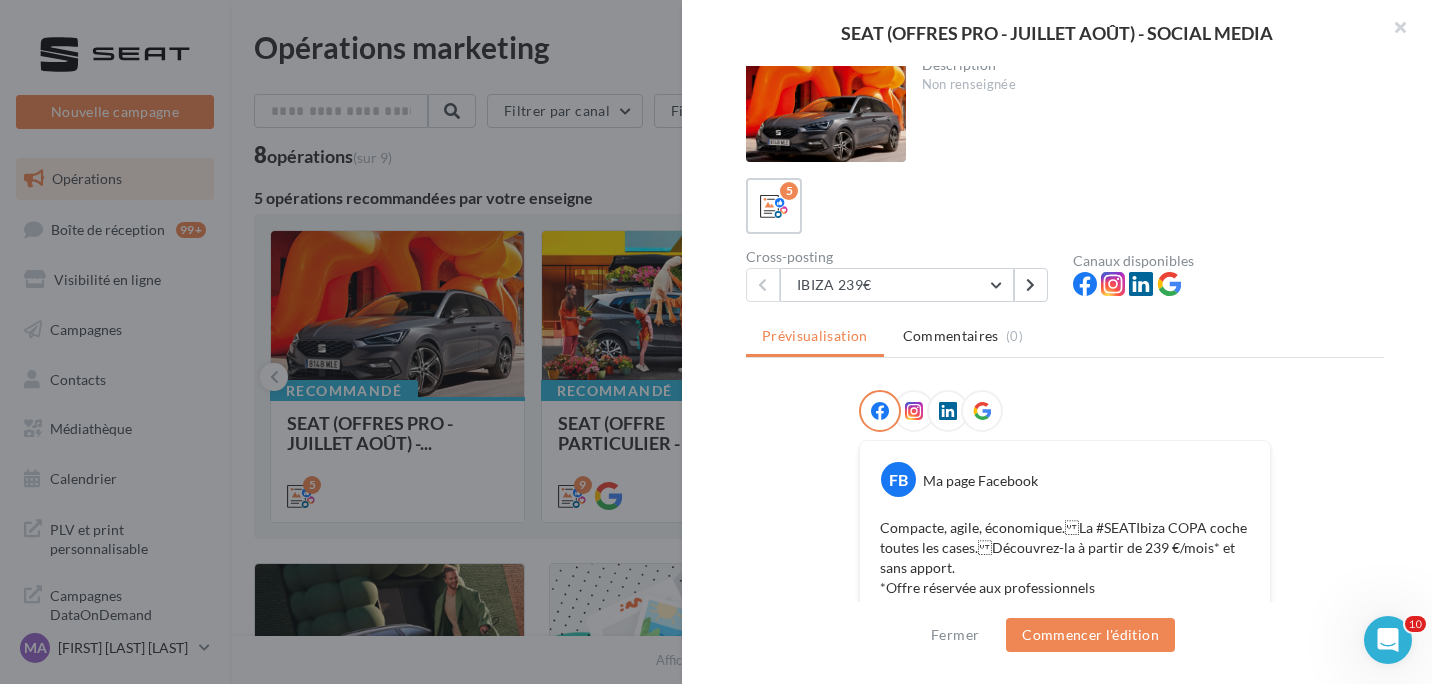 scroll, scrollTop: 0, scrollLeft: 0, axis: both 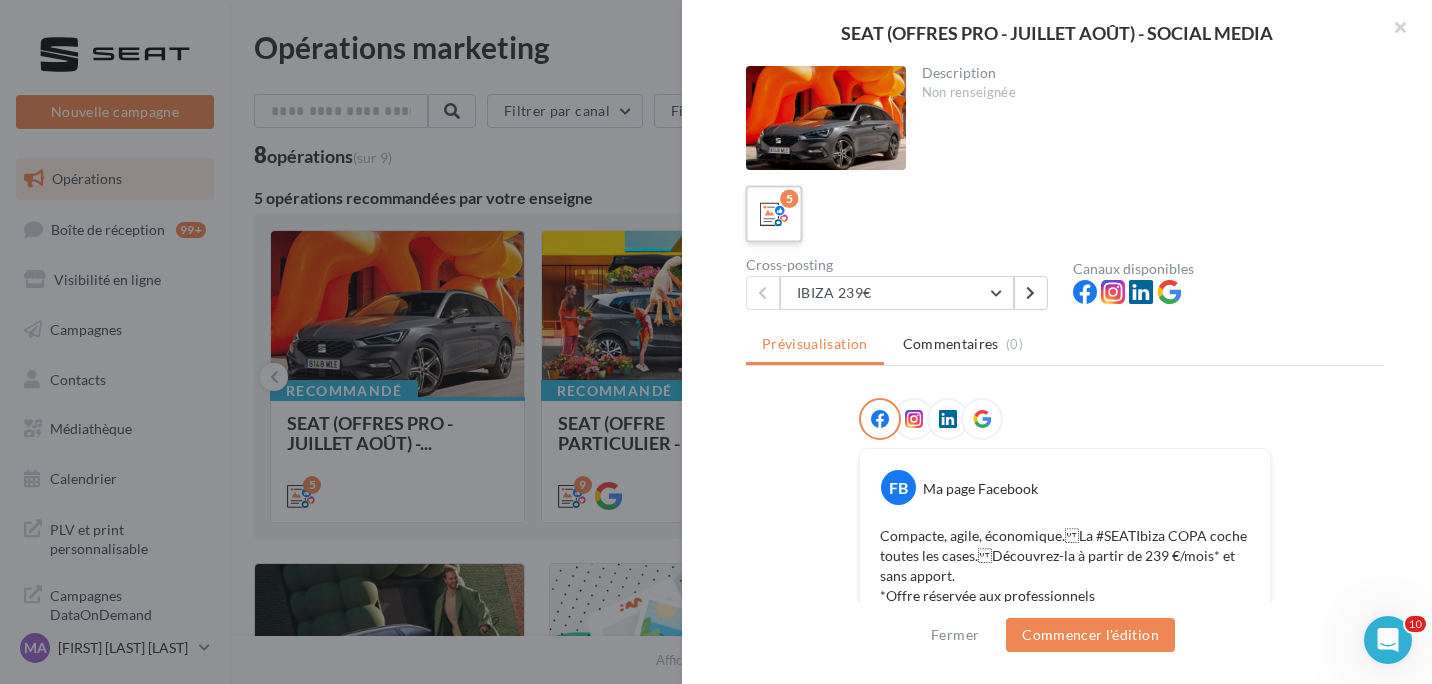click at bounding box center (774, 214) 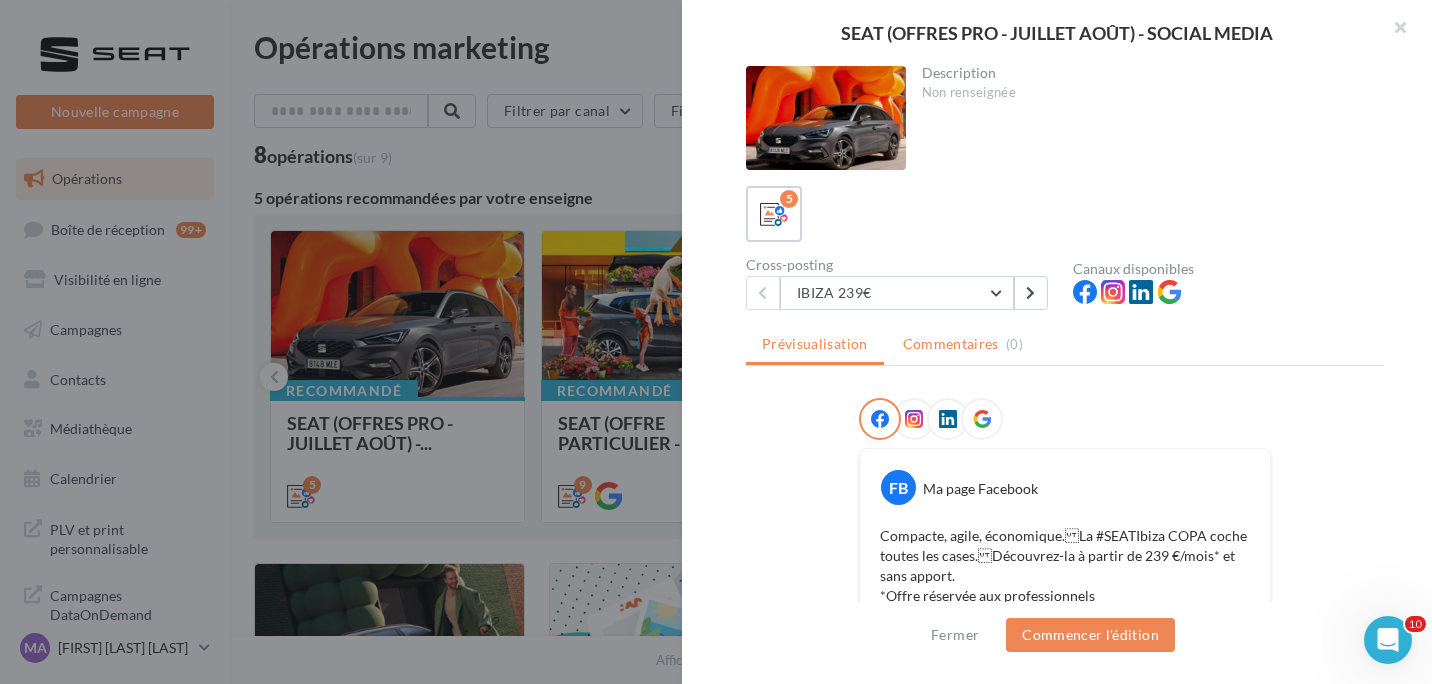 click on "Commentaires" at bounding box center [951, 344] 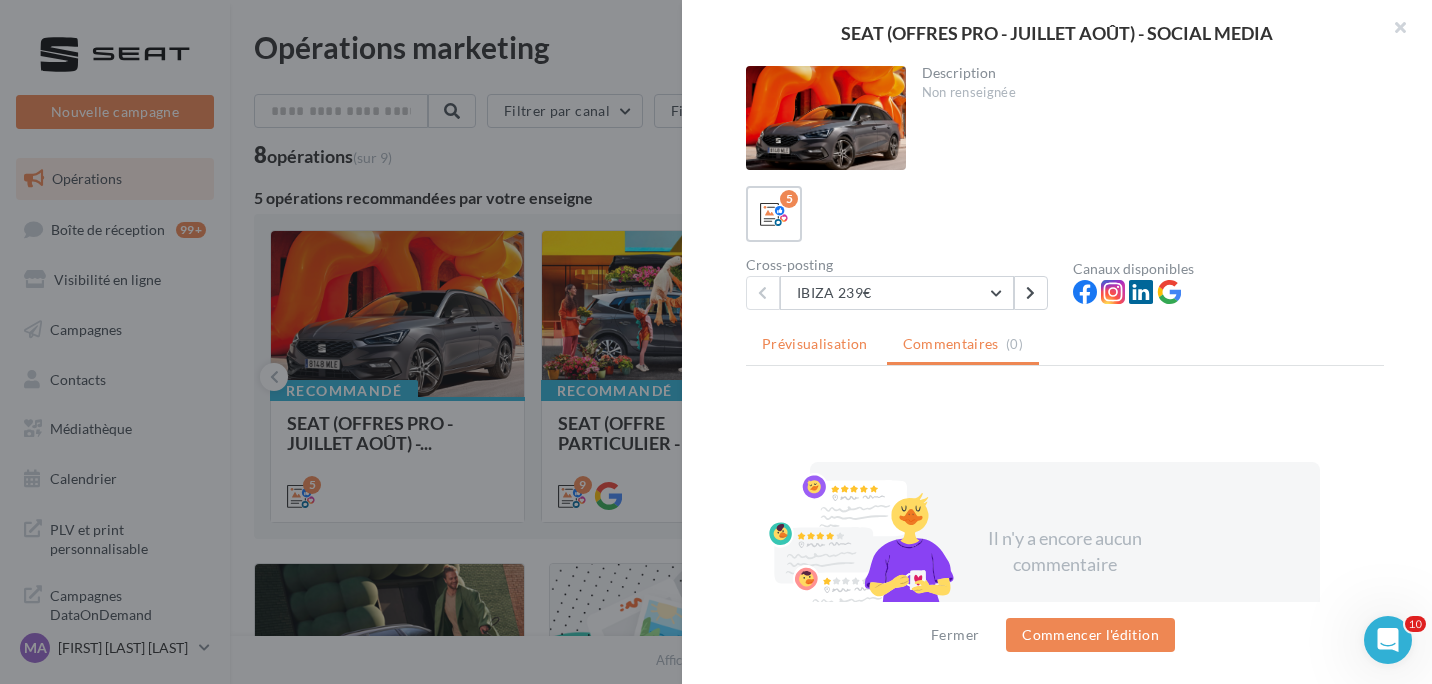 click on "Prévisualisation" at bounding box center [815, 343] 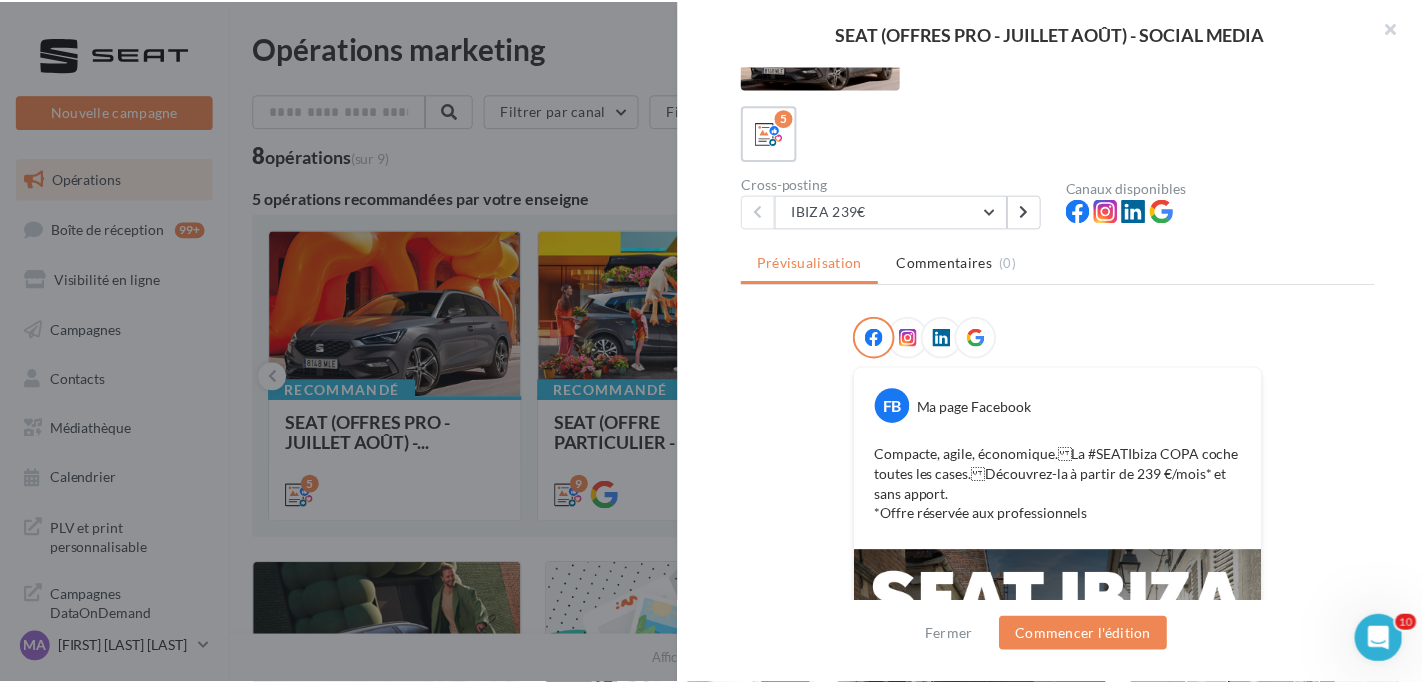 scroll, scrollTop: 100, scrollLeft: 0, axis: vertical 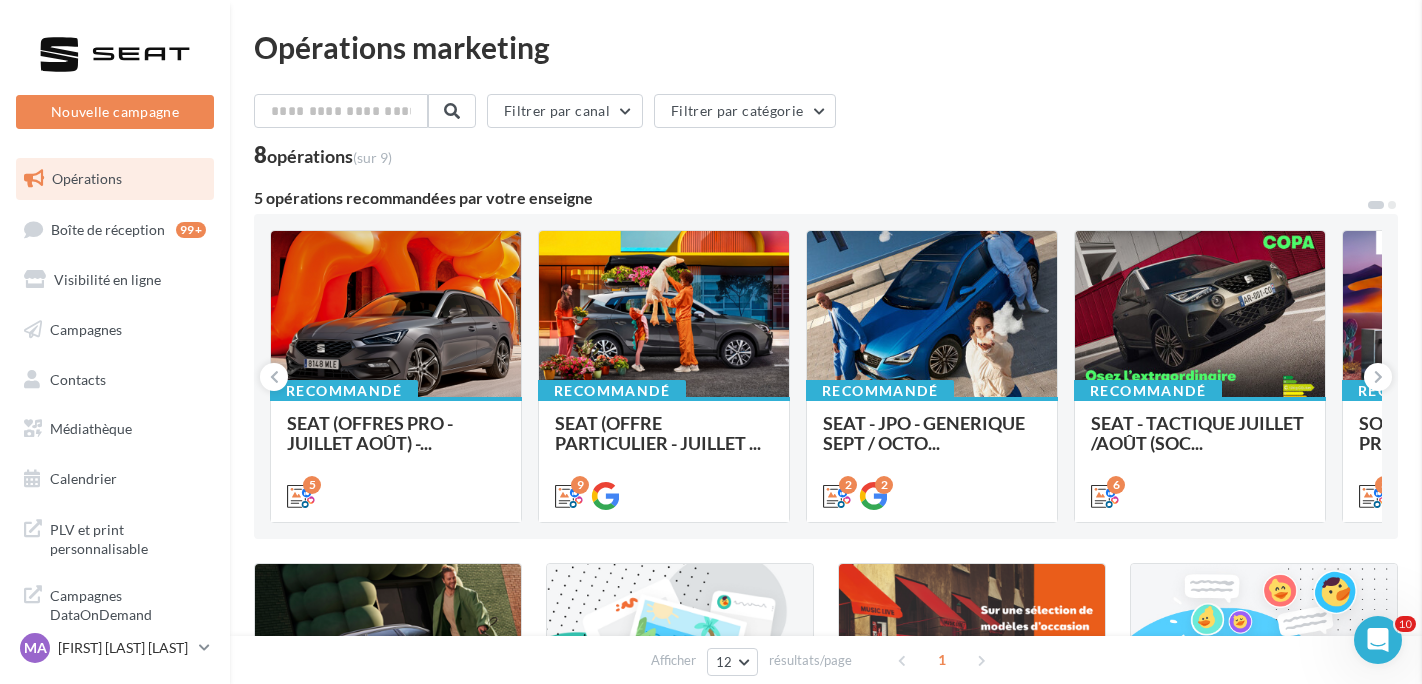 click at bounding box center [2133, 342] 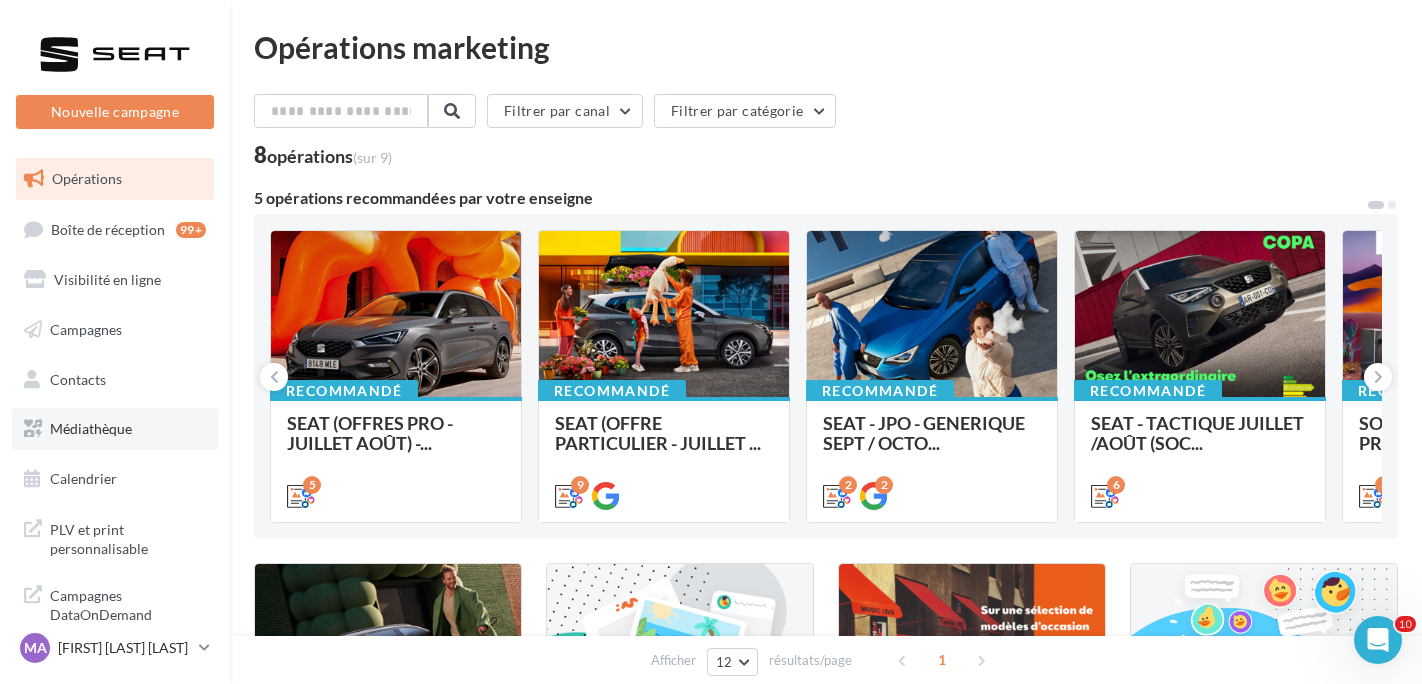click on "Médiathèque" at bounding box center (115, 429) 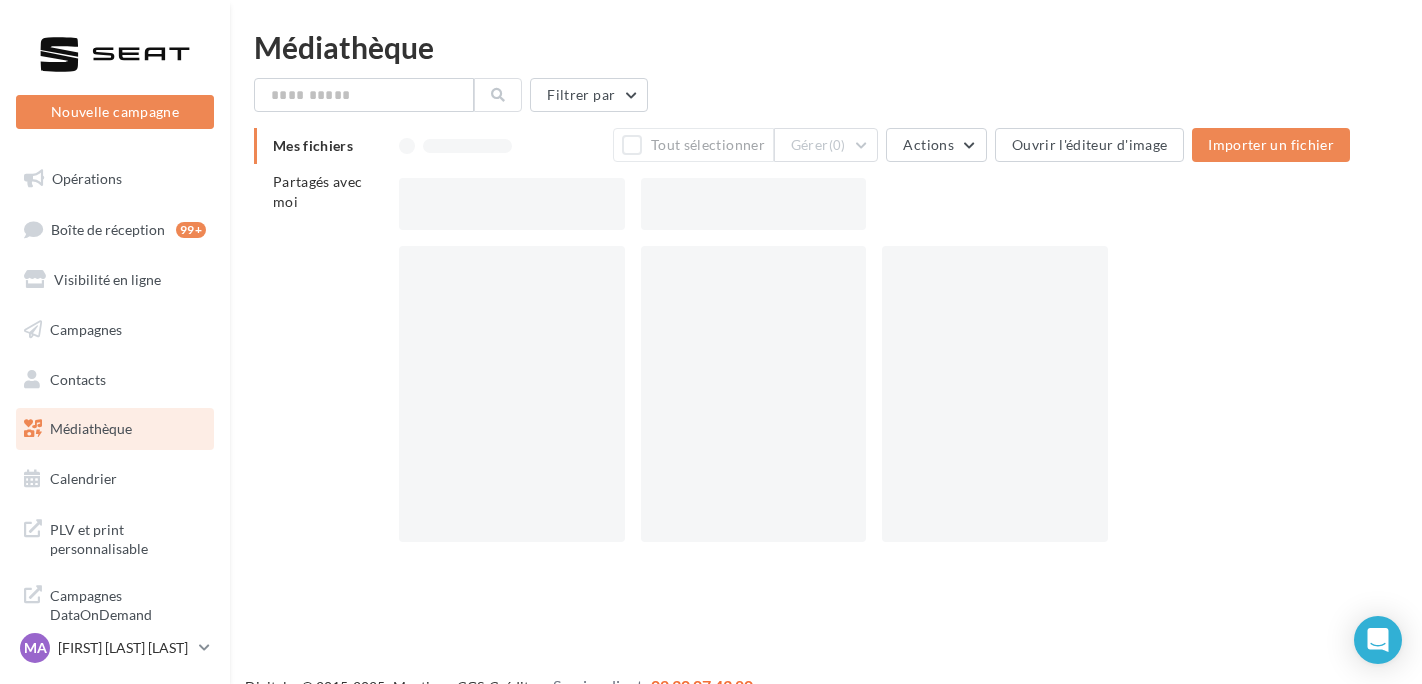 scroll, scrollTop: 0, scrollLeft: 0, axis: both 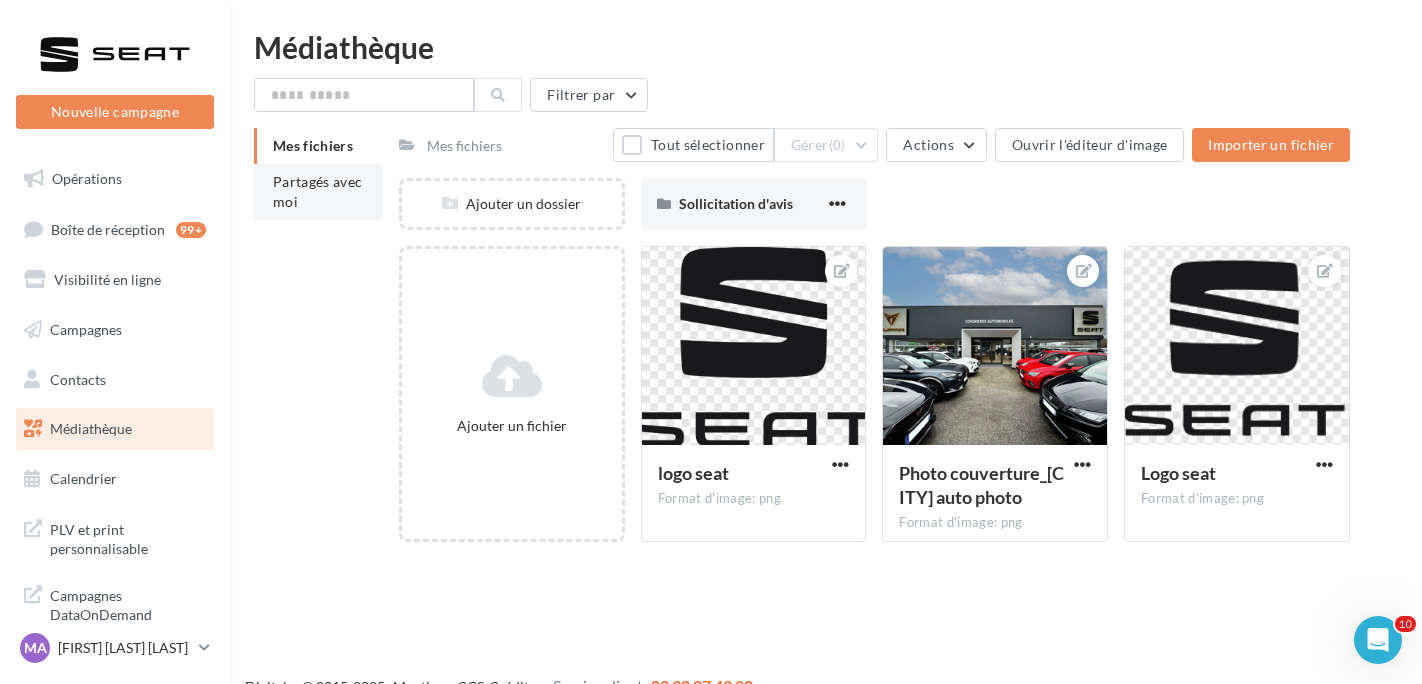 click on "Partagés avec moi" at bounding box center (318, 191) 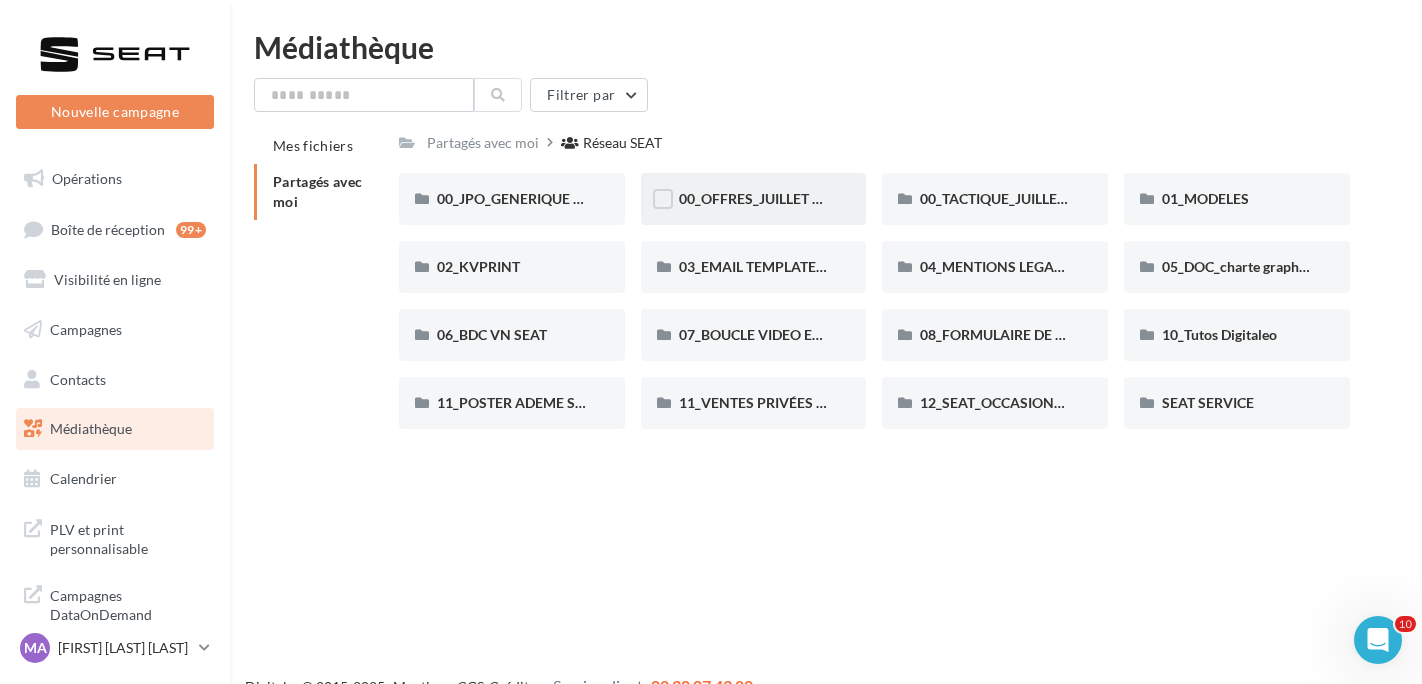 click on "00_OFFRES_JUILLET AOÛT" at bounding box center (754, 199) 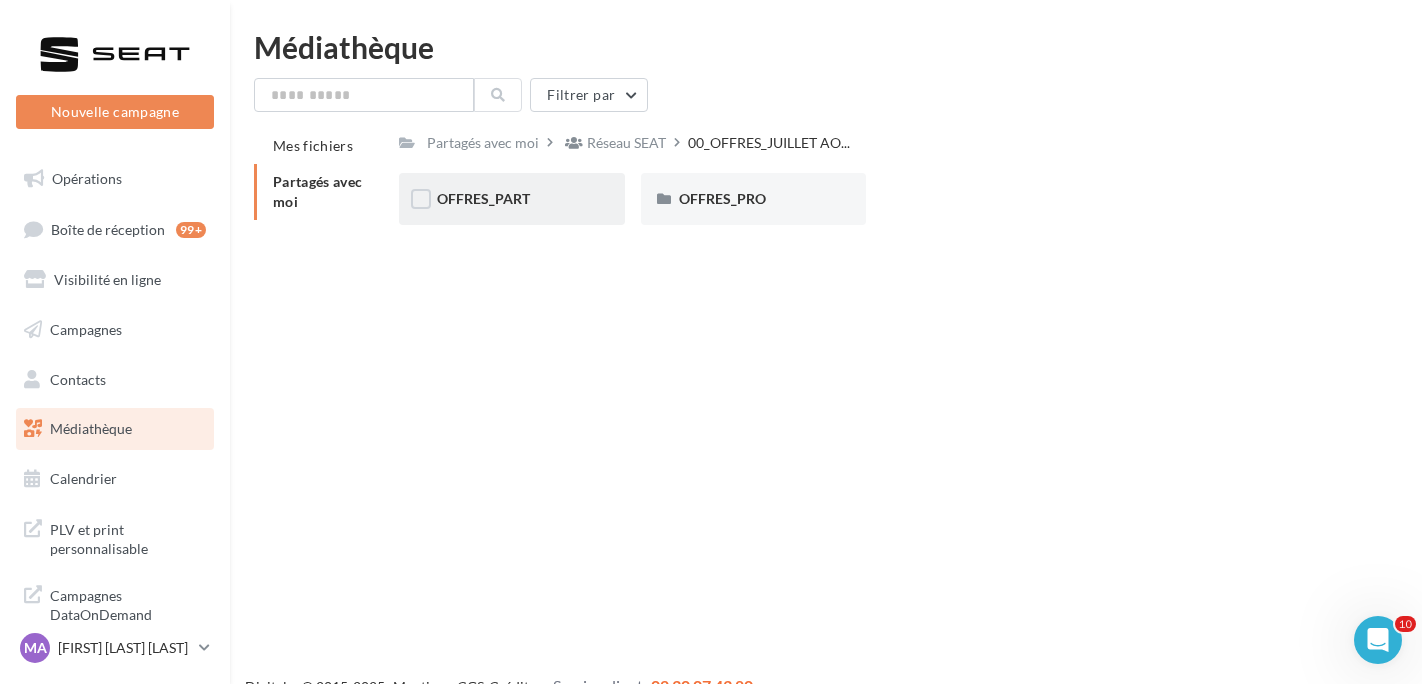 click on "OFFRES_PART" at bounding box center (512, 199) 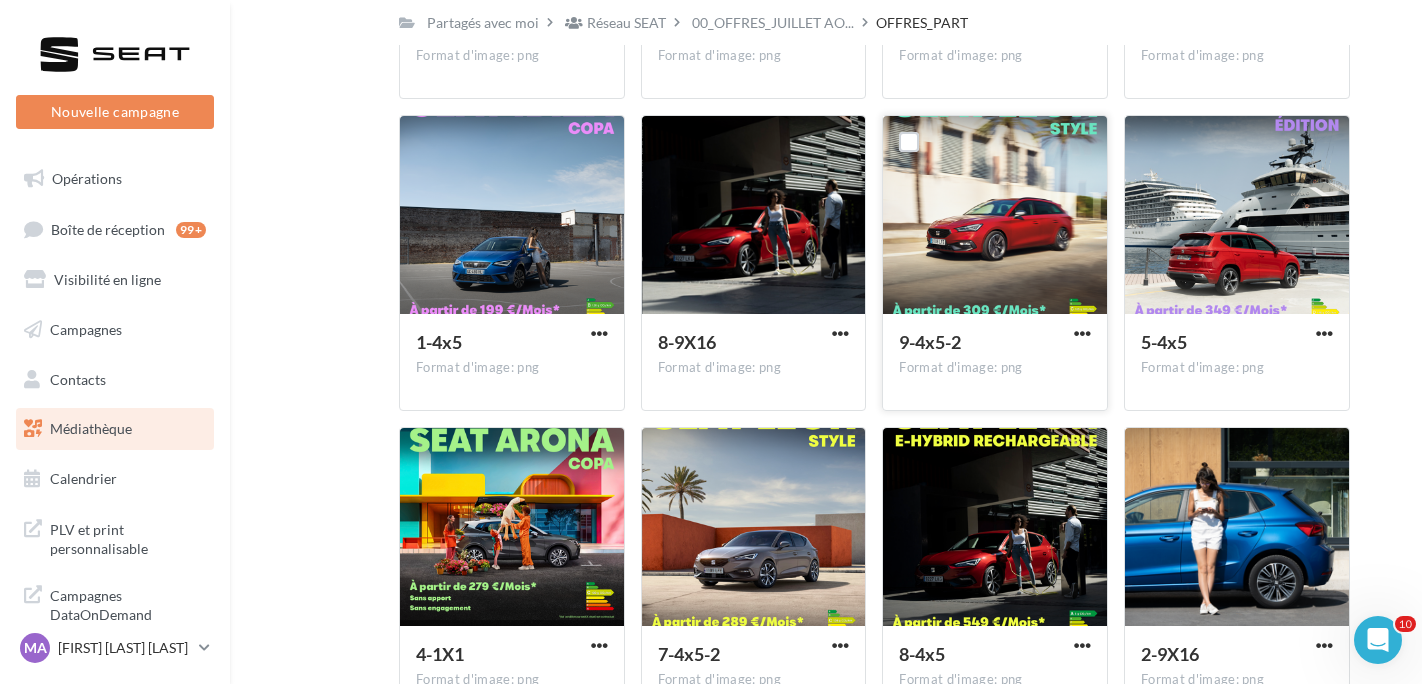 scroll, scrollTop: 1100, scrollLeft: 0, axis: vertical 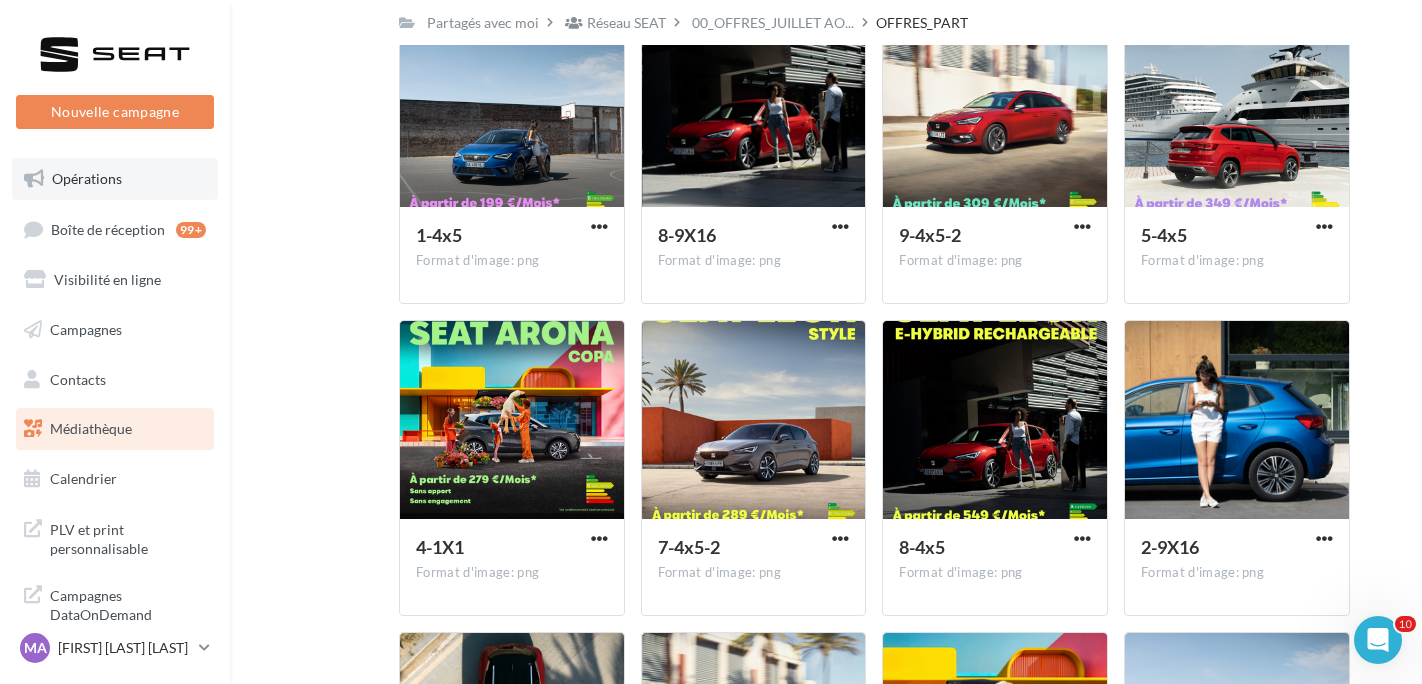 click on "Opérations" at bounding box center [87, 178] 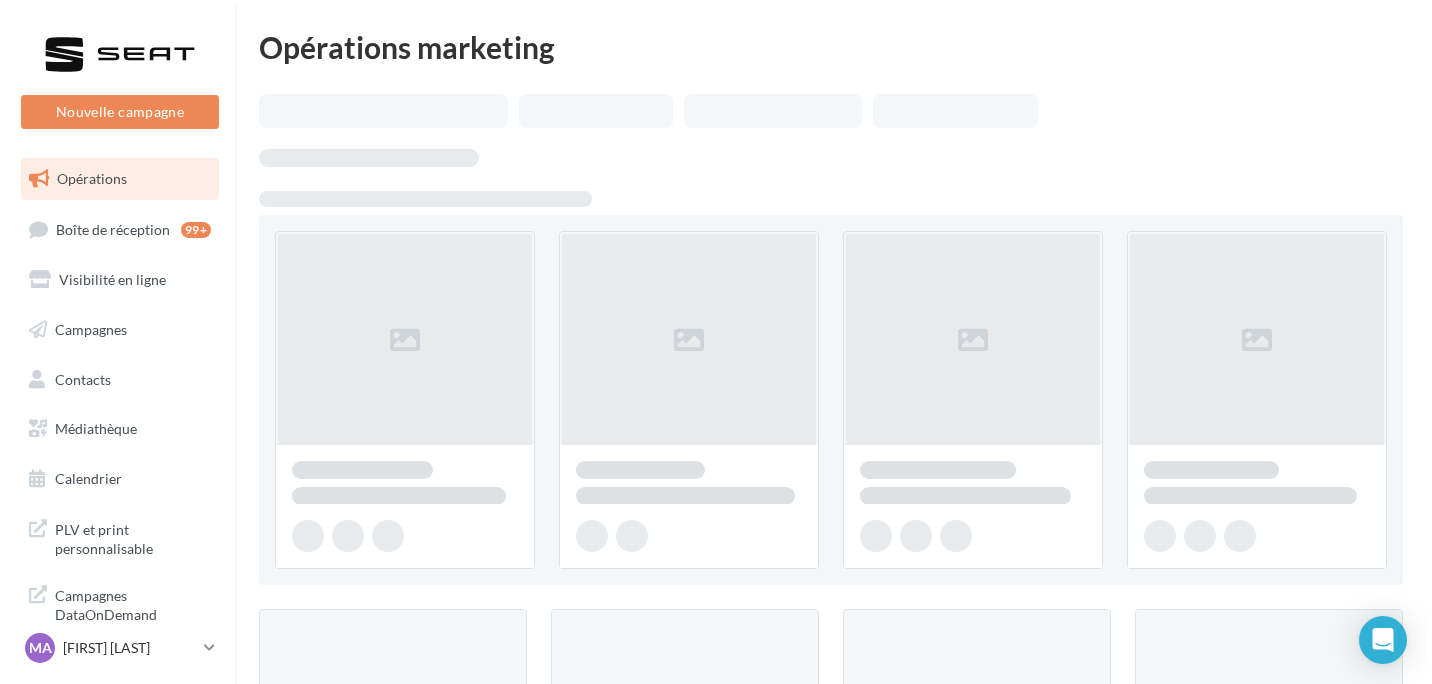 scroll, scrollTop: 0, scrollLeft: 0, axis: both 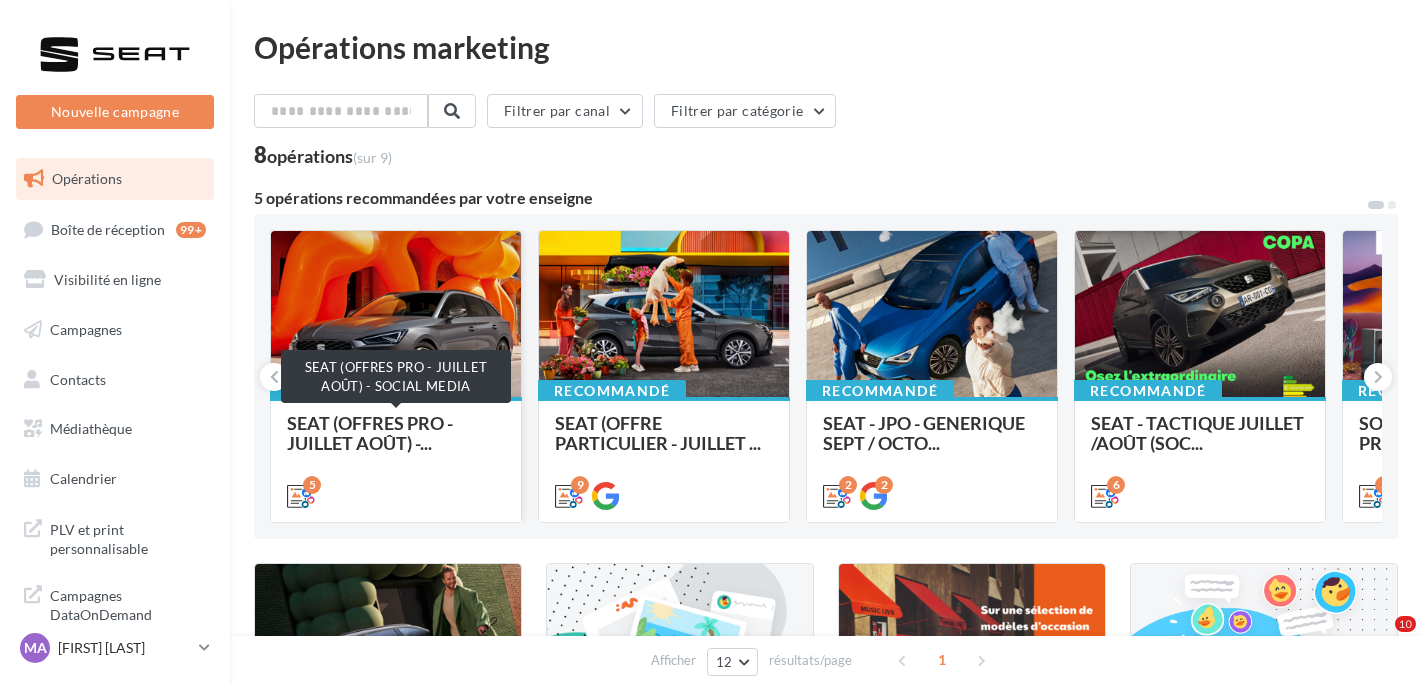 click on "SEAT (OFFRES PRO - JUILLET AOÛT) -..." at bounding box center (370, 433) 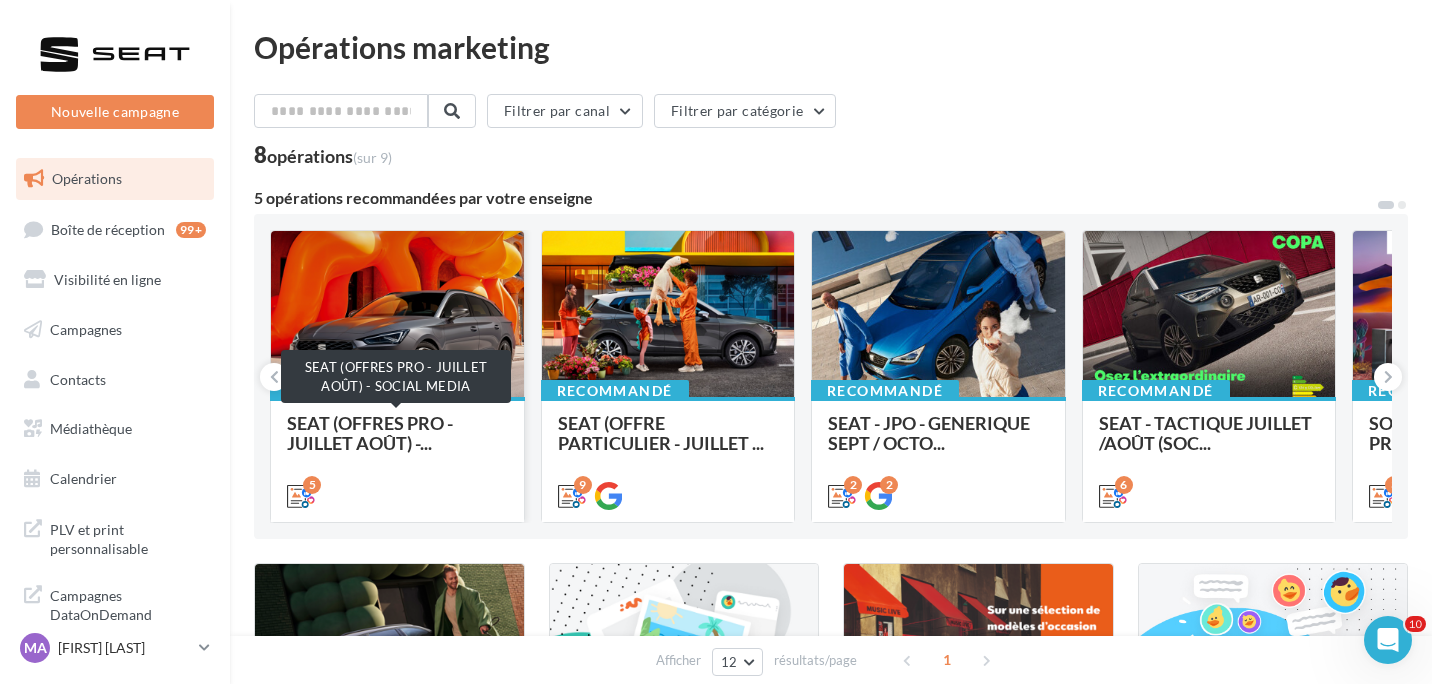 scroll, scrollTop: 0, scrollLeft: 0, axis: both 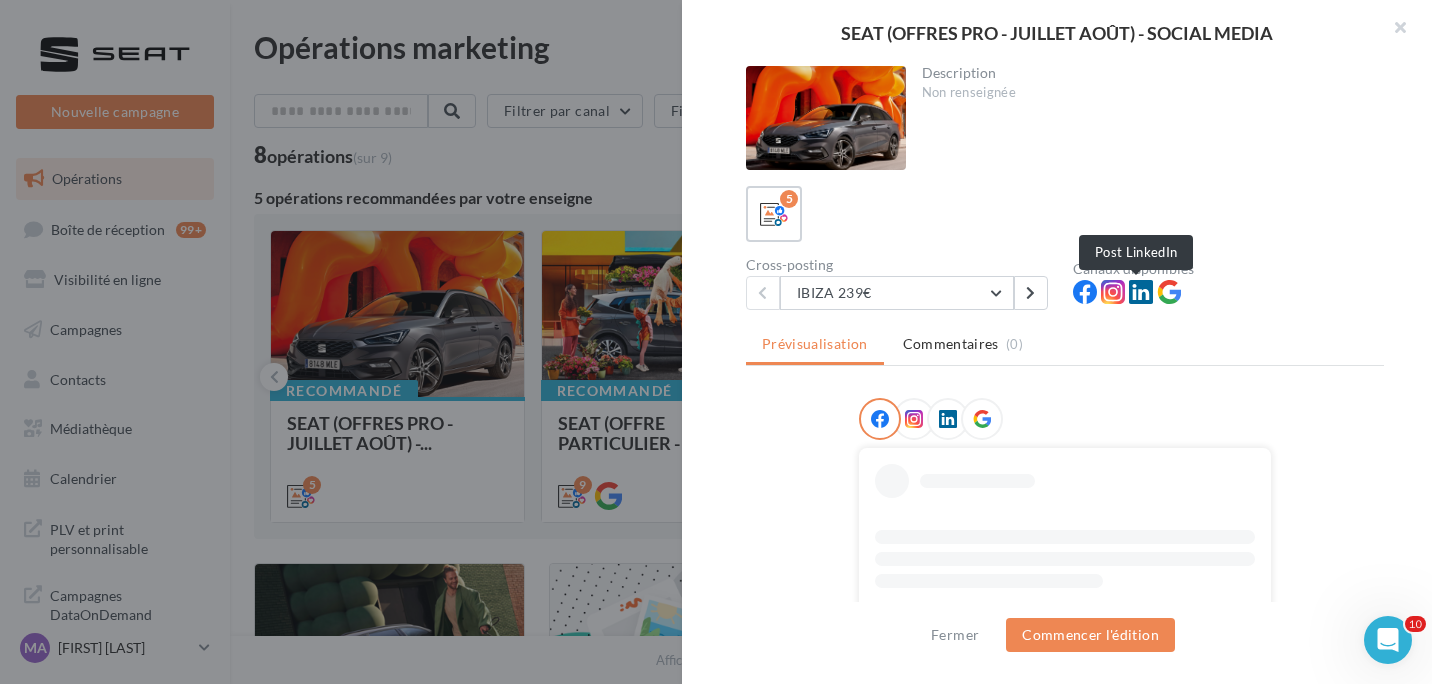 click at bounding box center (1141, 292) 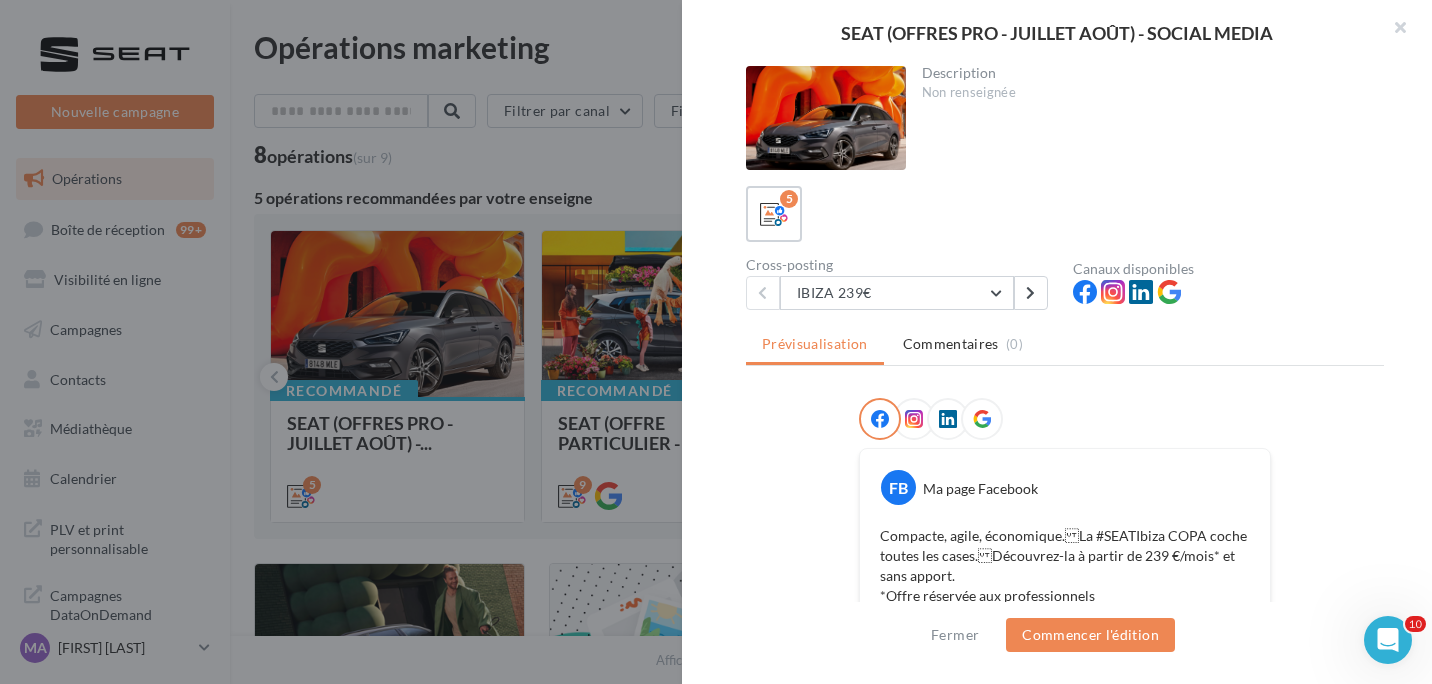 click at bounding box center (1141, 292) 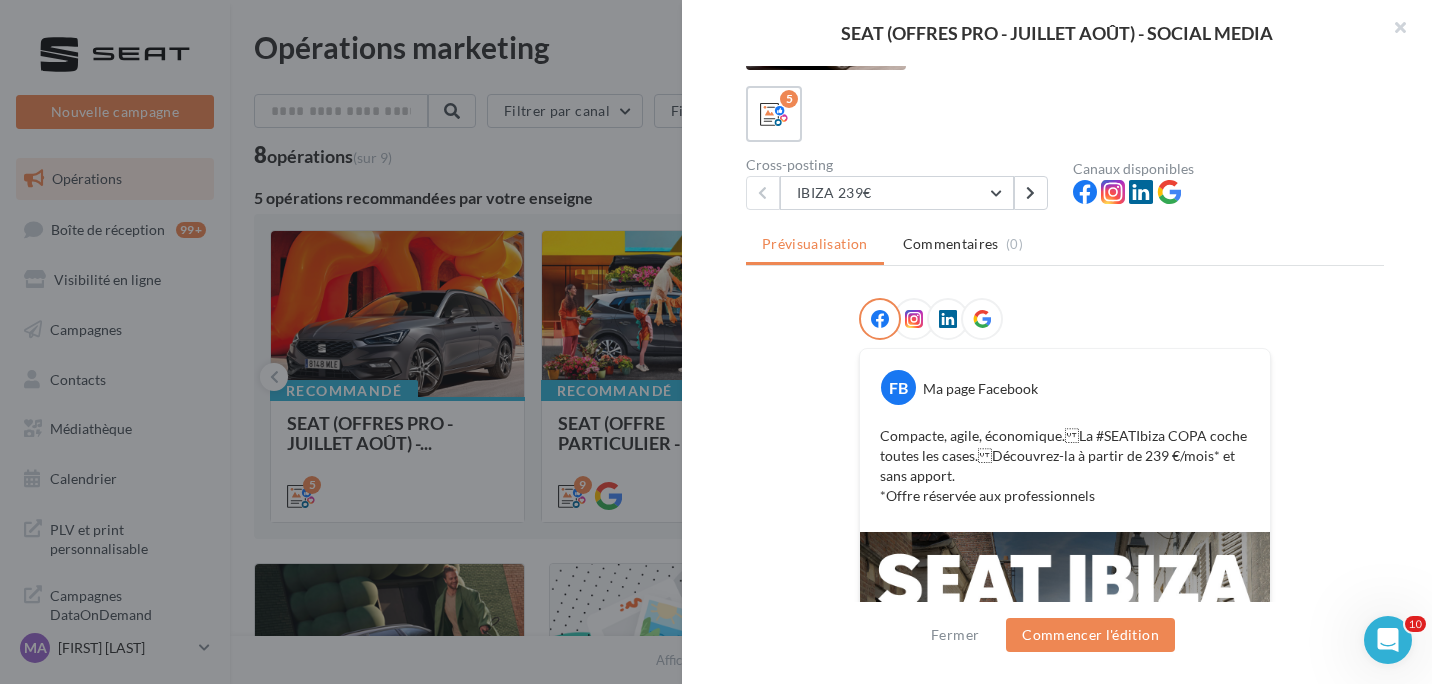 click at bounding box center [948, 319] 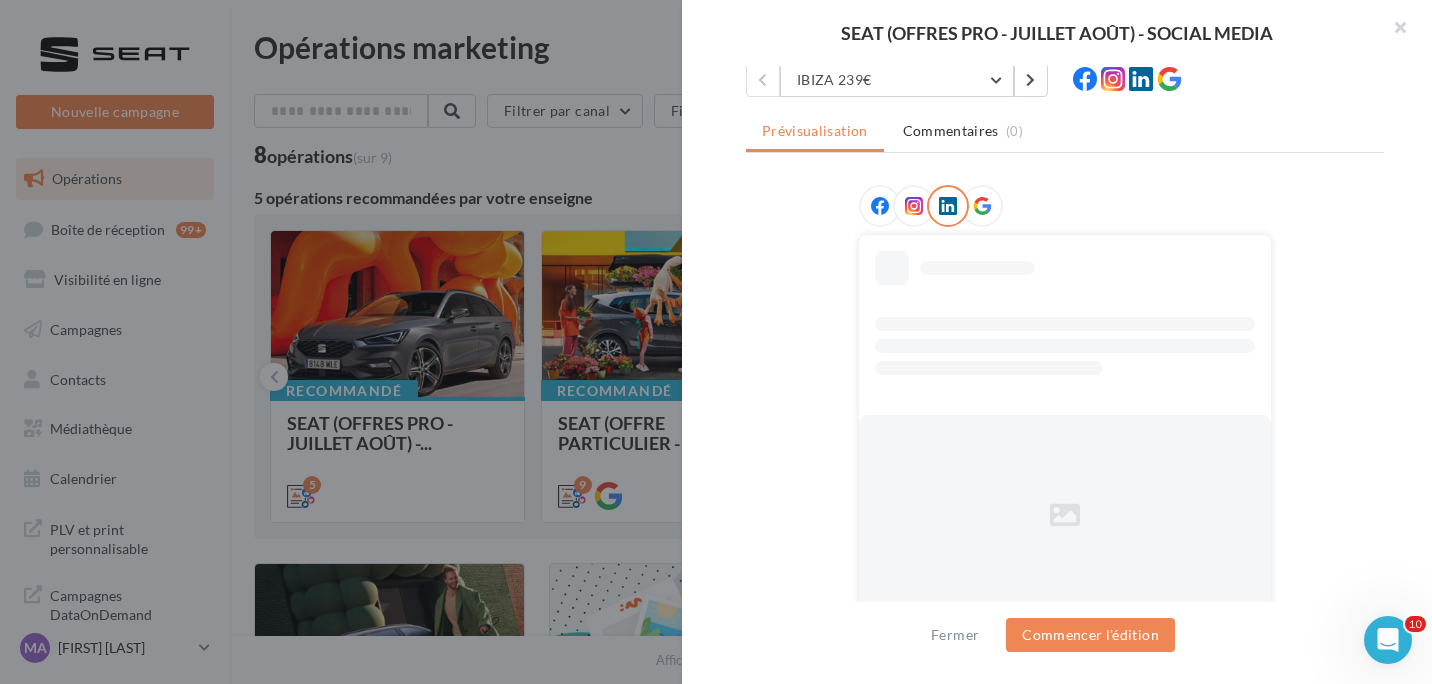scroll, scrollTop: 278, scrollLeft: 0, axis: vertical 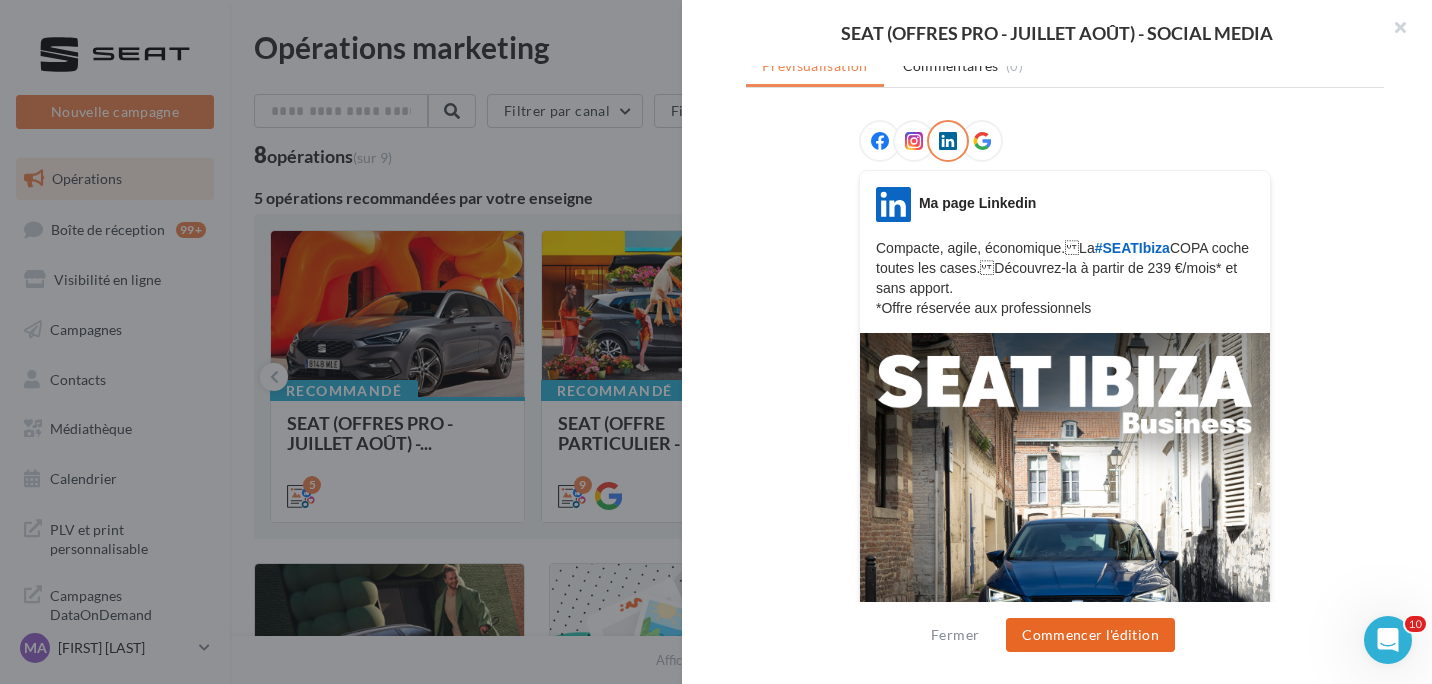 click on "Commencer l'édition" at bounding box center [1090, 635] 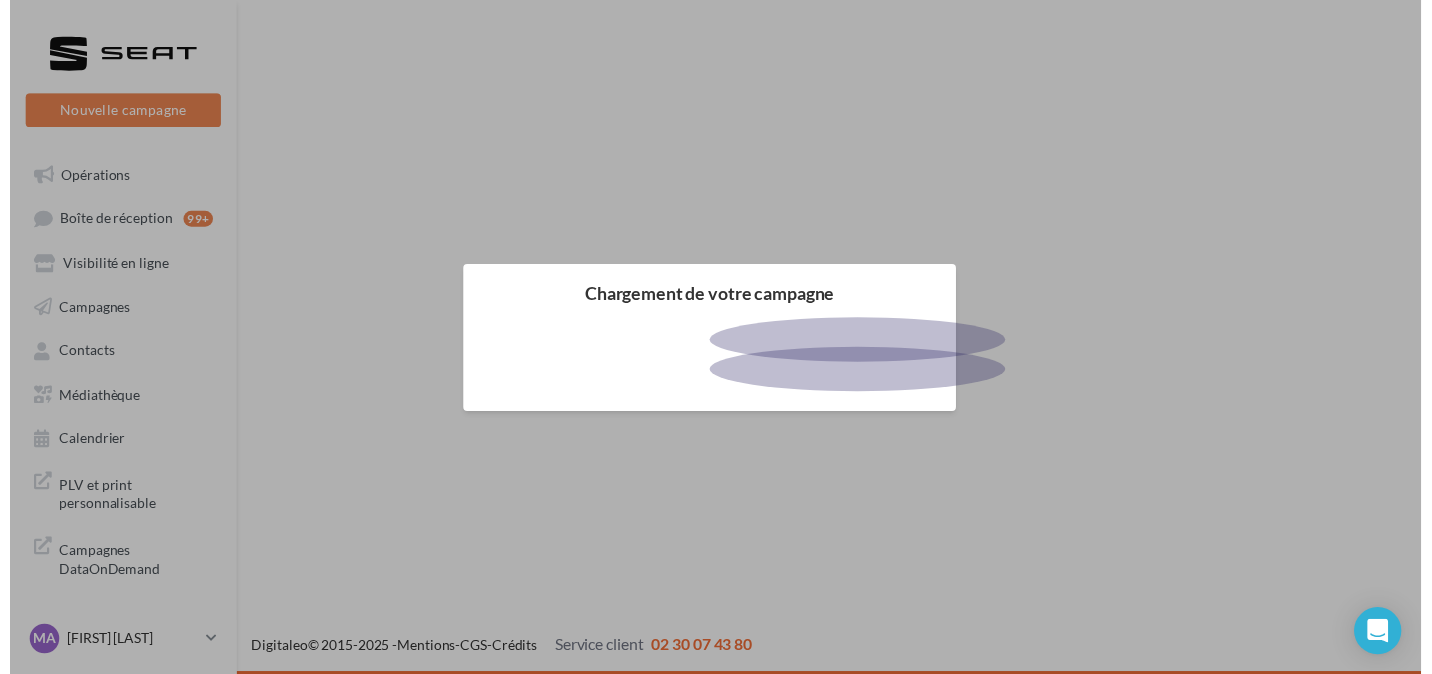 scroll, scrollTop: 0, scrollLeft: 0, axis: both 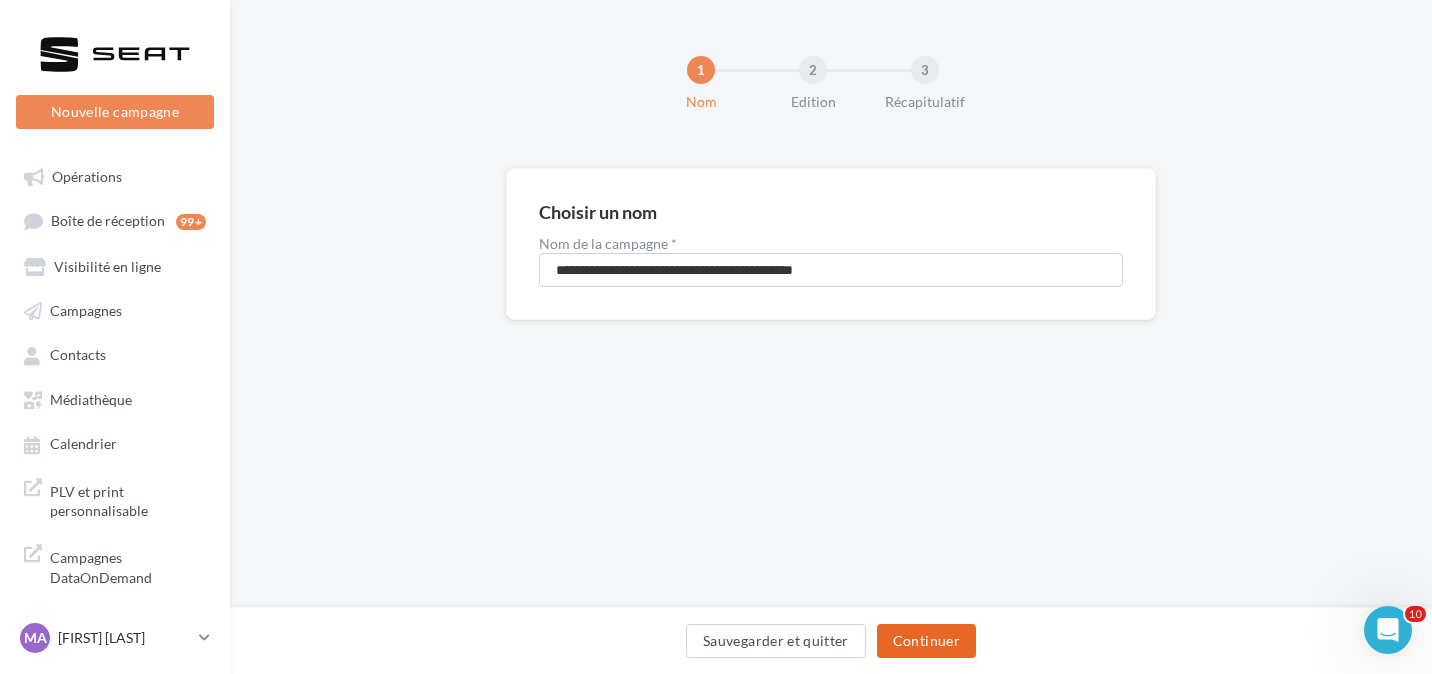 click on "Continuer" at bounding box center (926, 641) 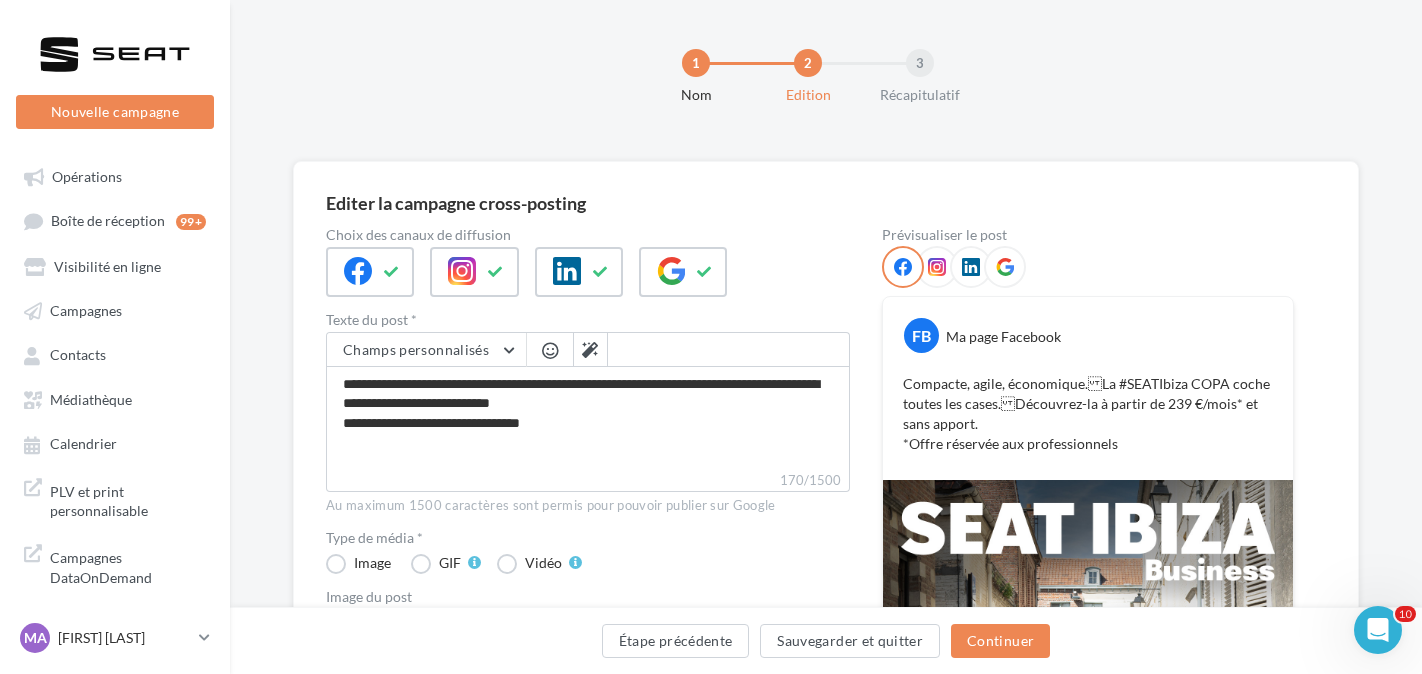 scroll, scrollTop: 0, scrollLeft: 0, axis: both 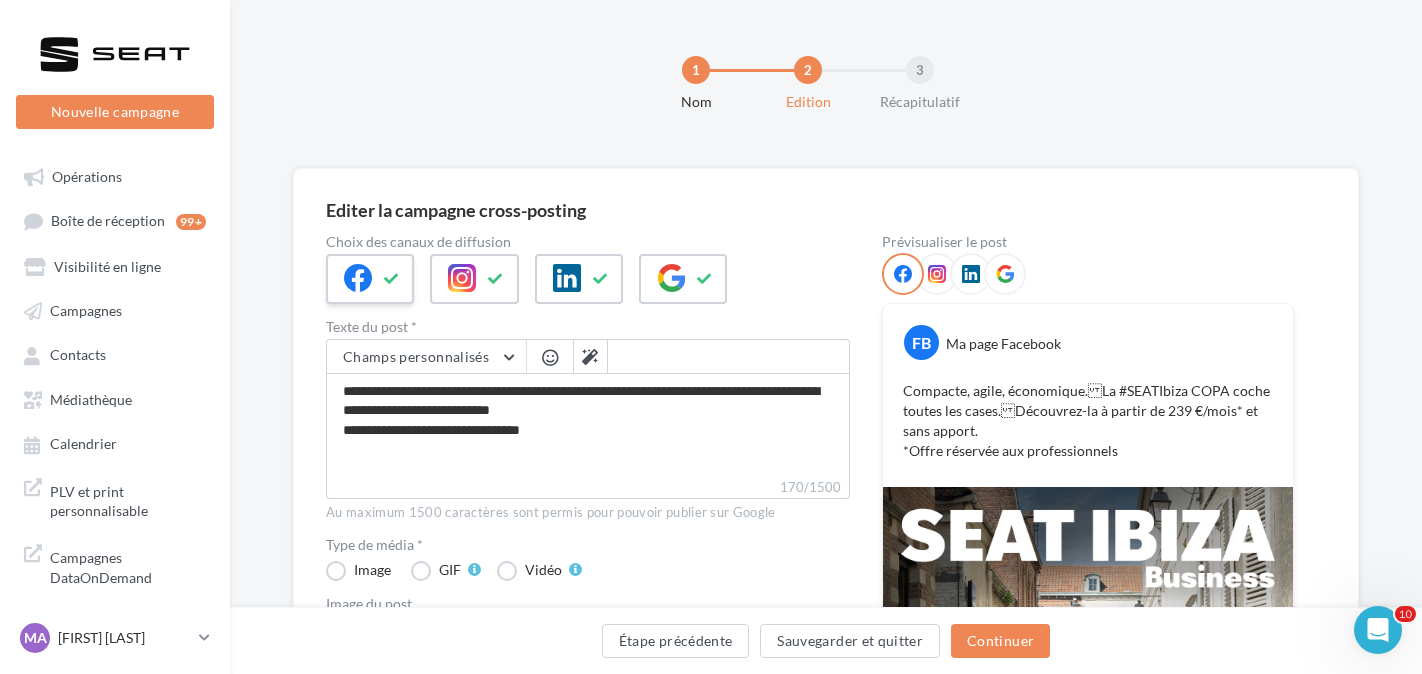 click at bounding box center (358, 278) 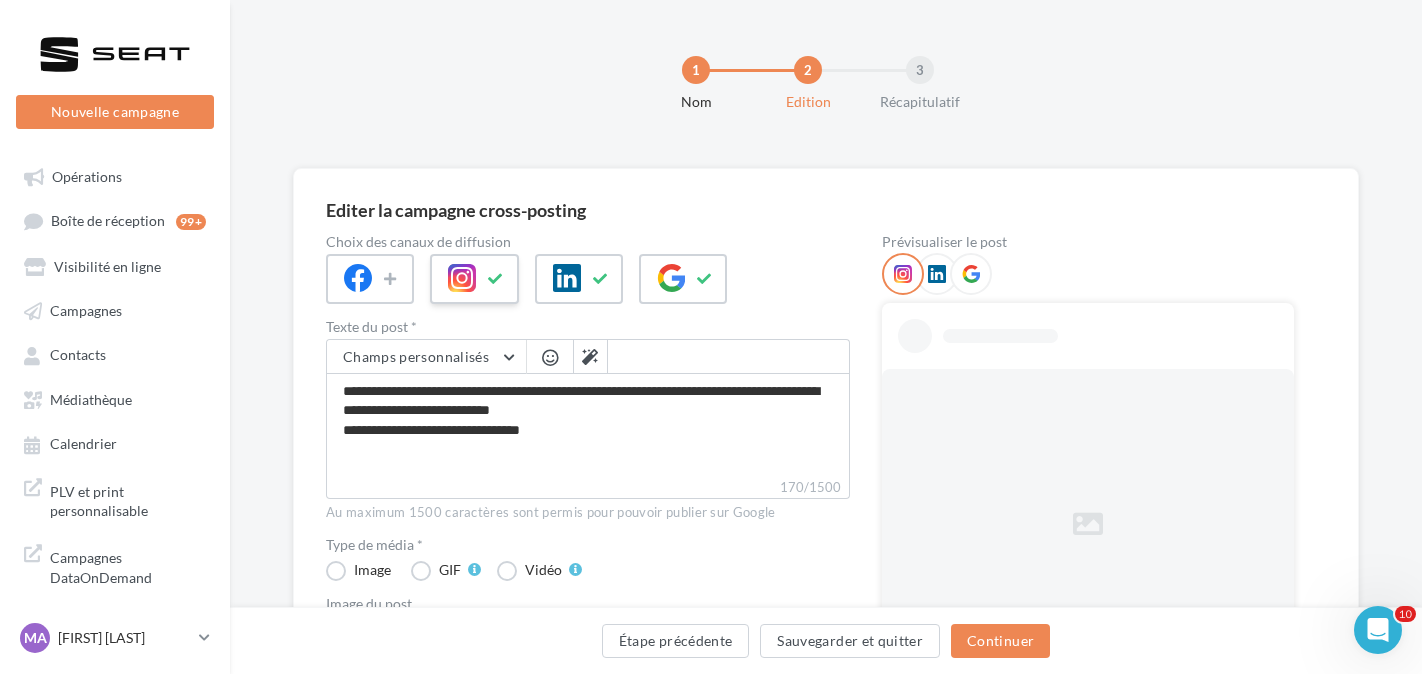click at bounding box center (462, 278) 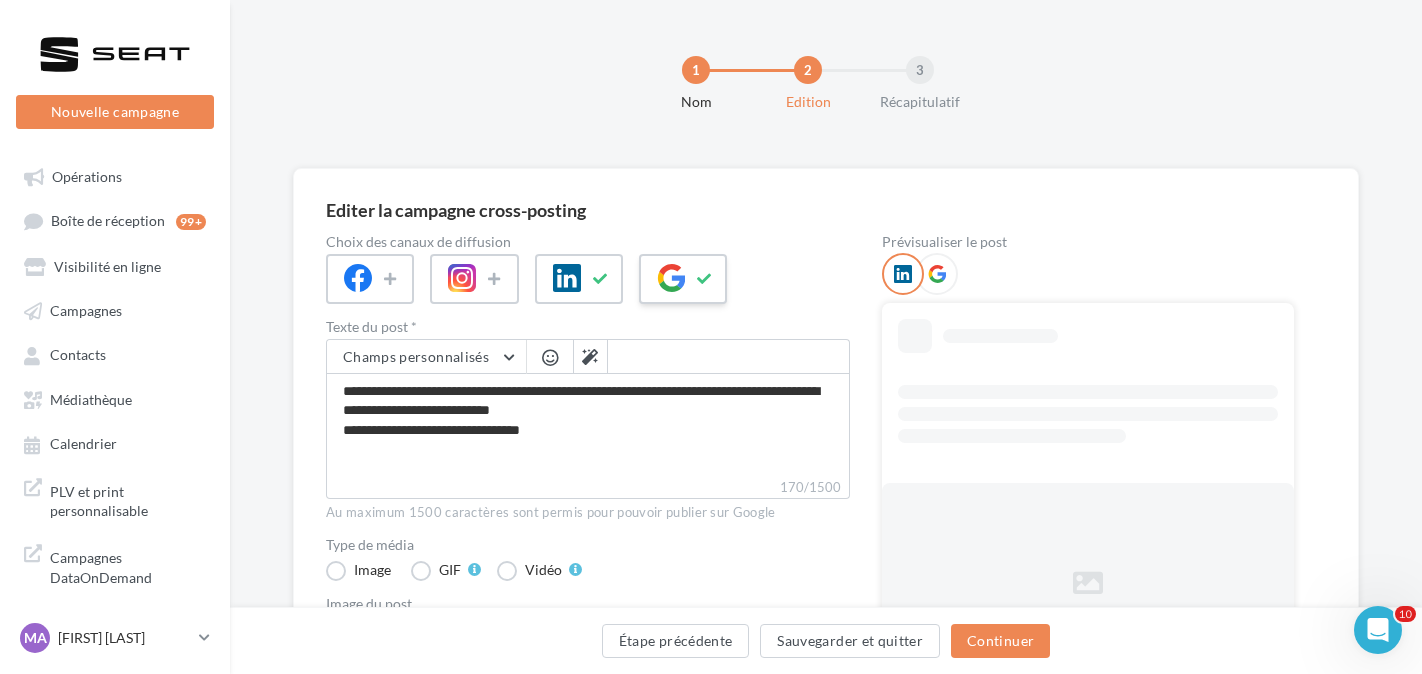 click at bounding box center (683, 279) 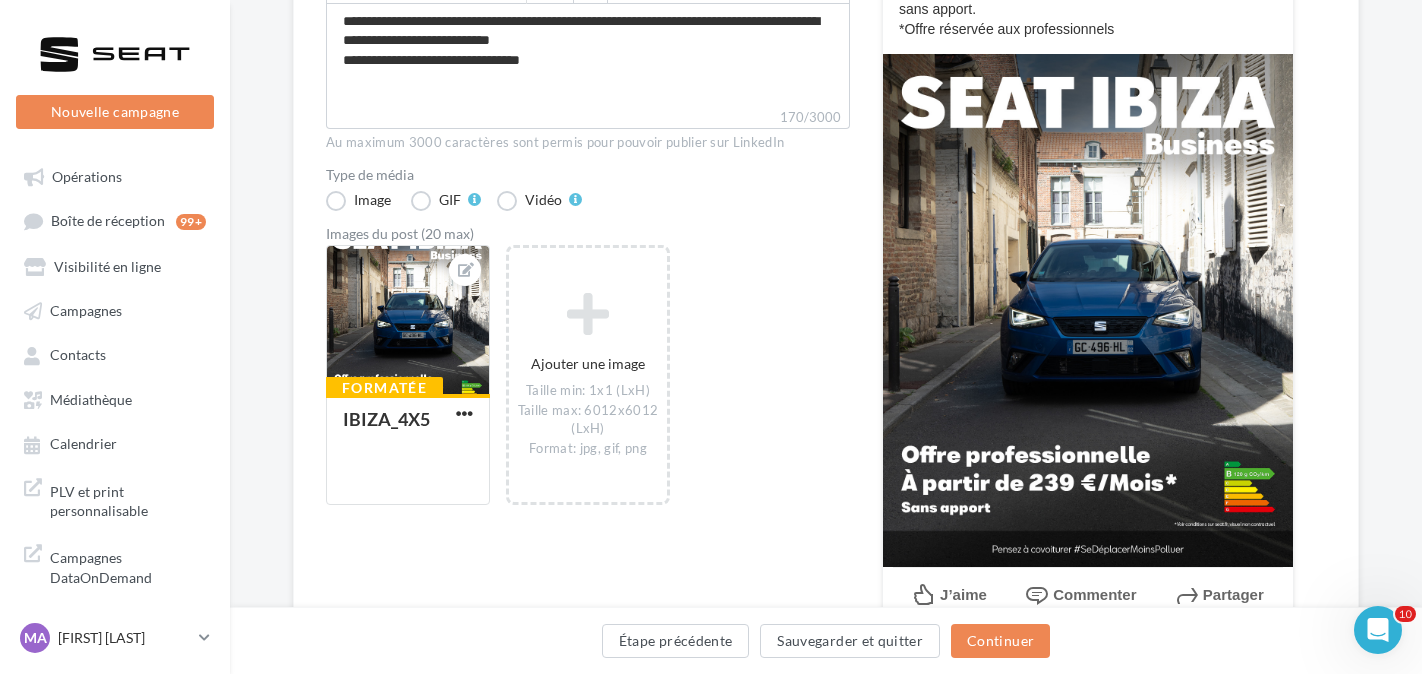 scroll, scrollTop: 464, scrollLeft: 0, axis: vertical 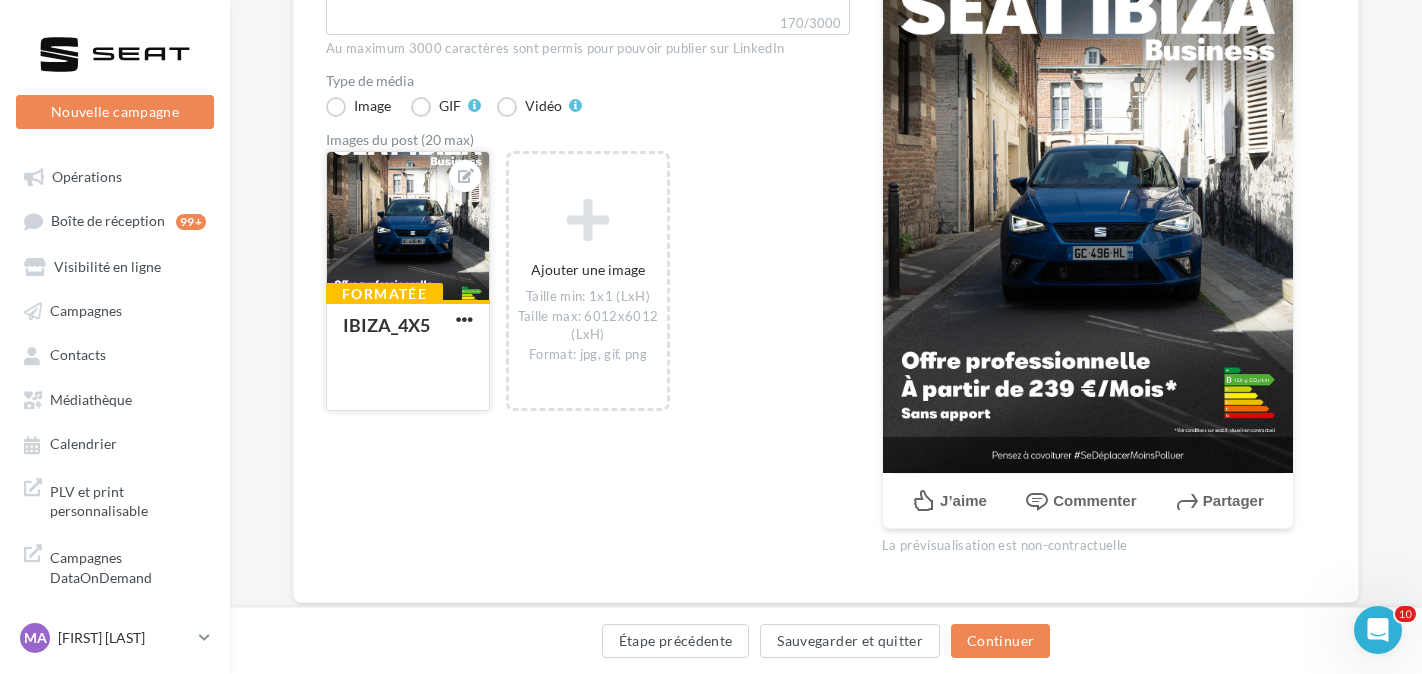 click at bounding box center [464, 321] 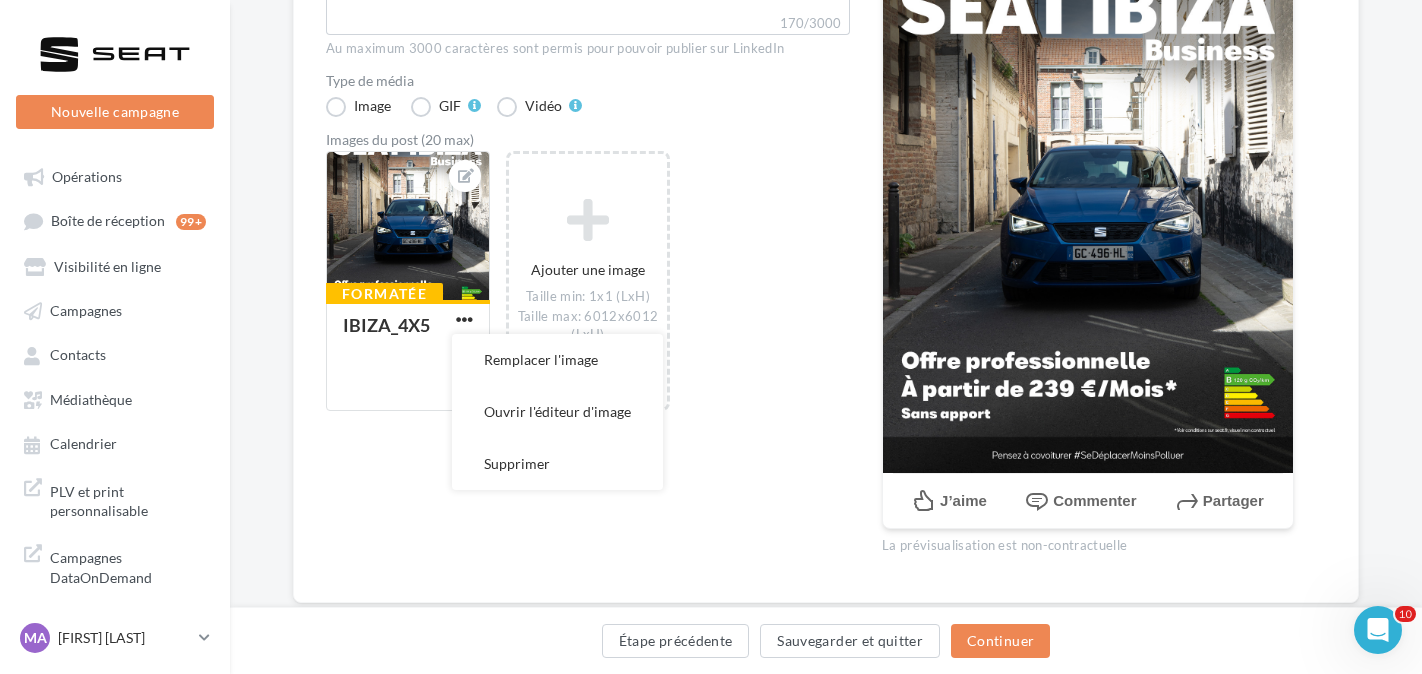 click on "Formatée
IBIZA_4X5
Remplacer l'image
Ouvrir l'éditeur d'image
Supprimer
Ajouter une image     Taille min: 1x1 (LxH)   Taille max: 6012x6012 (LxH)   Format: jpg, gif, png" at bounding box center [596, 291] 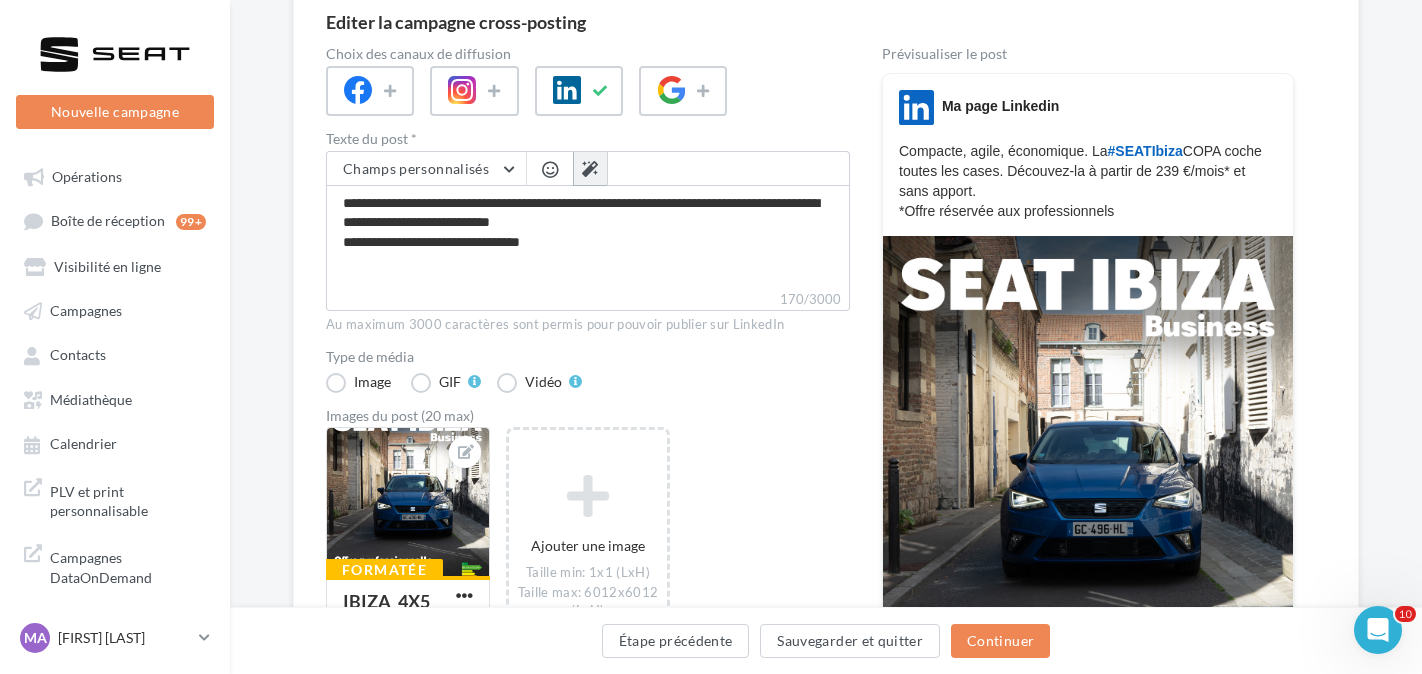 scroll, scrollTop: 164, scrollLeft: 0, axis: vertical 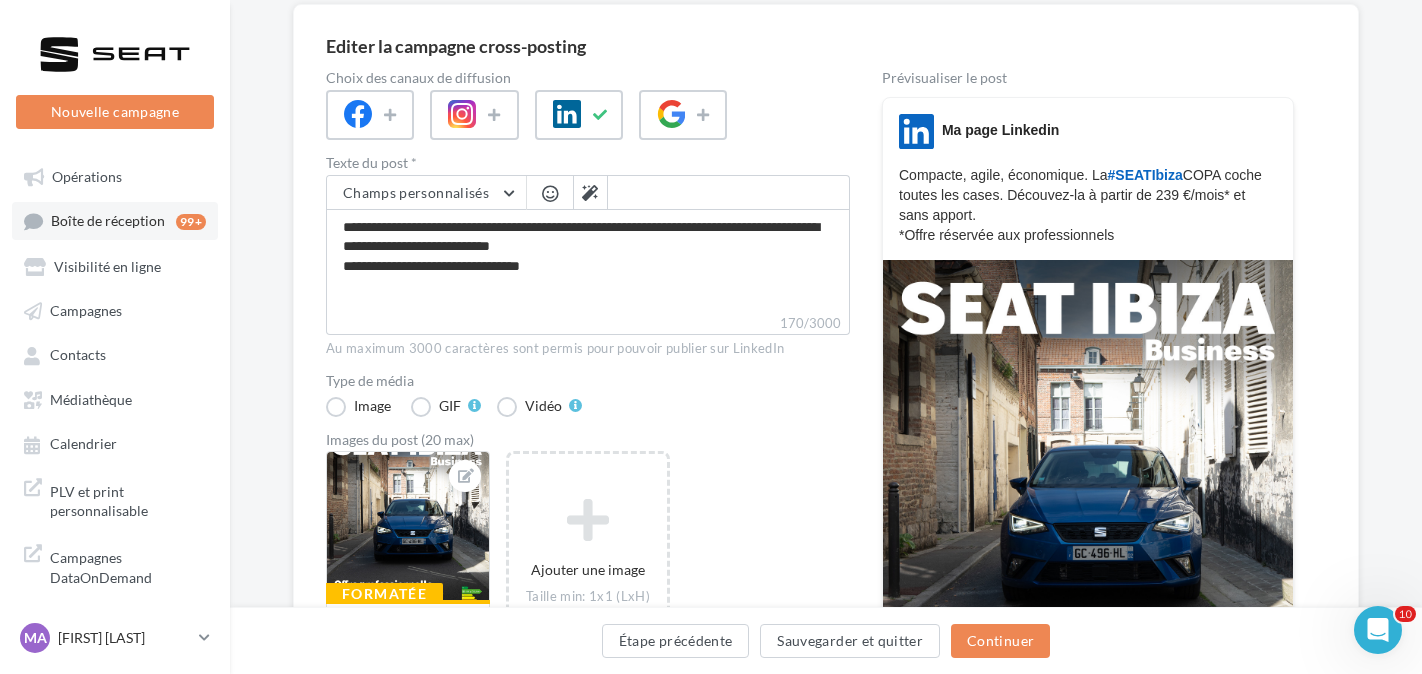 click on "Boîte de réception" at bounding box center (108, 221) 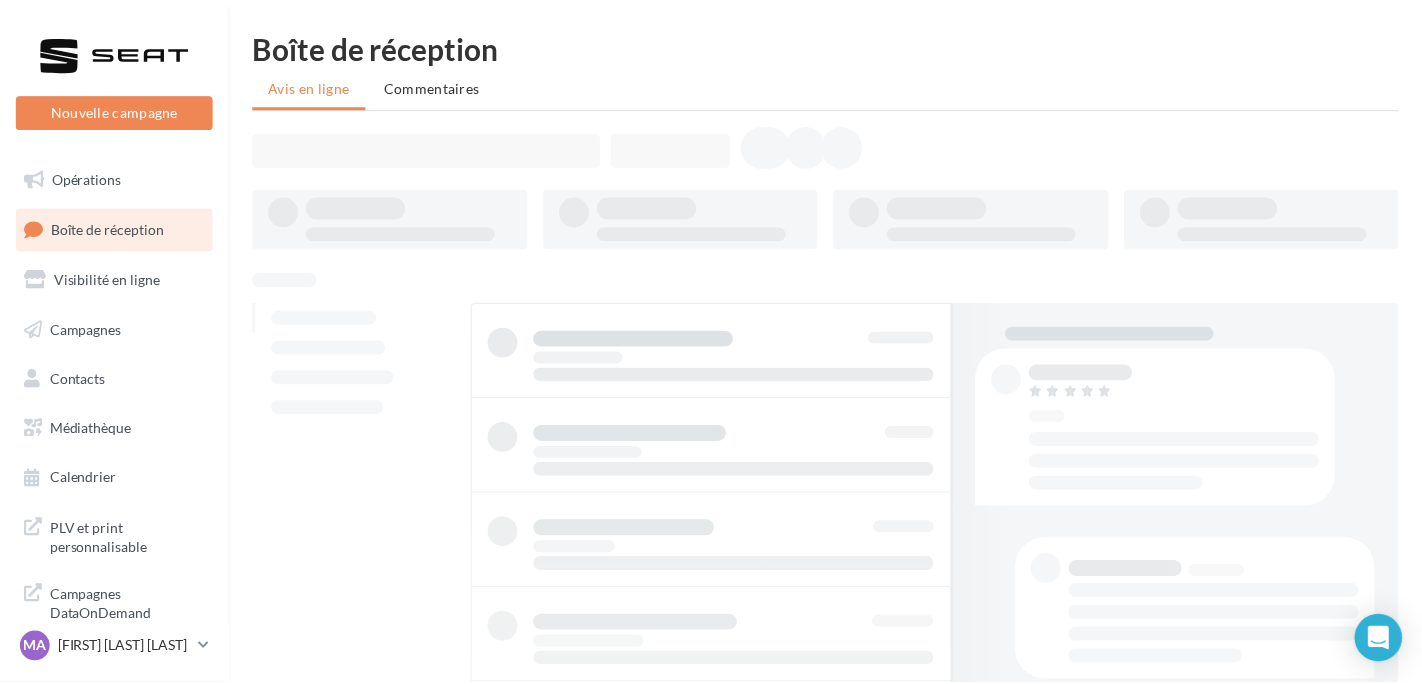 scroll, scrollTop: 0, scrollLeft: 0, axis: both 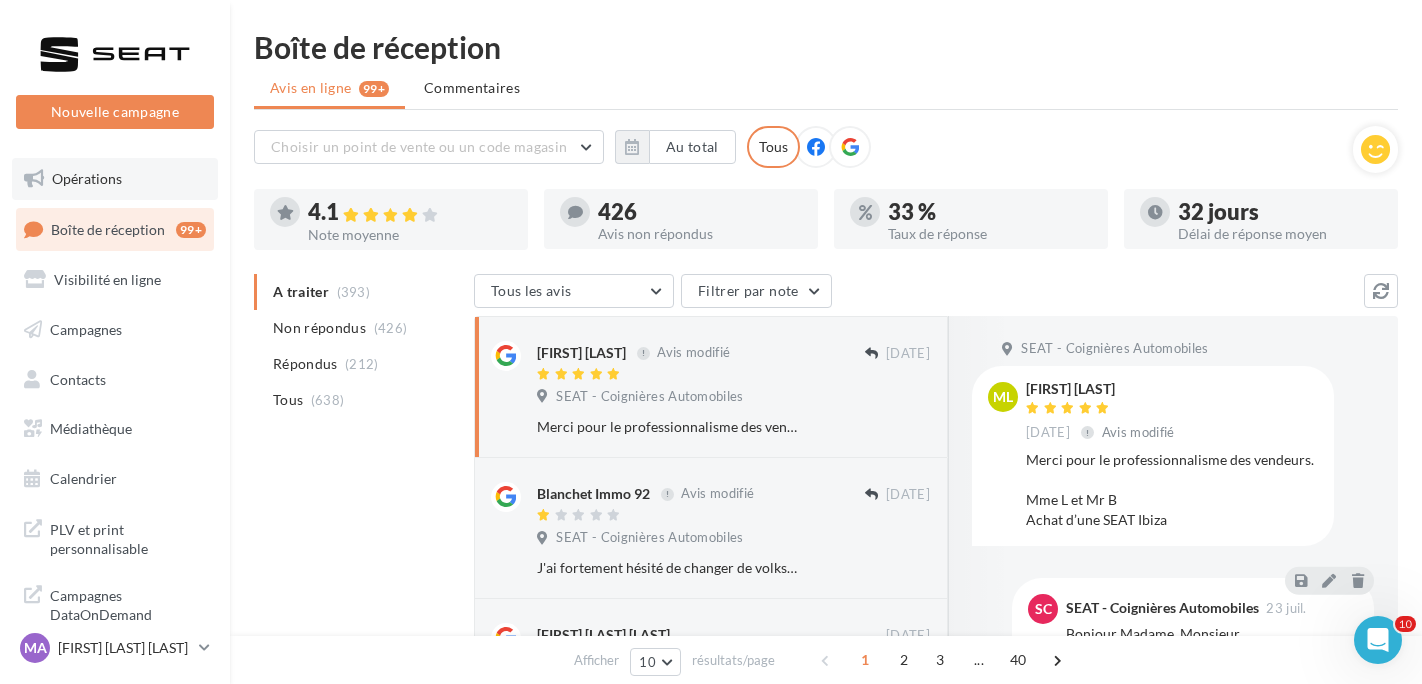 click on "Opérations" at bounding box center [115, 179] 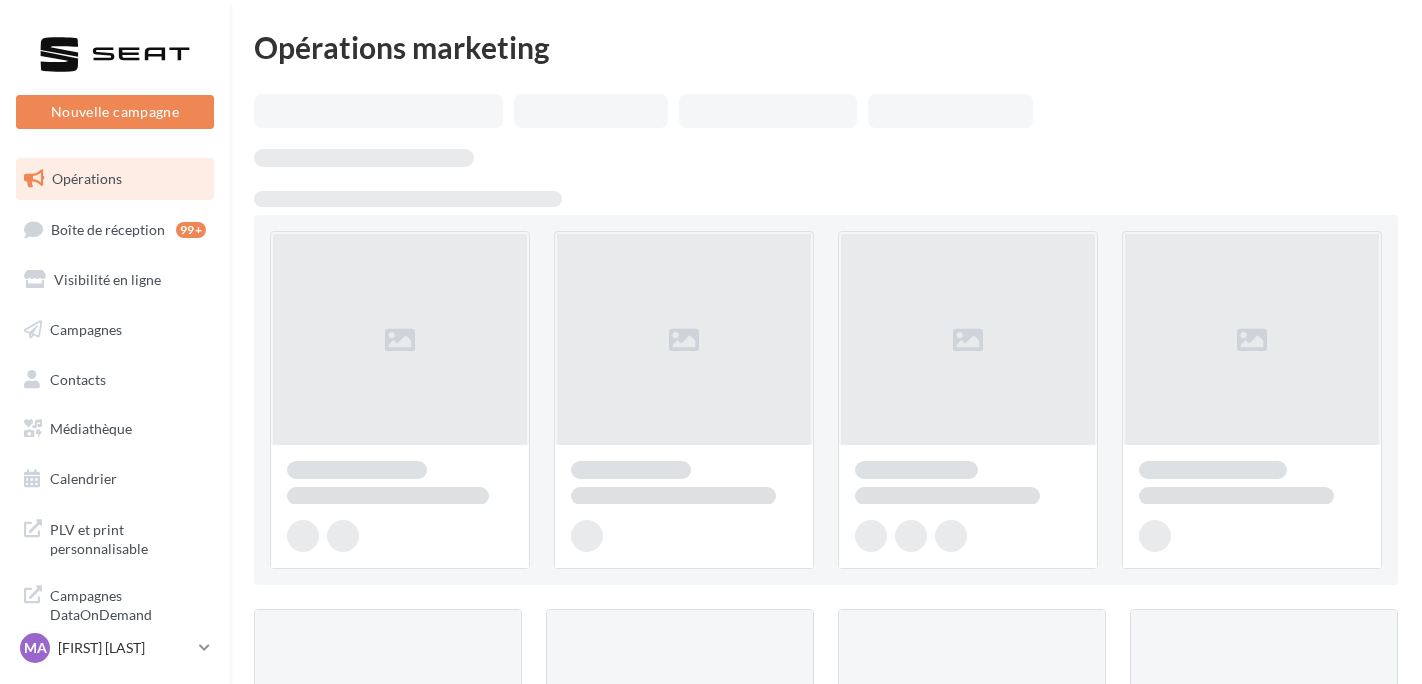scroll, scrollTop: 0, scrollLeft: 0, axis: both 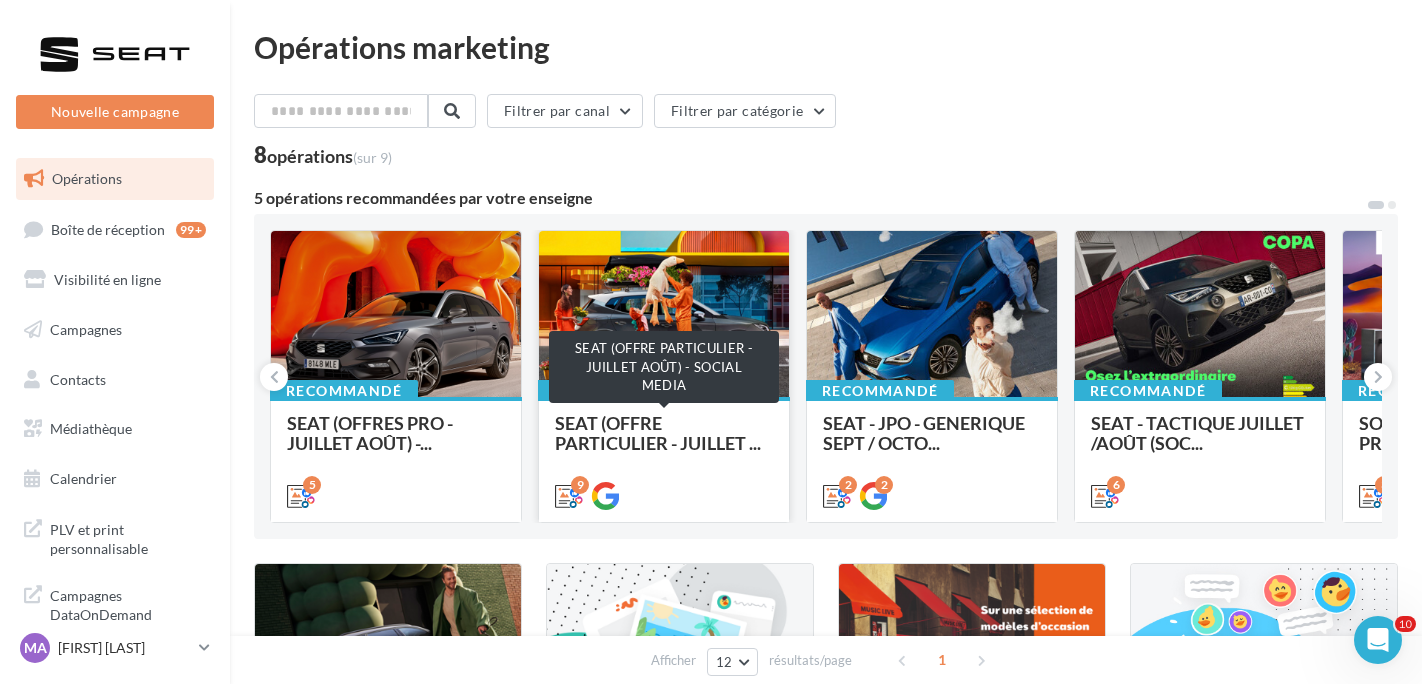 click on "SEAT (OFFRE PARTICULIER - JUILLET ..." at bounding box center (658, 433) 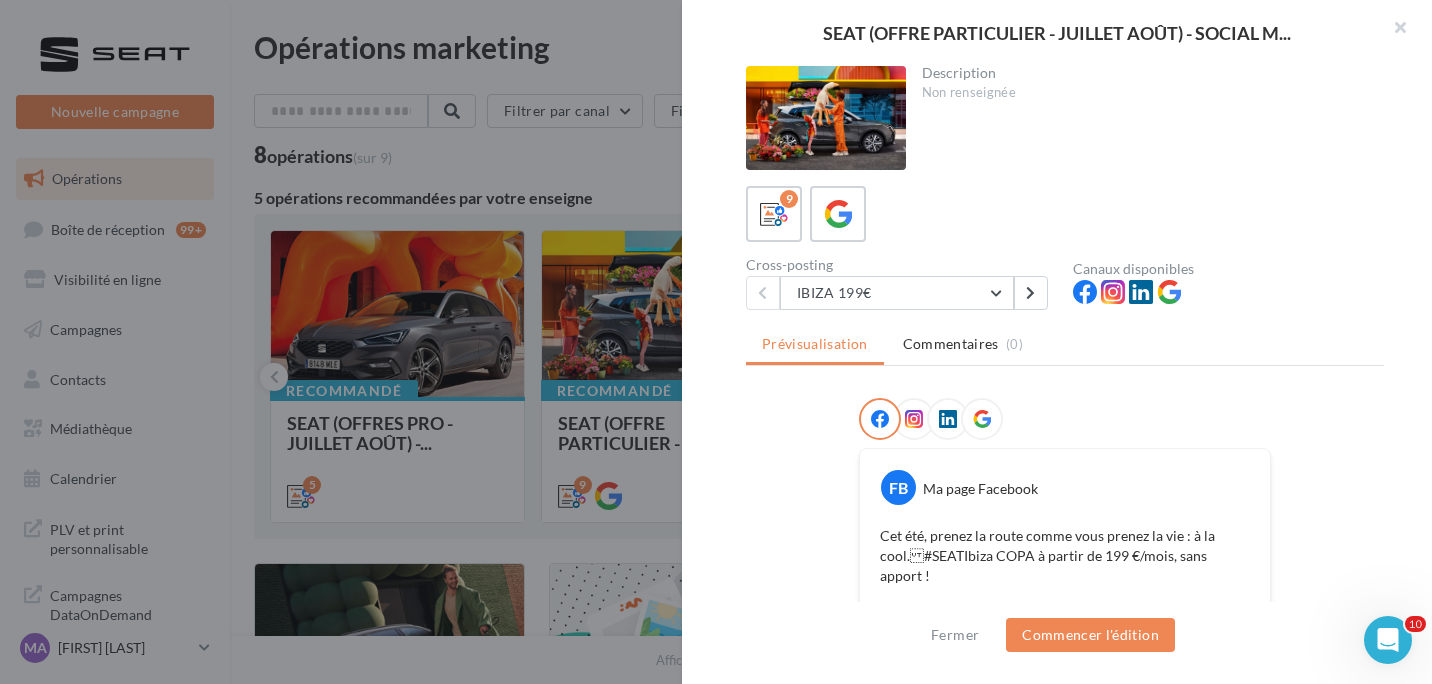 drag, startPoint x: 572, startPoint y: 360, endPoint x: 414, endPoint y: 357, distance: 158.02847 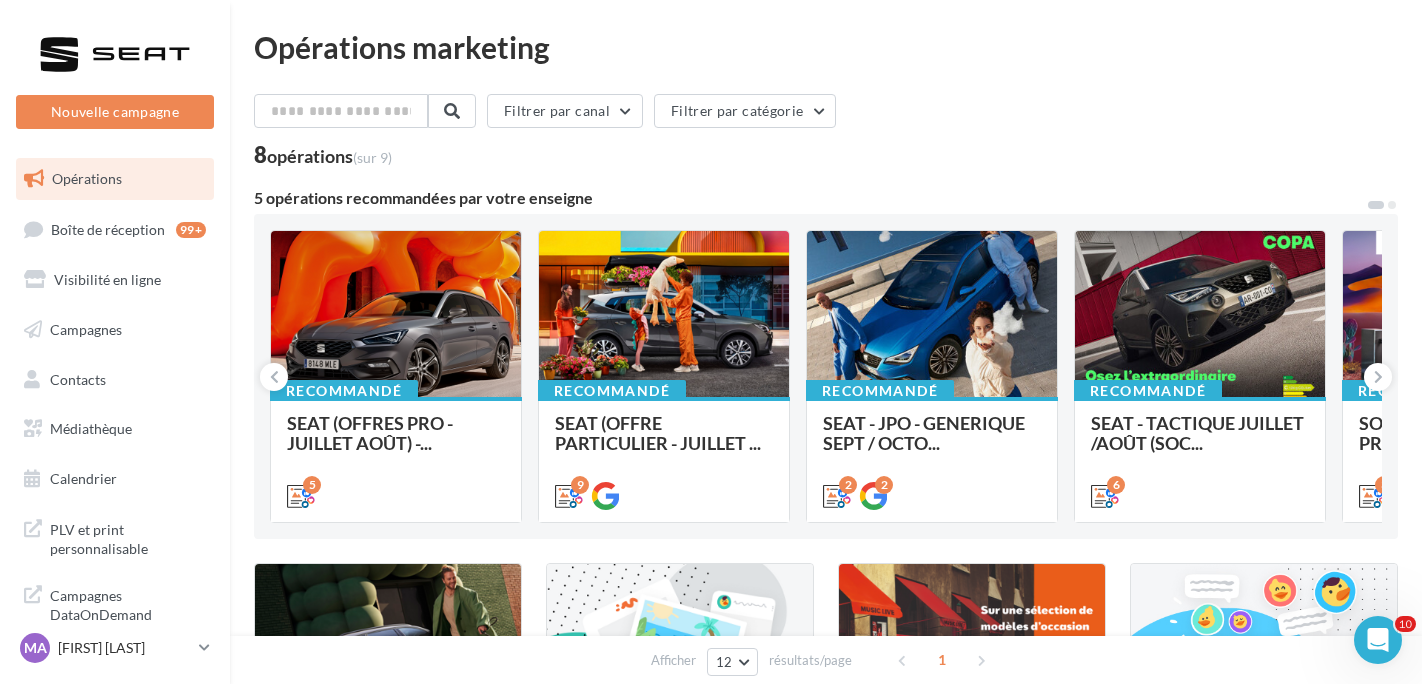 click on "Opérations
Boîte de réception
99+
Visibilité en ligne
Campagnes
Contacts
Mes cibles
Médiathèque
Calendrier" at bounding box center (115, 329) 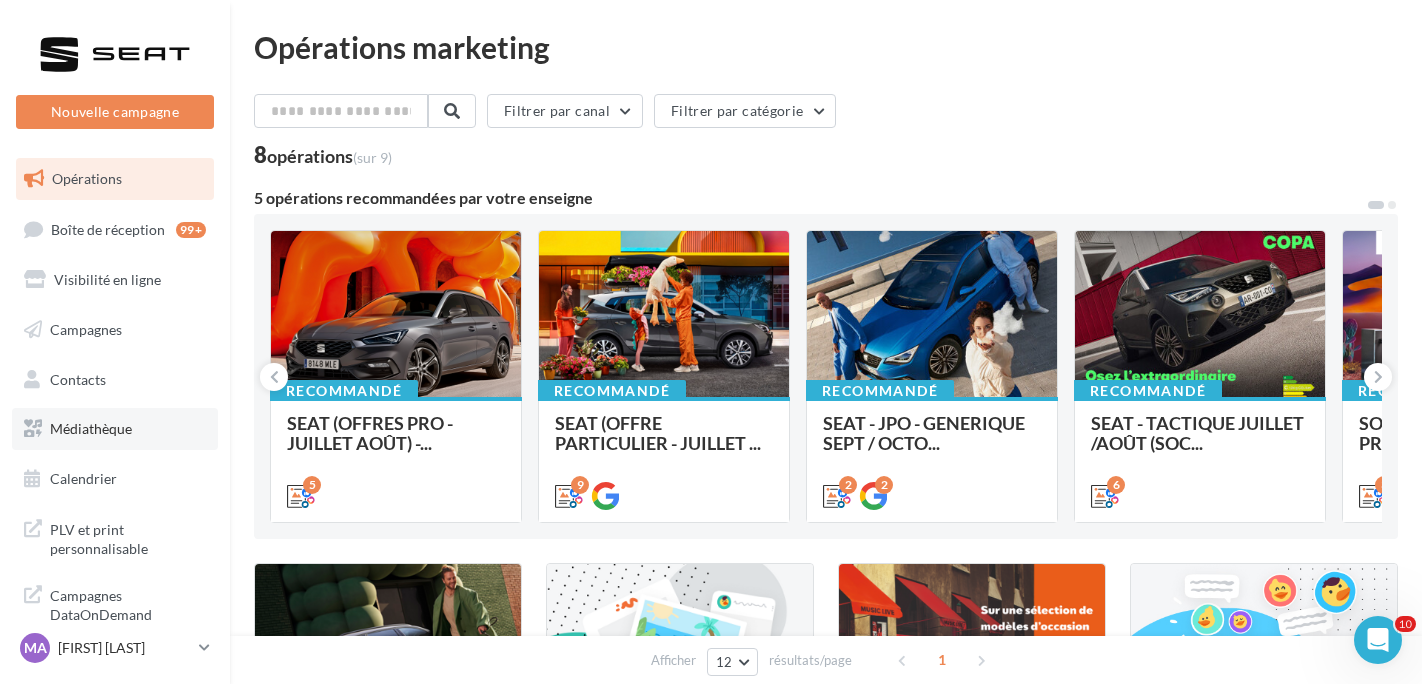 click on "Médiathèque" at bounding box center (115, 429) 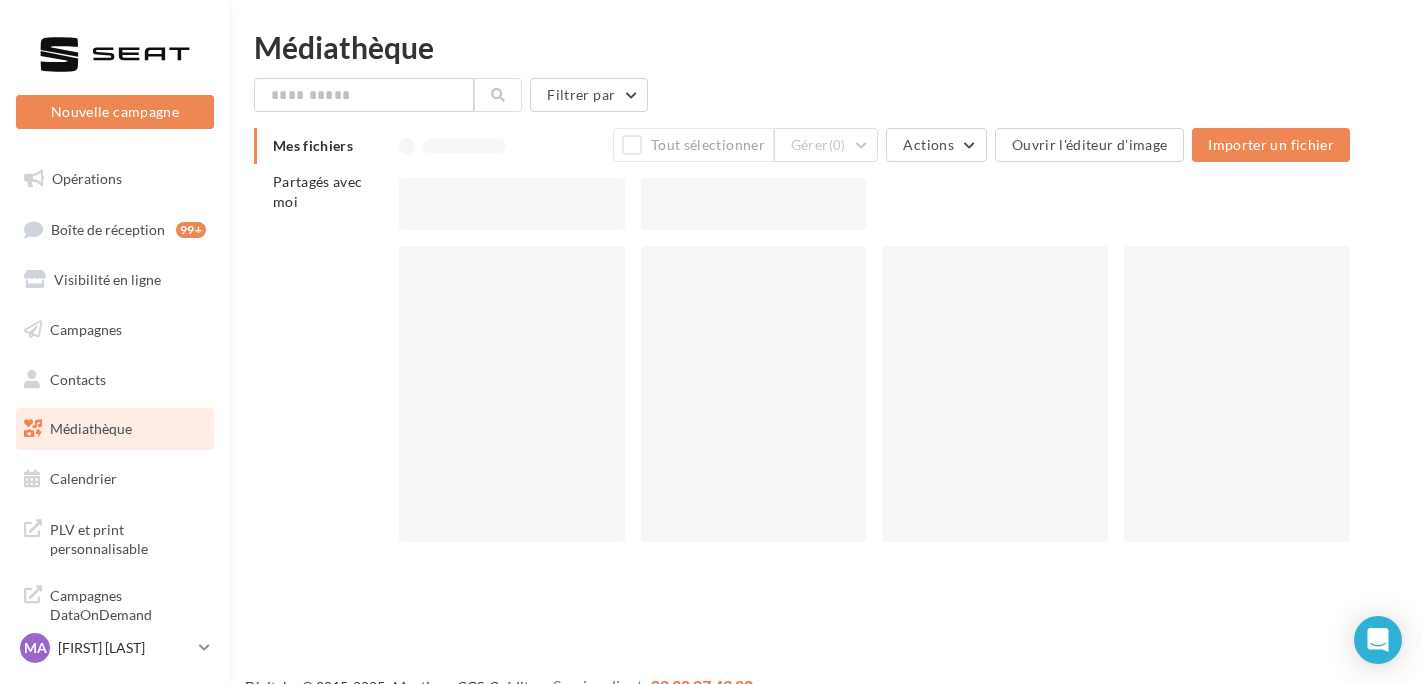 scroll, scrollTop: 0, scrollLeft: 0, axis: both 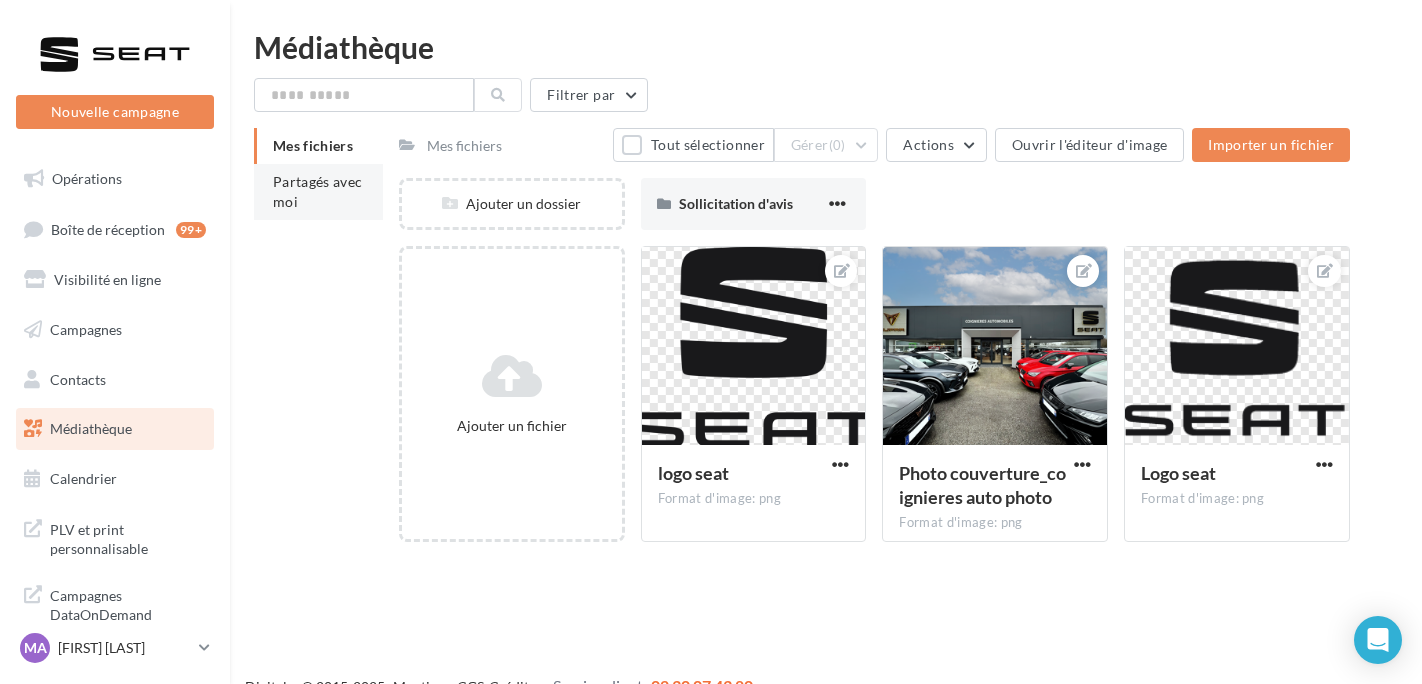 click on "Partagés avec moi" at bounding box center (318, 192) 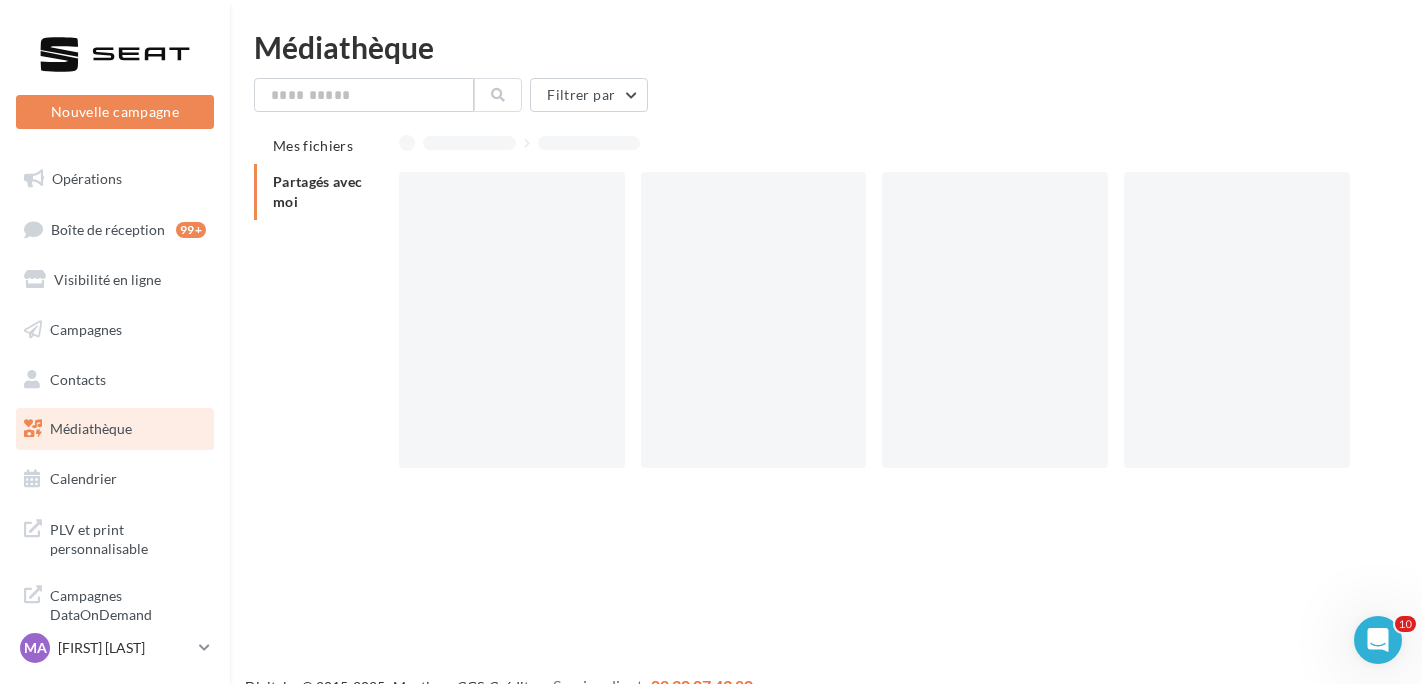 scroll, scrollTop: 0, scrollLeft: 0, axis: both 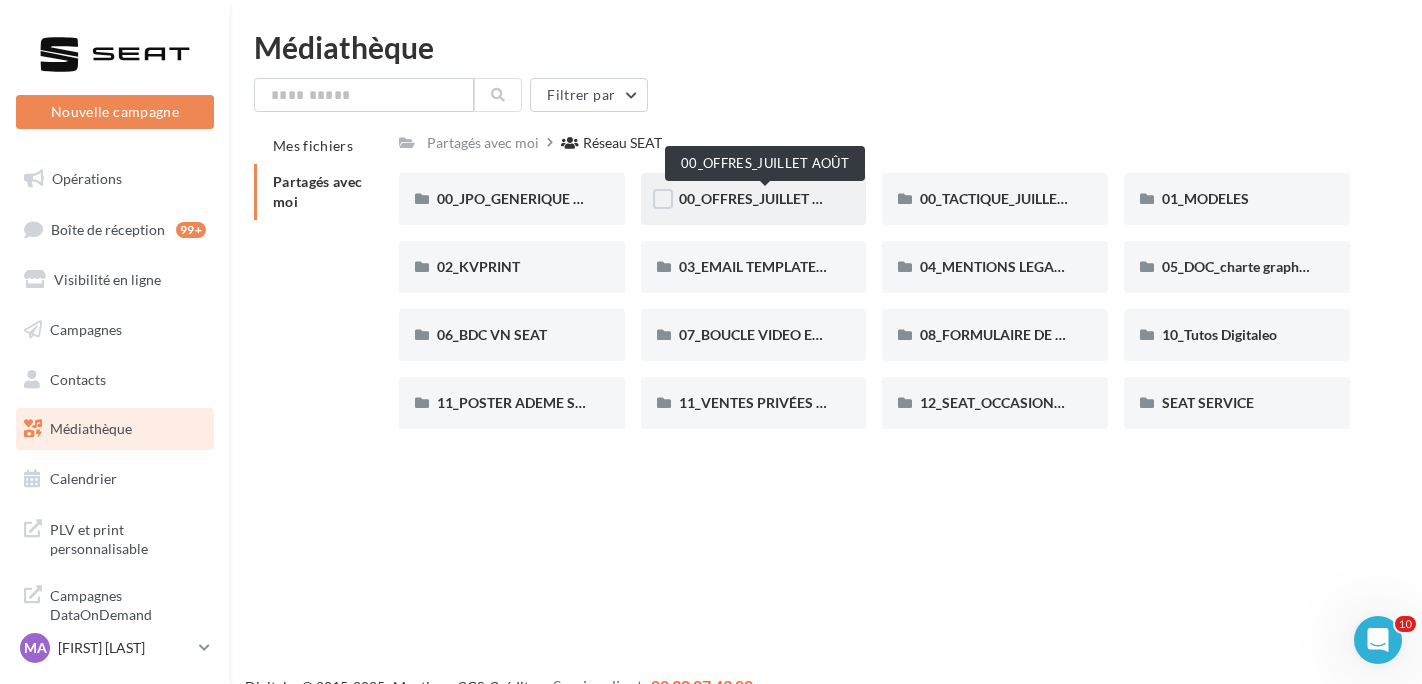 click on "00_OFFRES_JUILLET AOÛT" at bounding box center [765, 198] 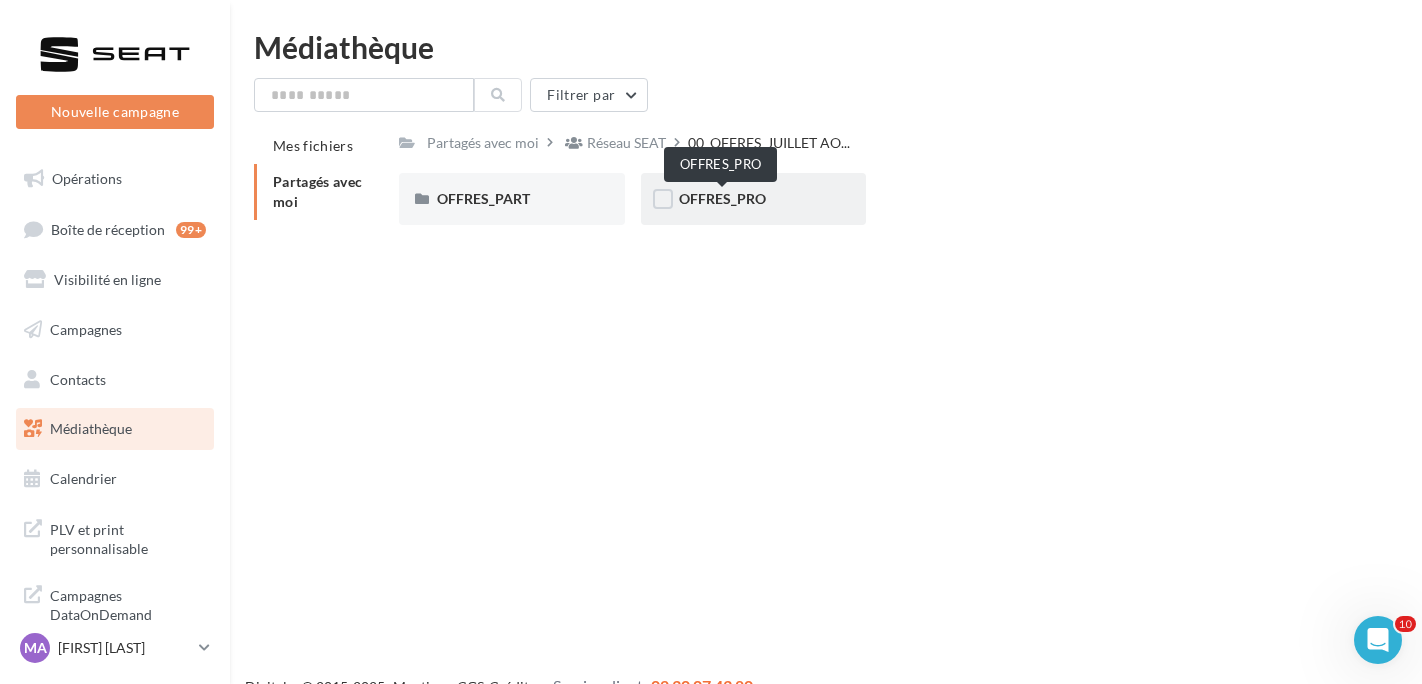 click on "OFFRES_PRO" at bounding box center [722, 198] 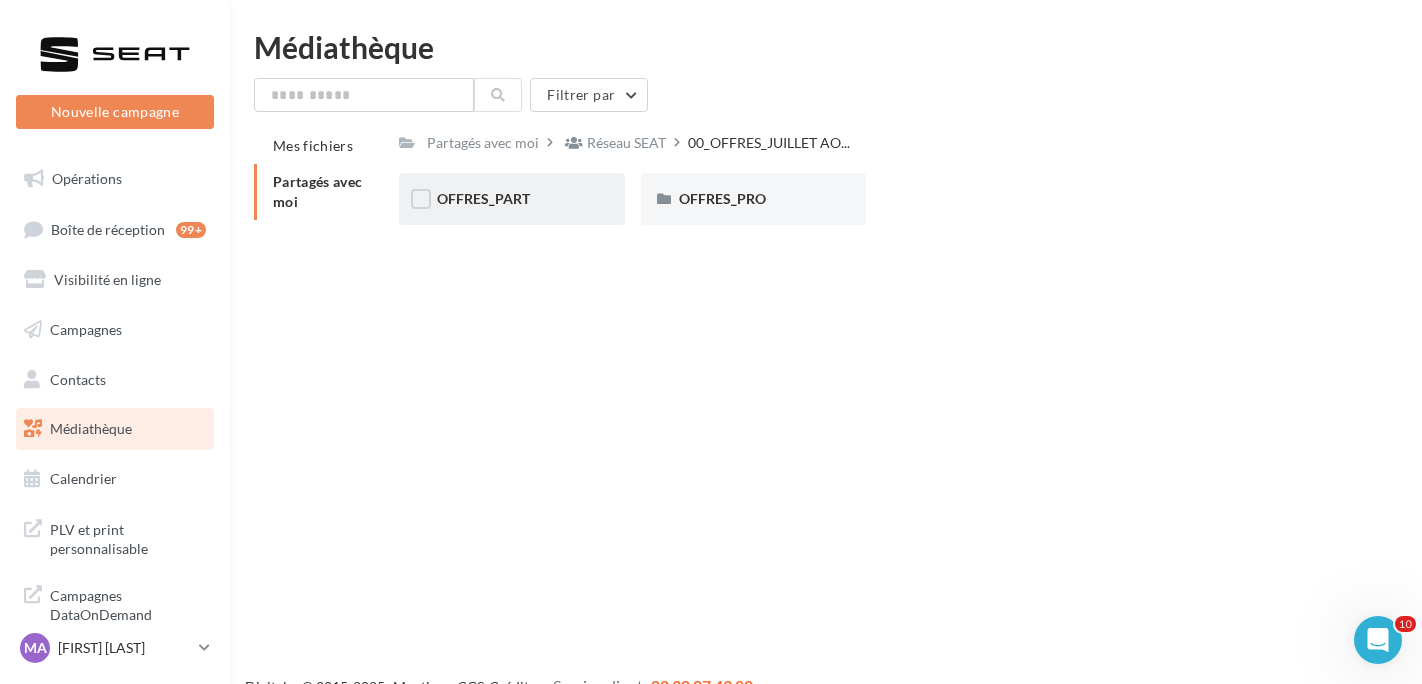 click on "OFFRES_PART" at bounding box center [512, 199] 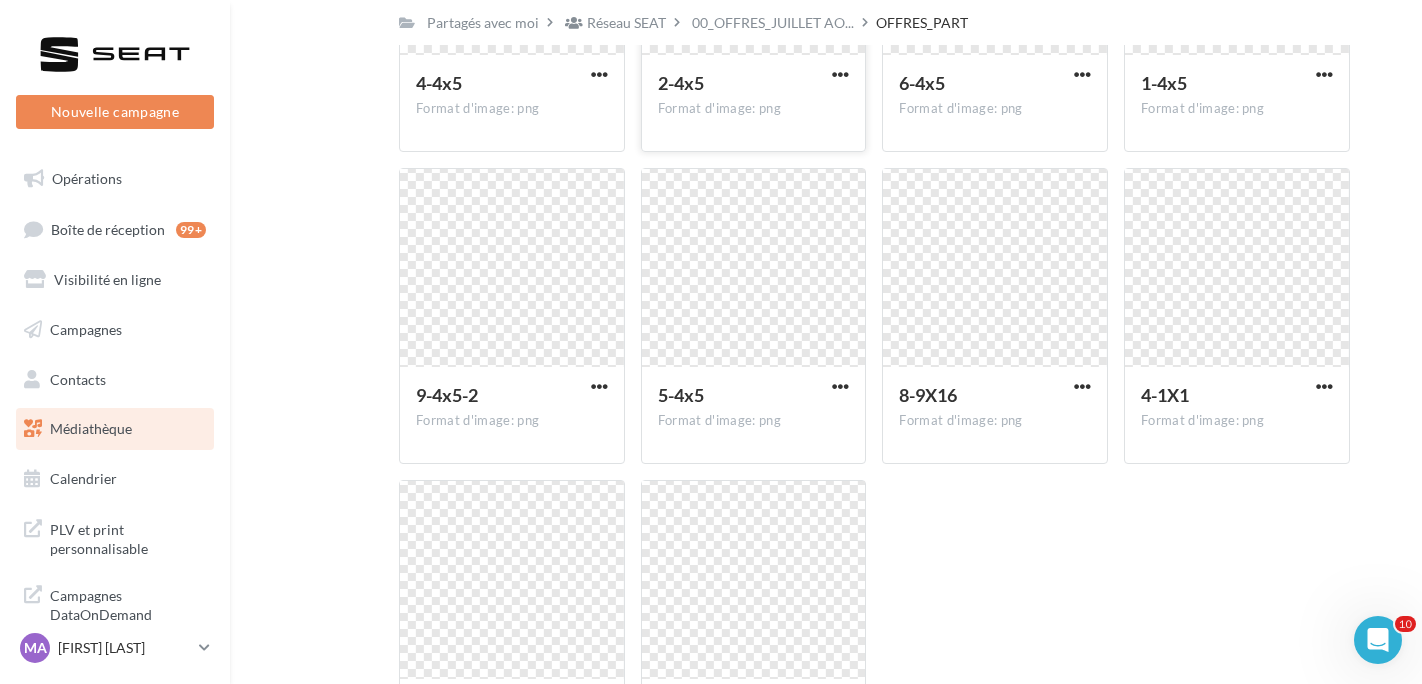 scroll, scrollTop: 2400, scrollLeft: 0, axis: vertical 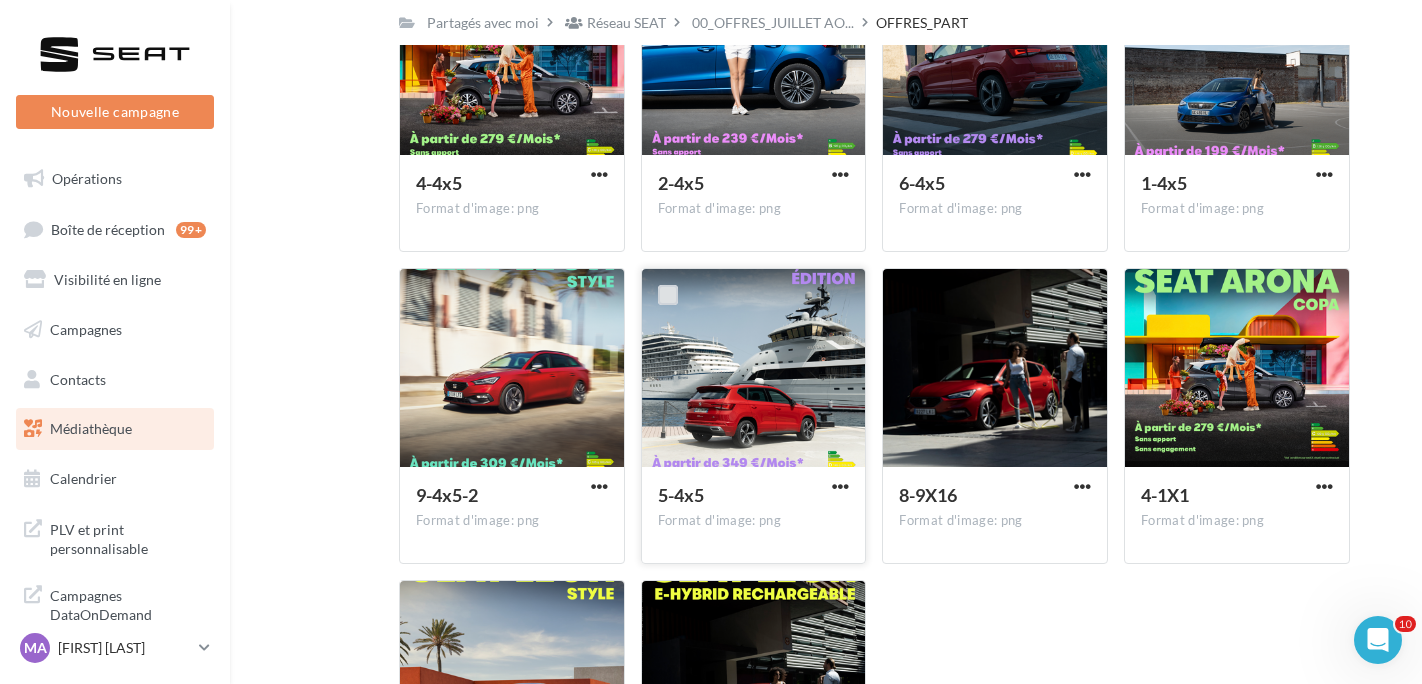 click at bounding box center (668, 295) 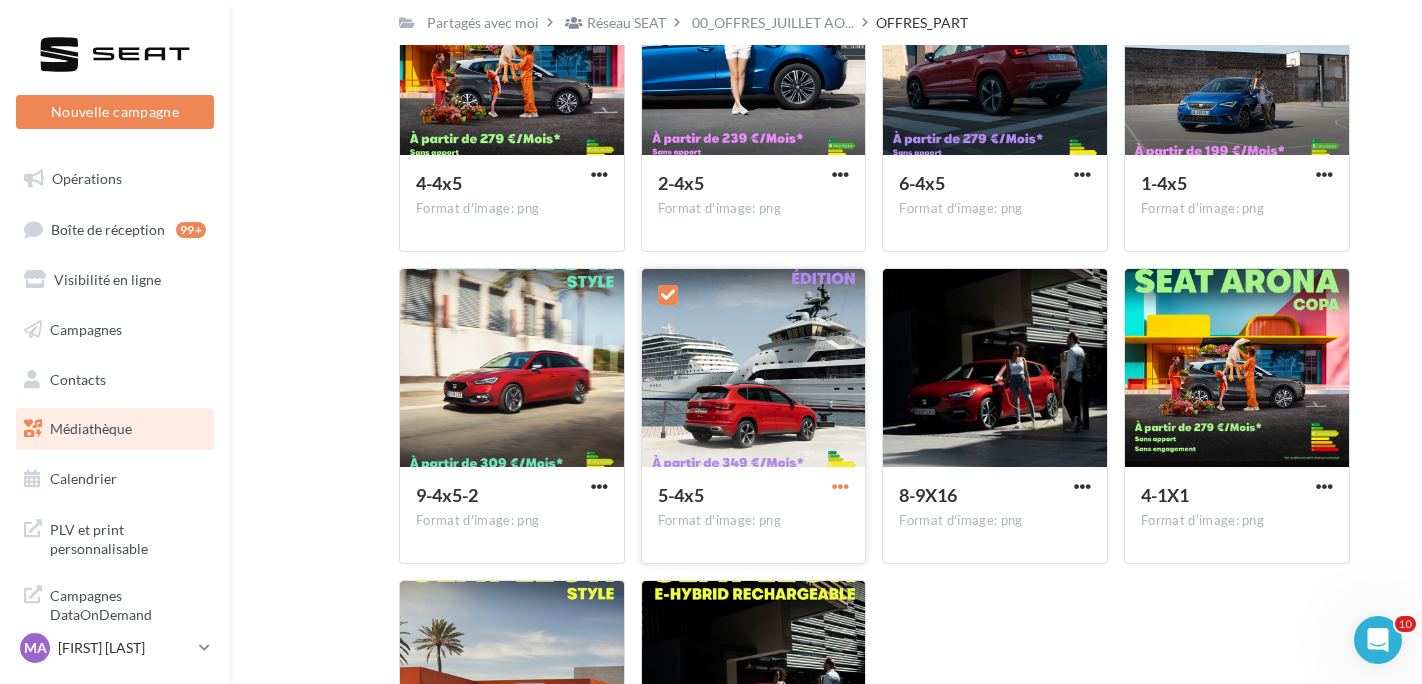 click at bounding box center (840, 486) 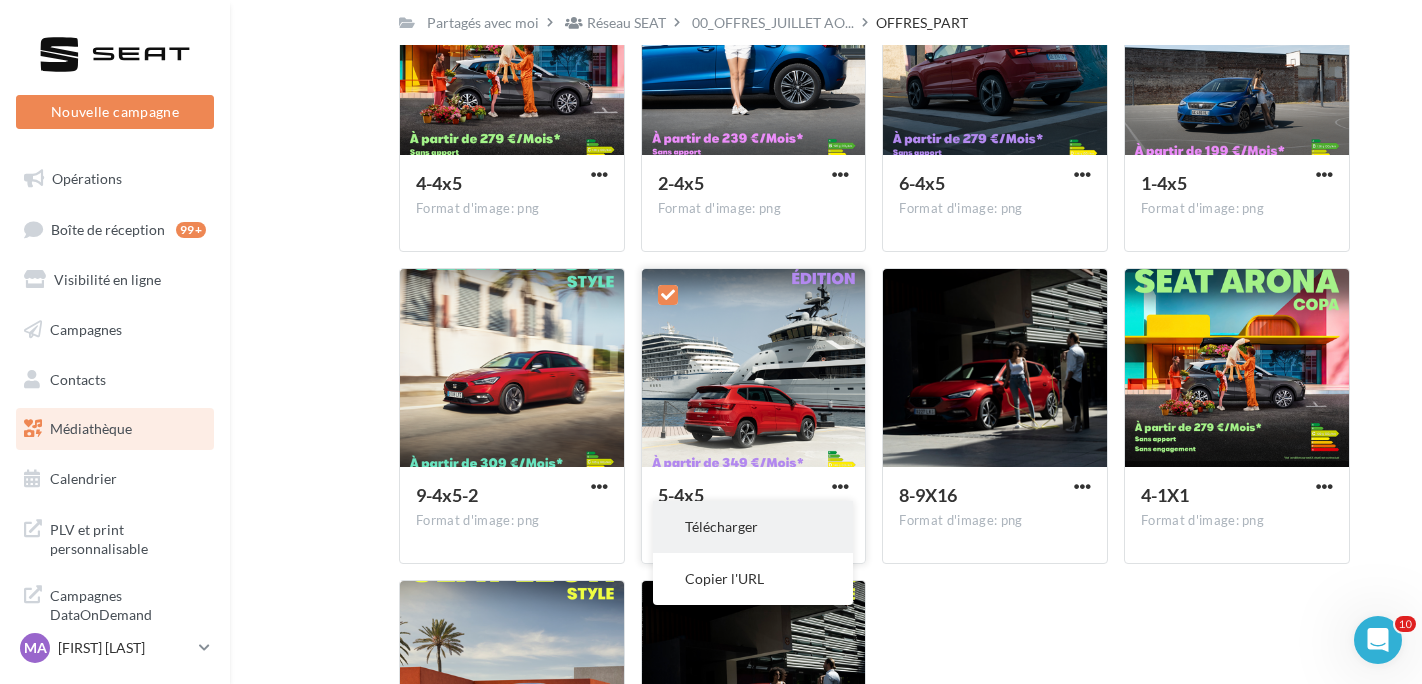 click on "Télécharger" at bounding box center (753, 527) 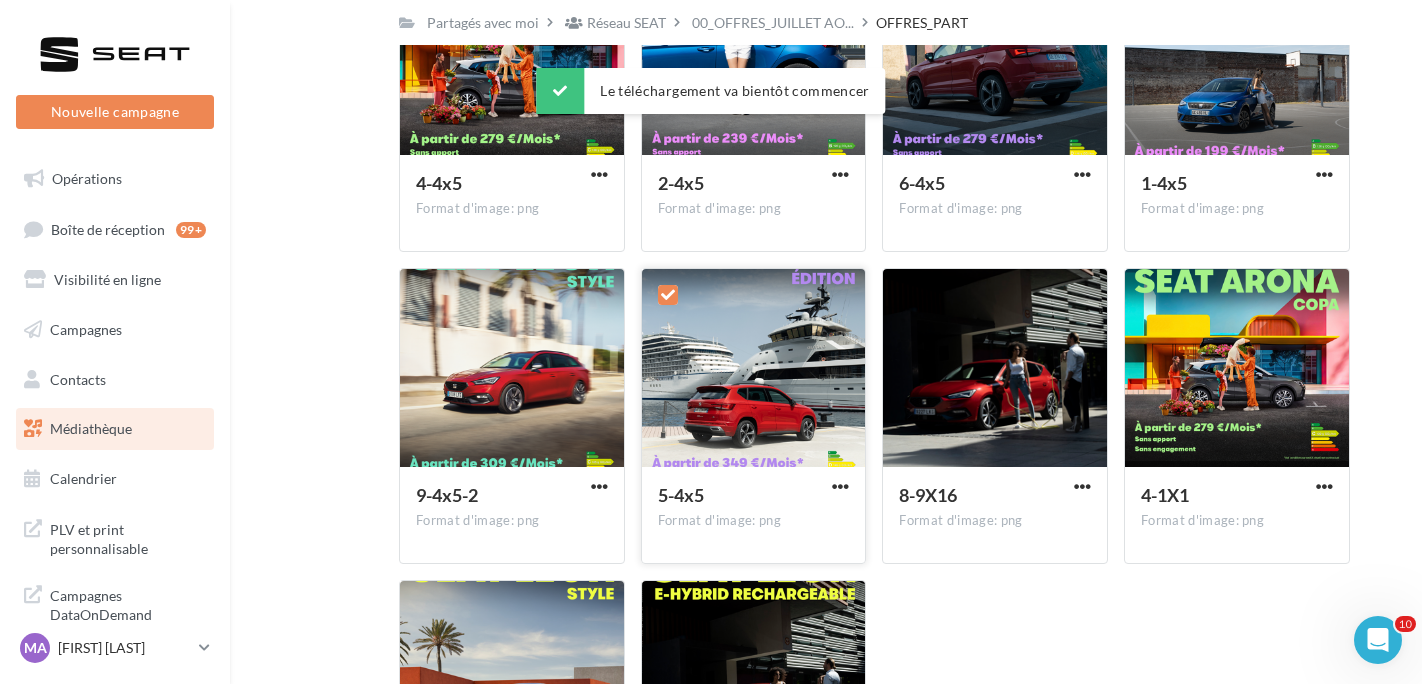 scroll, scrollTop: 2300, scrollLeft: 0, axis: vertical 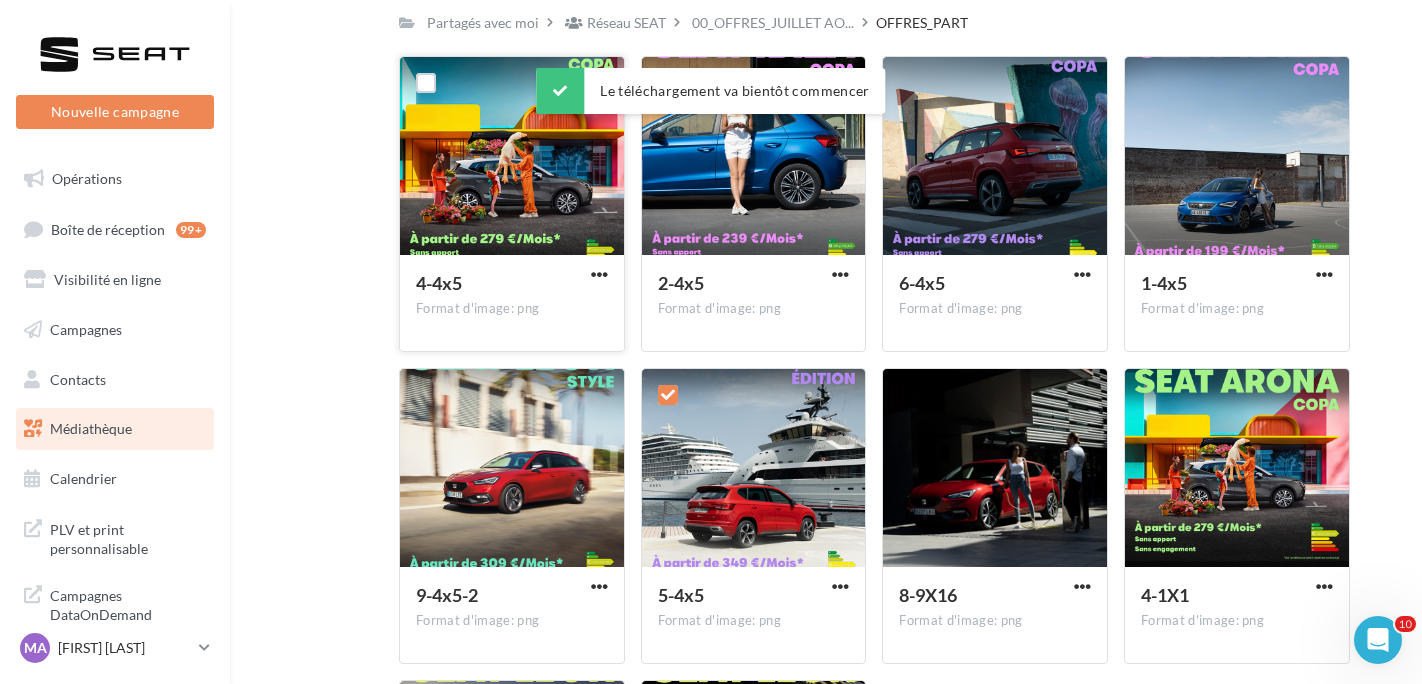 click on "4-4x5  Format d'image: png" at bounding box center [512, 302] 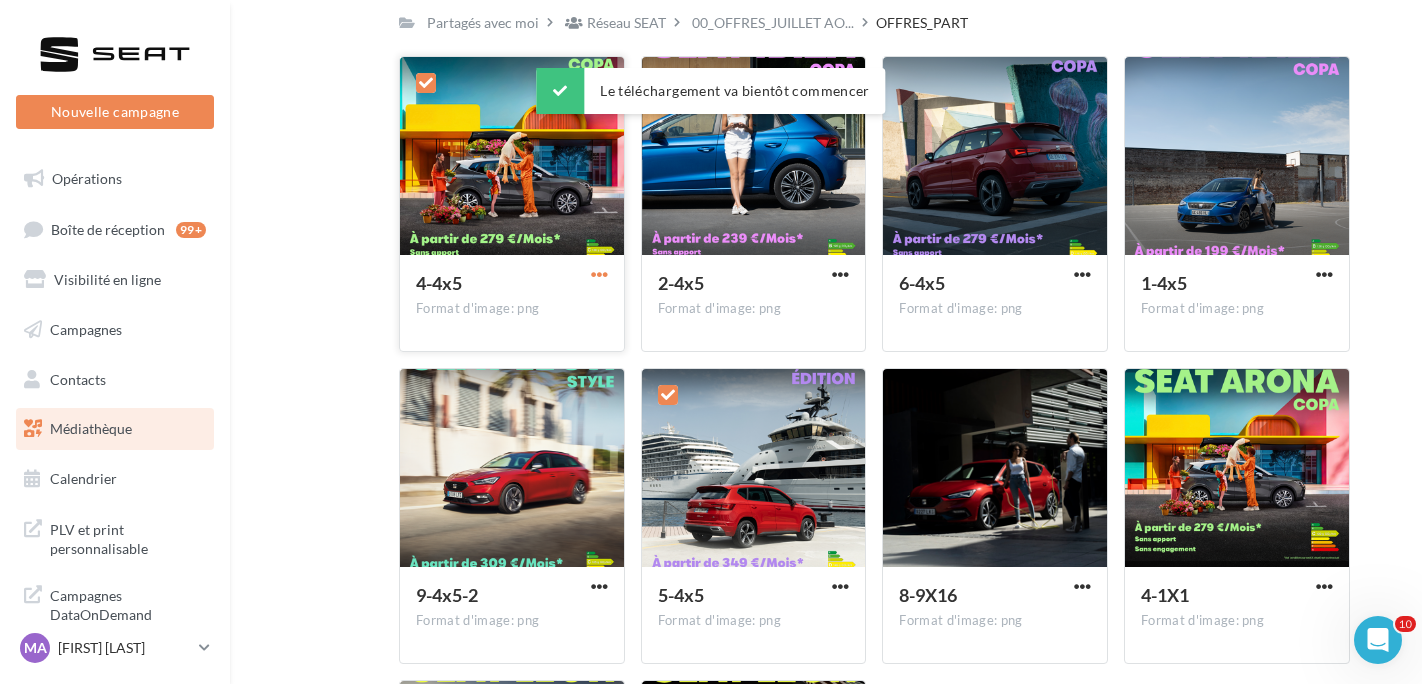 click at bounding box center [599, 274] 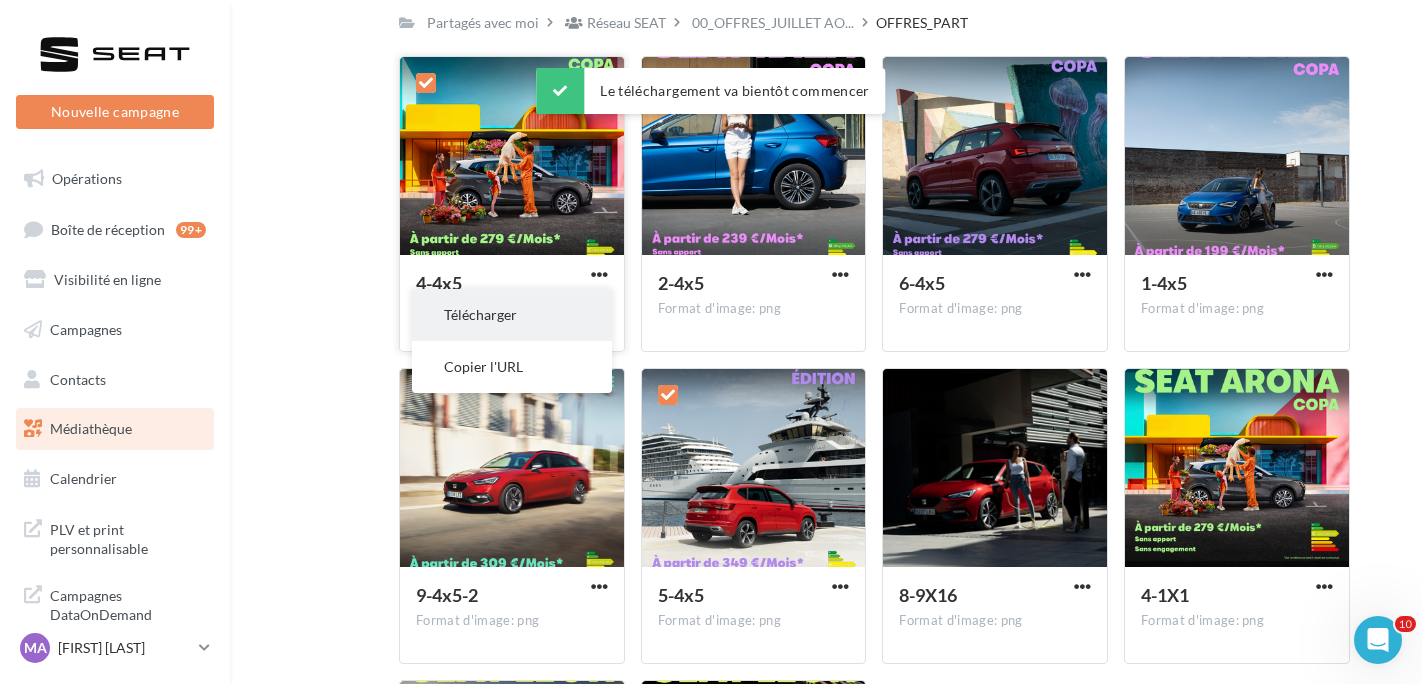 click on "Télécharger" at bounding box center [512, 315] 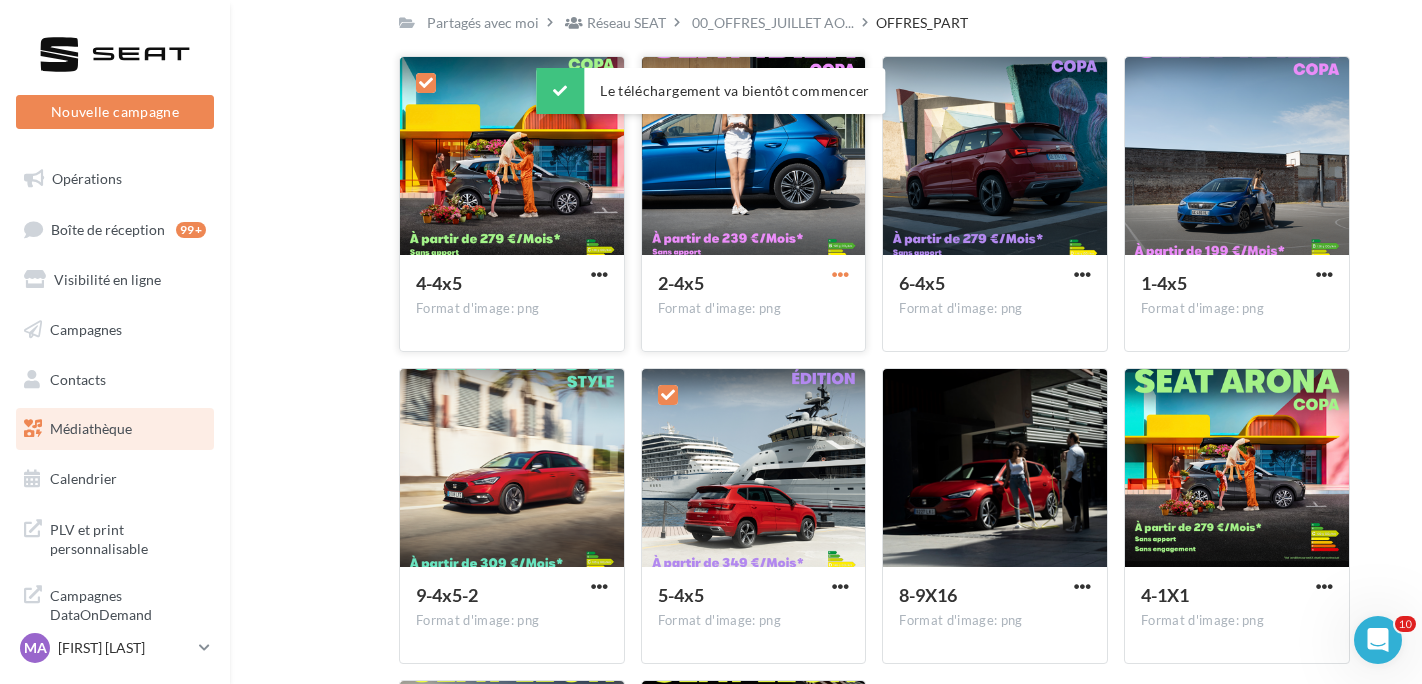 click at bounding box center (840, 274) 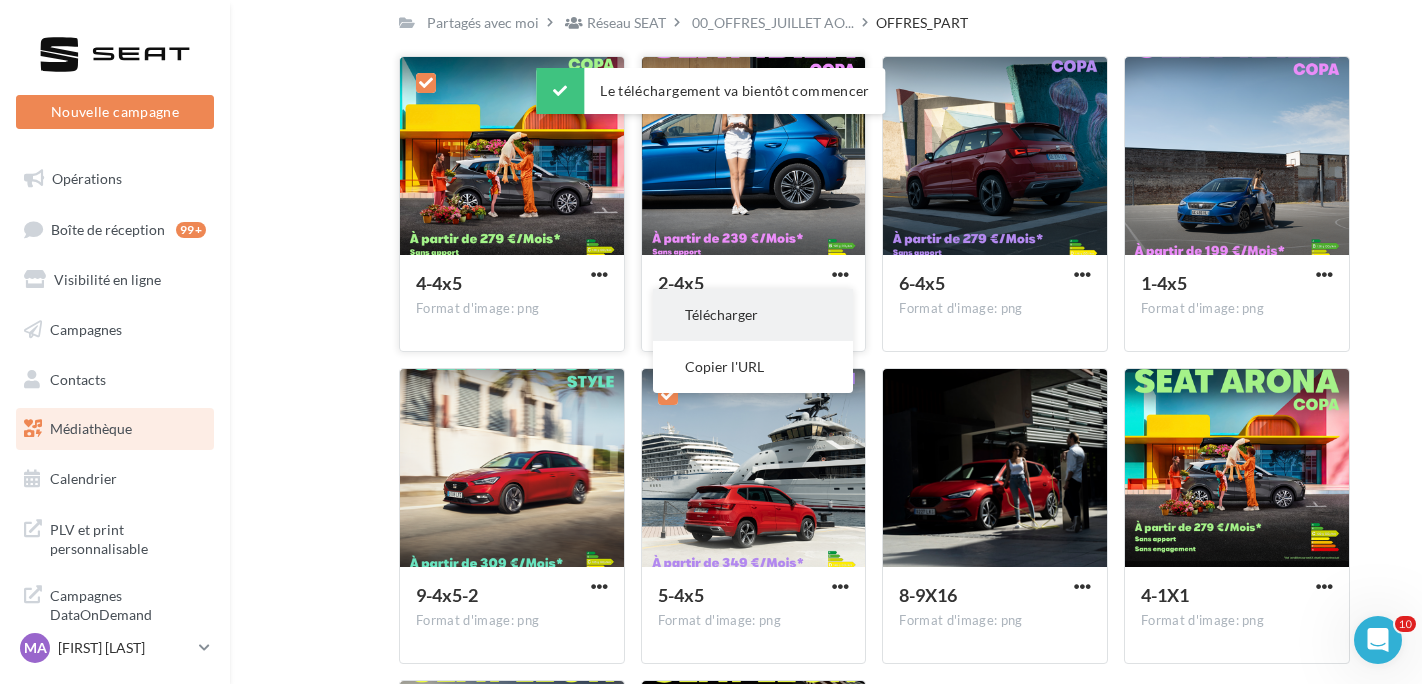 click on "Télécharger" at bounding box center (753, 315) 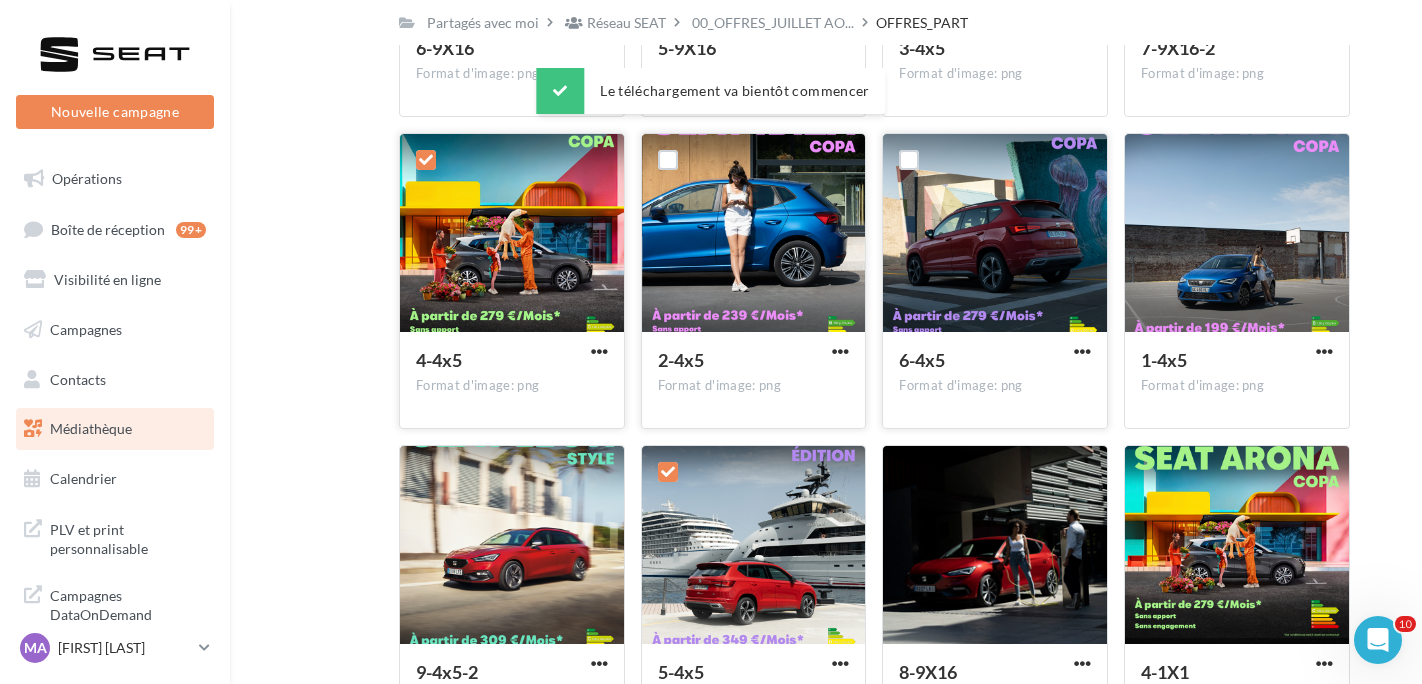 scroll, scrollTop: 2200, scrollLeft: 0, axis: vertical 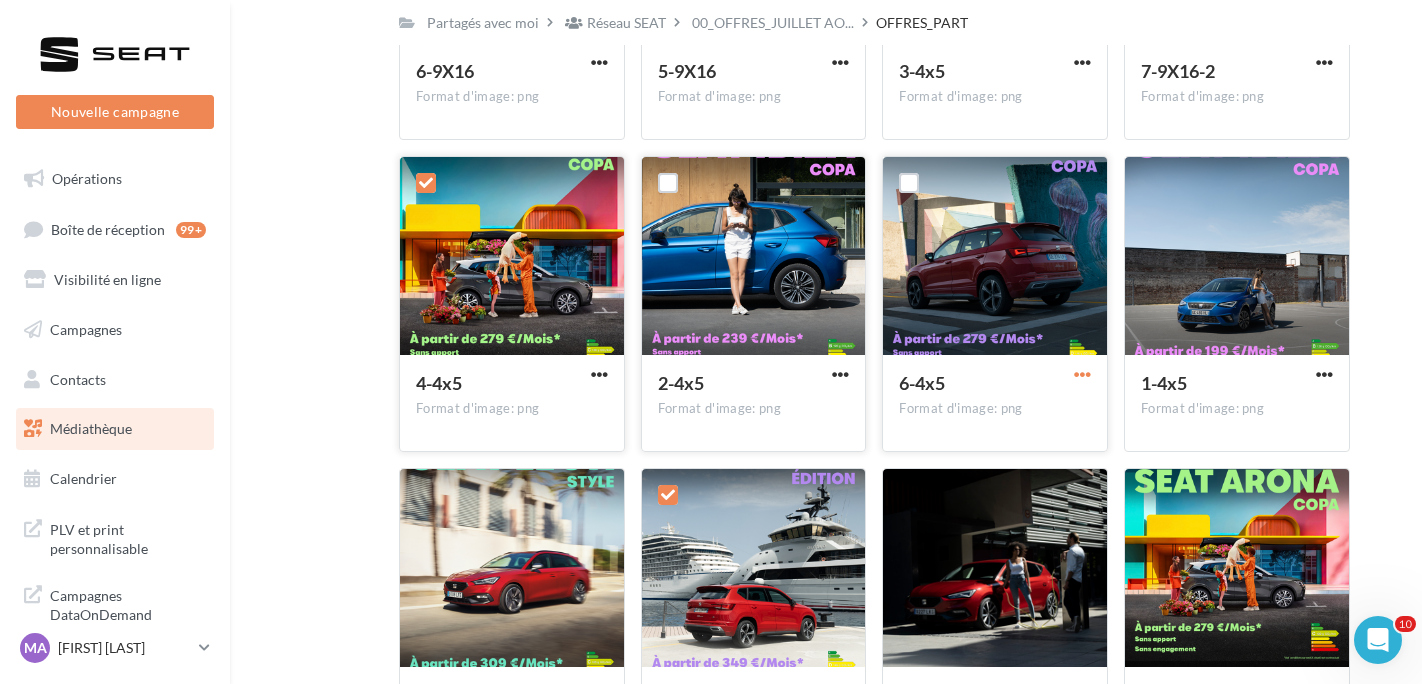 click at bounding box center [1082, 374] 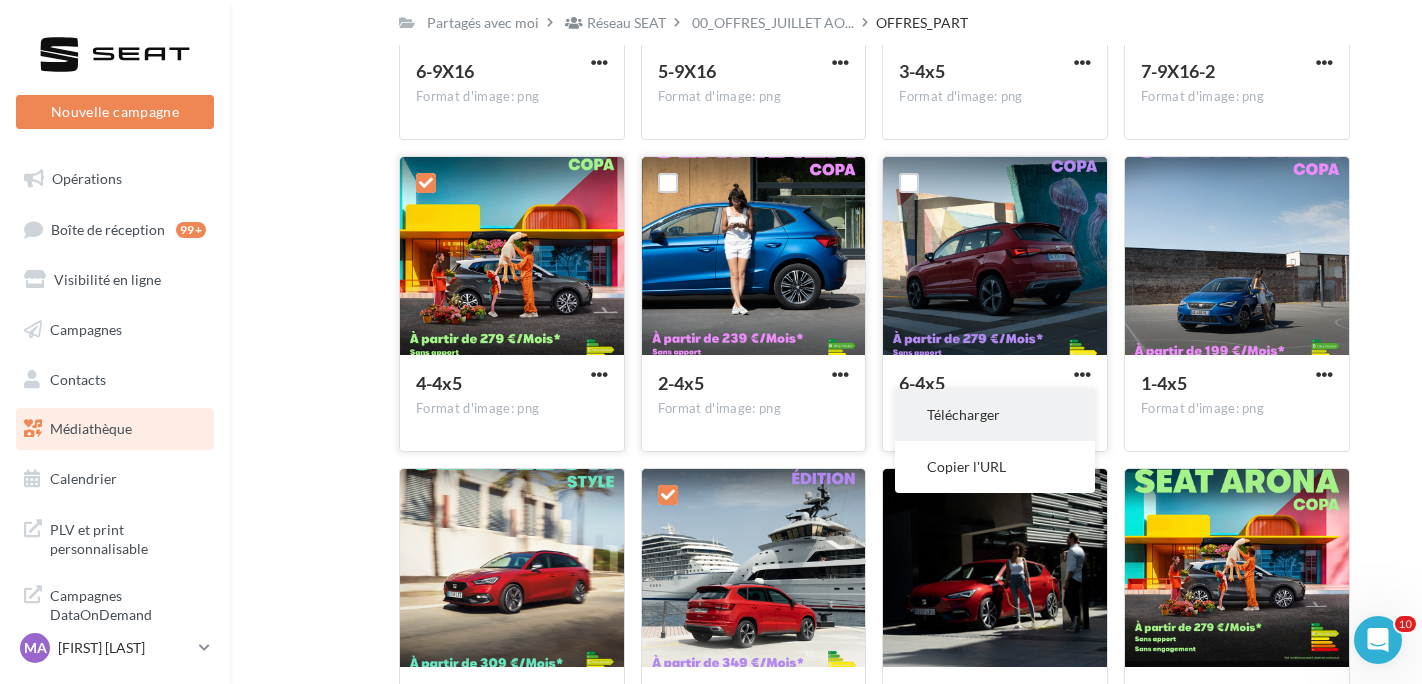 click on "Télécharger" at bounding box center [995, 415] 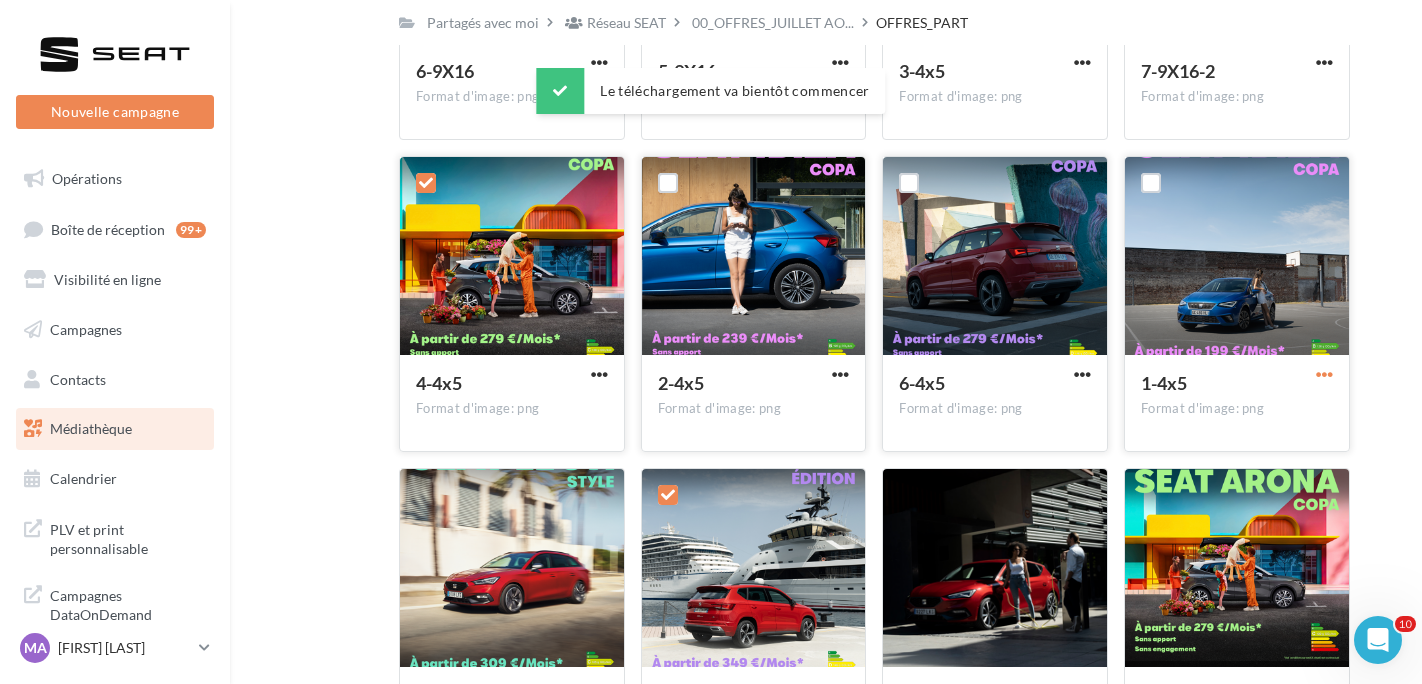 click at bounding box center [1324, 374] 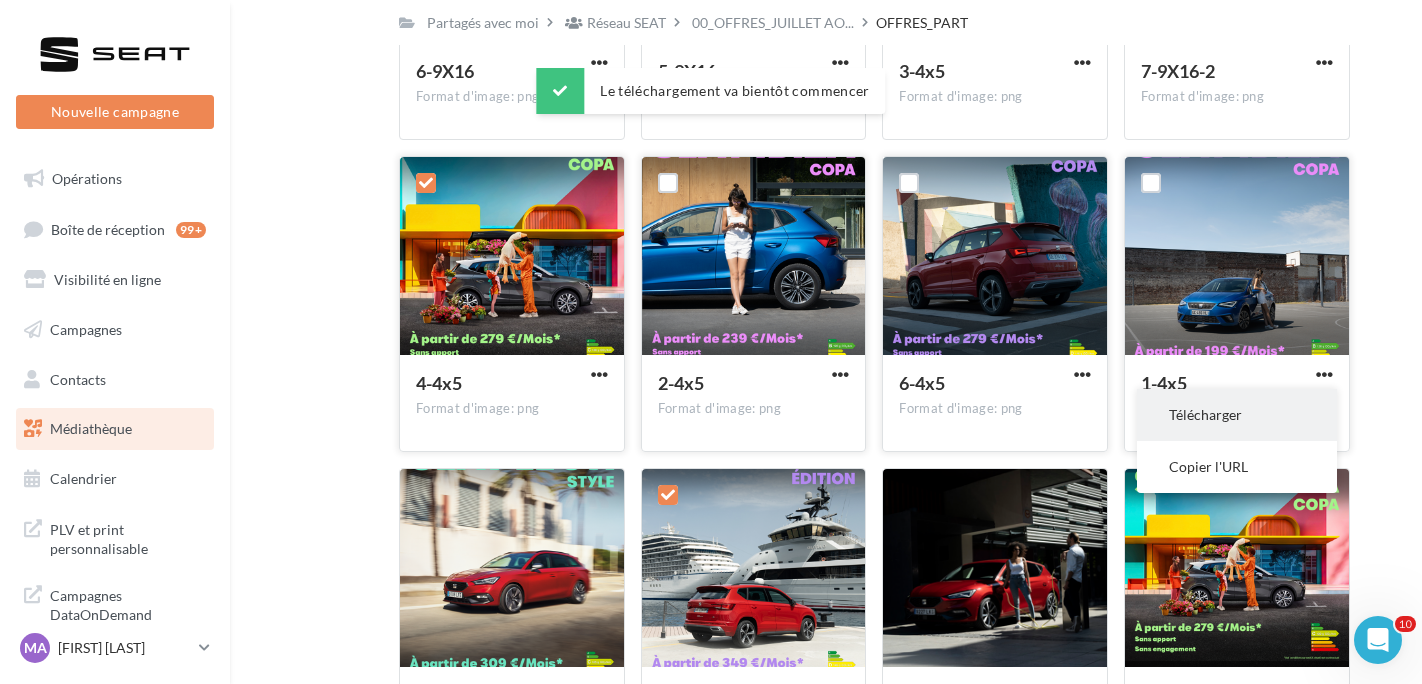 click on "Télécharger" at bounding box center (1237, 415) 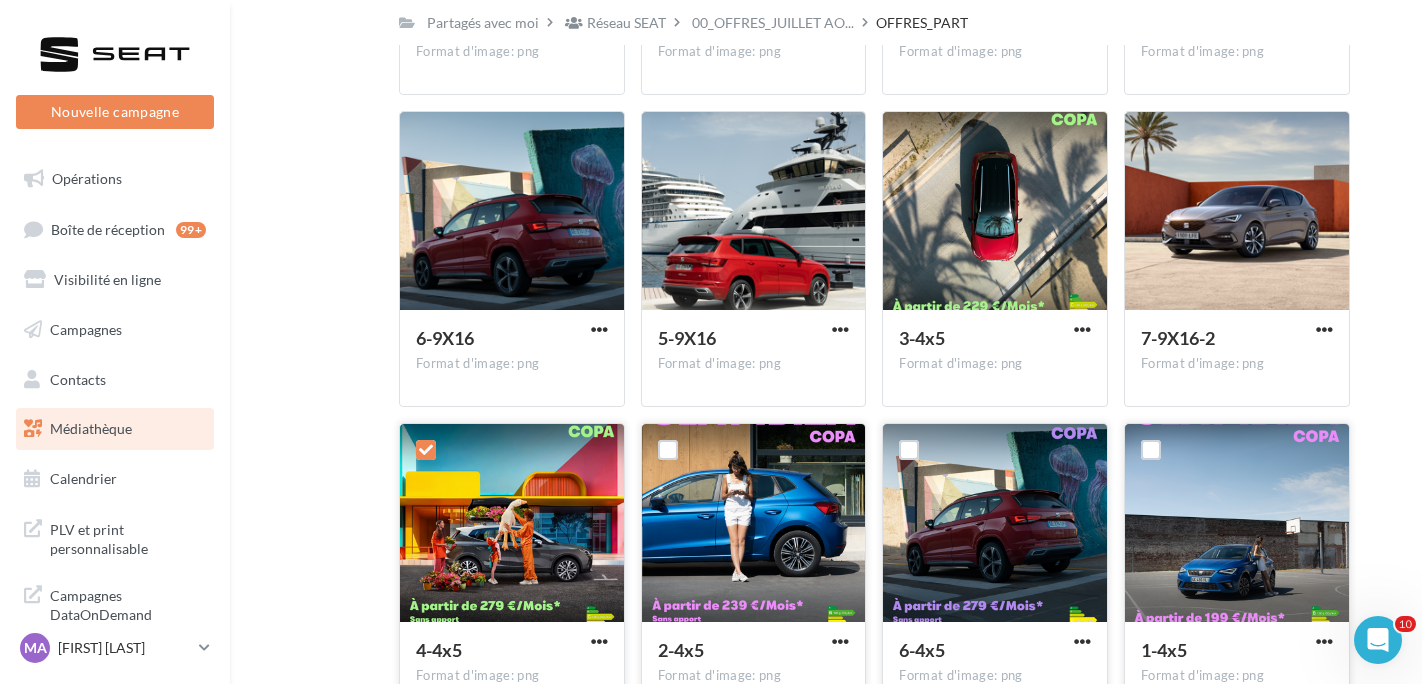 scroll, scrollTop: 1900, scrollLeft: 0, axis: vertical 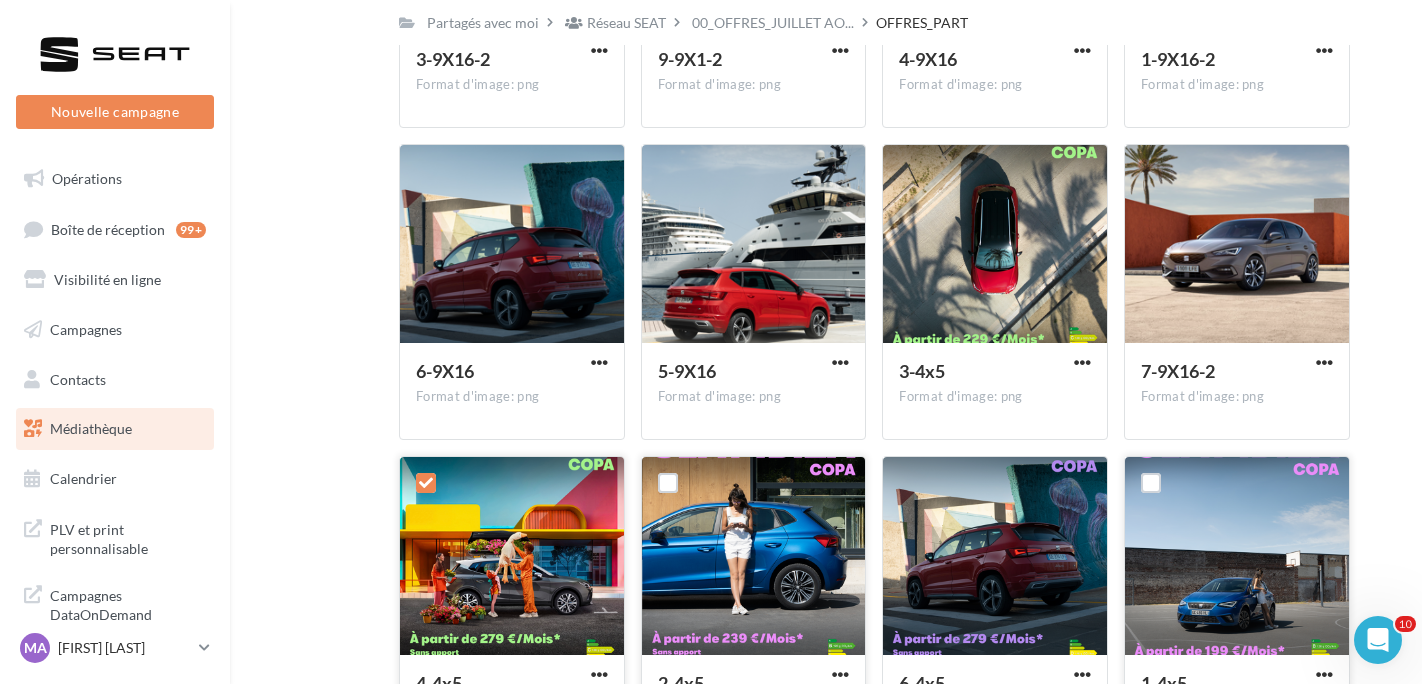 drag, startPoint x: 333, startPoint y: 266, endPoint x: 361, endPoint y: 273, distance: 28.86174 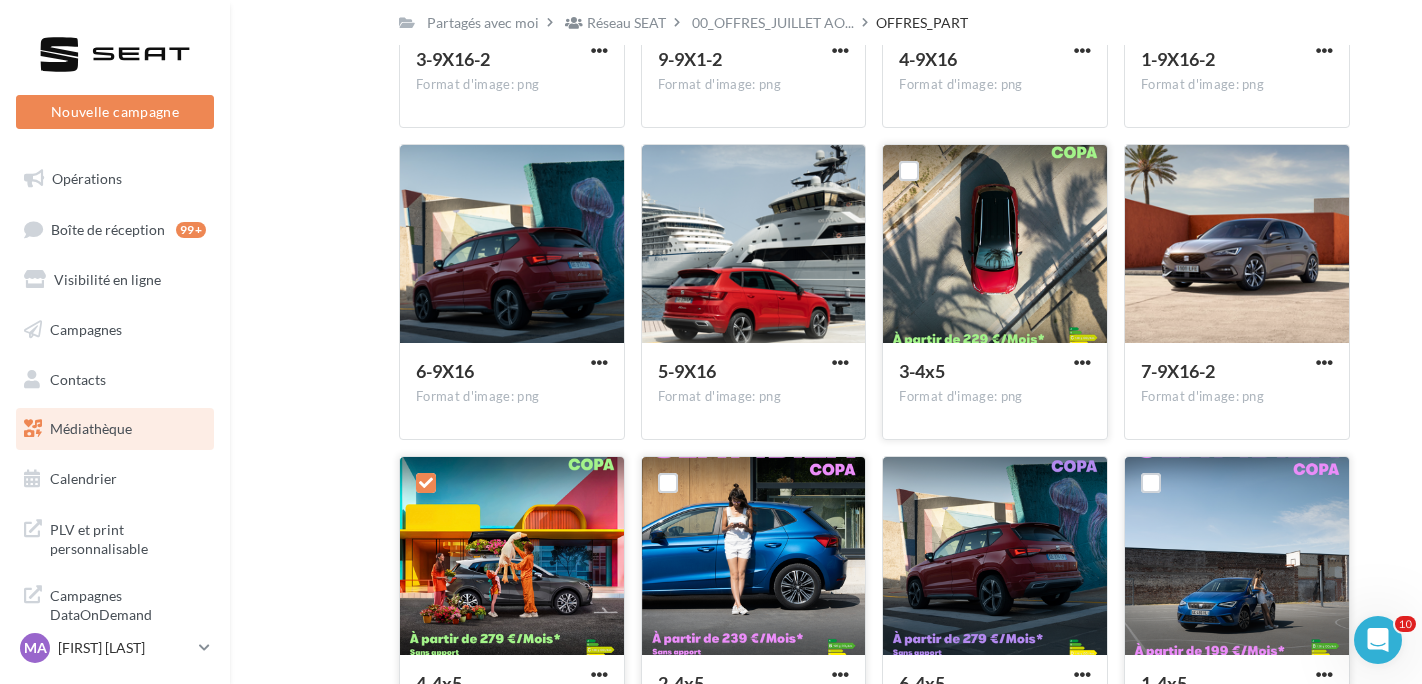 click on "3-4x5  Format d'image: png" at bounding box center (995, 292) 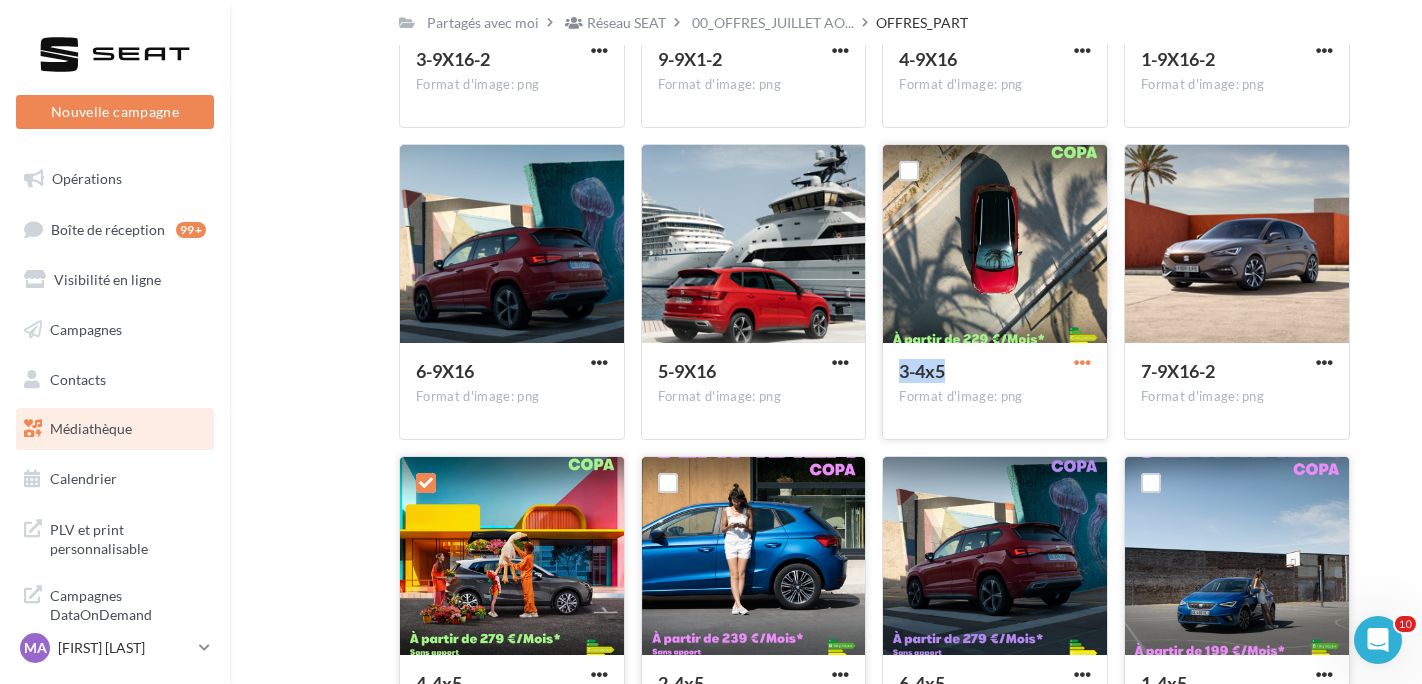 drag, startPoint x: 1104, startPoint y: 366, endPoint x: 1079, endPoint y: 361, distance: 25.495098 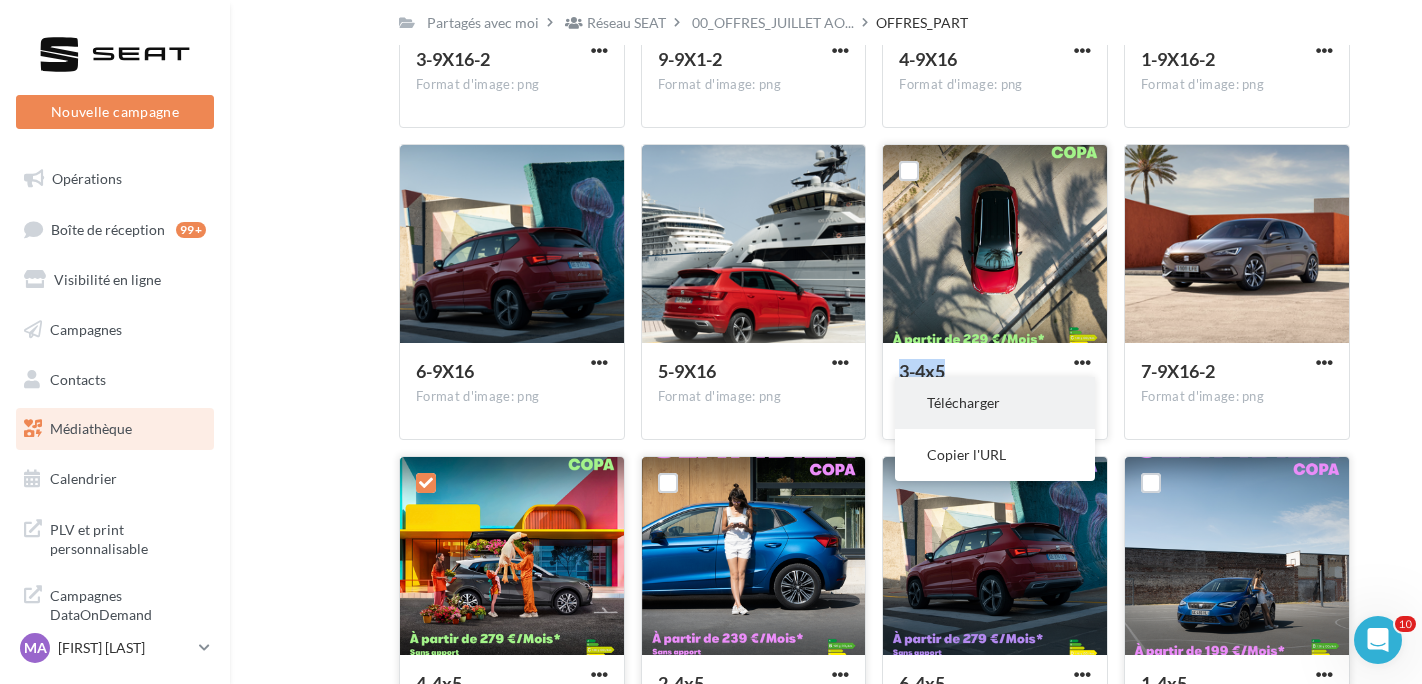 click on "Télécharger" at bounding box center (995, 403) 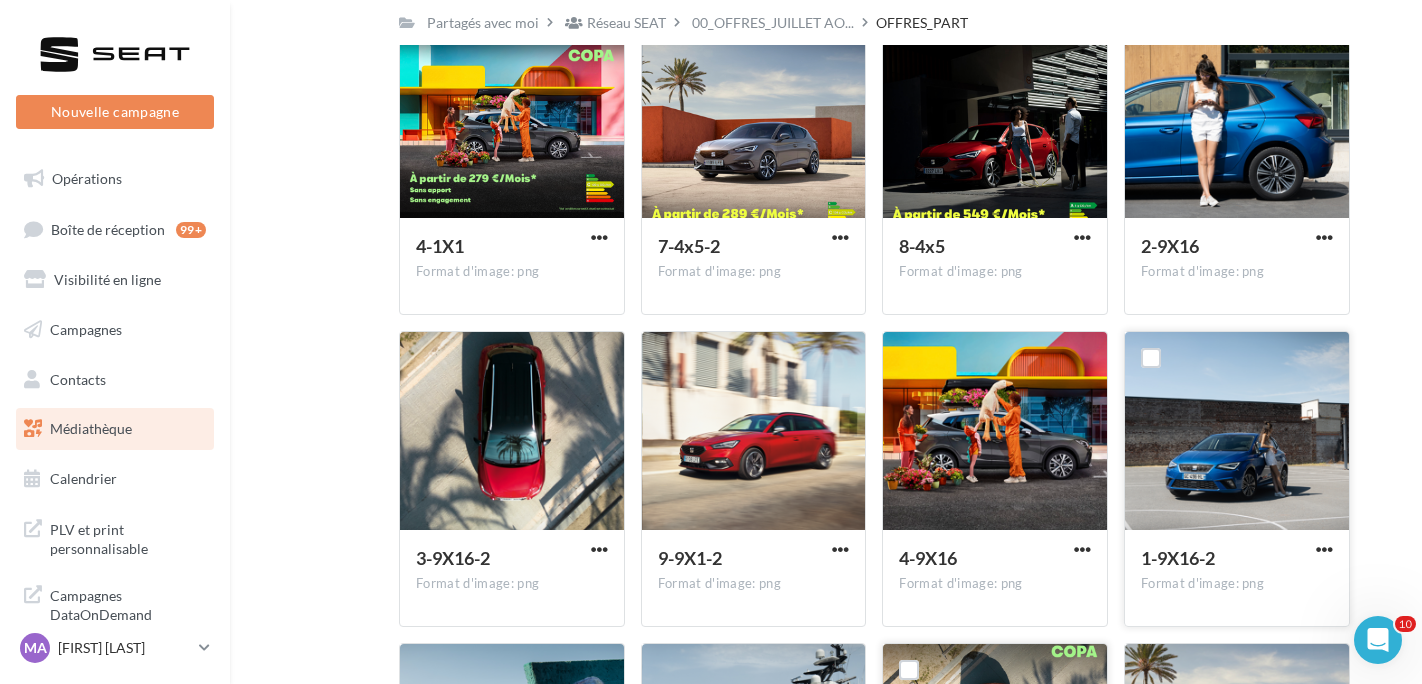 scroll, scrollTop: 1301, scrollLeft: 0, axis: vertical 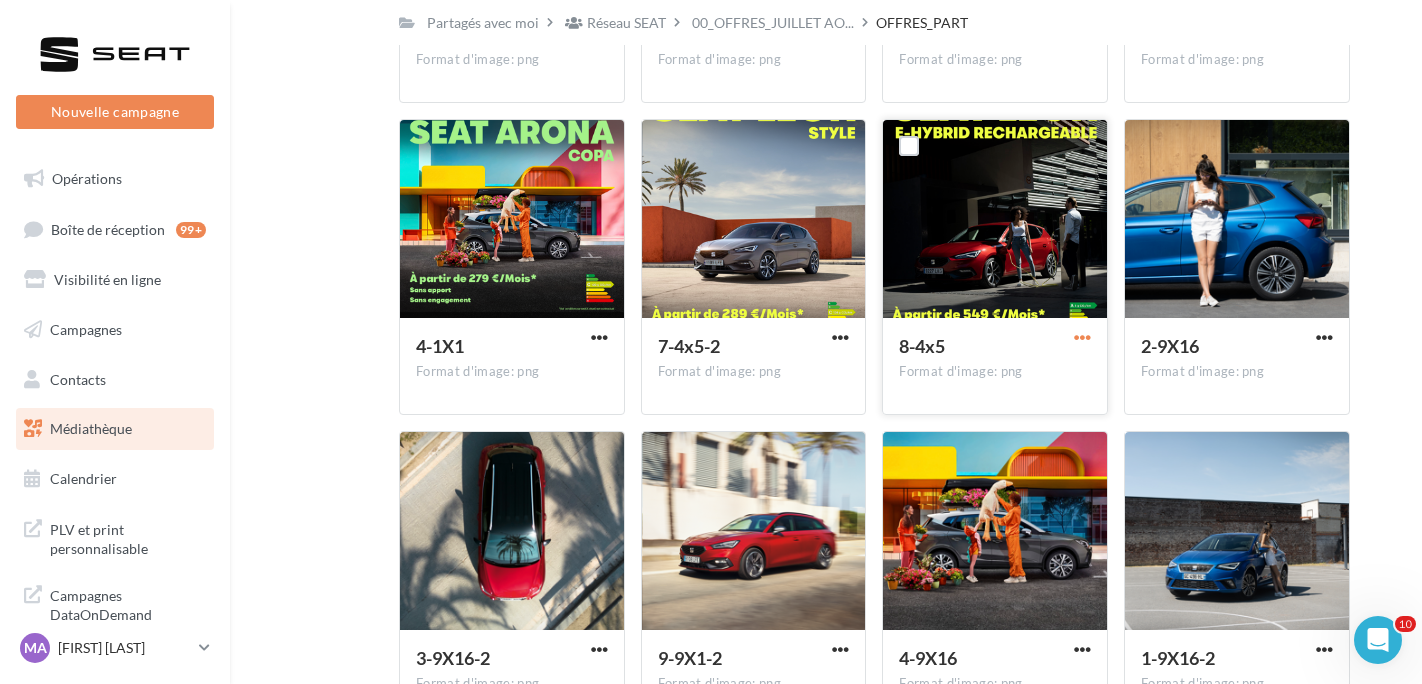 click at bounding box center [1082, 337] 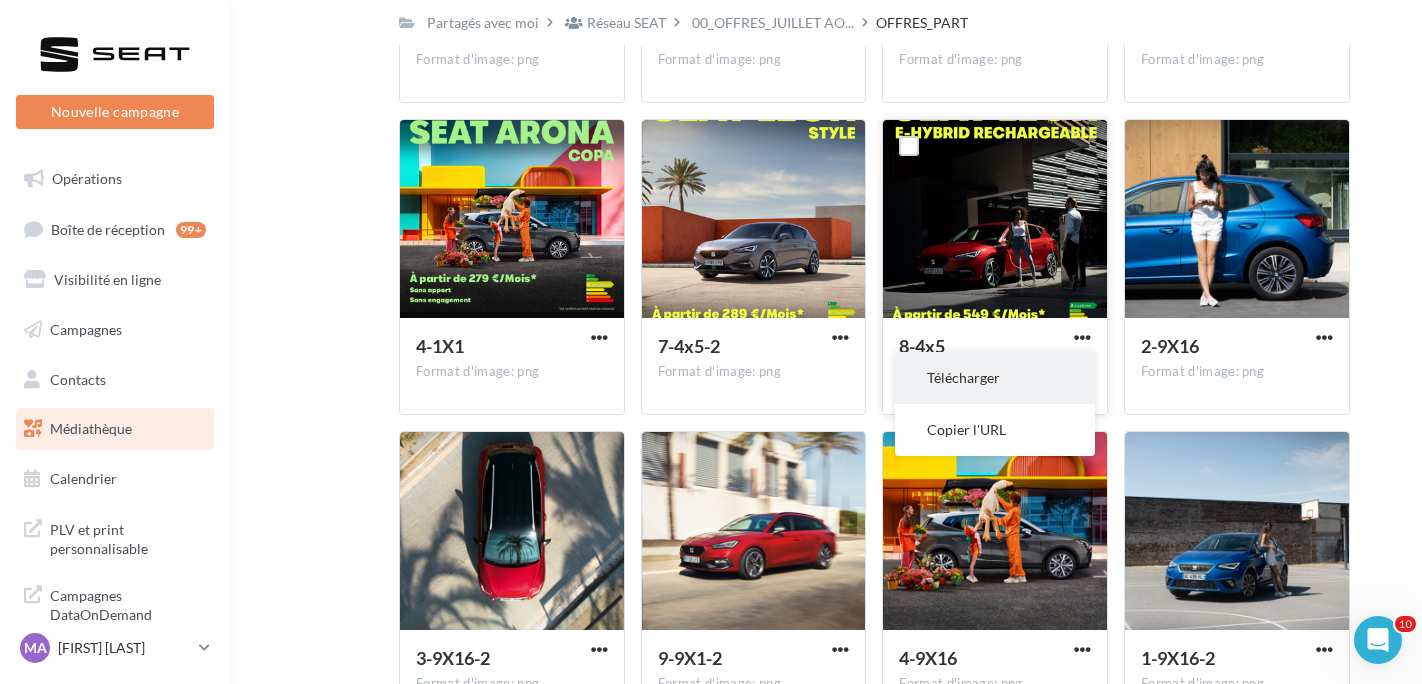 click on "Télécharger" at bounding box center [995, 378] 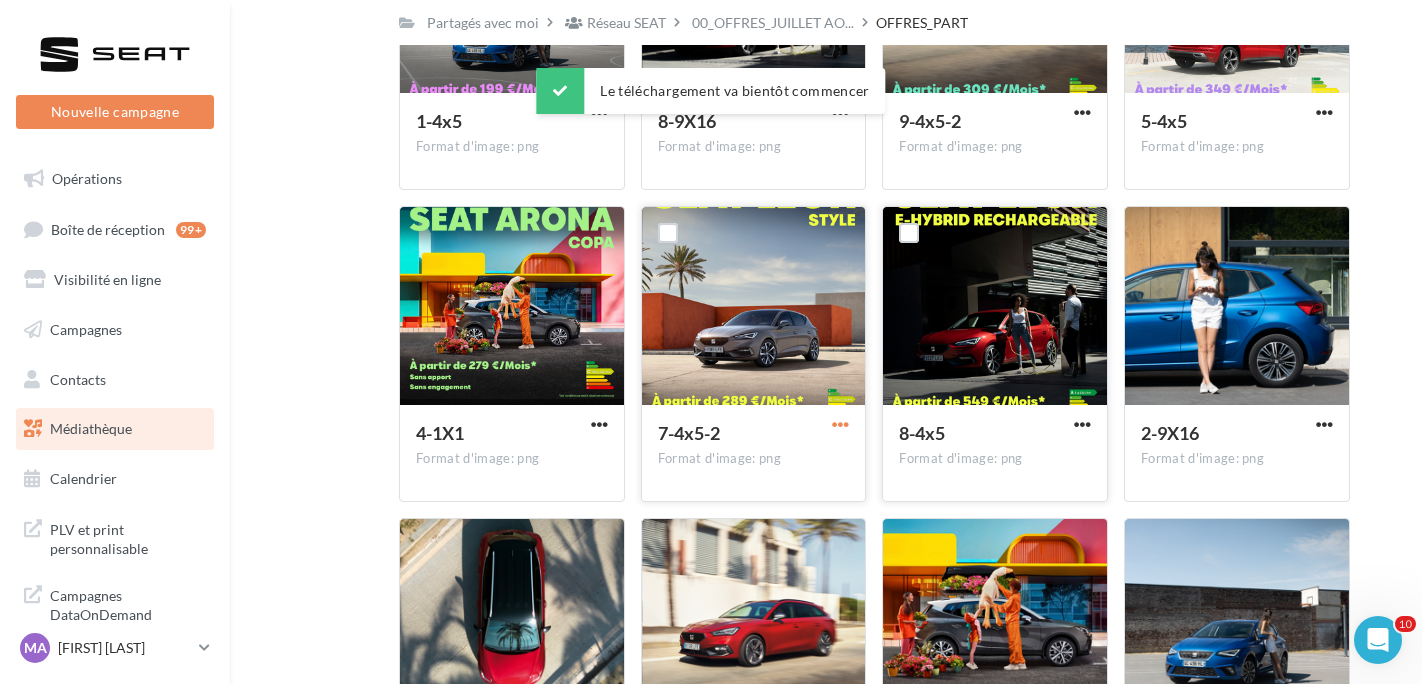 scroll, scrollTop: 1201, scrollLeft: 0, axis: vertical 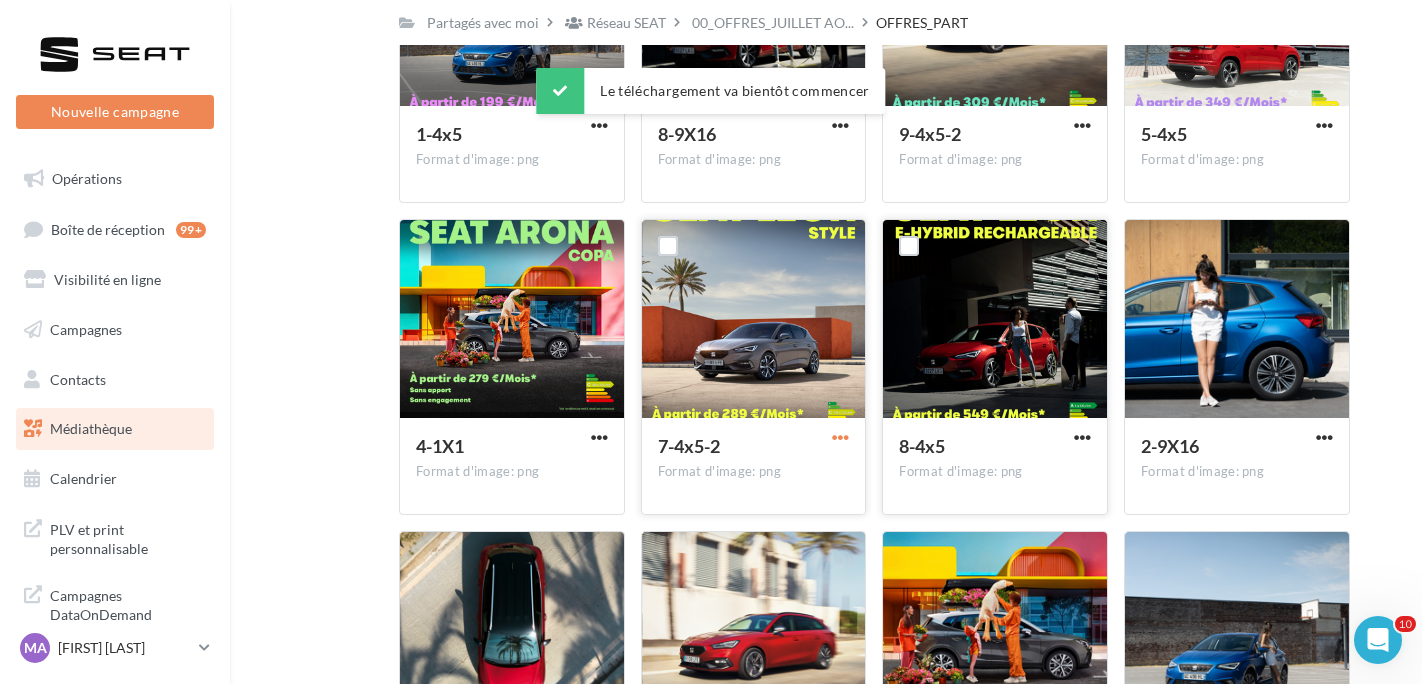 click at bounding box center [840, 437] 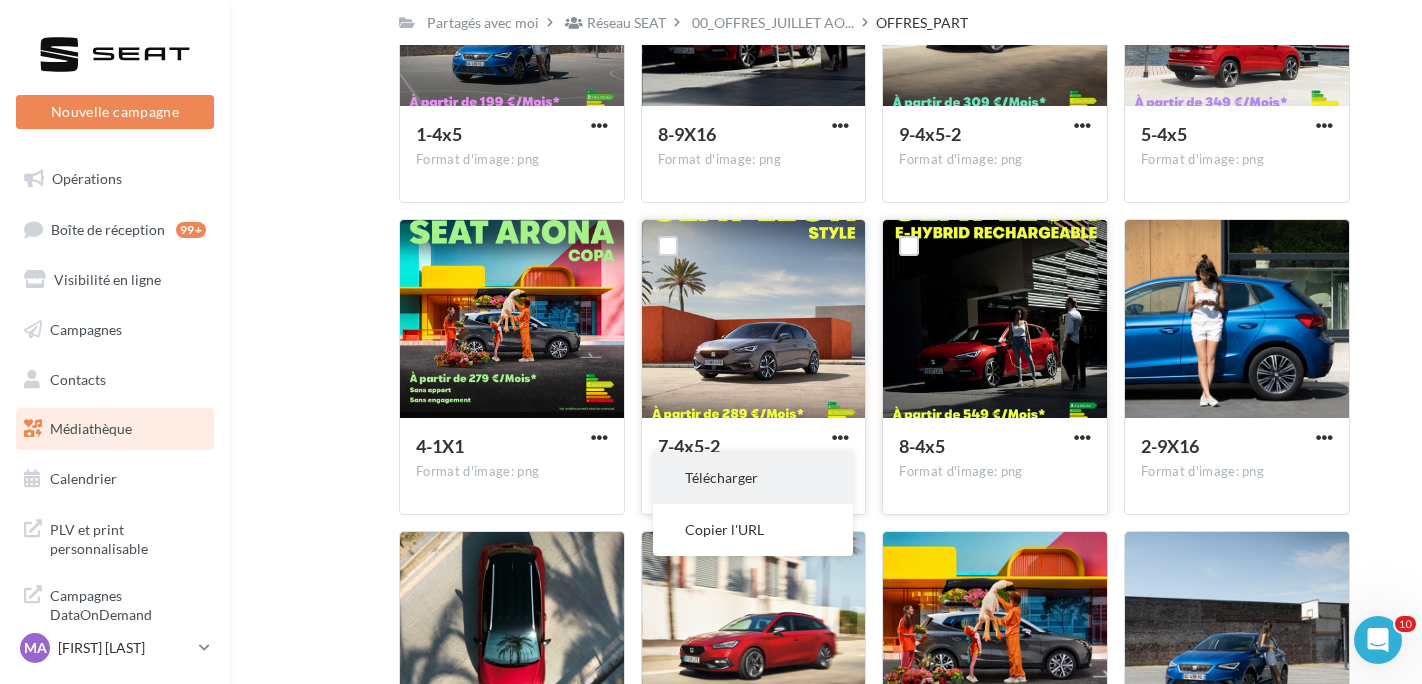 click on "Télécharger" at bounding box center (753, 478) 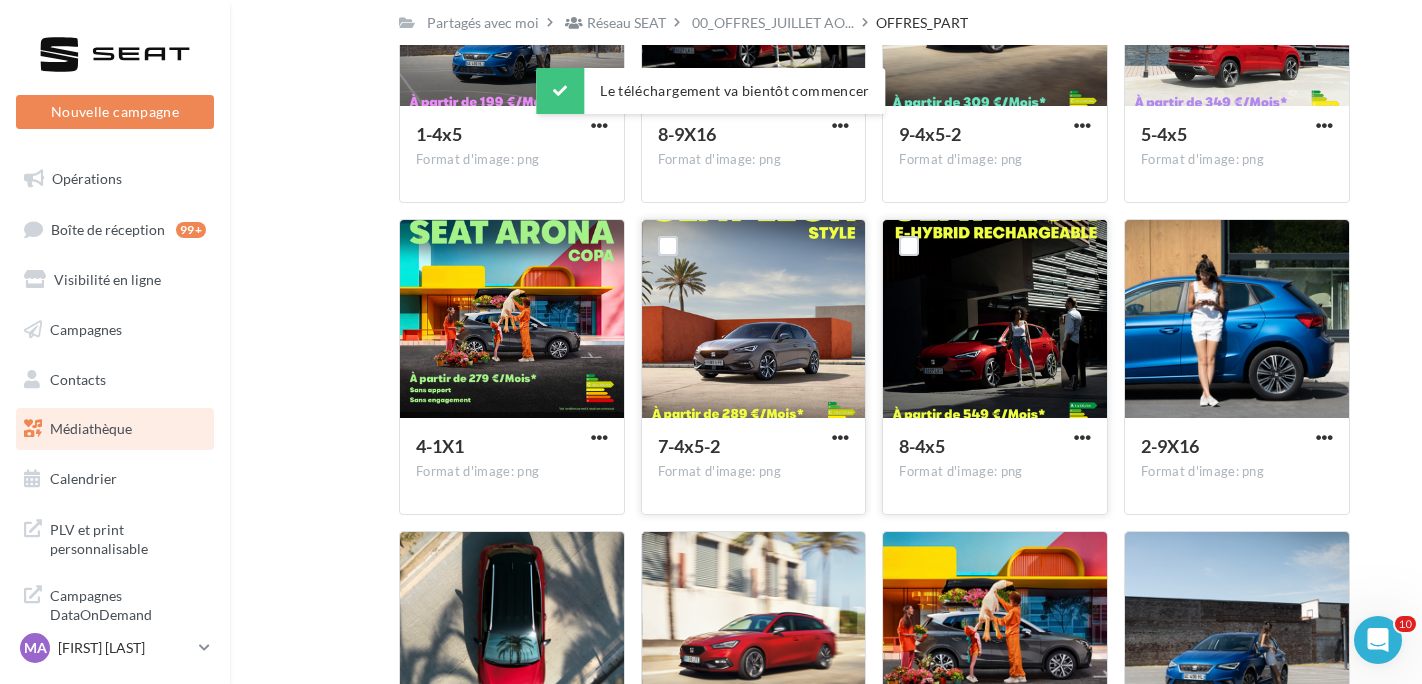 scroll, scrollTop: 1001, scrollLeft: 0, axis: vertical 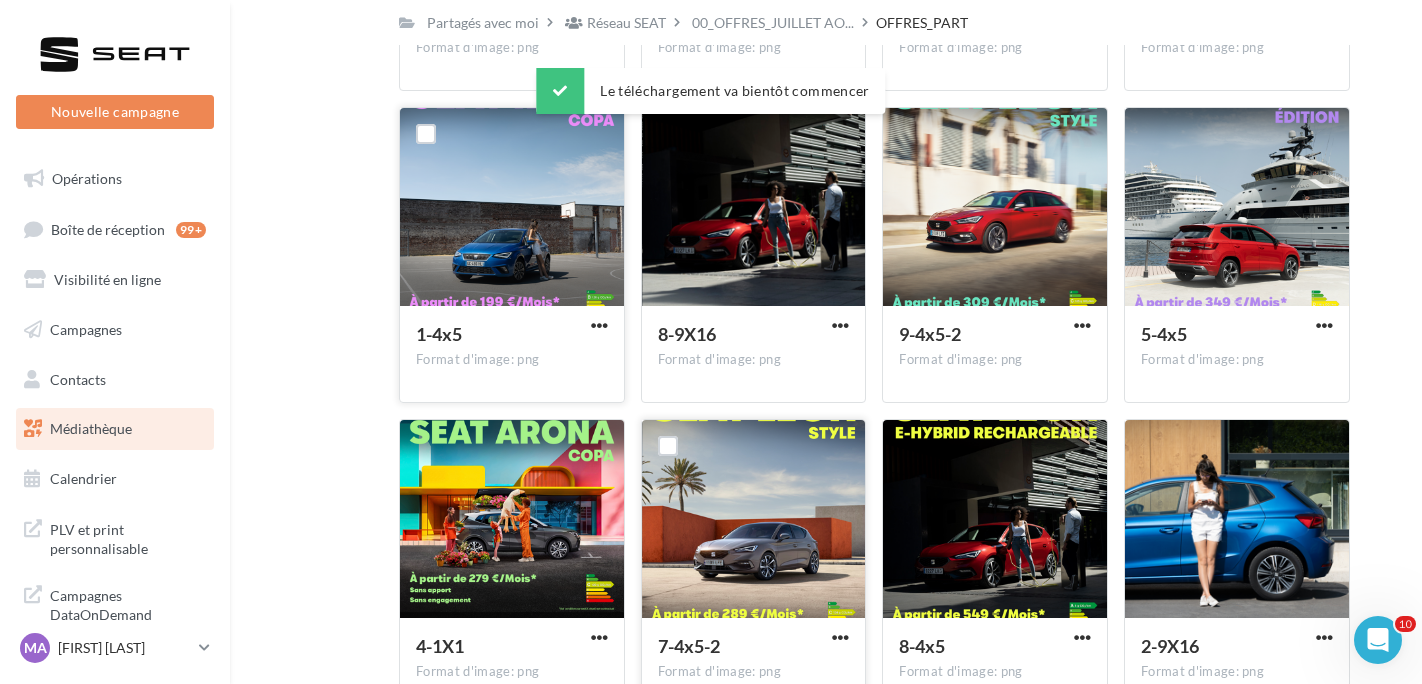 click on "1-4x5  Format d'image: png" at bounding box center (512, 353) 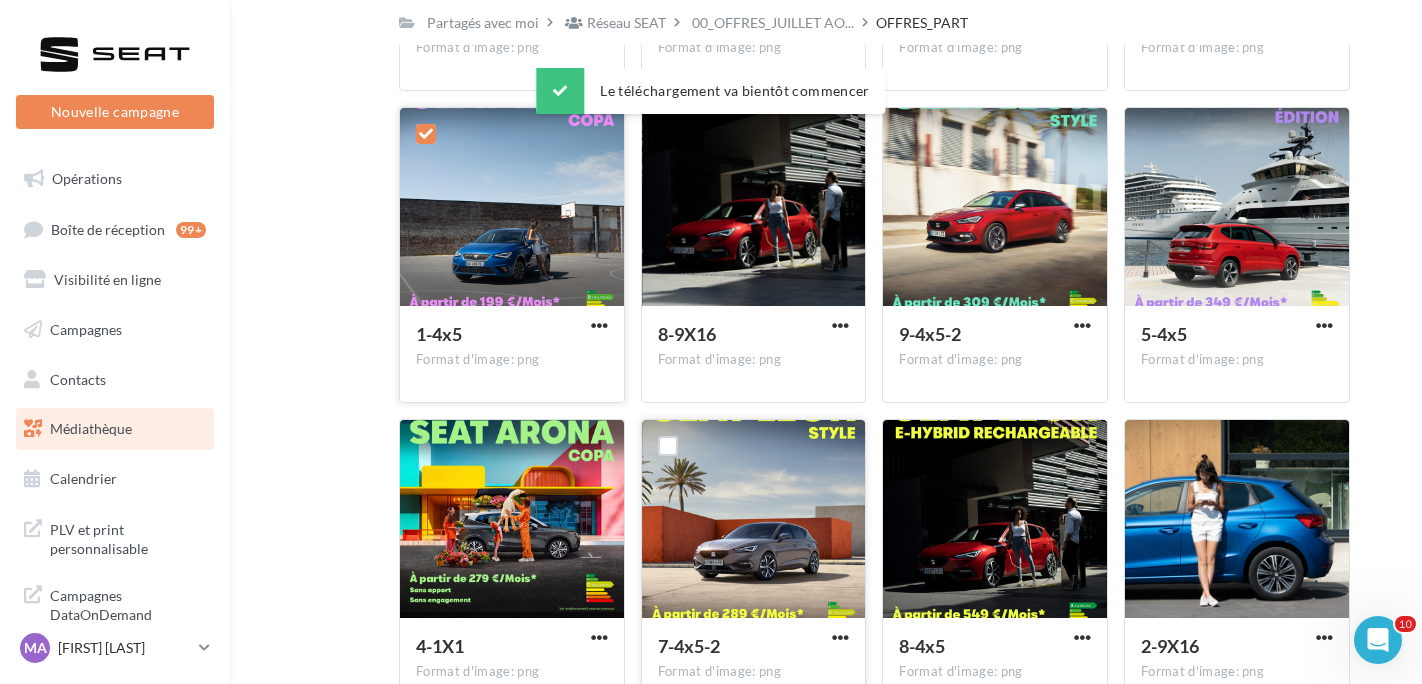 click at bounding box center [599, 327] 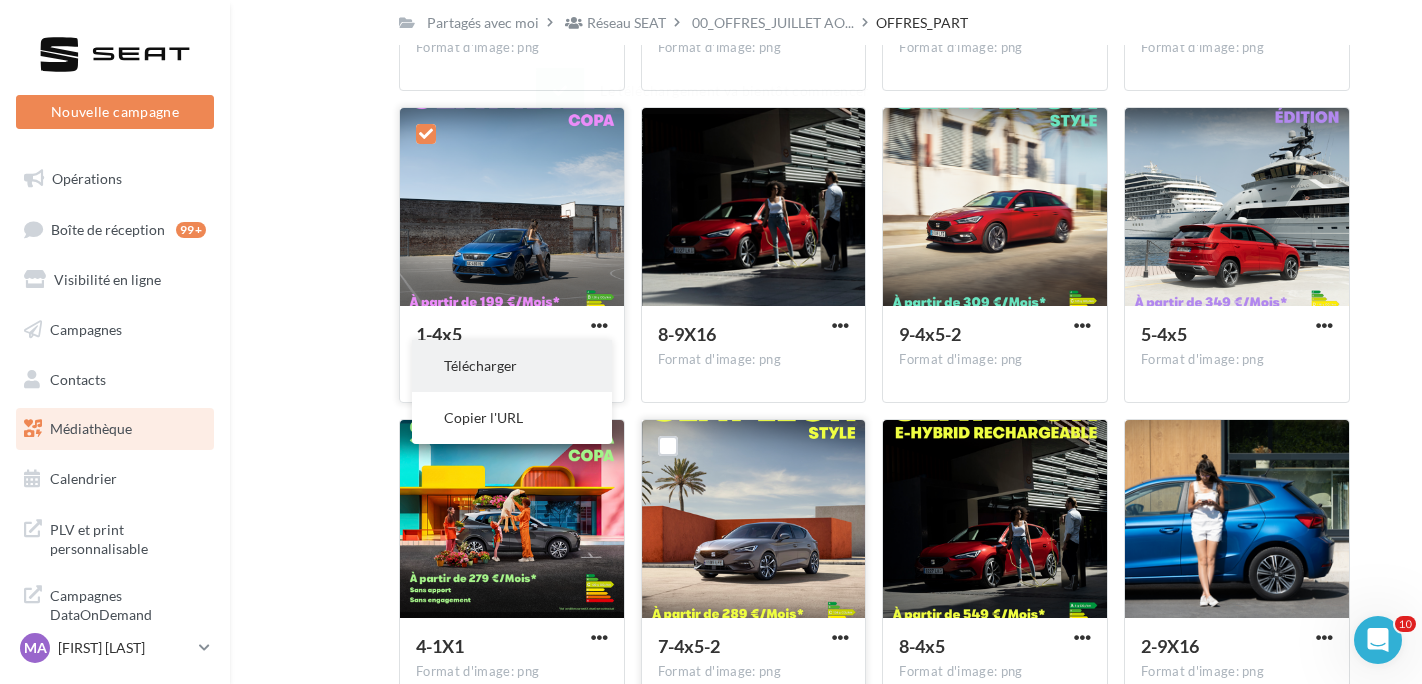 click on "Télécharger" at bounding box center [512, 366] 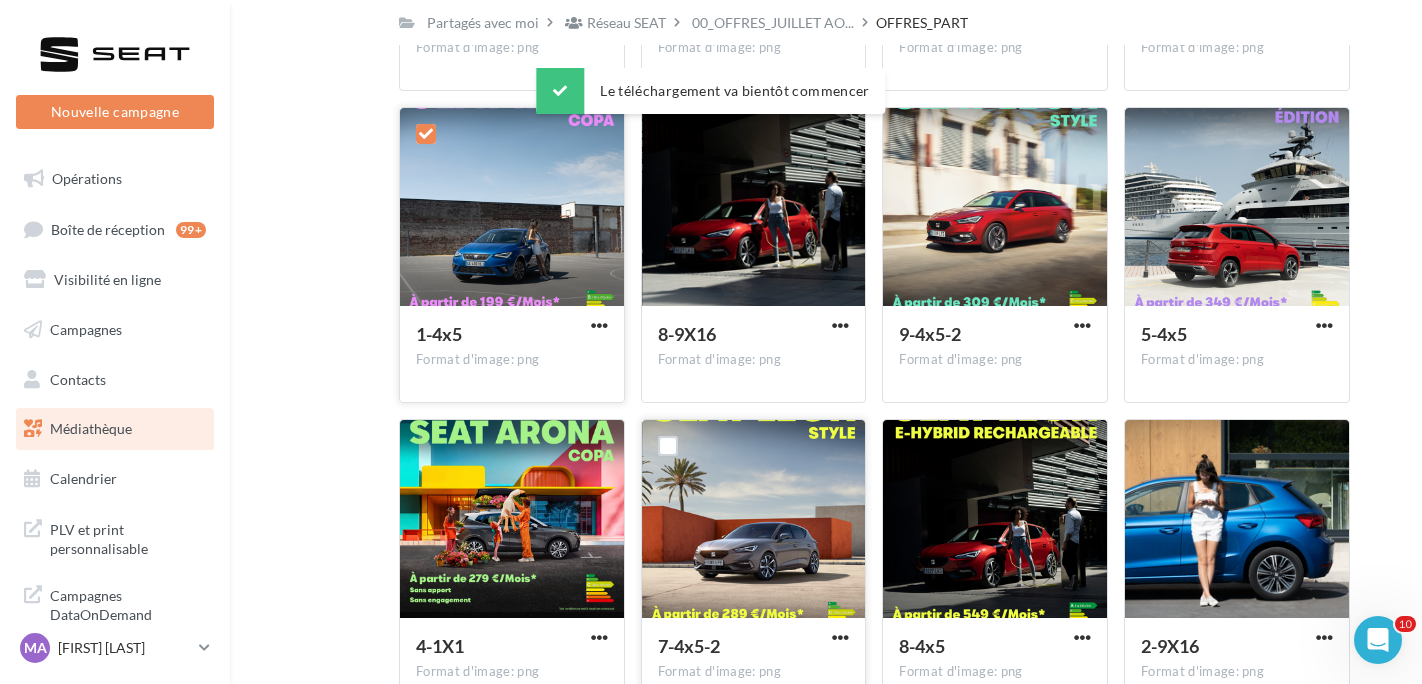 click on "Mes fichiers
Partagés avec moi
Partagés avec moi              Réseau SEAT        00_OFFRES_JUILLET AO...         OFFRES_PART                   Rs           Partagé par  Réseau SEAT
3-9X16-2  Format d'image: png                   3-9X16-2
4-9X16  Format d'image: png                   4-9X16
9-9X1-2  Format d'image: png                   9-9X1-2
2-9X16  Format d'image: png                   2-9X16
1-9X16-2  Format d'image: png                   1-9X16-2
5-9X16  Format d'image: png                   5-9X16                          6-9X16" at bounding box center [834, 709] 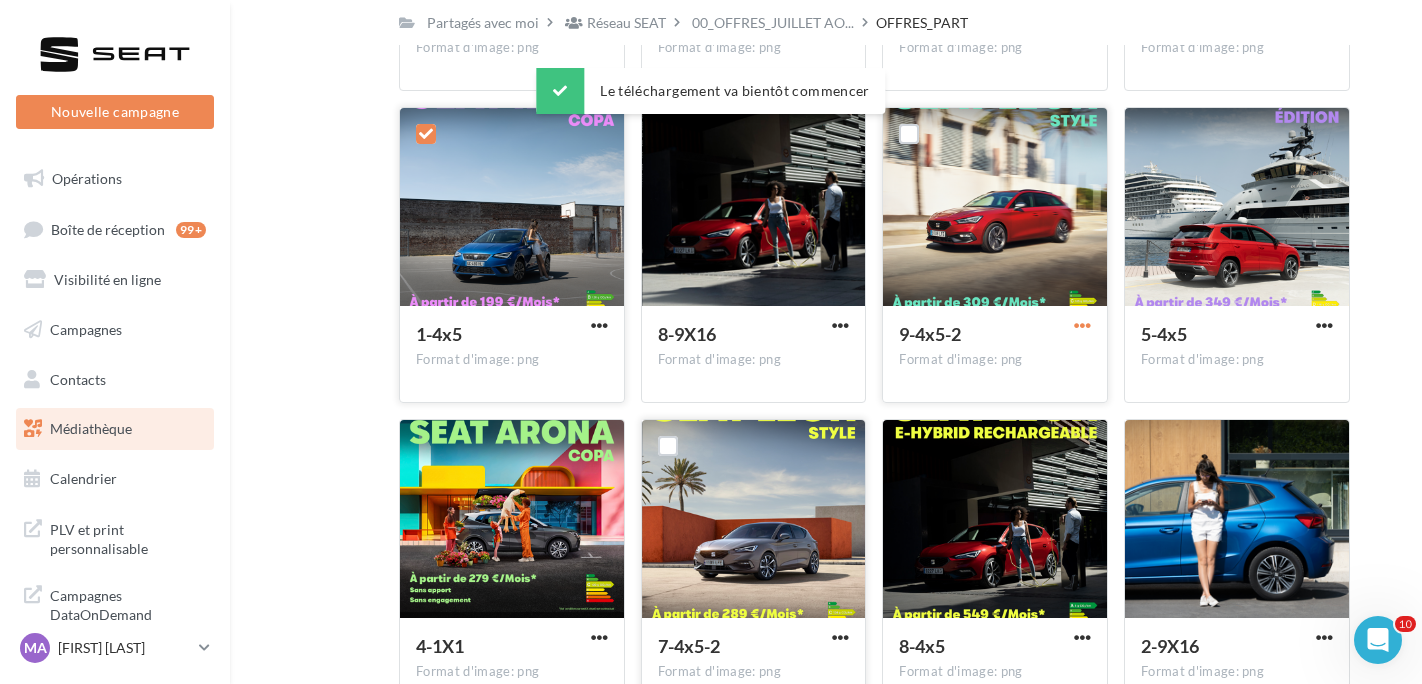 click at bounding box center (1082, 325) 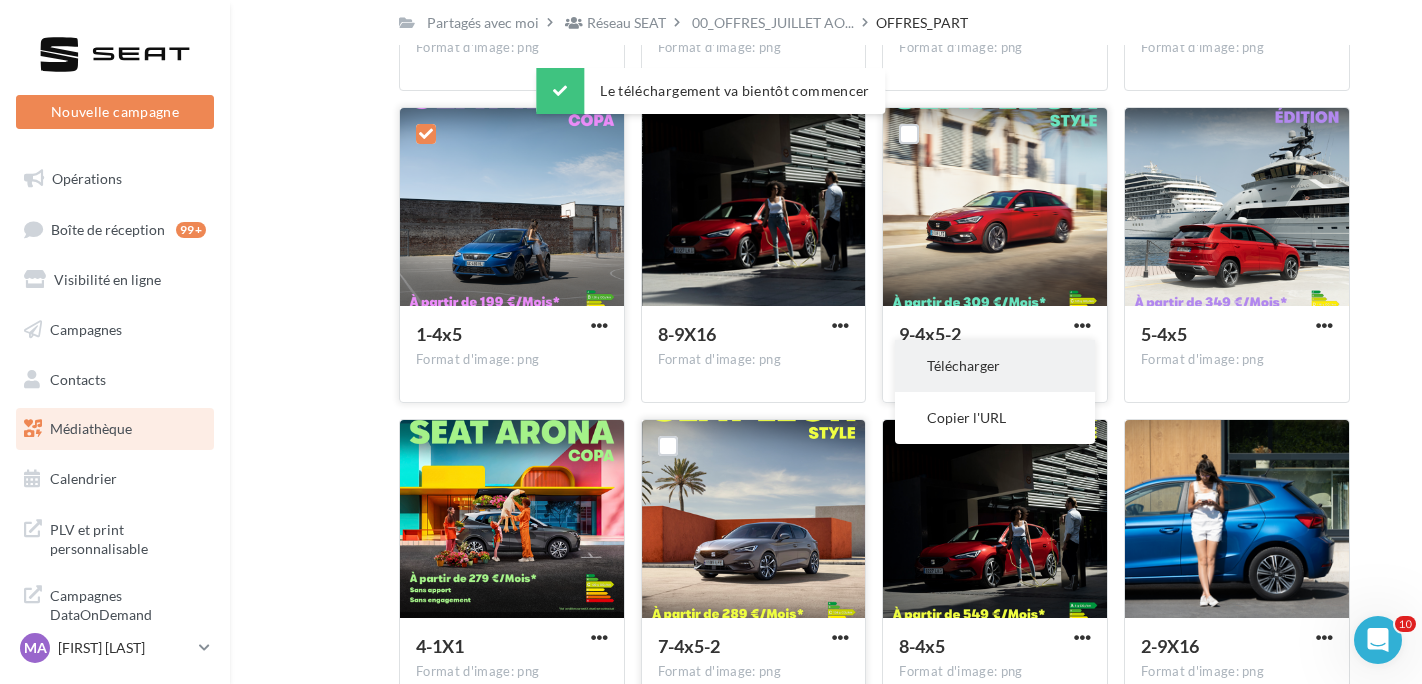 click on "Télécharger" at bounding box center (995, 366) 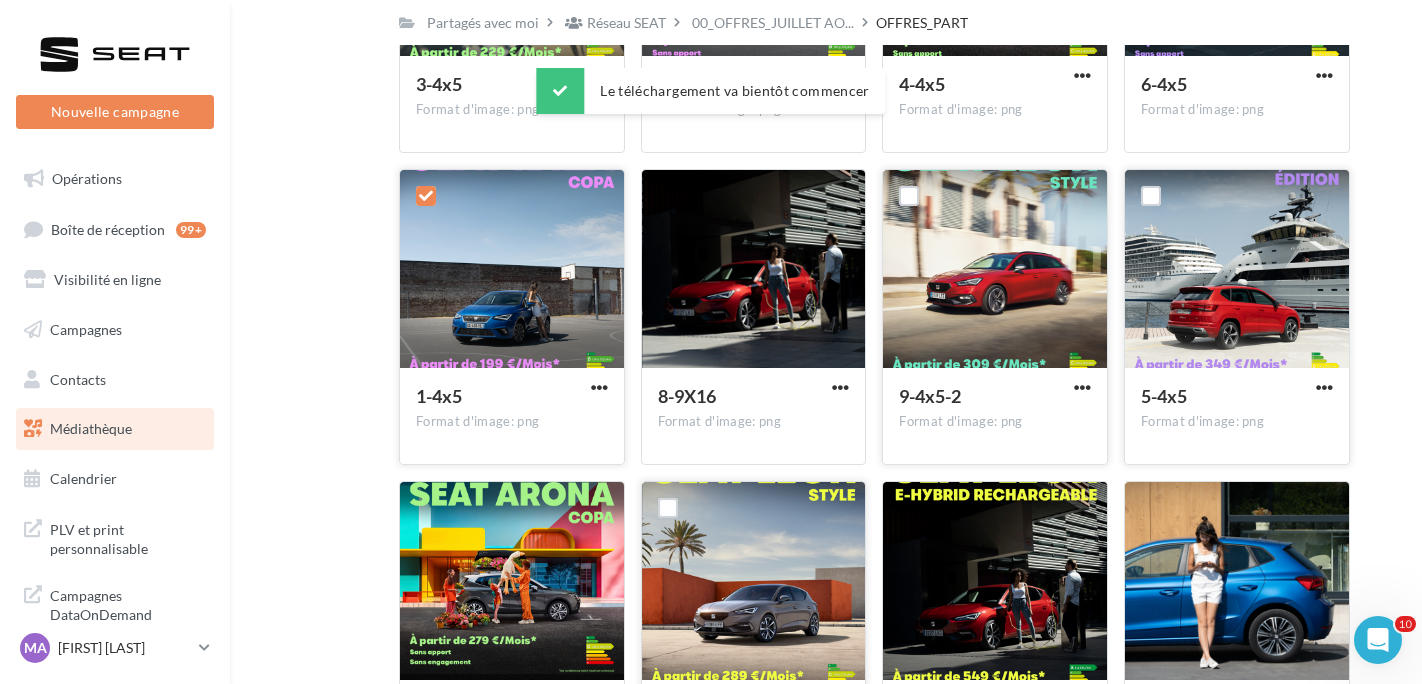 scroll, scrollTop: 901, scrollLeft: 0, axis: vertical 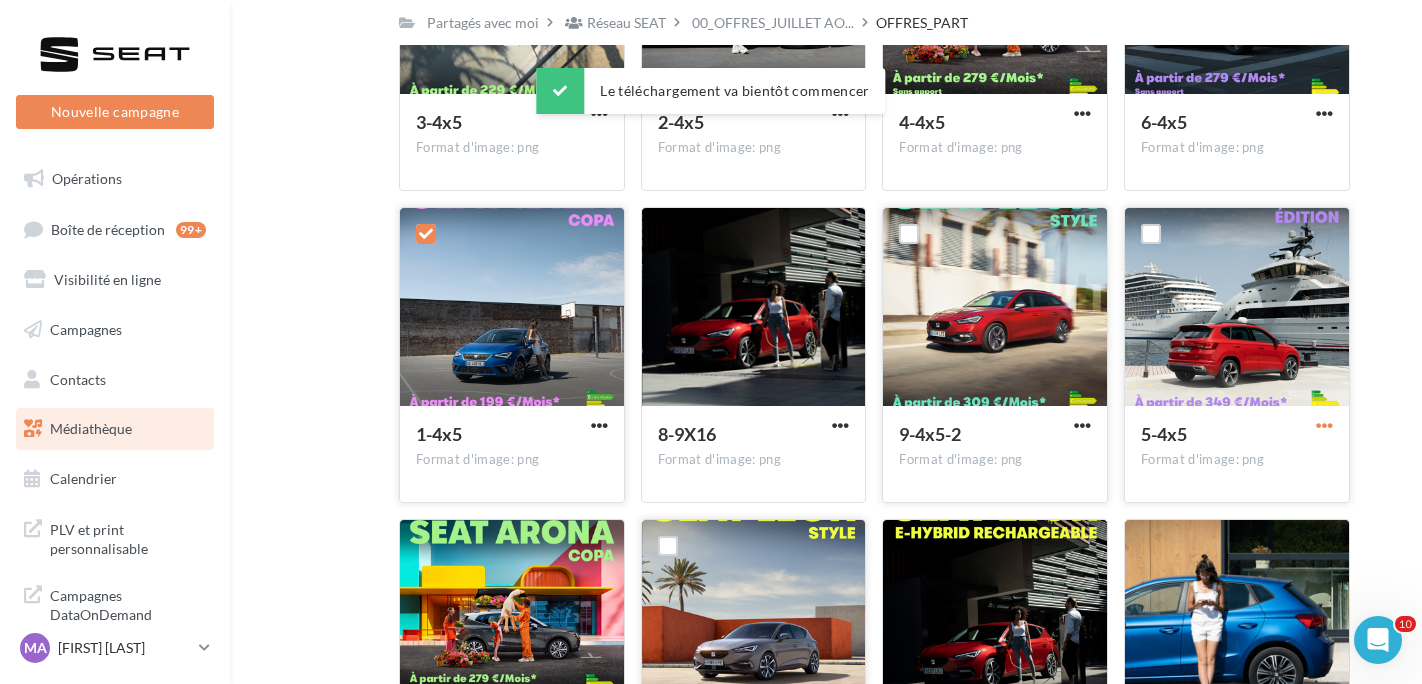 click at bounding box center [1324, 425] 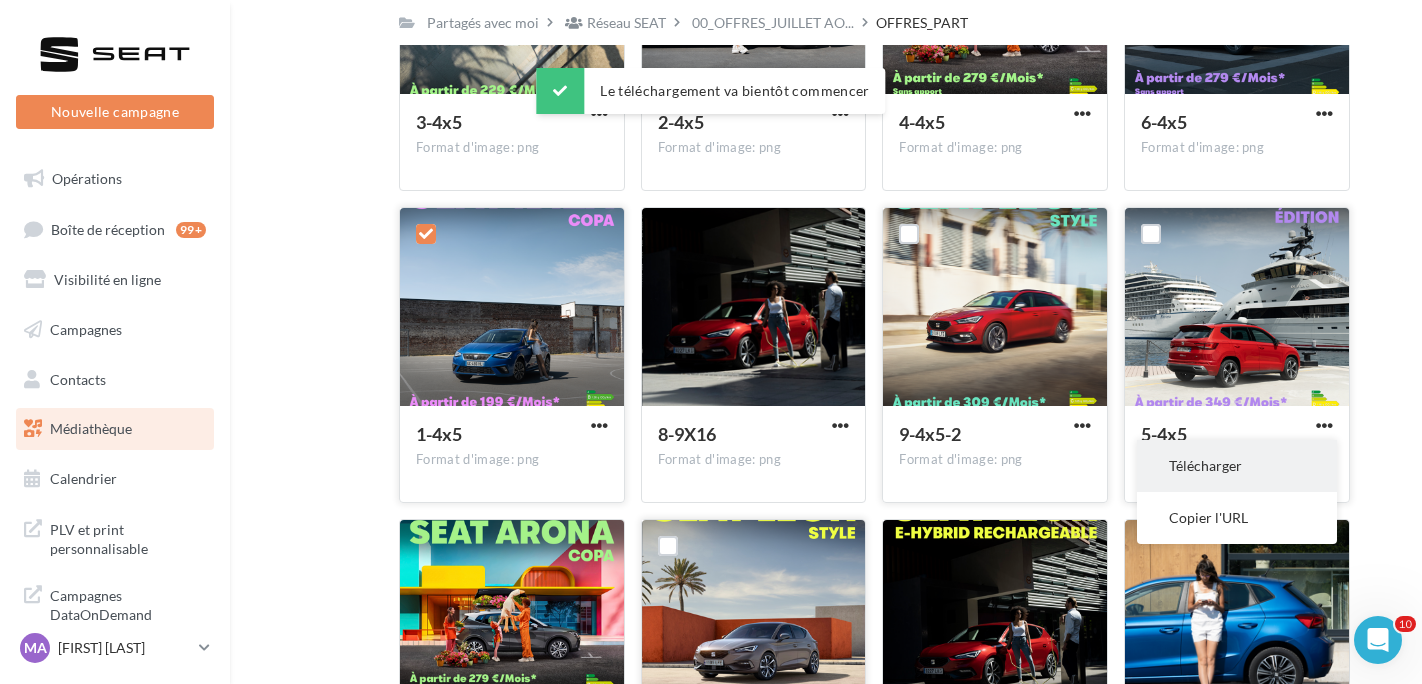 click on "Télécharger" at bounding box center (1237, 466) 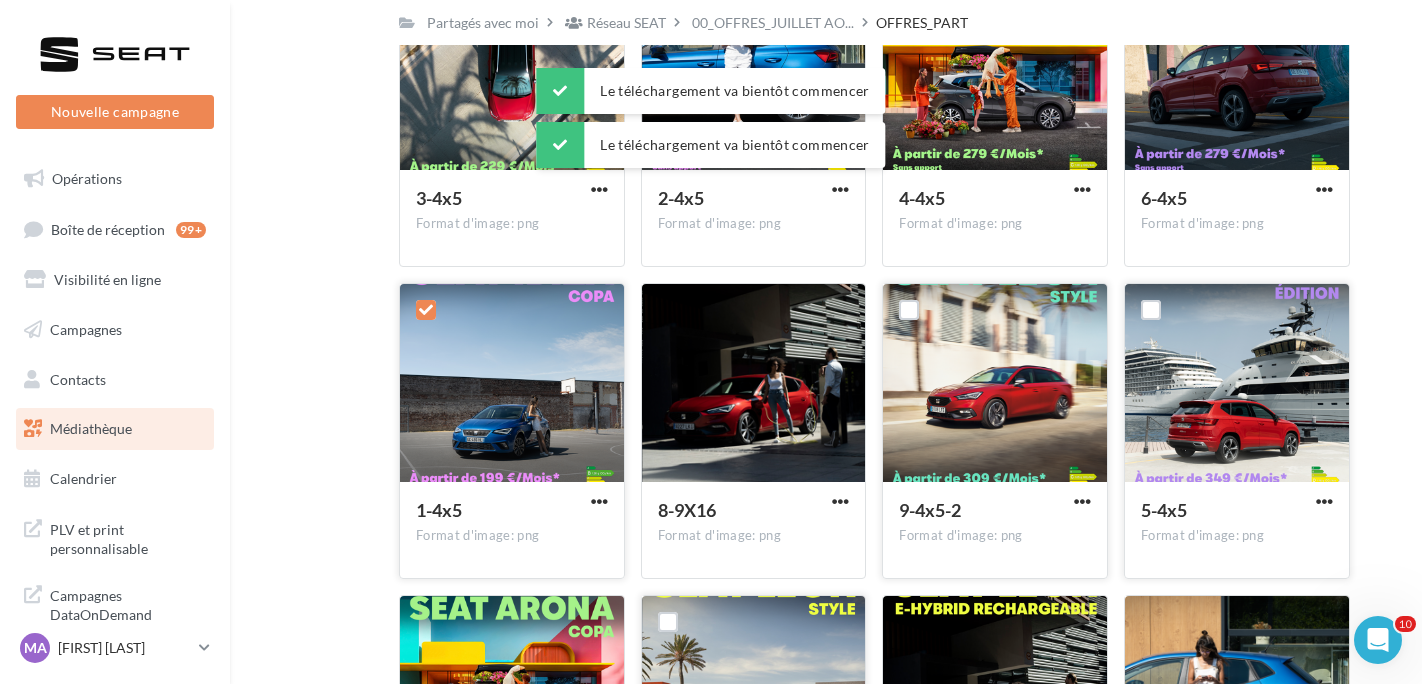 scroll, scrollTop: 801, scrollLeft: 0, axis: vertical 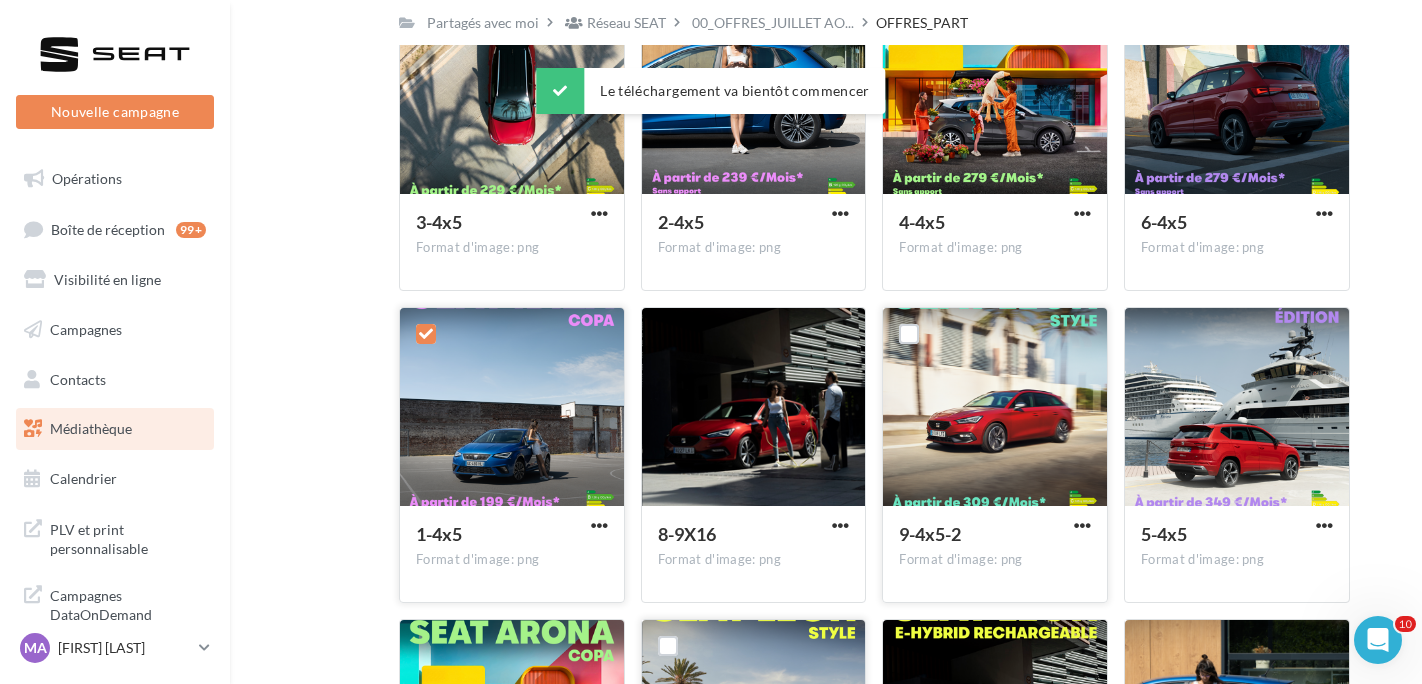 click on "Mes fichiers
Partagés avec moi
Partagés avec moi              Réseau SEAT        00_OFFRES_JUILLET AO...         OFFRES_PART                   Rs           Partagé par  Réseau SEAT
3-9X16-2  Format d'image: png                   3-9X16-2
4-9X16  Format d'image: png                   4-9X16
9-9X1-2  Format d'image: png                   9-9X1-2
2-9X16  Format d'image: png                   2-9X16
1-9X16-2  Format d'image: png                   1-9X16-2
5-9X16  Format d'image: png                   5-9X16                          6-9X16" at bounding box center [834, 909] 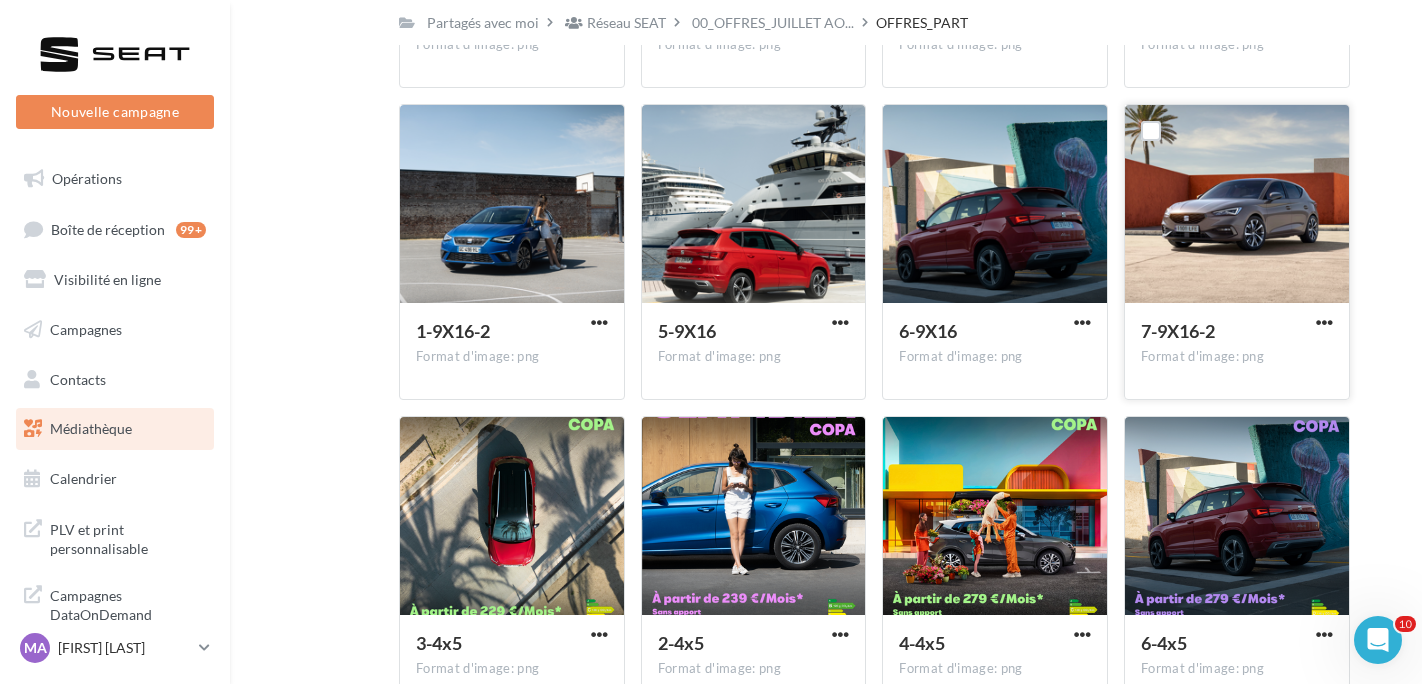 scroll, scrollTop: 601, scrollLeft: 0, axis: vertical 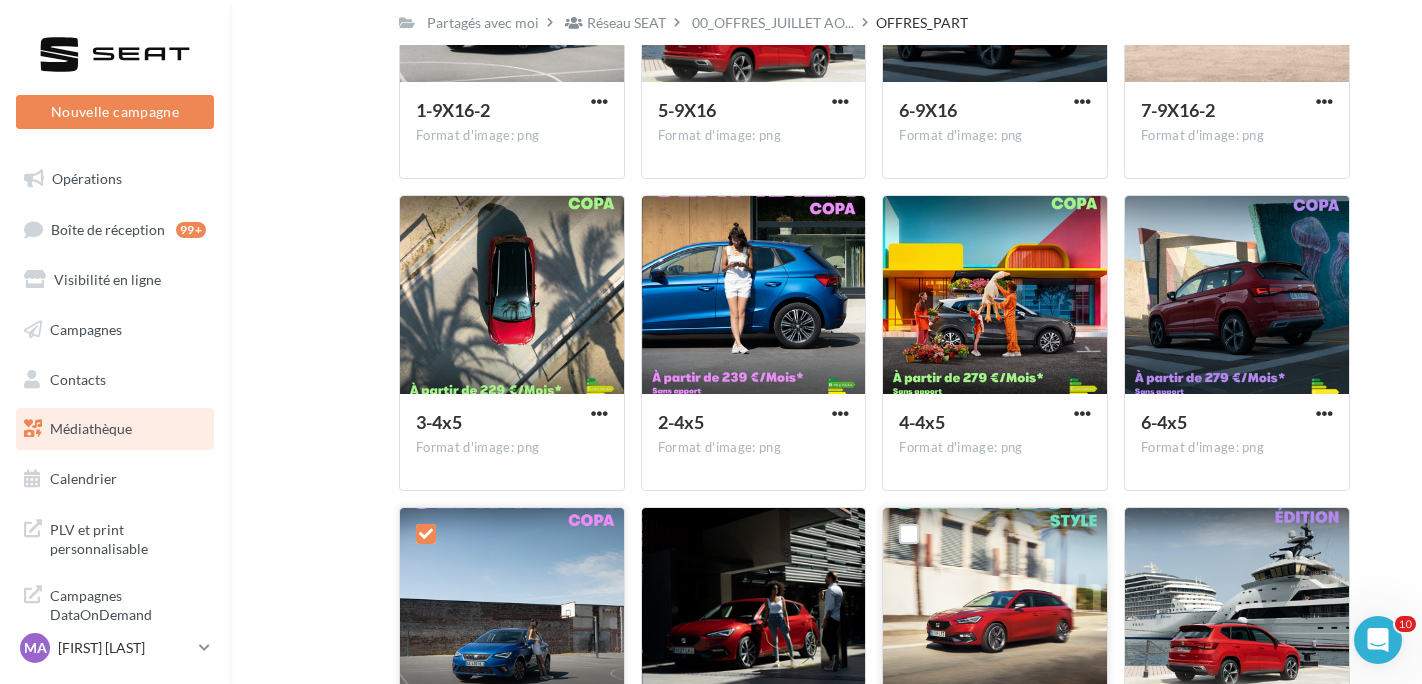 drag, startPoint x: 320, startPoint y: 291, endPoint x: 268, endPoint y: 271, distance: 55.713554 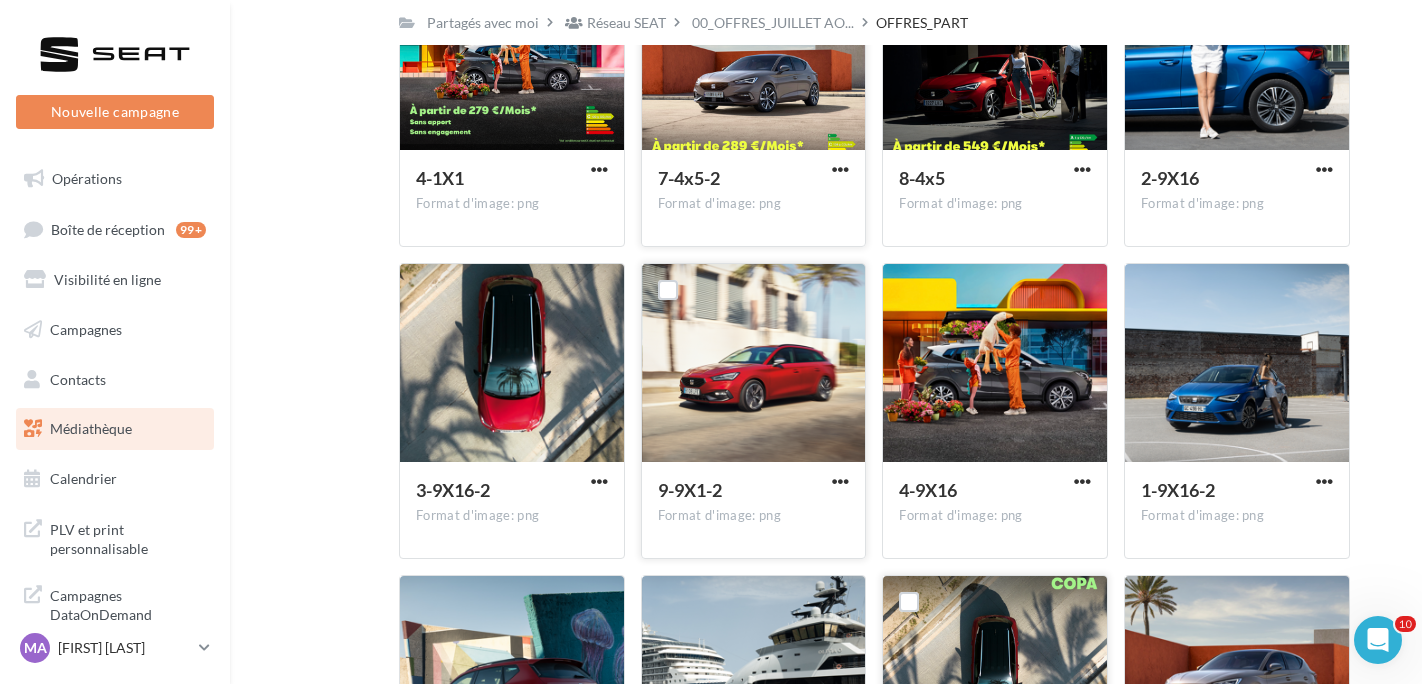 scroll, scrollTop: 1501, scrollLeft: 0, axis: vertical 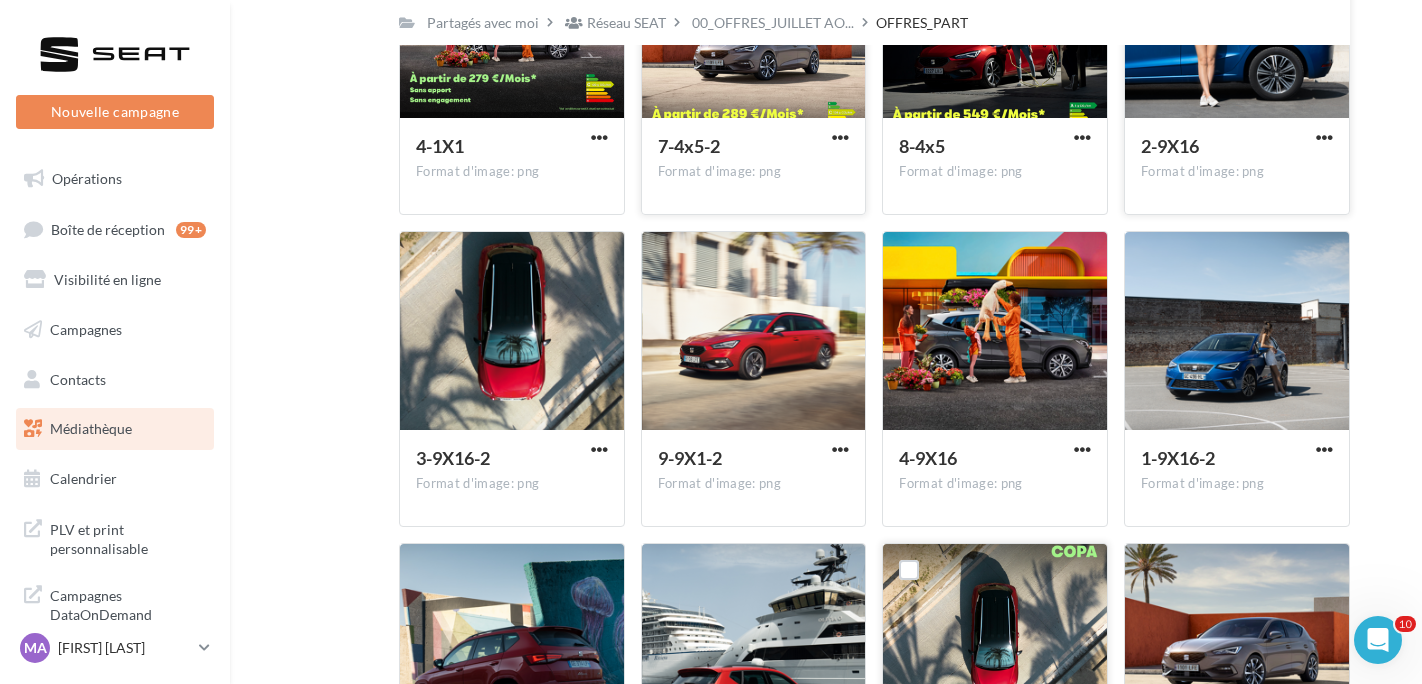 click on "2-9X16  Format d'image: png" at bounding box center [1237, 165] 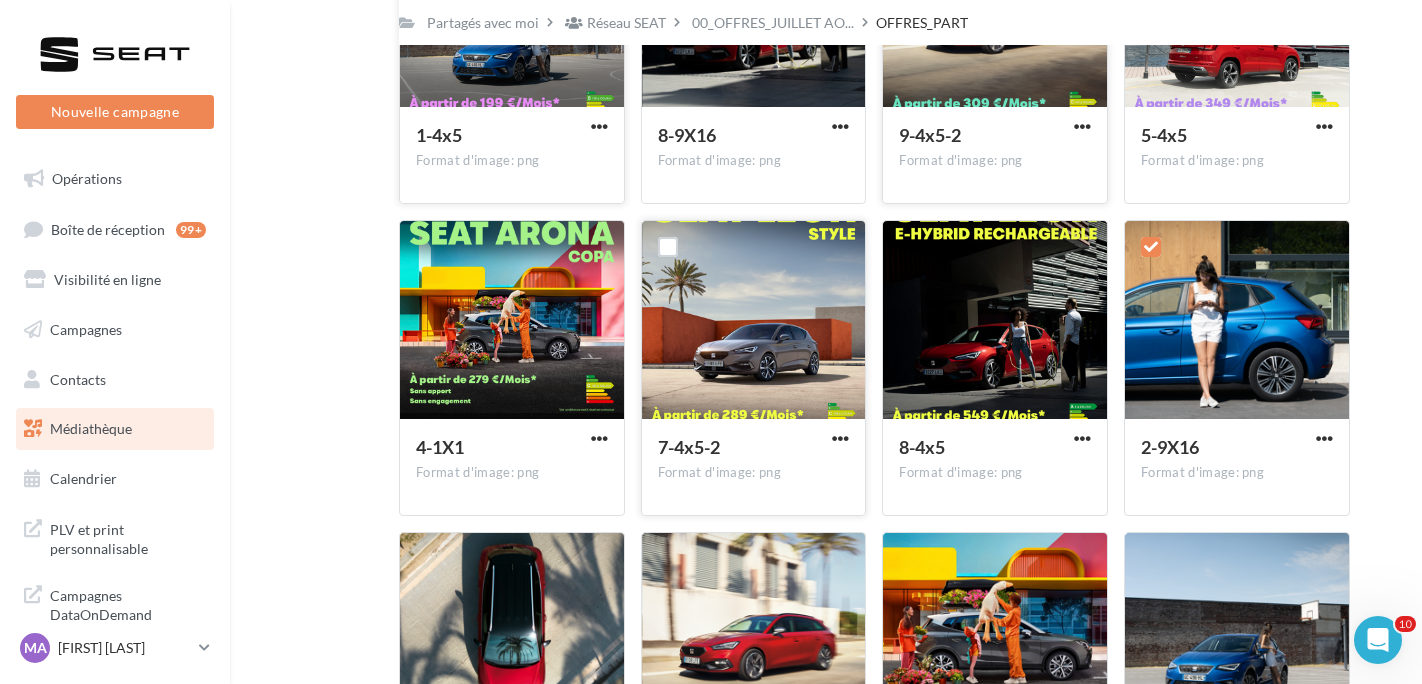 scroll, scrollTop: 1300, scrollLeft: 0, axis: vertical 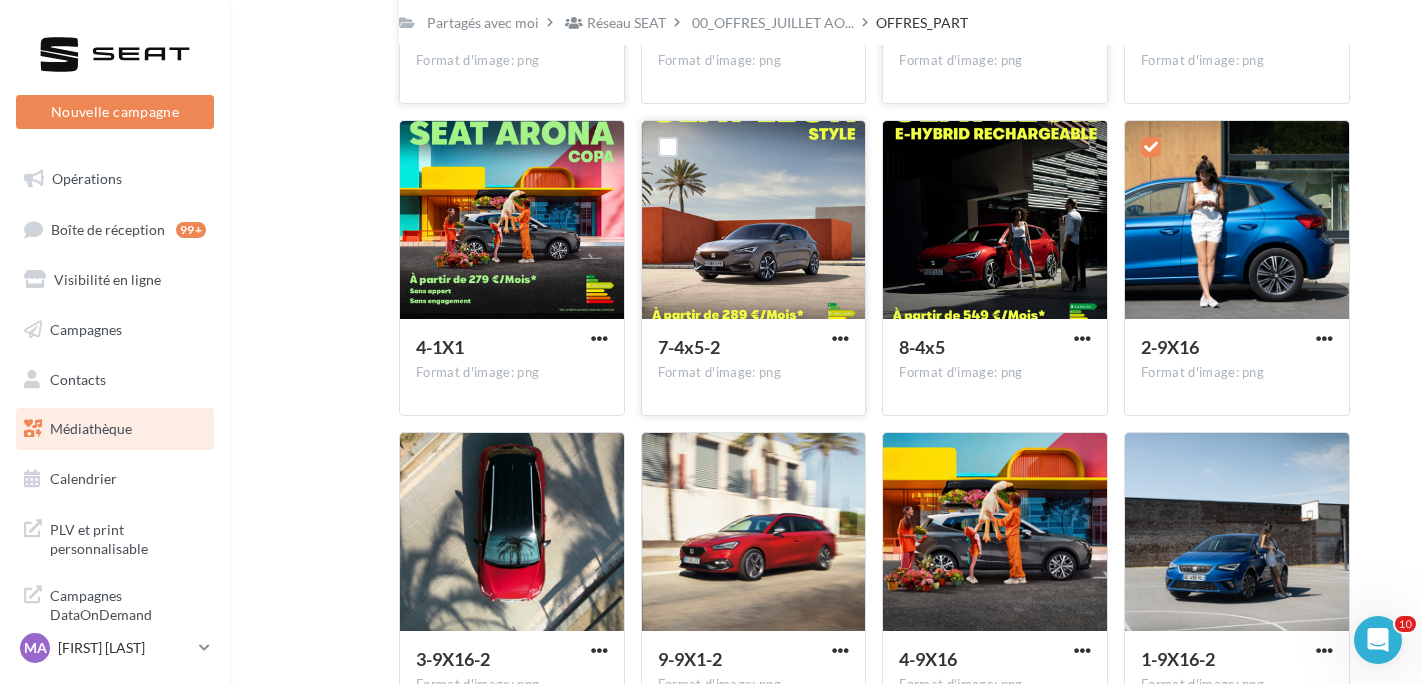 drag, startPoint x: 1021, startPoint y: 209, endPoint x: 1395, endPoint y: 102, distance: 389.00513 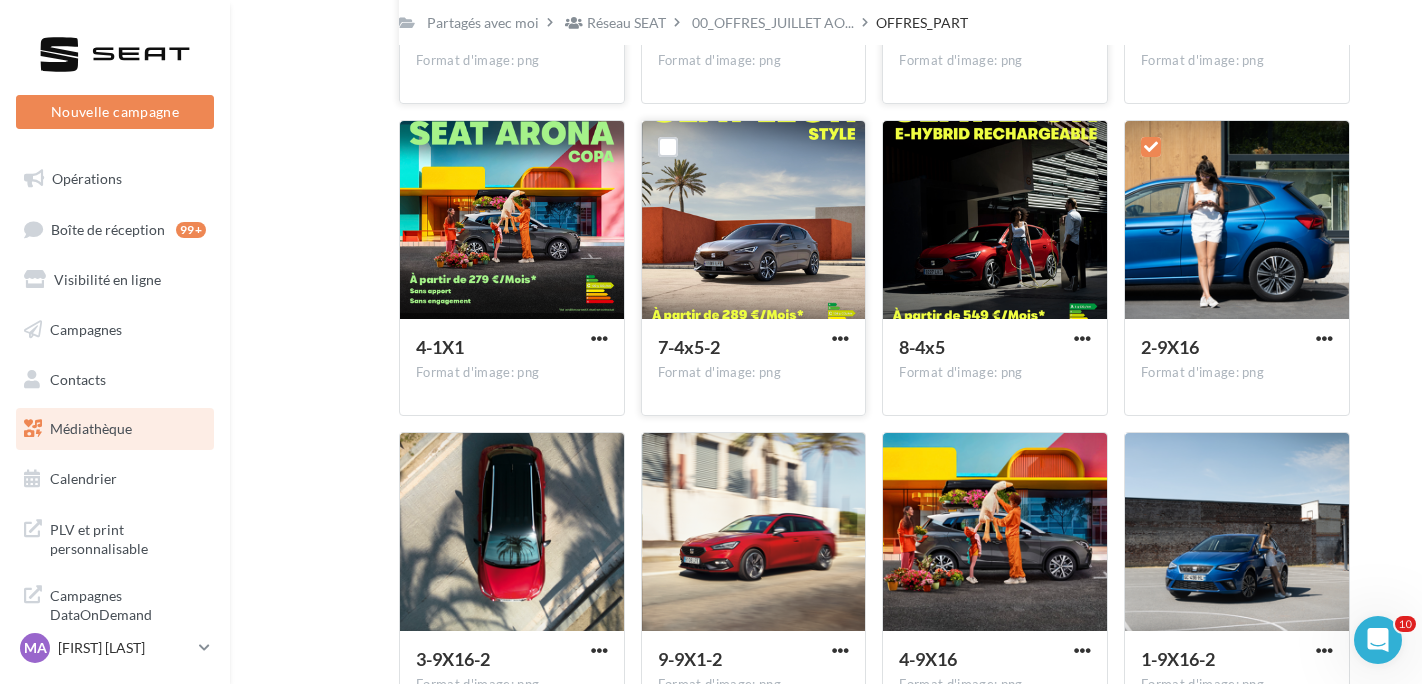 drag, startPoint x: 1132, startPoint y: 353, endPoint x: 1403, endPoint y: 108, distance: 365.33 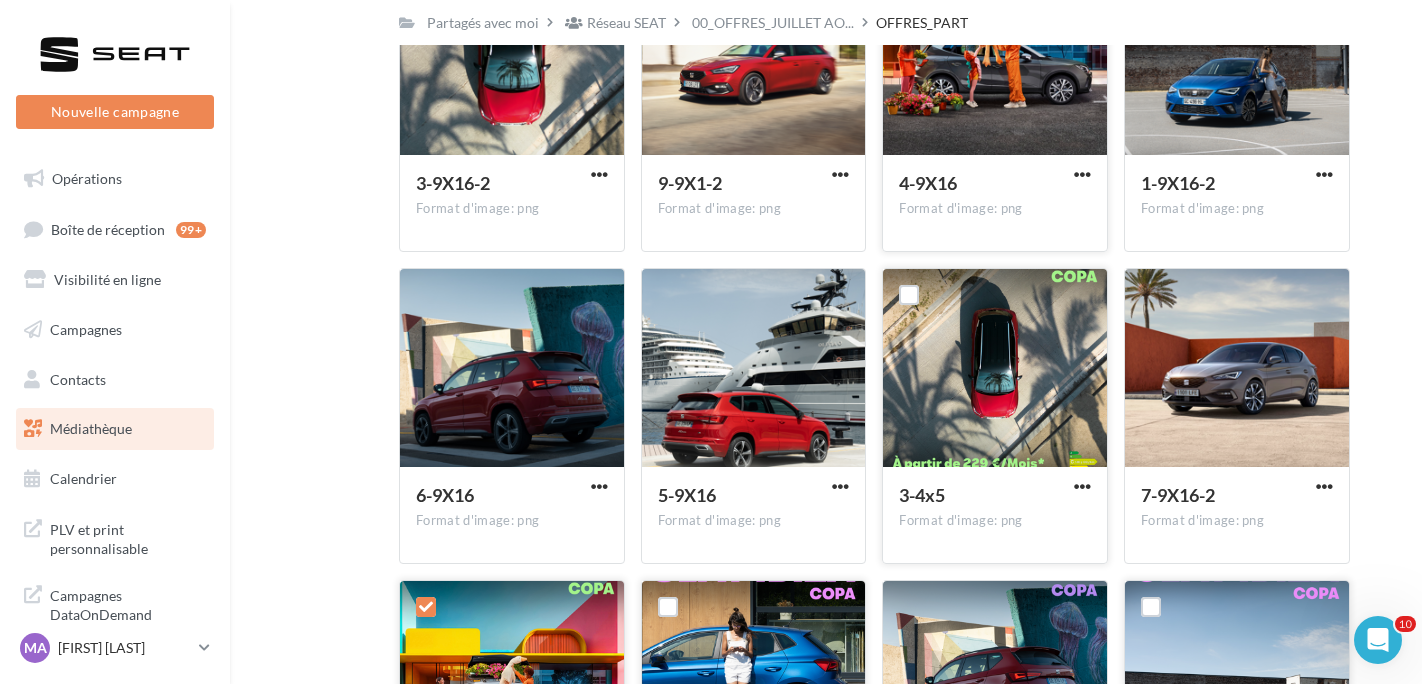 scroll, scrollTop: 1800, scrollLeft: 0, axis: vertical 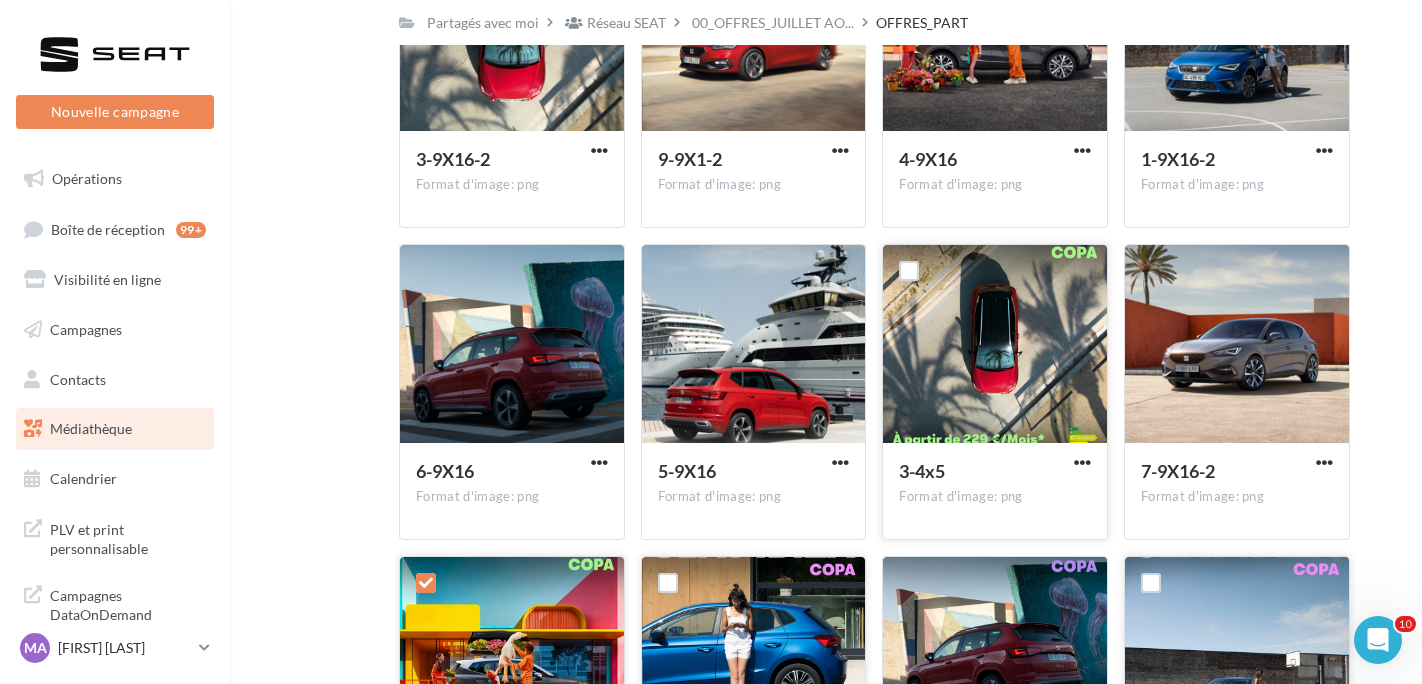 click at bounding box center (995, 345) 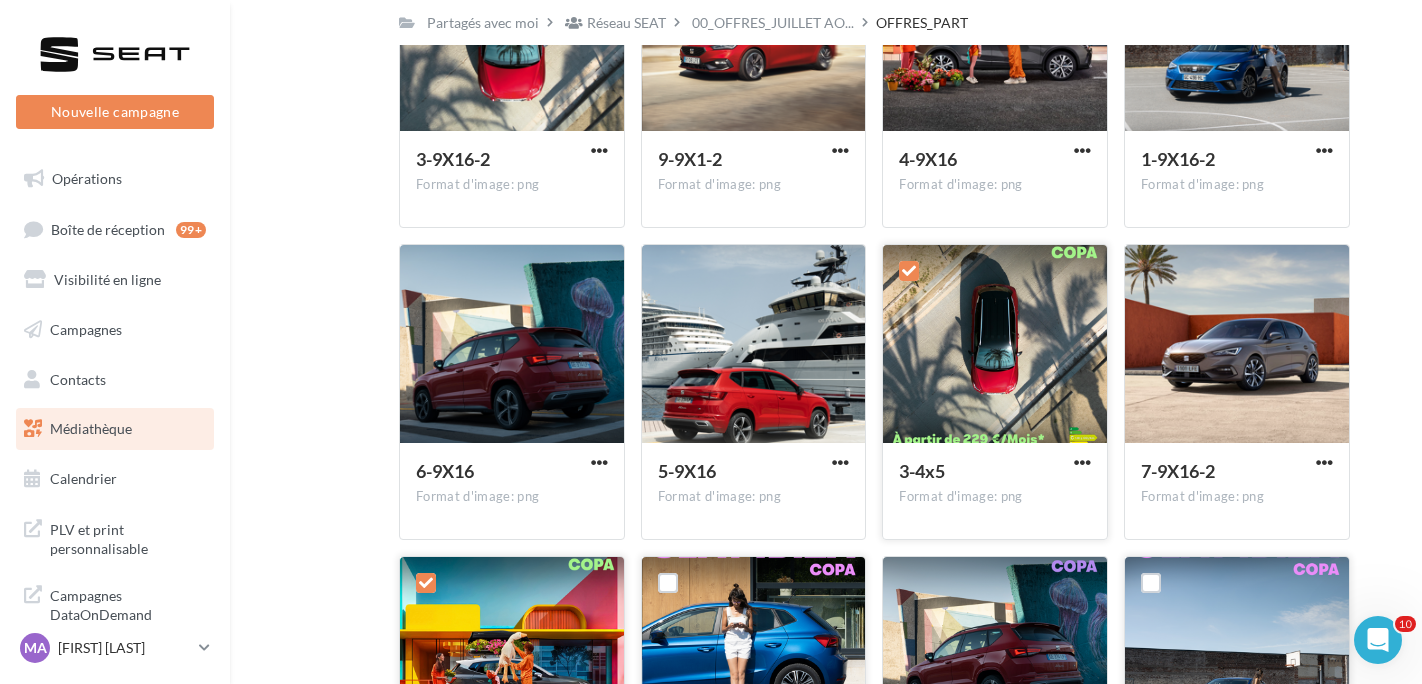 click at bounding box center (995, 345) 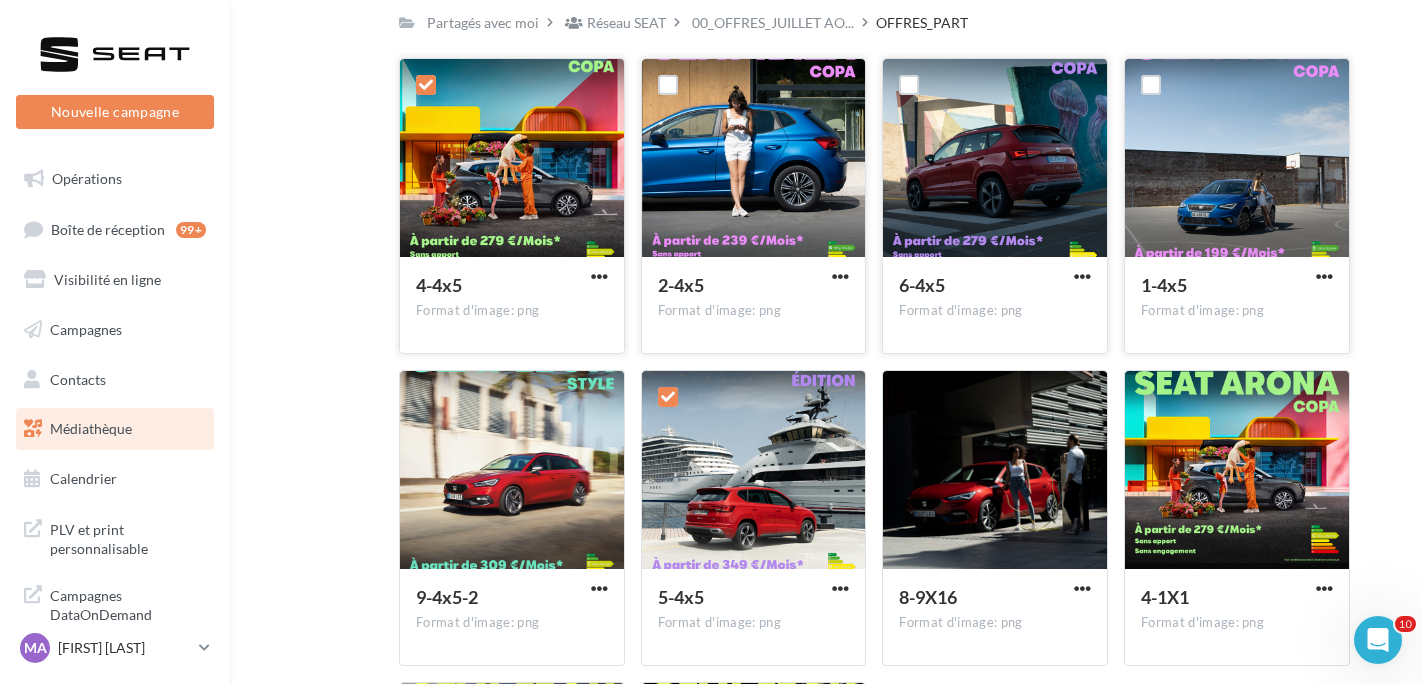 scroll, scrollTop: 2200, scrollLeft: 0, axis: vertical 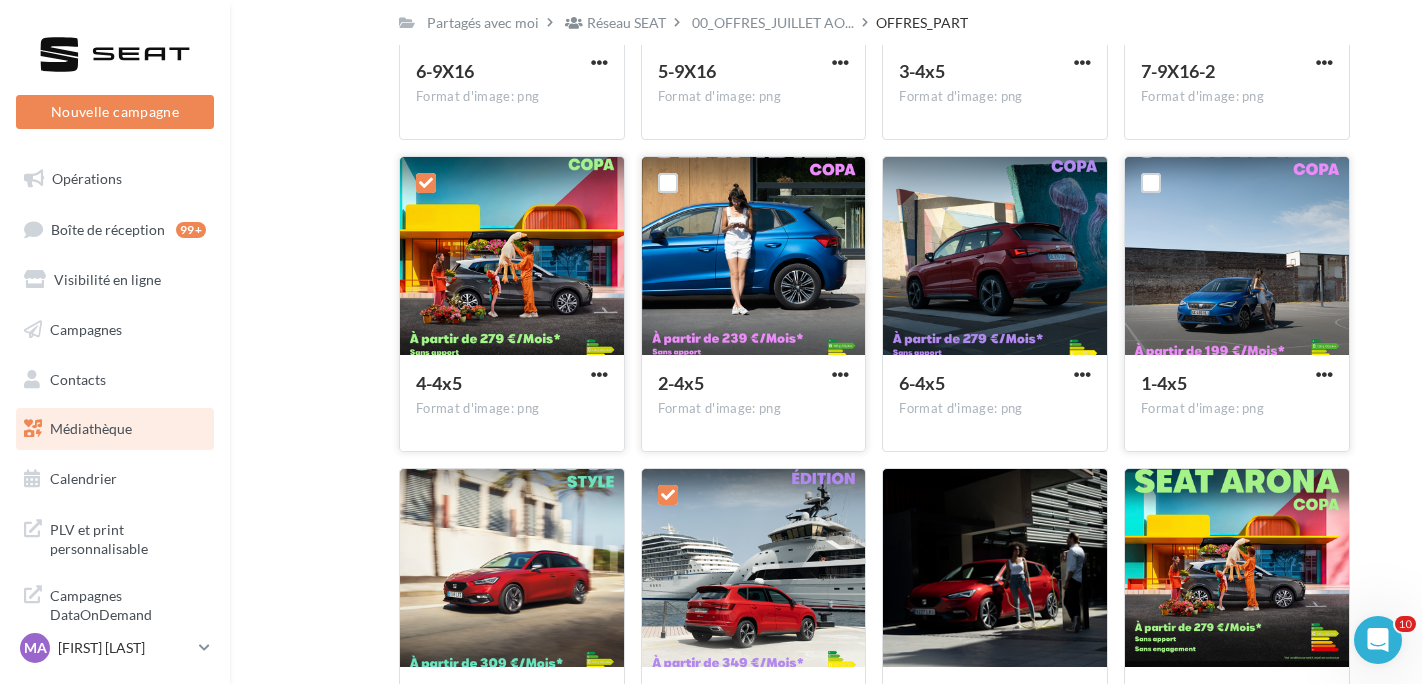 click at bounding box center (512, 257) 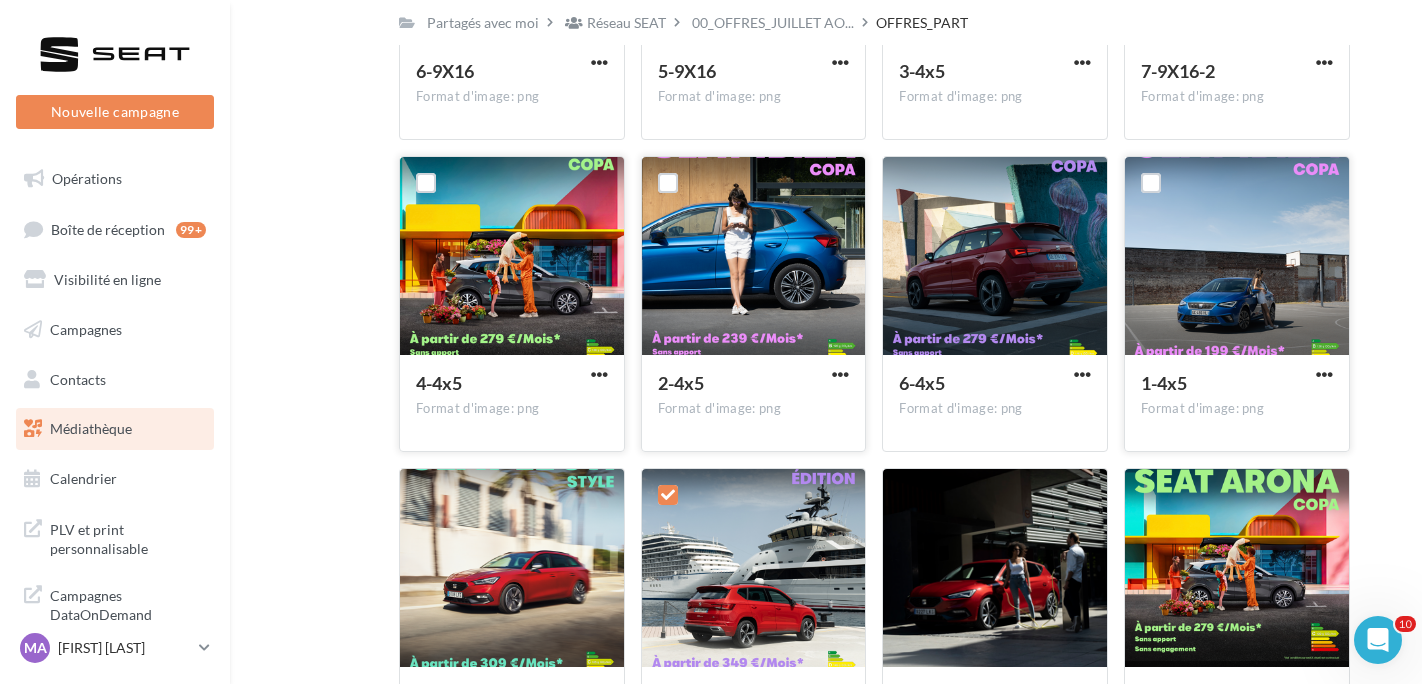 click at bounding box center (512, 257) 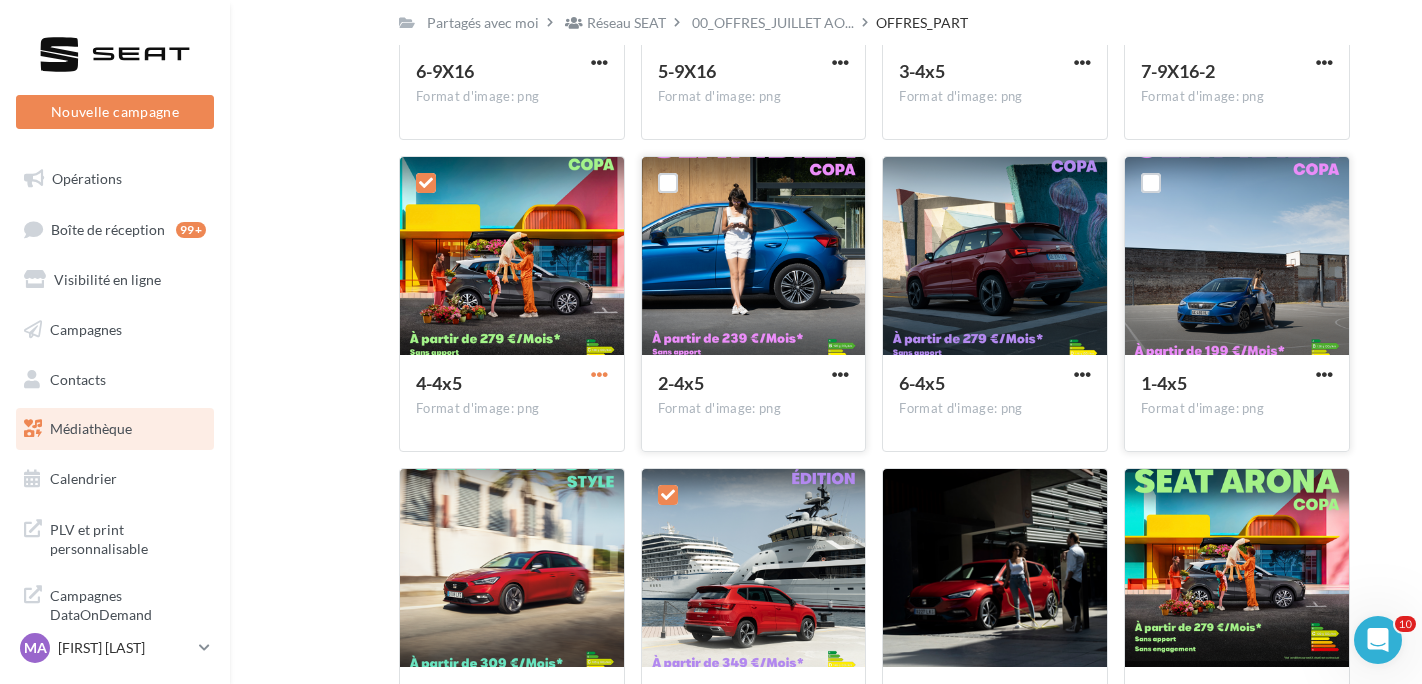 click at bounding box center [599, 374] 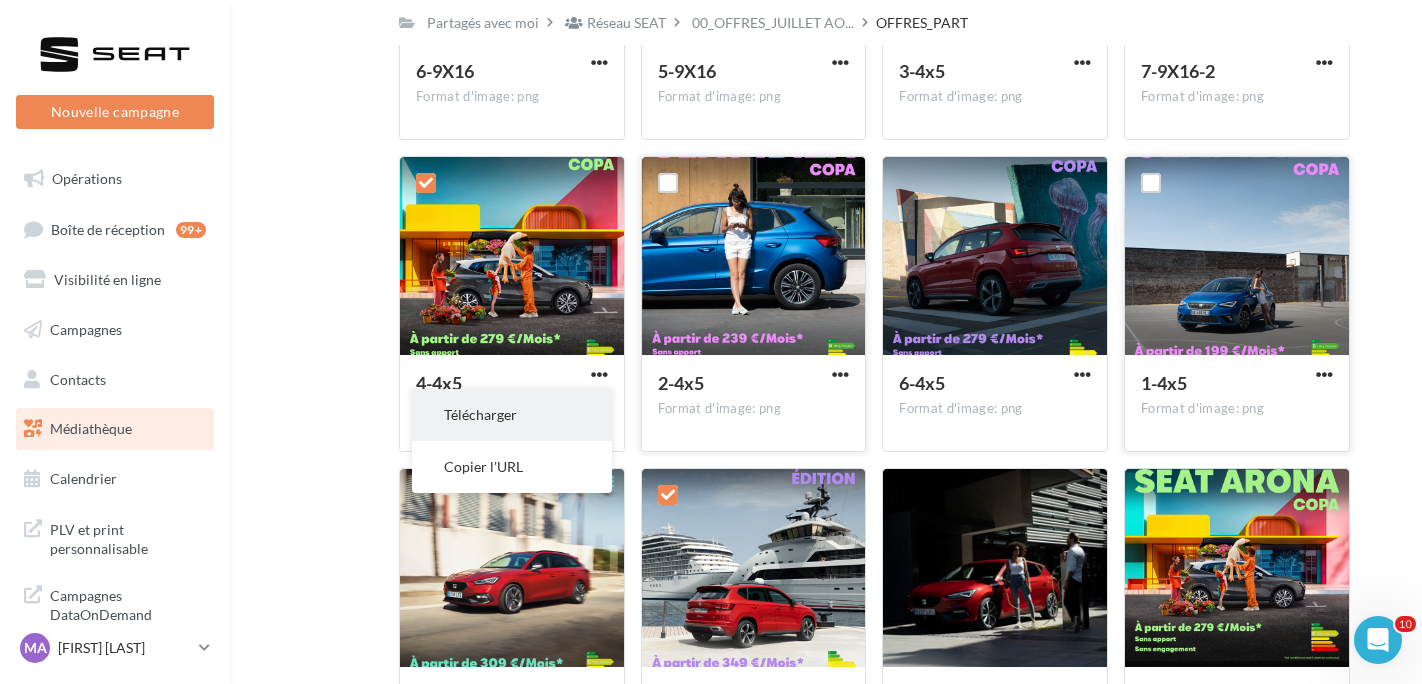 click on "Télécharger" at bounding box center [512, 415] 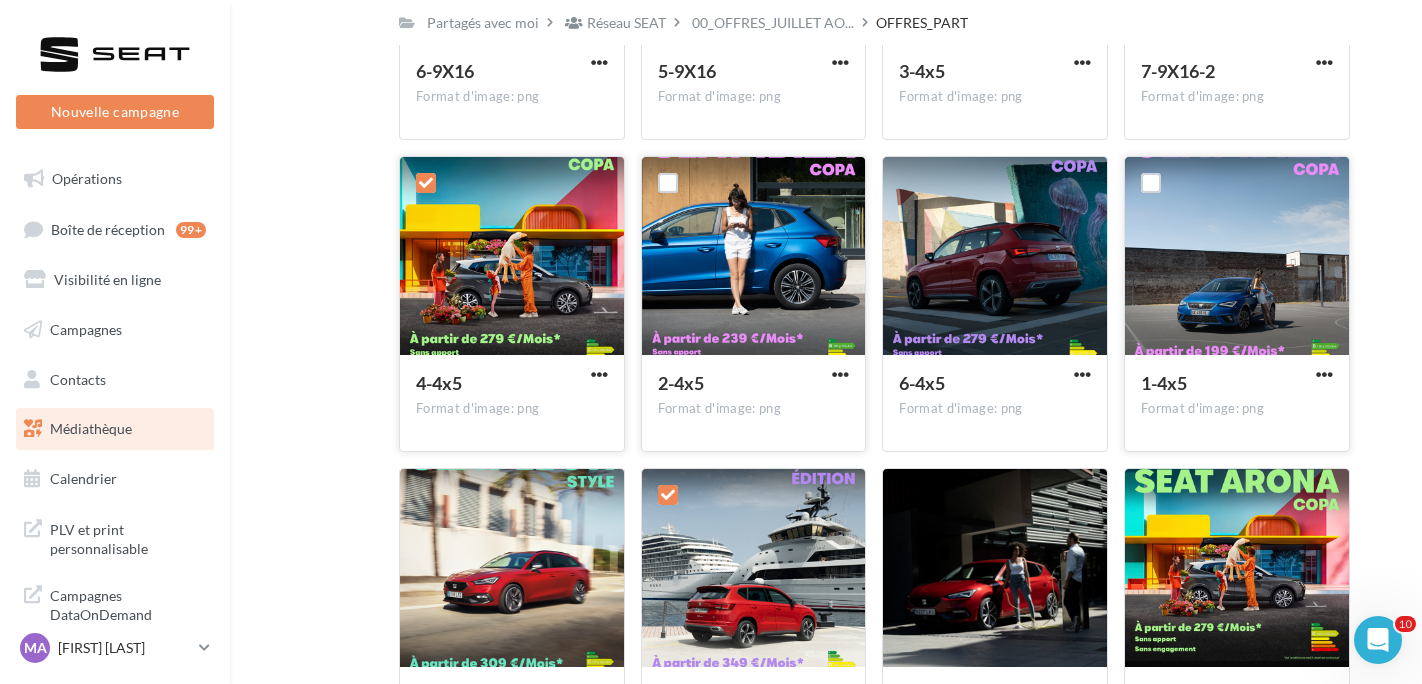 drag, startPoint x: 421, startPoint y: 315, endPoint x: 415, endPoint y: 324, distance: 10.816654 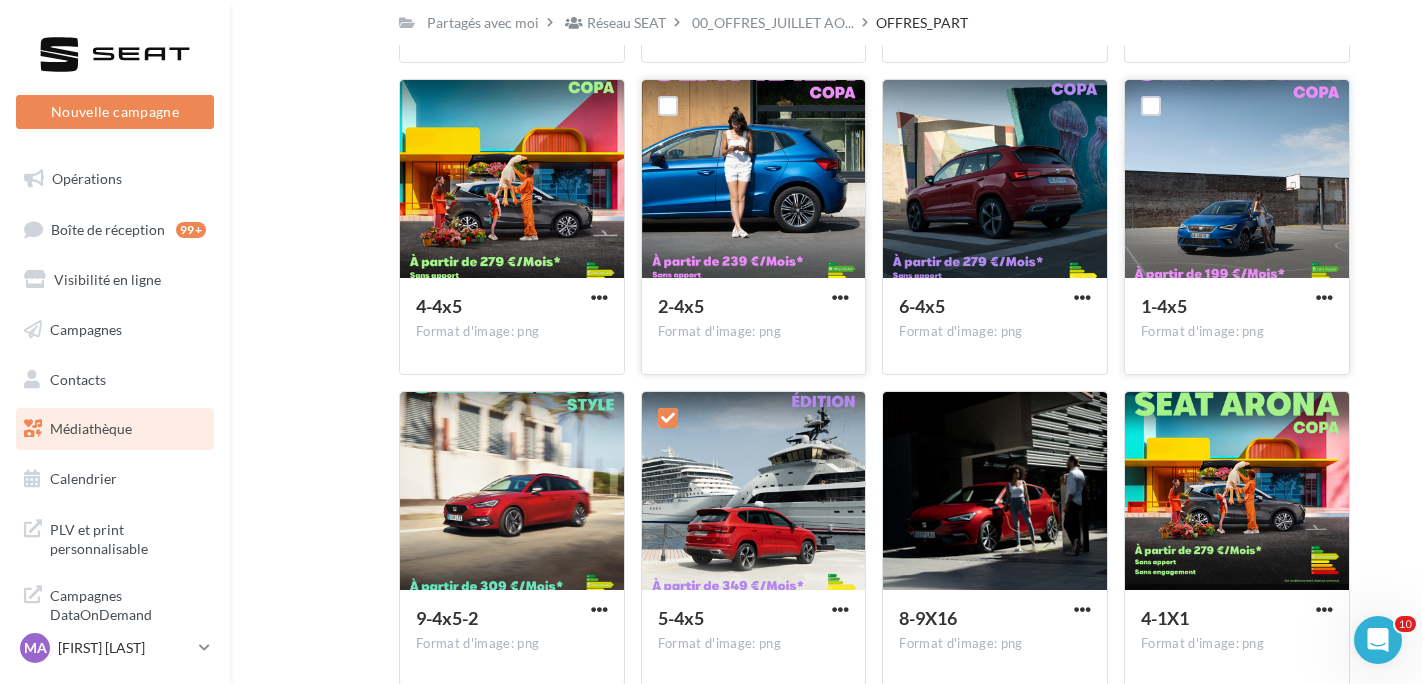 scroll, scrollTop: 2300, scrollLeft: 0, axis: vertical 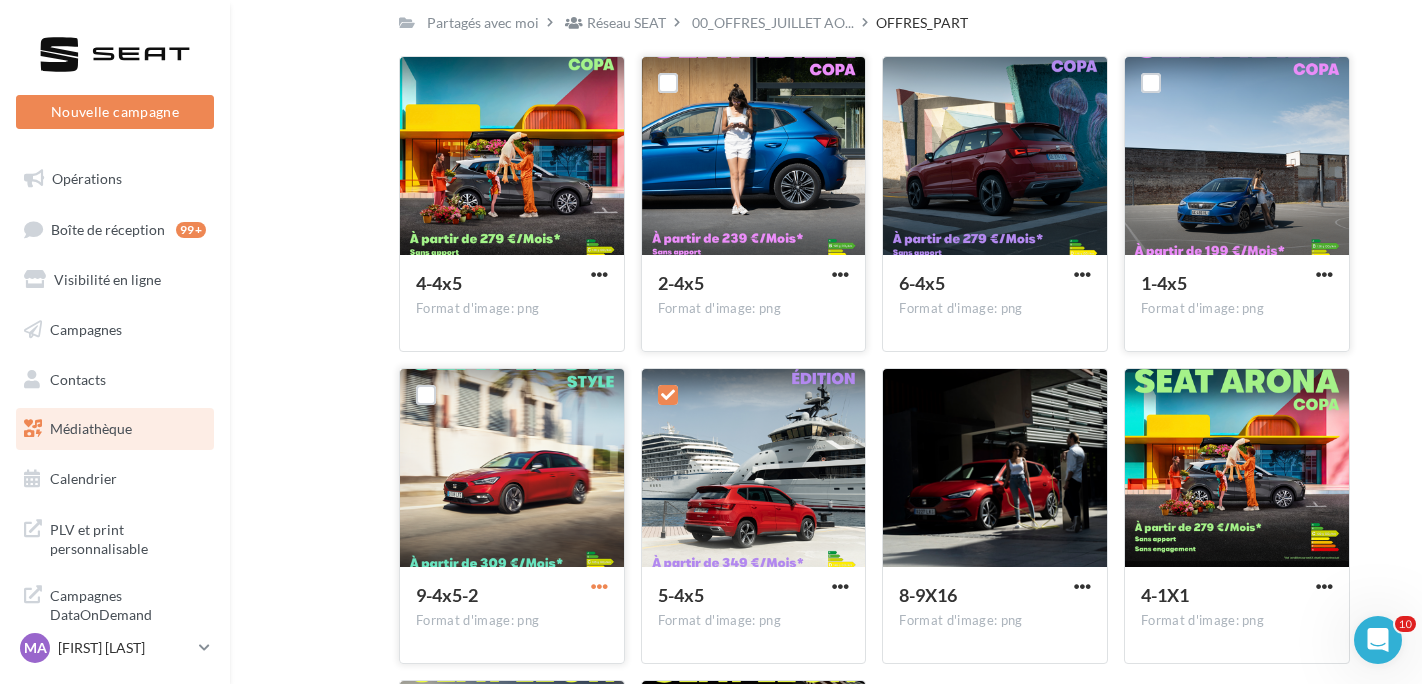 click at bounding box center (599, 586) 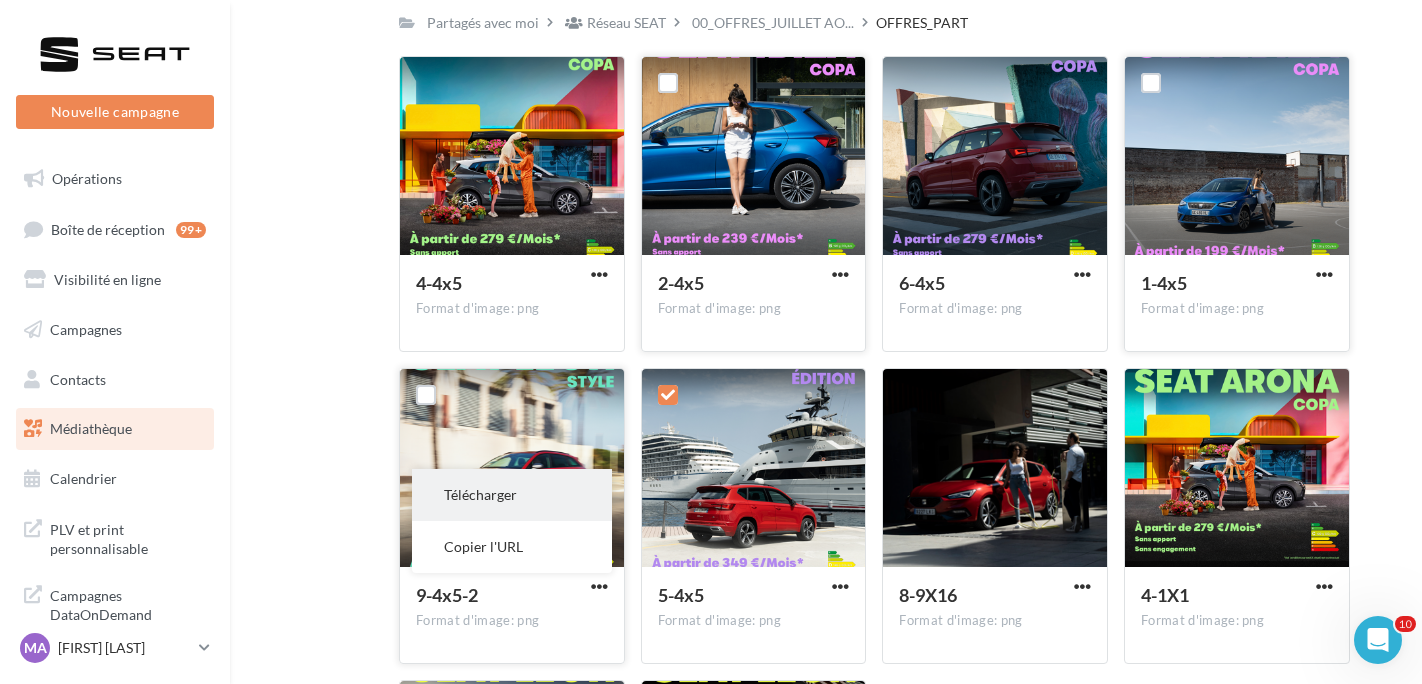 click on "Télécharger" at bounding box center [512, 495] 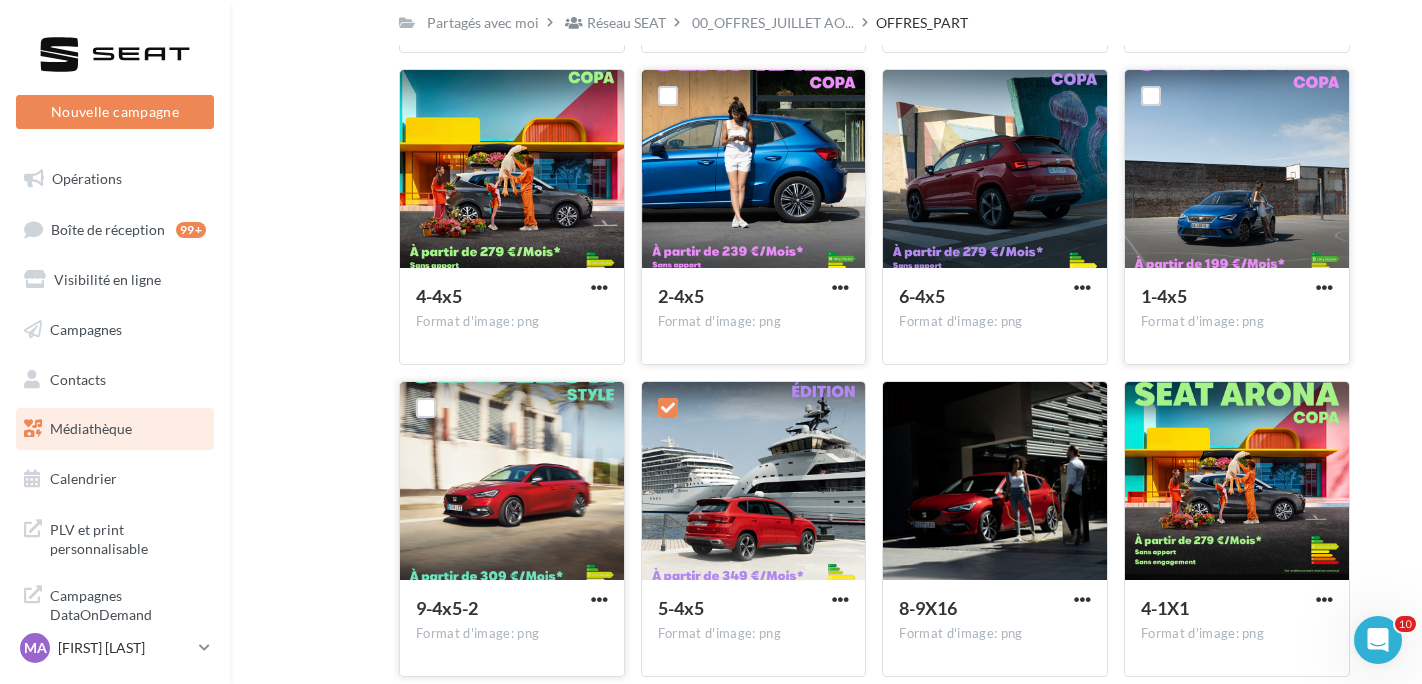 scroll, scrollTop: 2194, scrollLeft: 0, axis: vertical 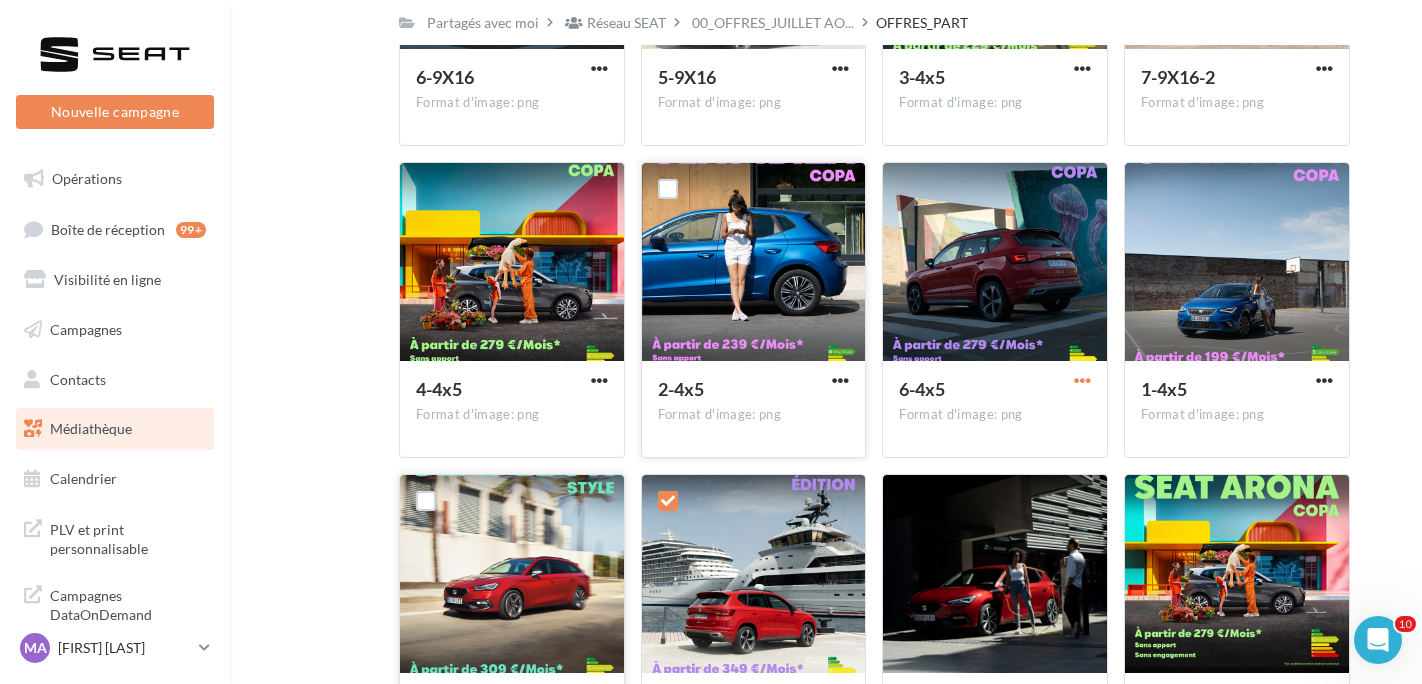 click at bounding box center (1082, 380) 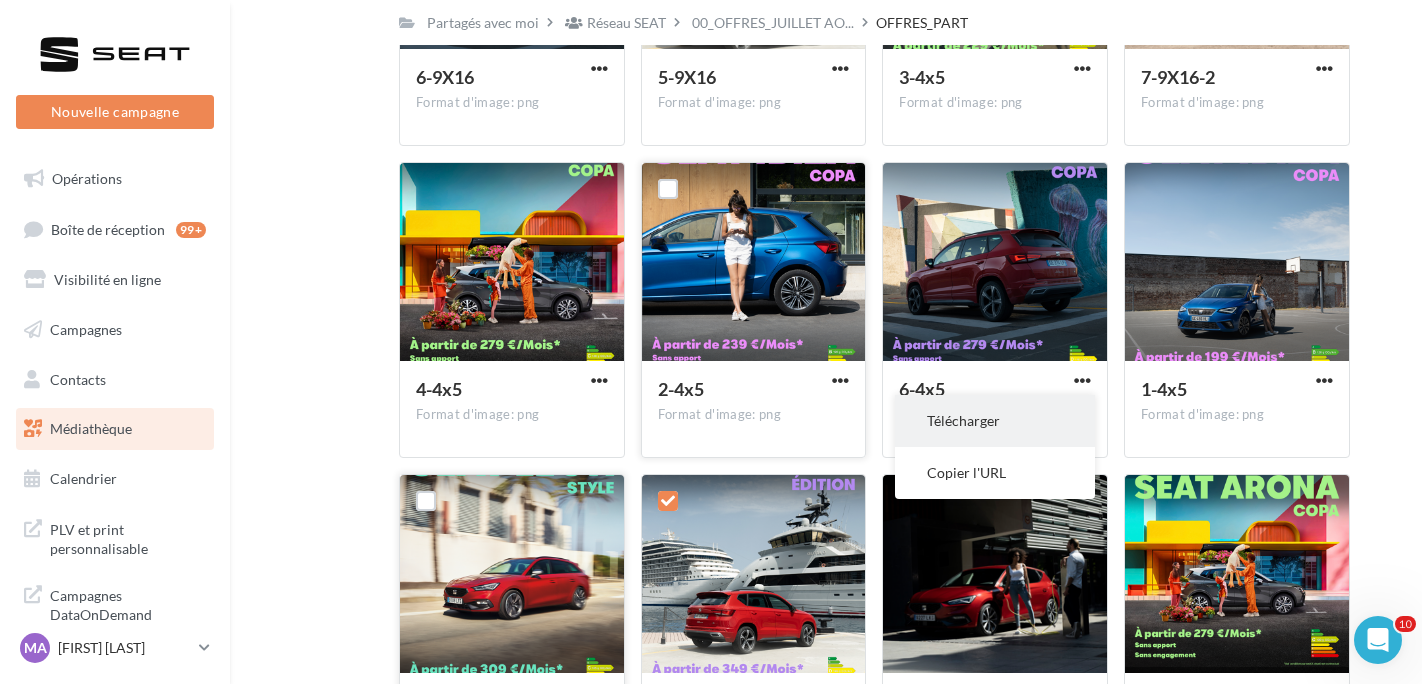 click on "Télécharger" at bounding box center [995, 421] 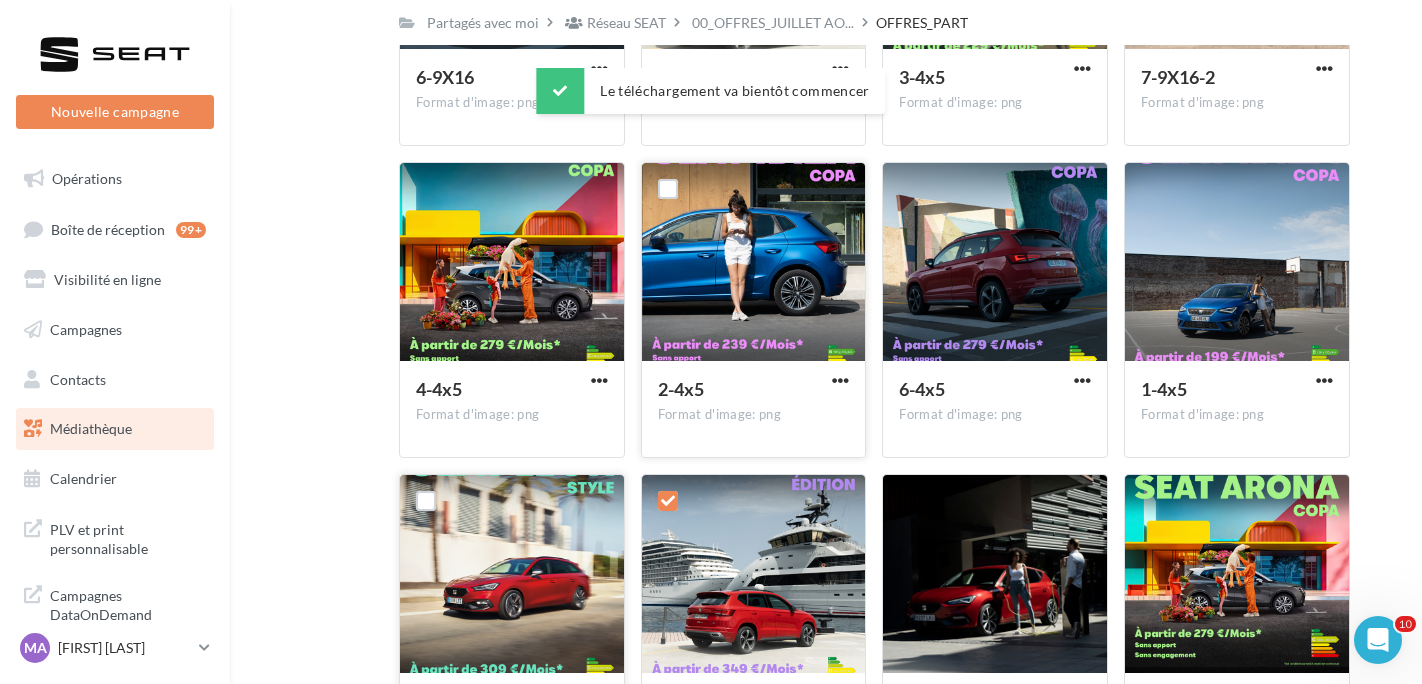 click on "Mes fichiers
Partagés avec moi
Partagés avec moi              Réseau SEAT        00_OFFRES_JUILLET AO...         OFFRES_PART                   Rs           Partagé par  Réseau SEAT
3-9X16-2  Format d'image: png                   3-9X16-2
4-9X16  Format d'image: png                   4-9X16
9-9X1-2  Format d'image: png                   9-9X1-2
2-9X16  Format d'image: png                   2-9X16
1-9X16-2  Format d'image: png                   1-9X16-2
5-9X16  Format d'image: png                   5-9X16                          6-9X16" at bounding box center [834, -484] 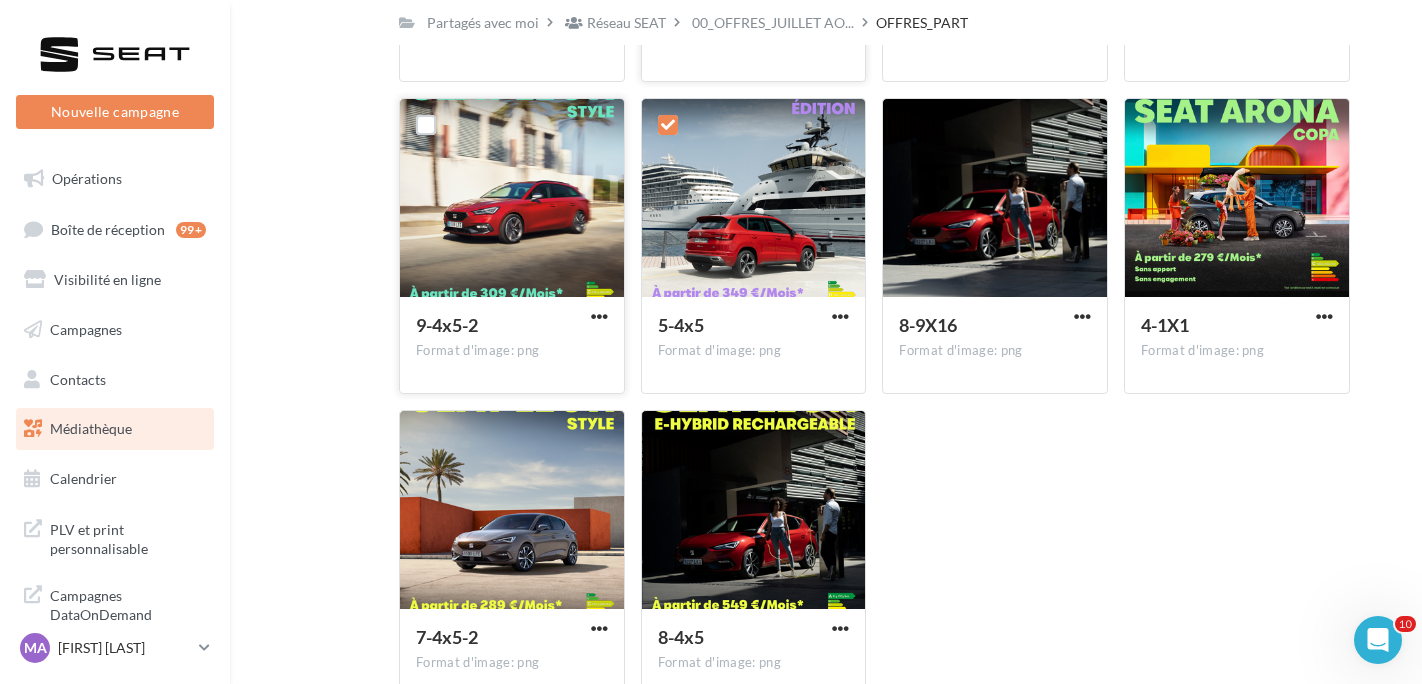 scroll, scrollTop: 2594, scrollLeft: 0, axis: vertical 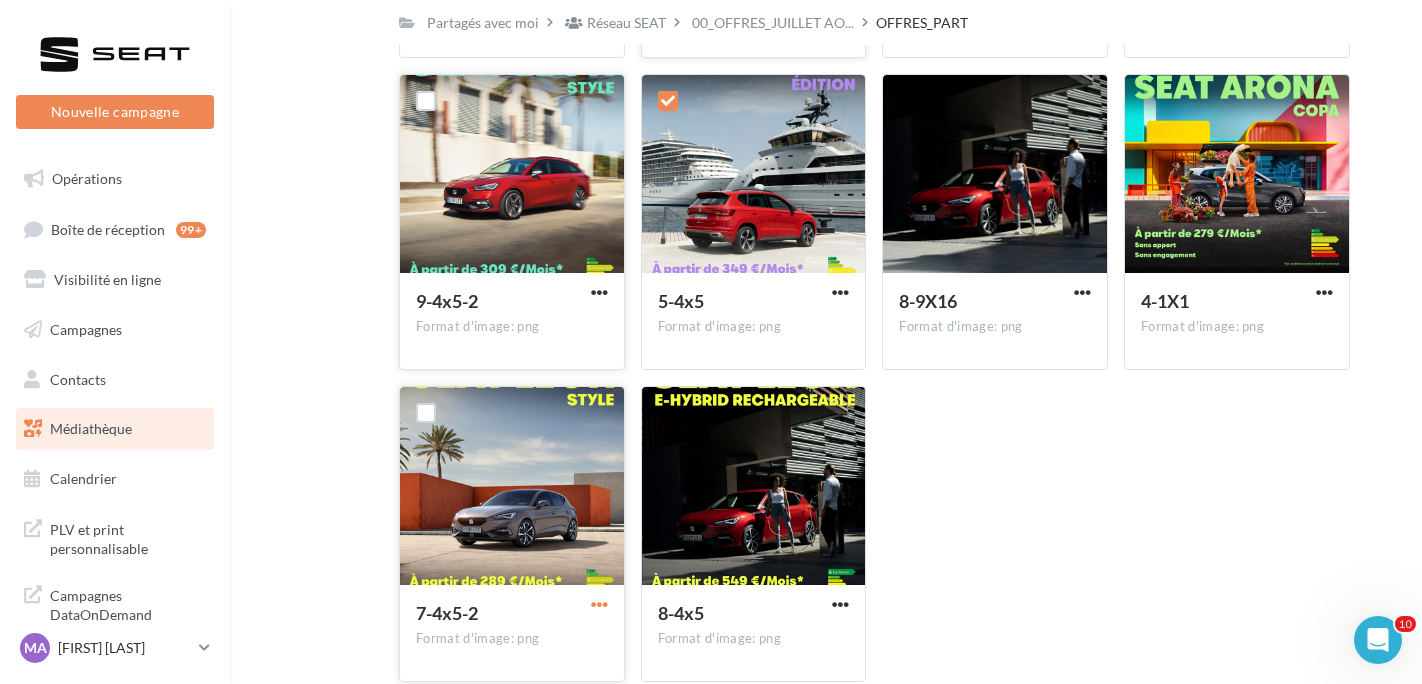 click at bounding box center (599, 604) 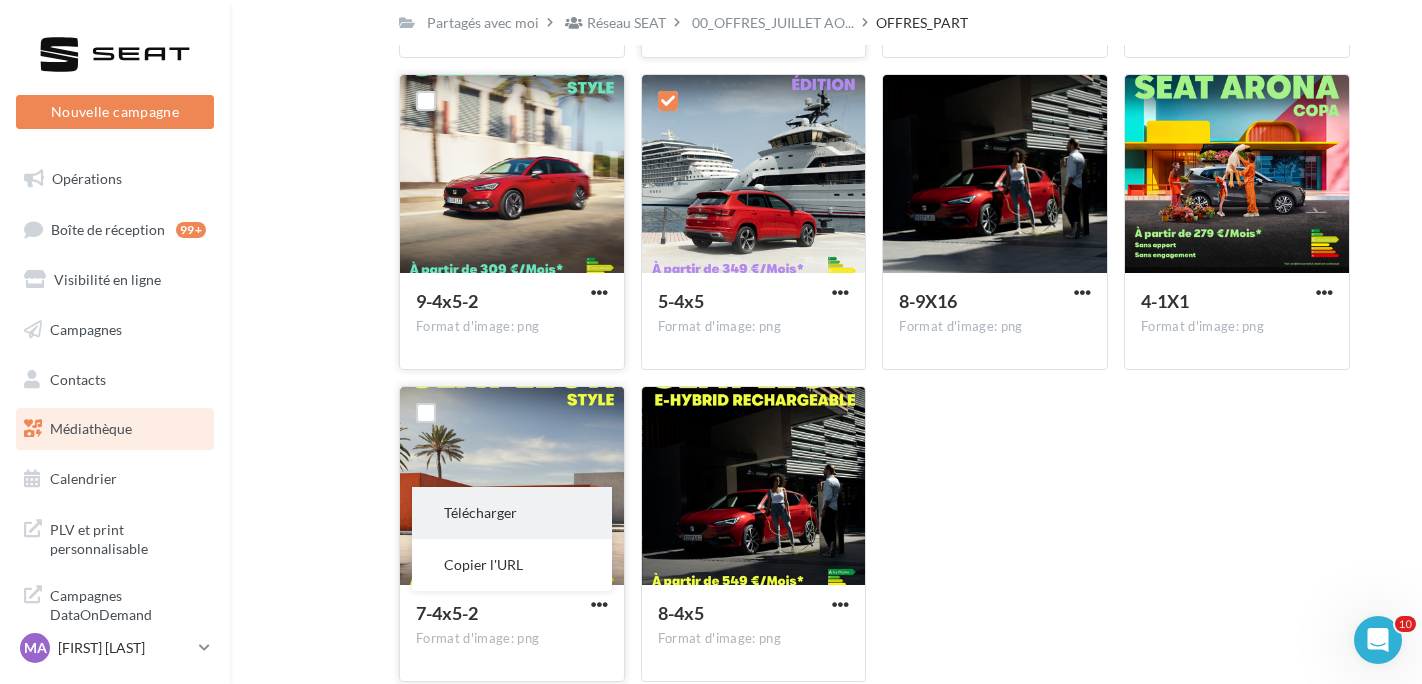 click on "Télécharger" at bounding box center (512, 513) 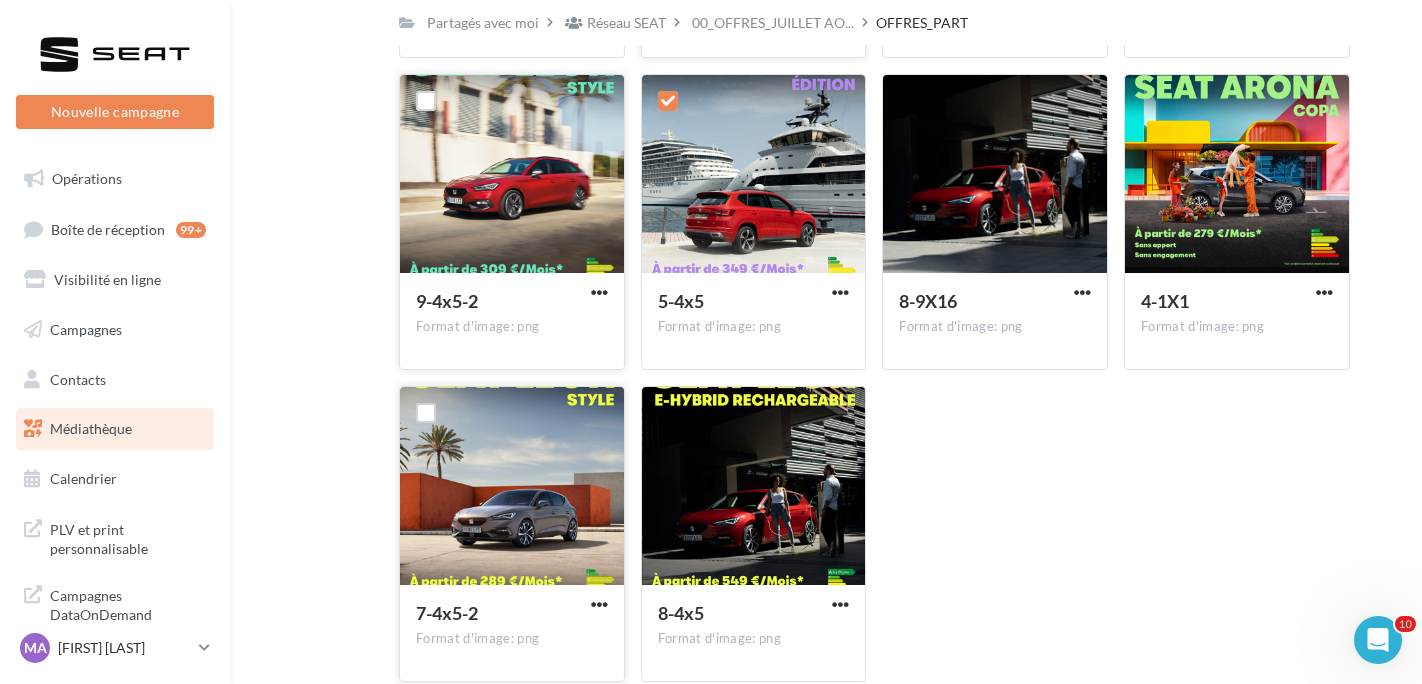 drag, startPoint x: 917, startPoint y: 488, endPoint x: 924, endPoint y: 474, distance: 15.652476 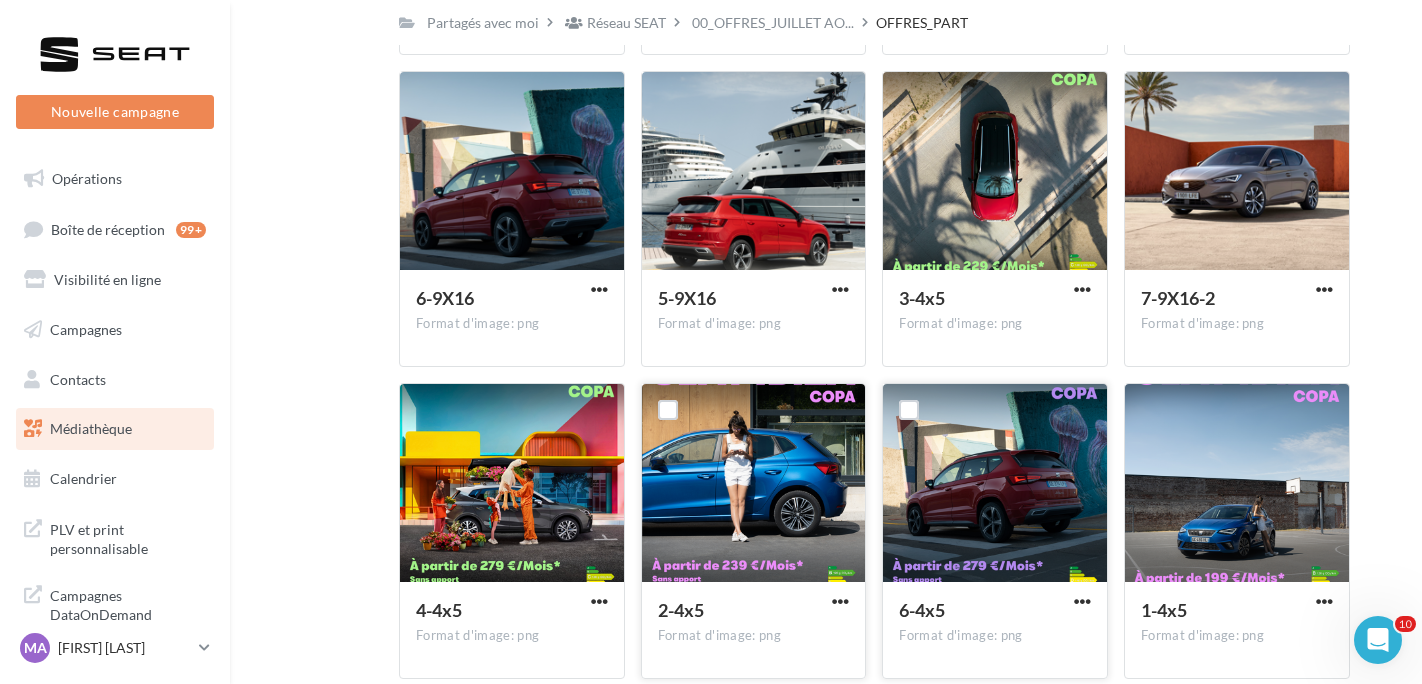 scroll, scrollTop: 1994, scrollLeft: 0, axis: vertical 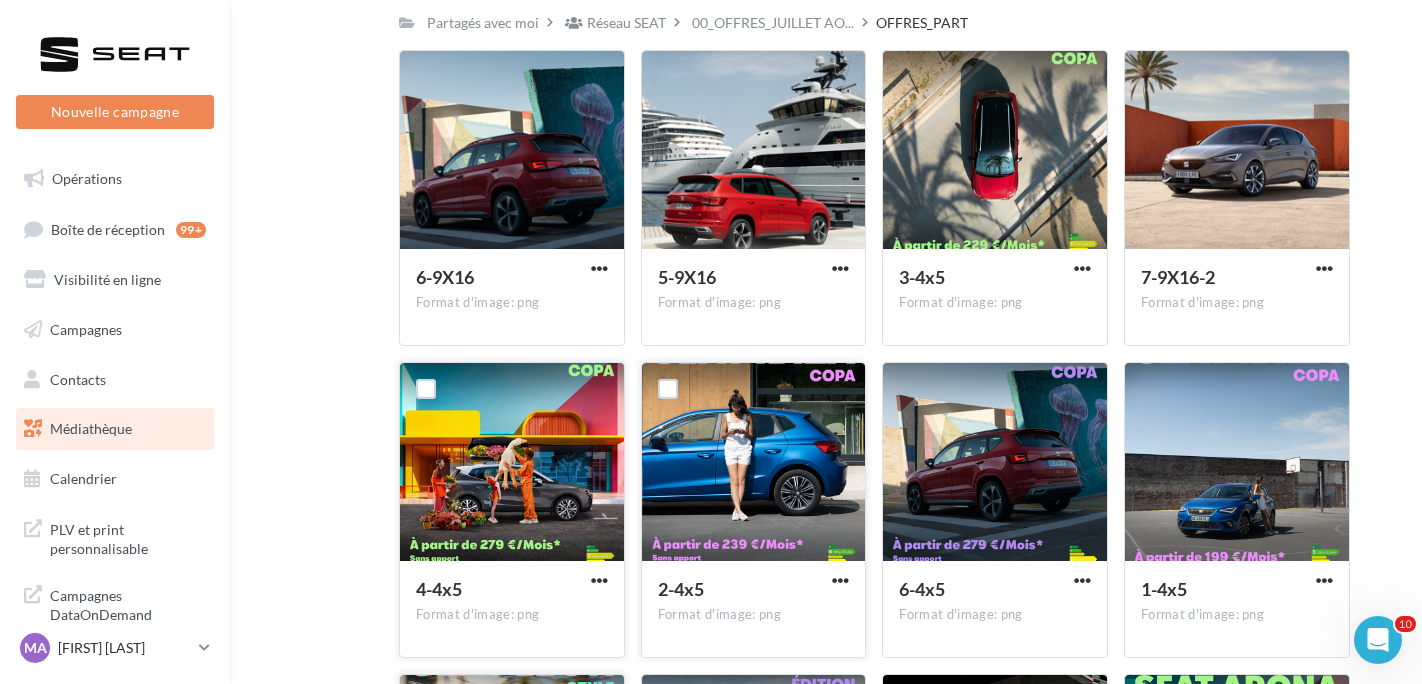 click on "4-4x5  Format d'image: png" at bounding box center [512, 608] 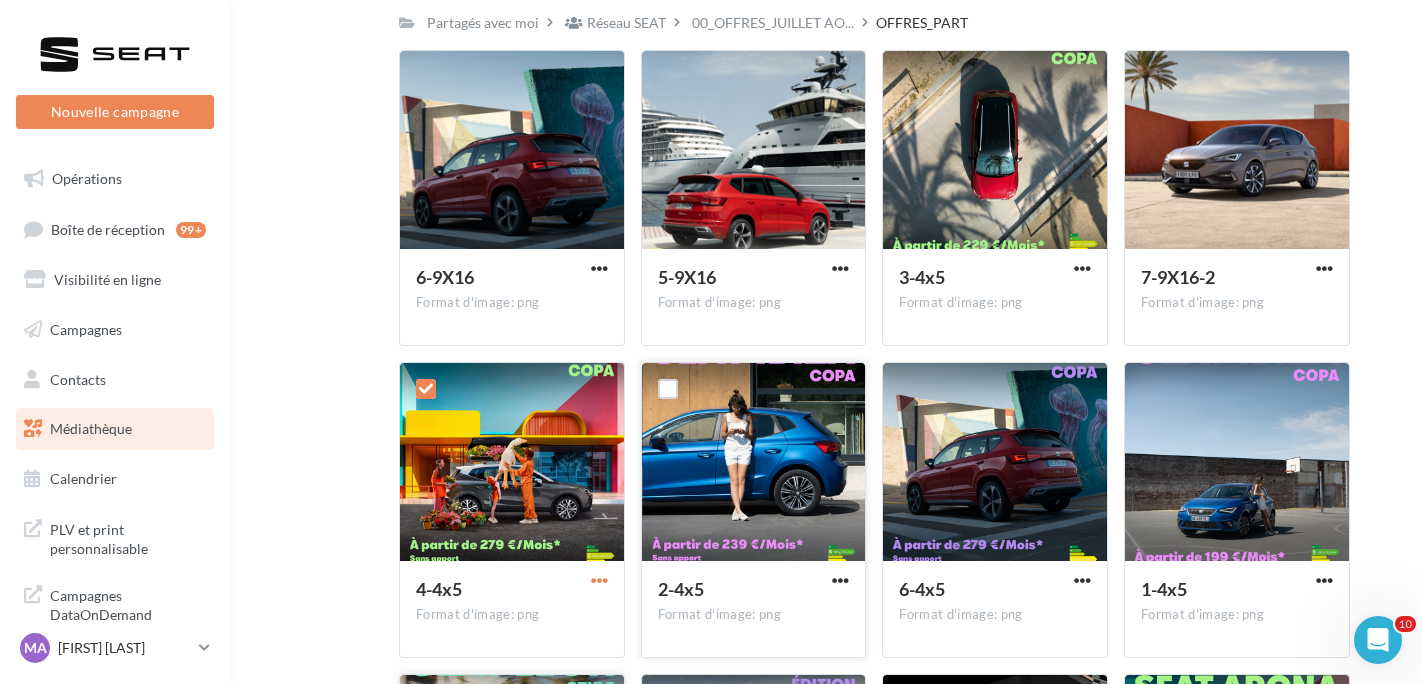 click at bounding box center (599, 580) 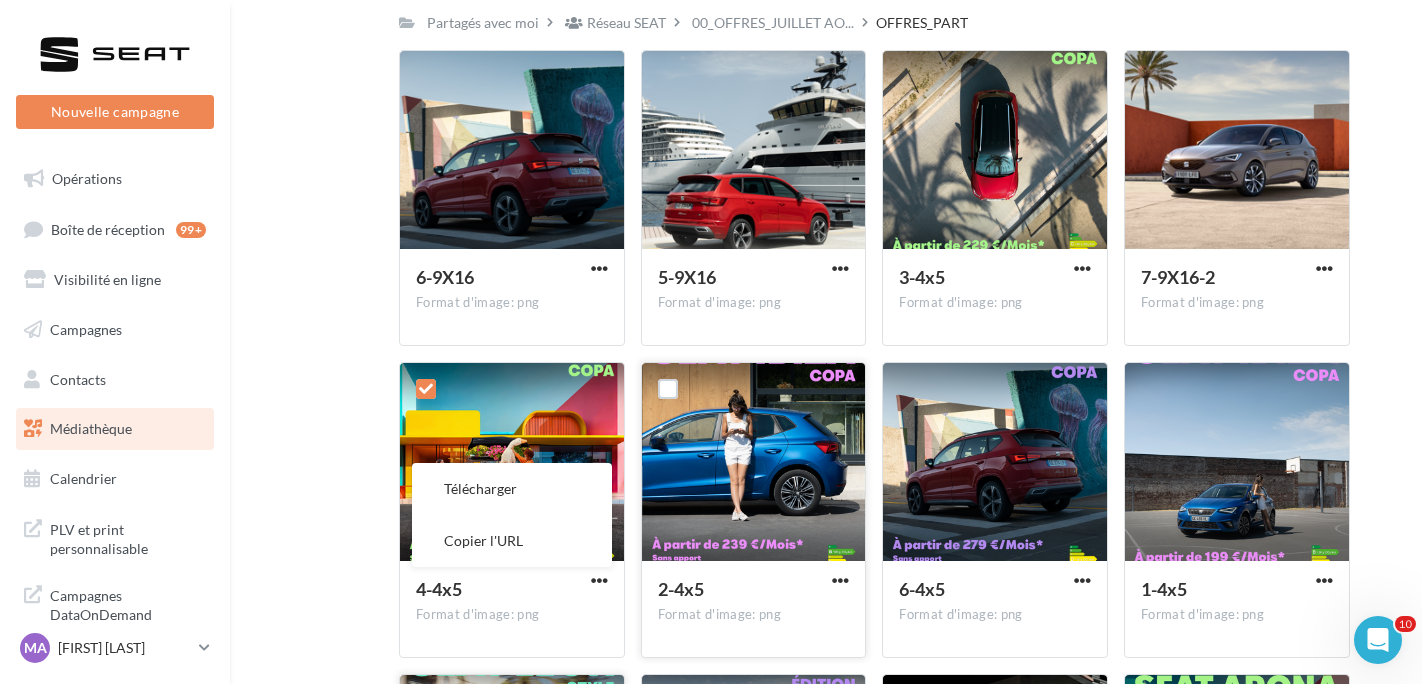 click on "Télécharger" at bounding box center [512, 489] 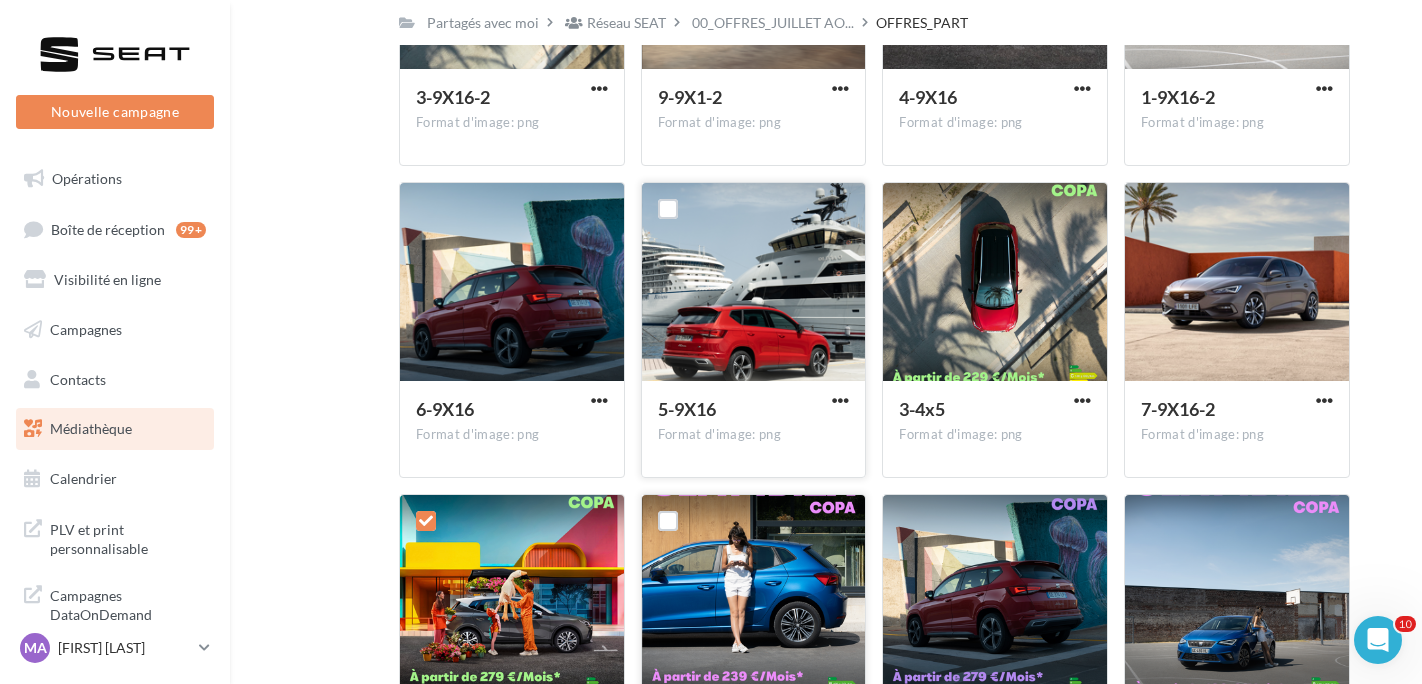 scroll, scrollTop: 1694, scrollLeft: 0, axis: vertical 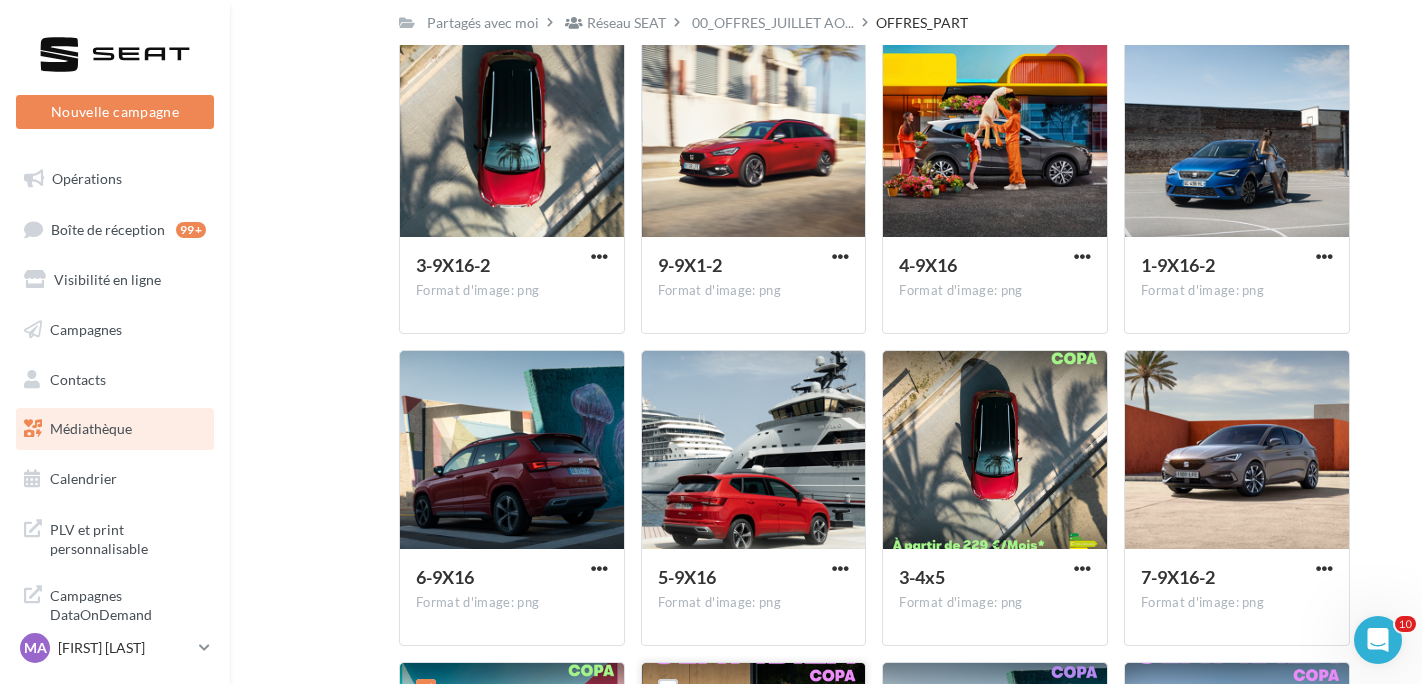 click on "Mes fichiers
Partagés avec moi
Partagés avec moi              Réseau SEAT        00_OFFRES_JUILLET AO...         OFFRES_PART                   Rs           Partagé par  Réseau SEAT
3-9X16-2  Format d'image: png                   3-9X16-2
4-9X16  Format d'image: png                   4-9X16
9-9X1-2  Format d'image: png                   9-9X1-2
2-9X16  Format d'image: png                   2-9X16
1-9X16-2  Format d'image: png                   1-9X16-2
5-9X16  Format d'image: png                   5-9X16                          6-9X16" at bounding box center (834, 16) 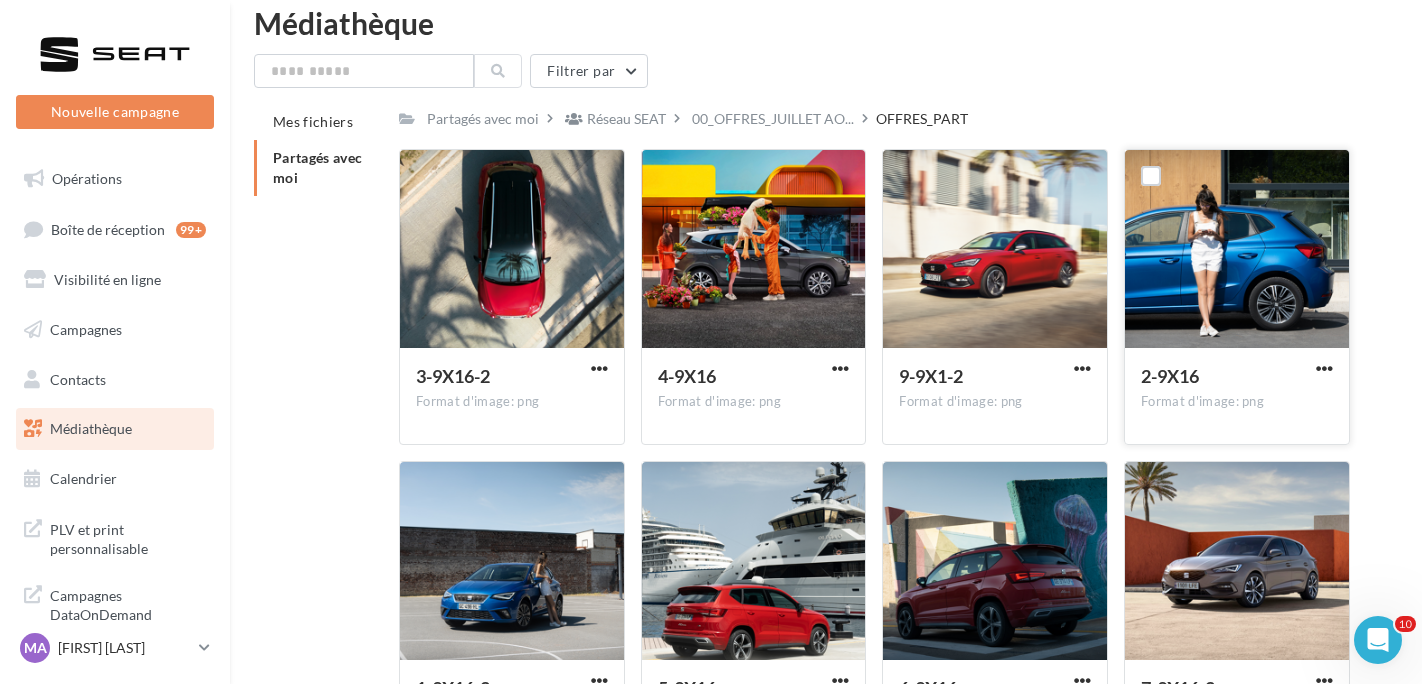 scroll, scrollTop: 0, scrollLeft: 0, axis: both 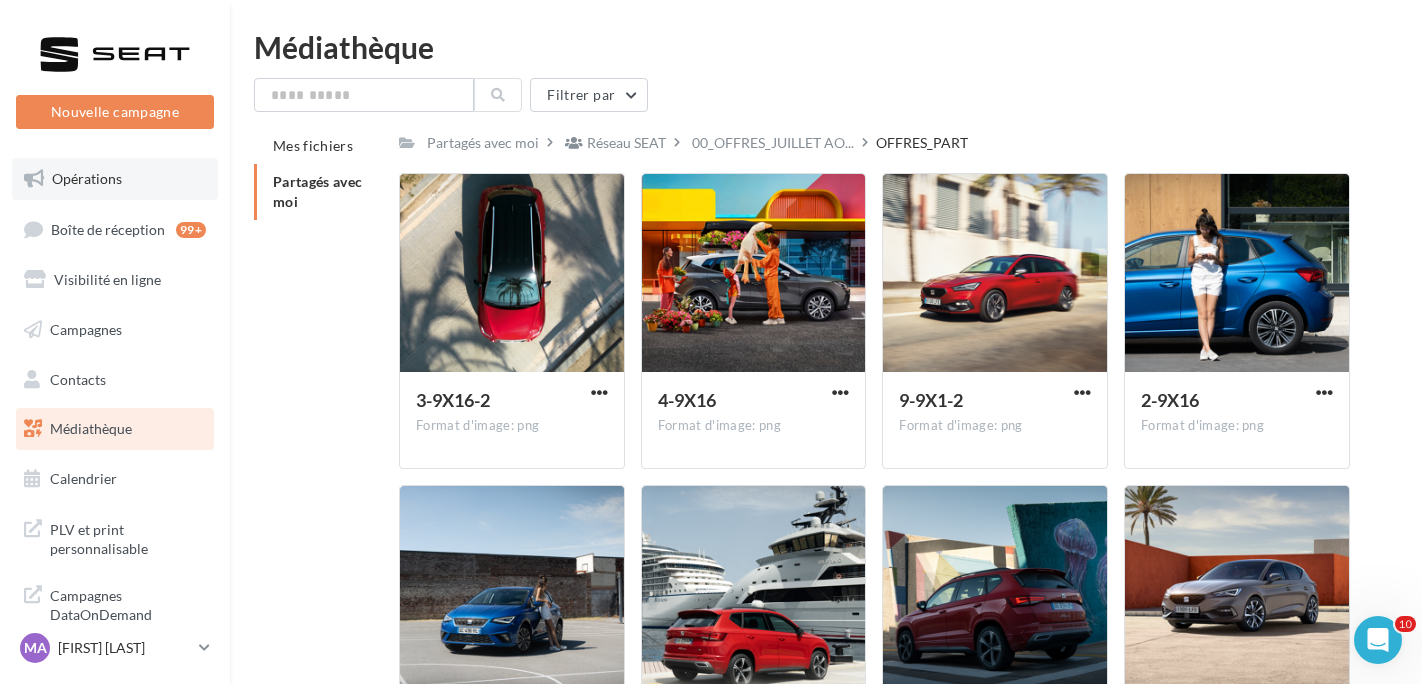 click on "Opérations" at bounding box center [115, 179] 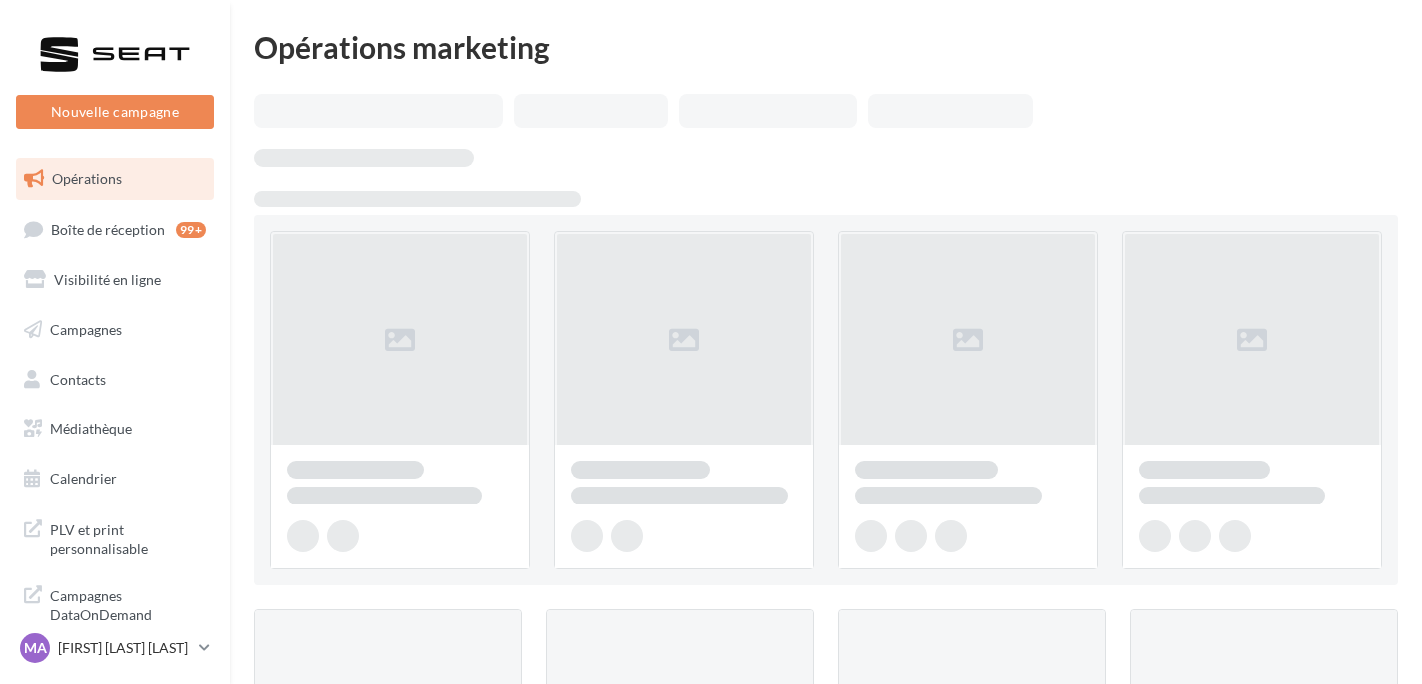 scroll, scrollTop: 0, scrollLeft: 0, axis: both 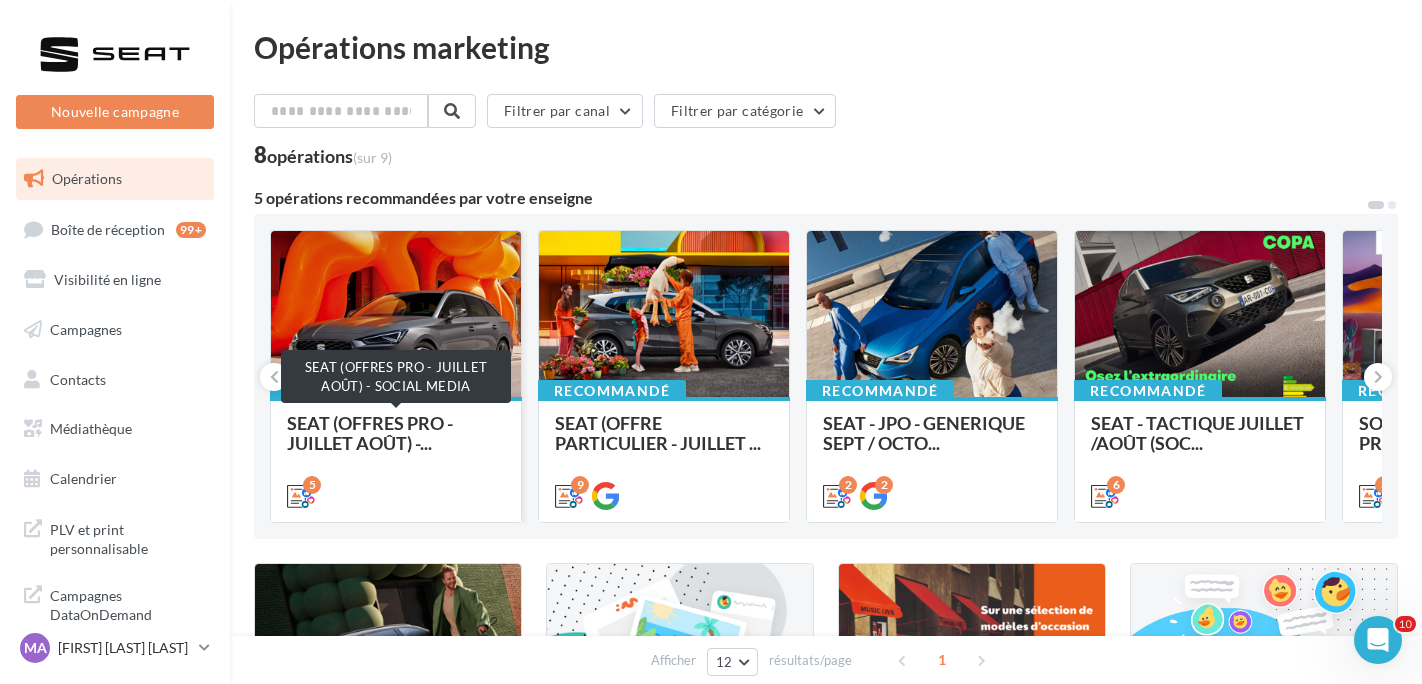 click on "SEAT (OFFRES PRO - JUILLET AOÛT) -..." at bounding box center (396, 433) 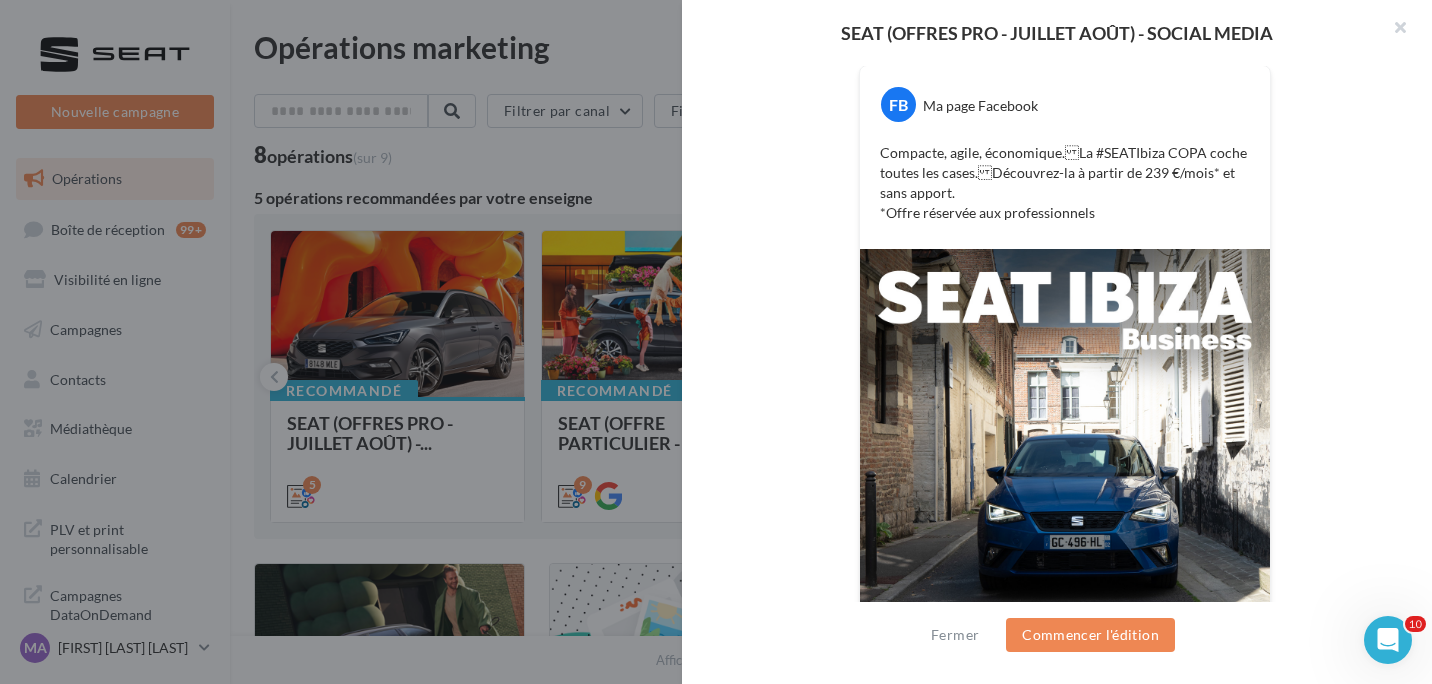 scroll, scrollTop: 308, scrollLeft: 0, axis: vertical 